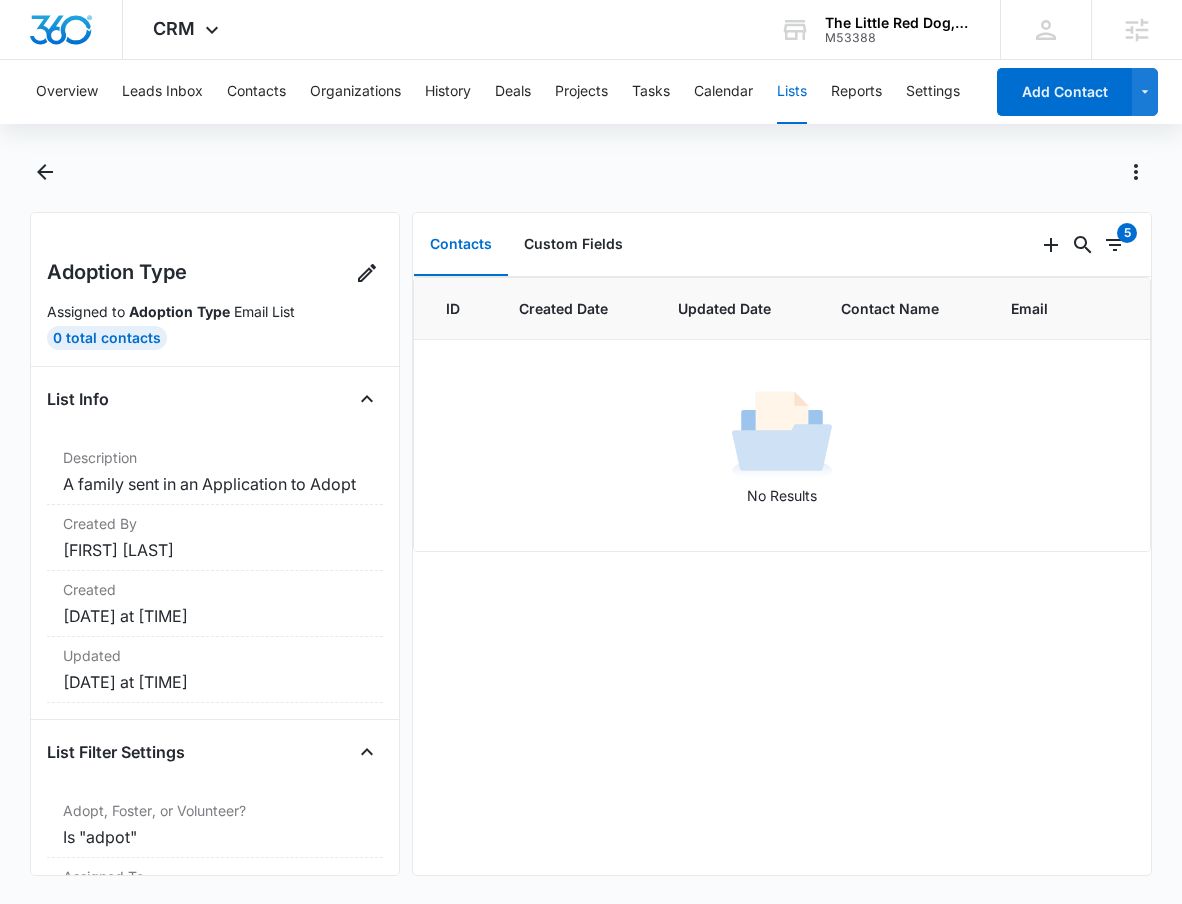 scroll, scrollTop: 0, scrollLeft: 0, axis: both 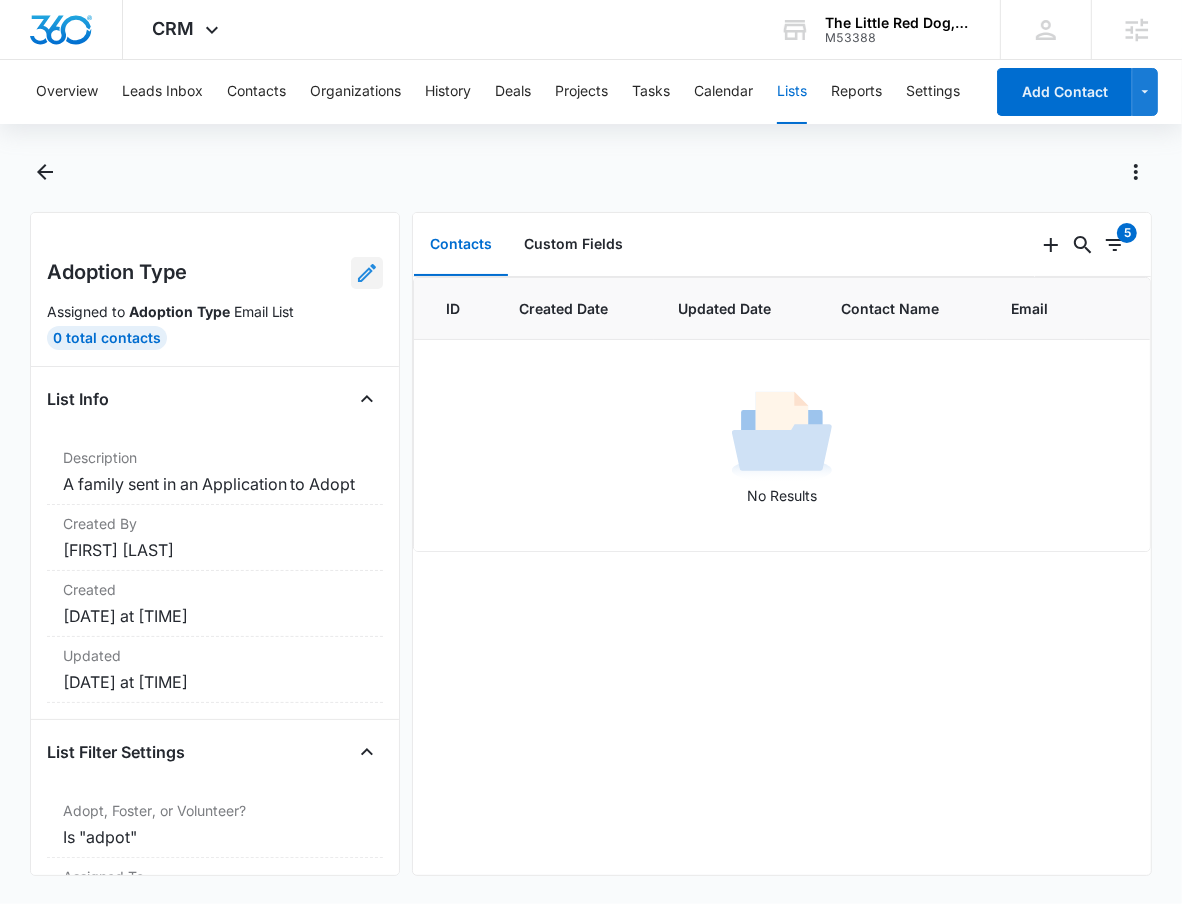 click 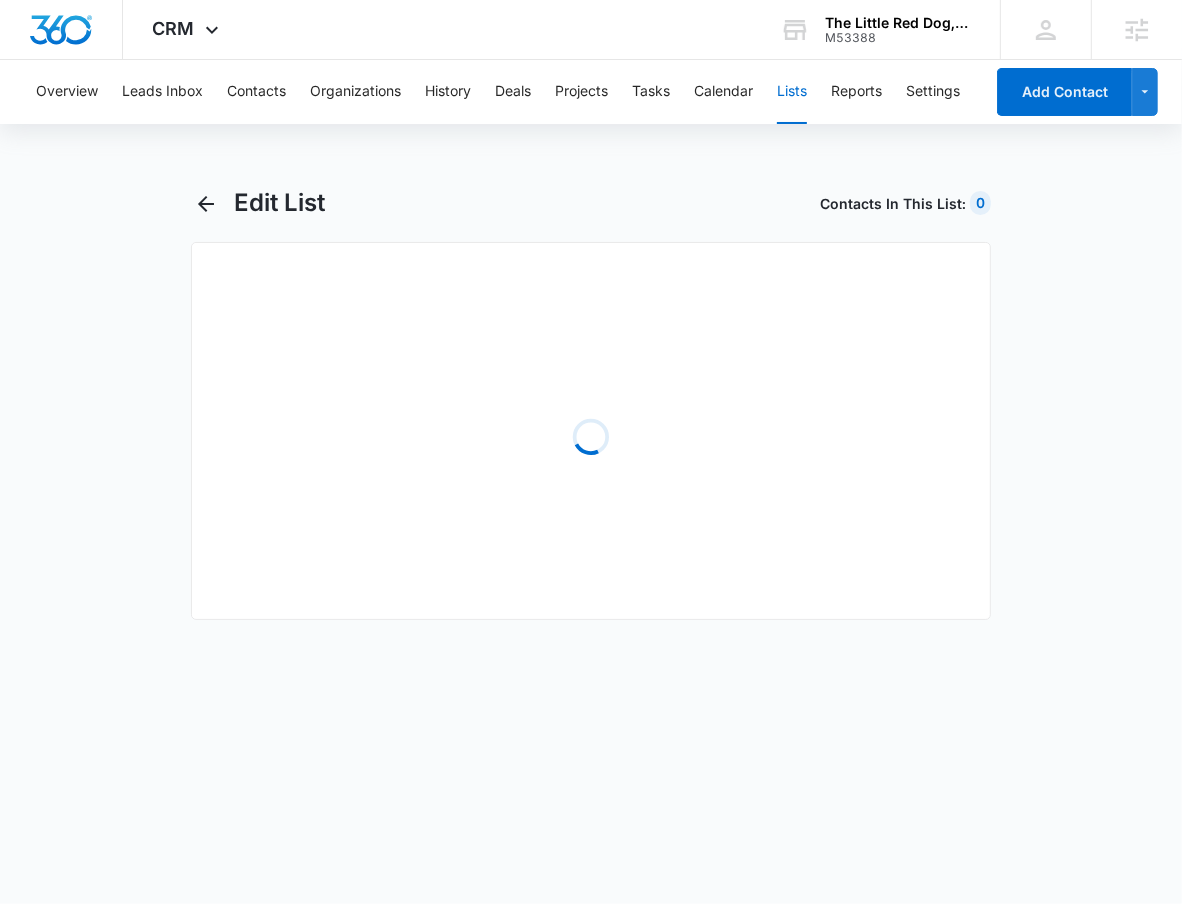 select on "31" 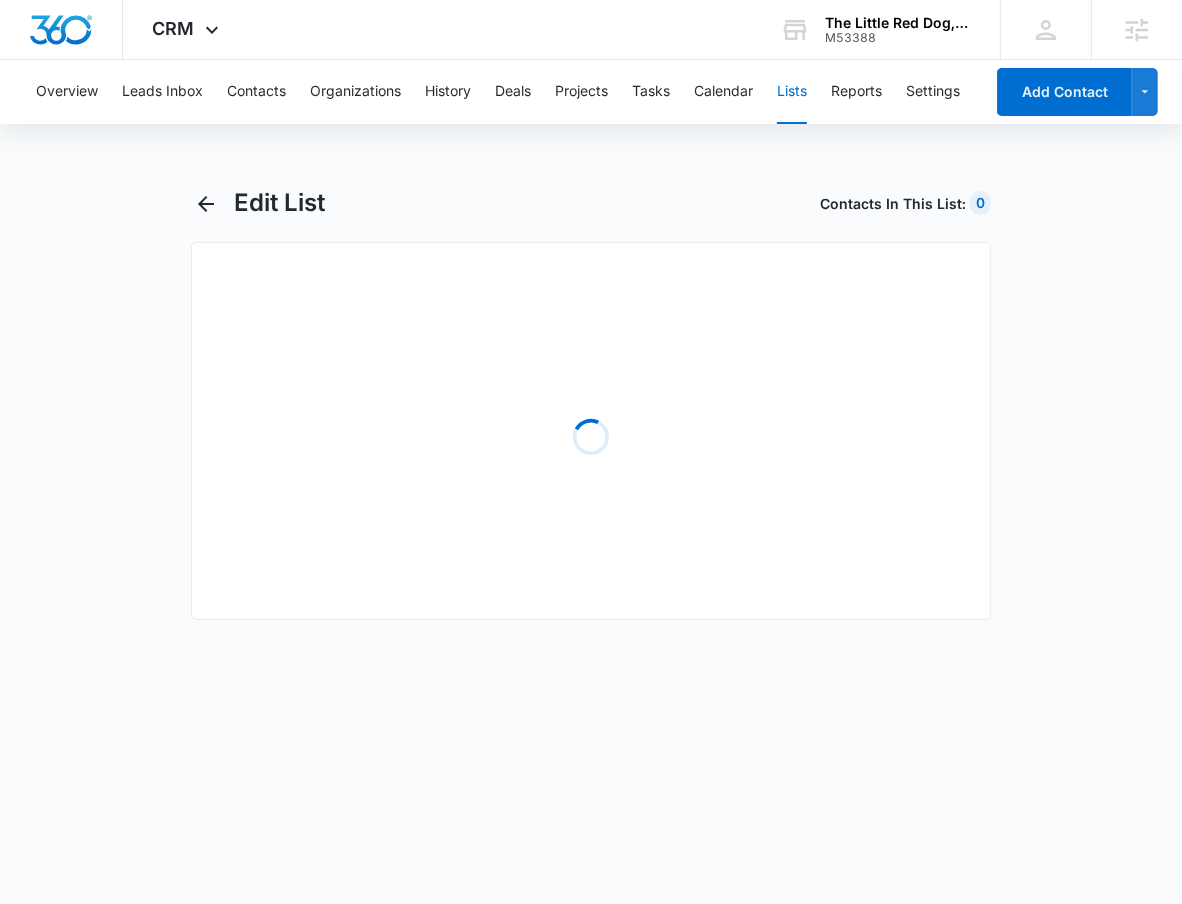 select on "31" 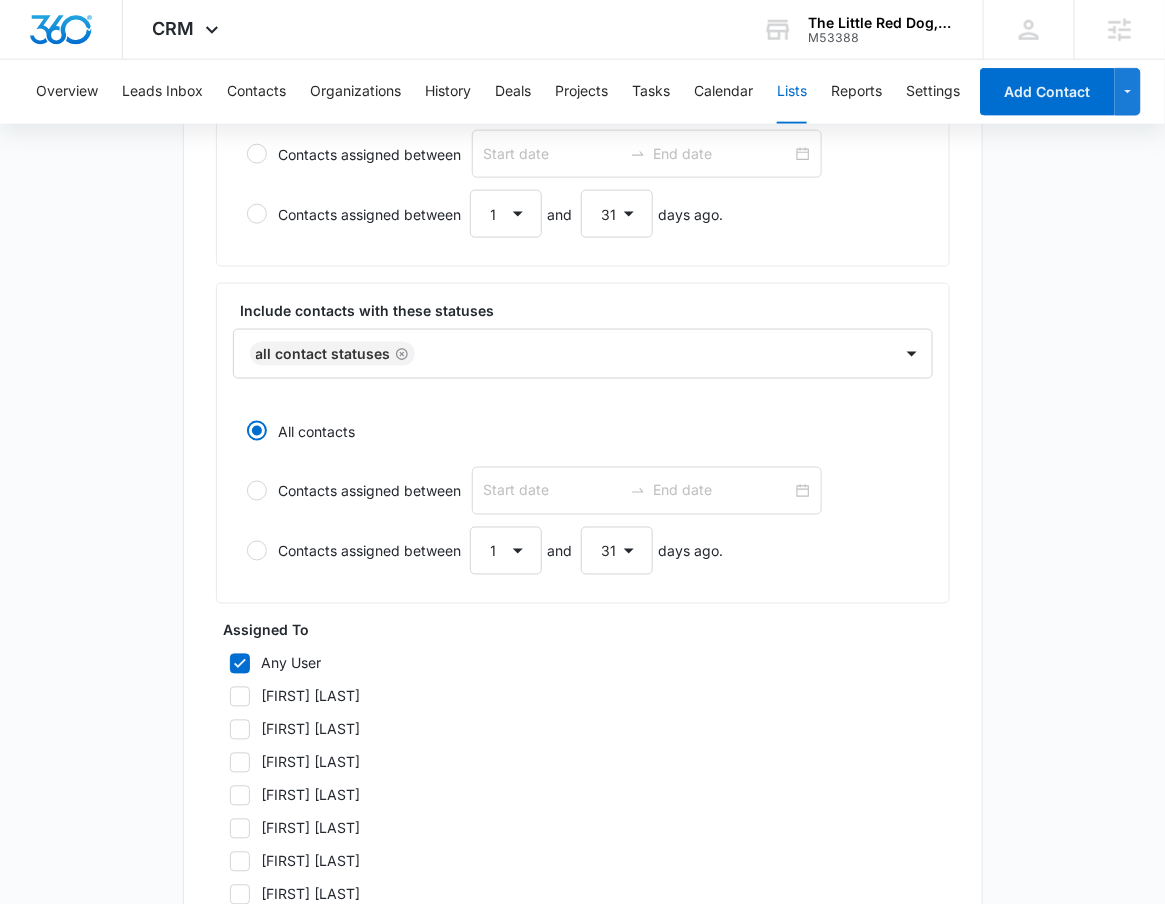 scroll, scrollTop: 1382, scrollLeft: 0, axis: vertical 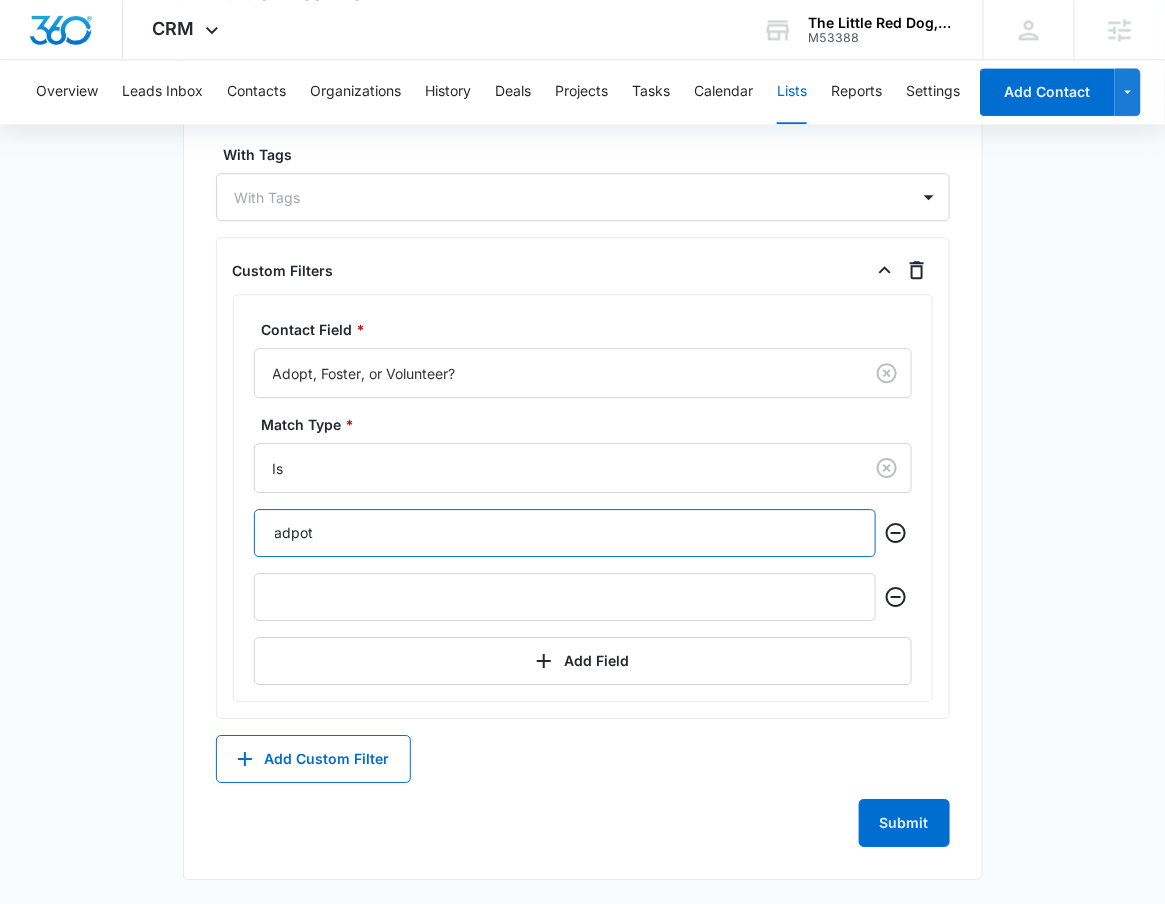 click on "adpot" at bounding box center [565, 533] 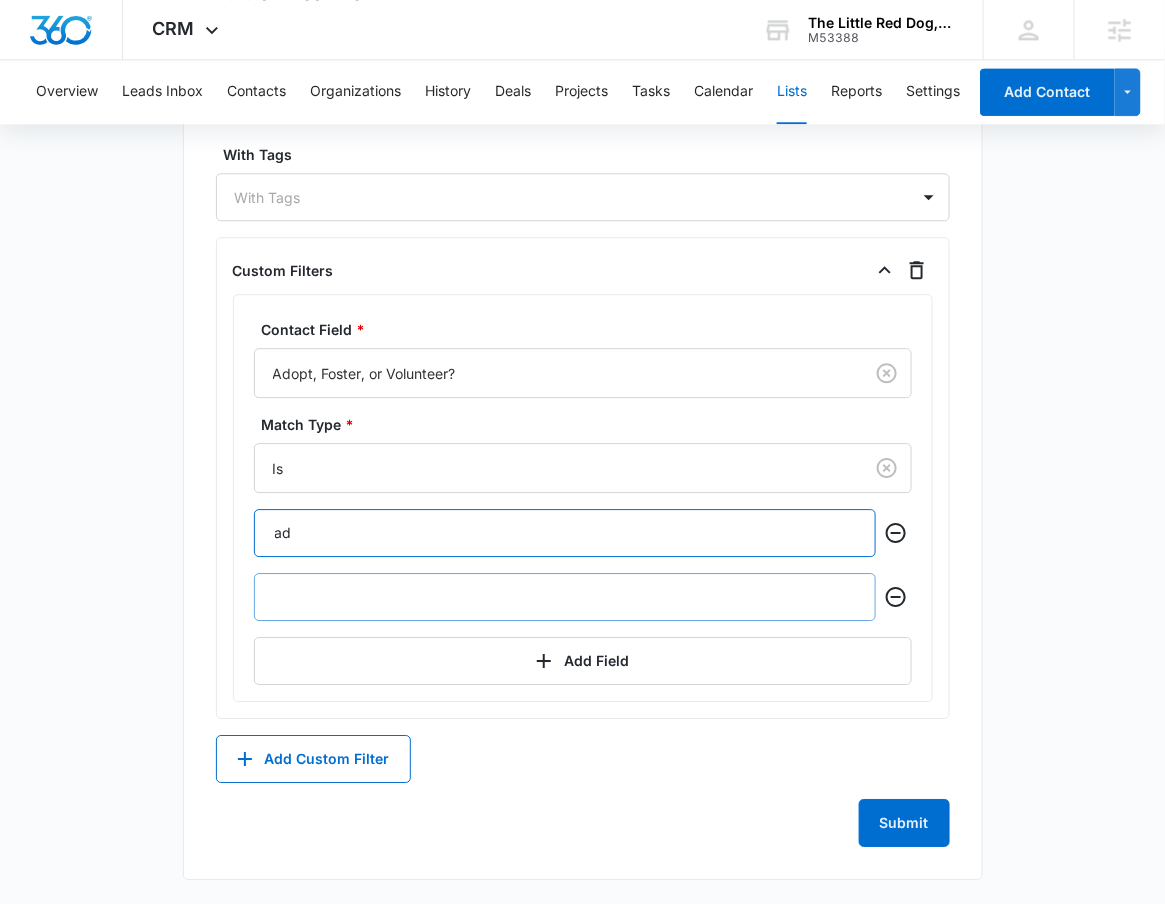 type on "adopt" 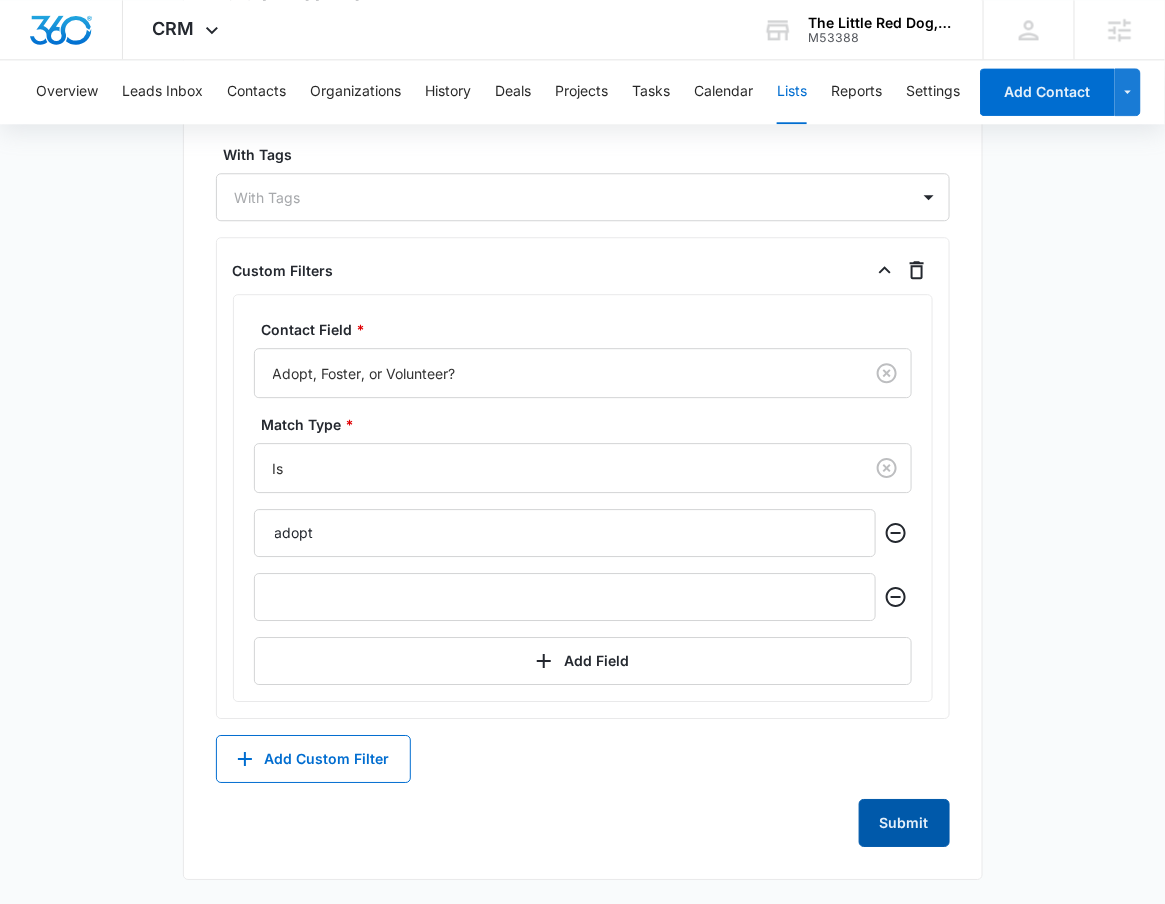 click on "Submit" at bounding box center (904, 823) 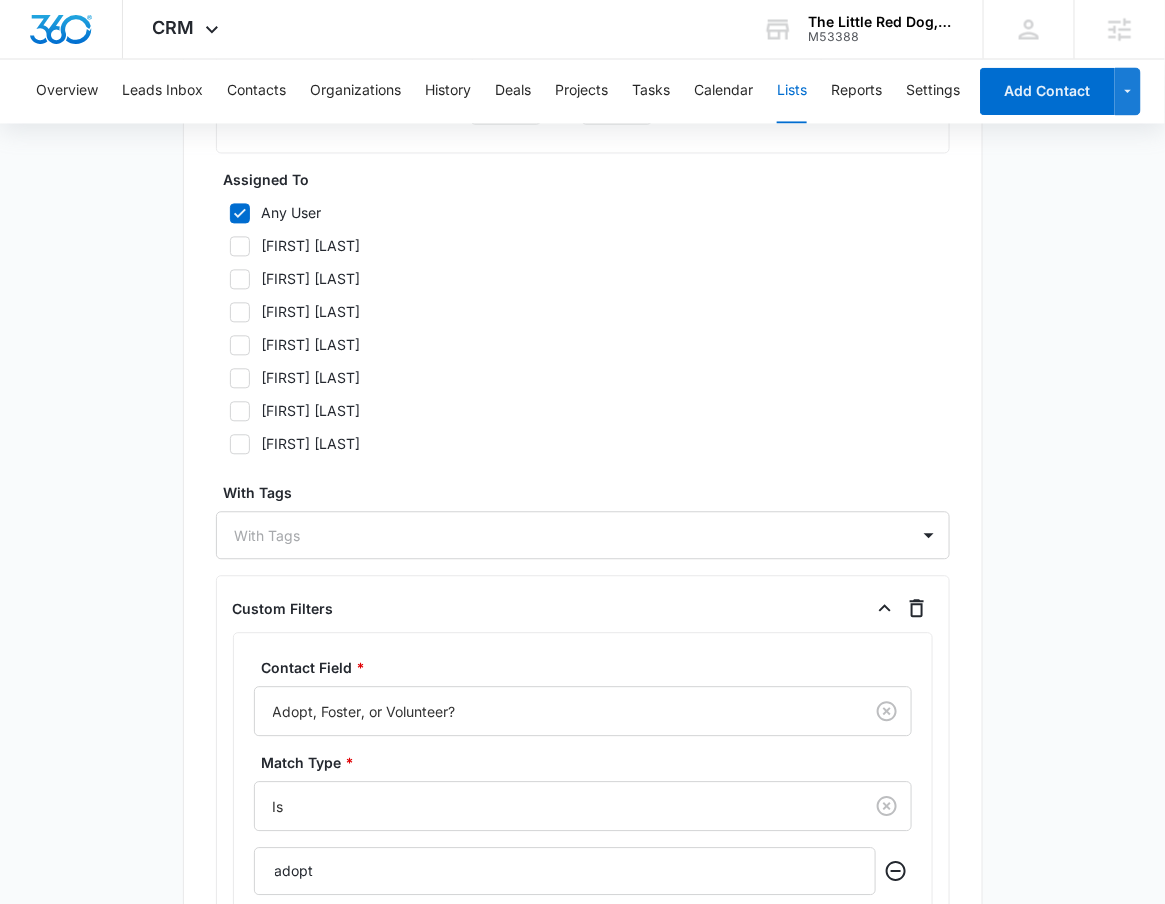 scroll, scrollTop: 896, scrollLeft: 0, axis: vertical 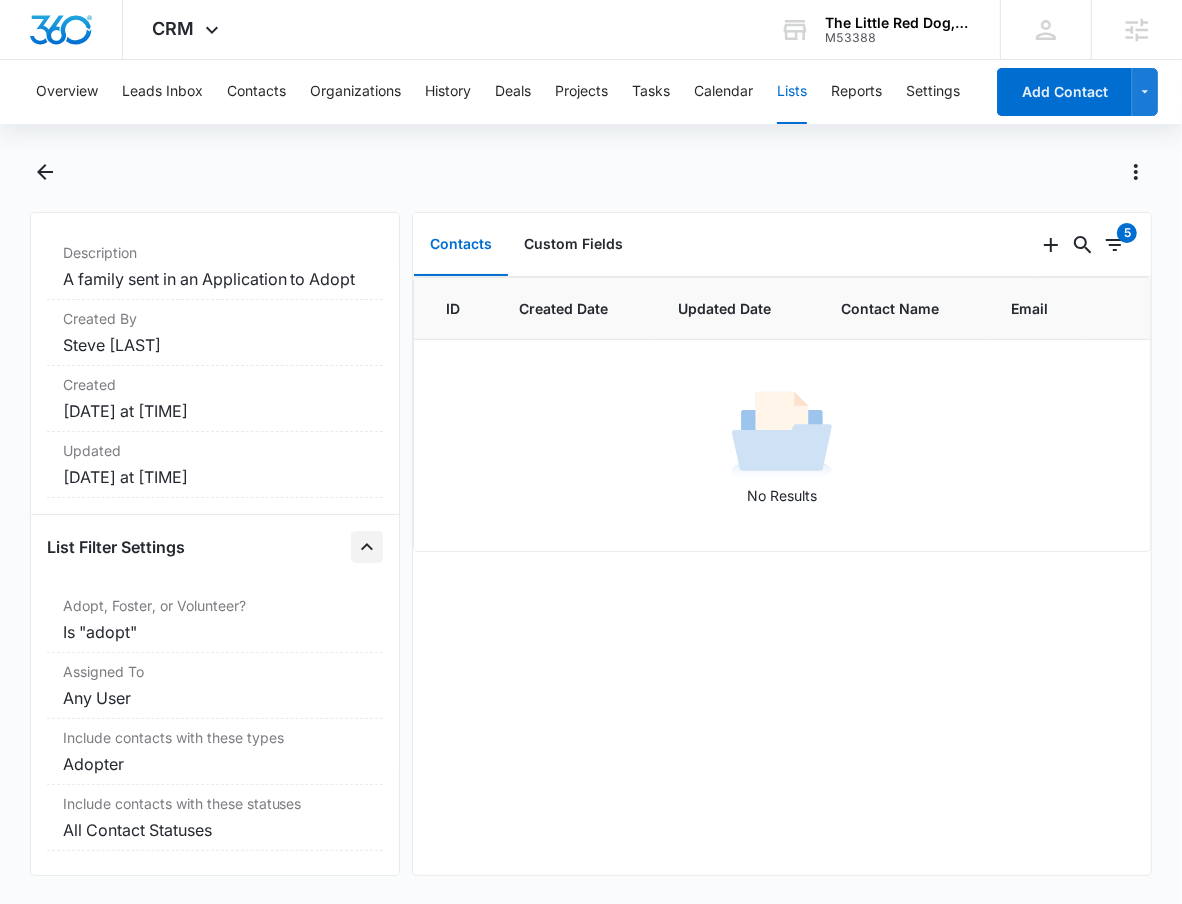 click at bounding box center [367, 547] 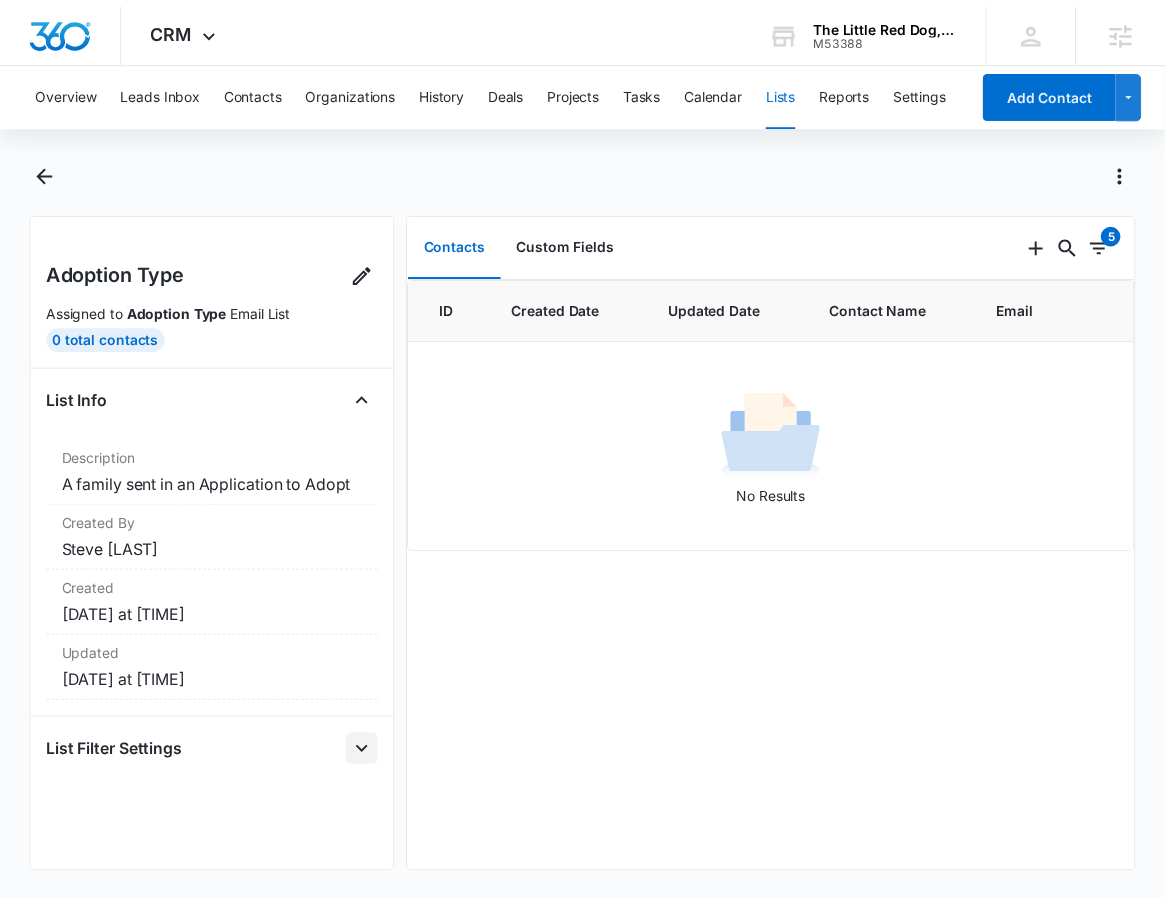 scroll, scrollTop: 0, scrollLeft: 0, axis: both 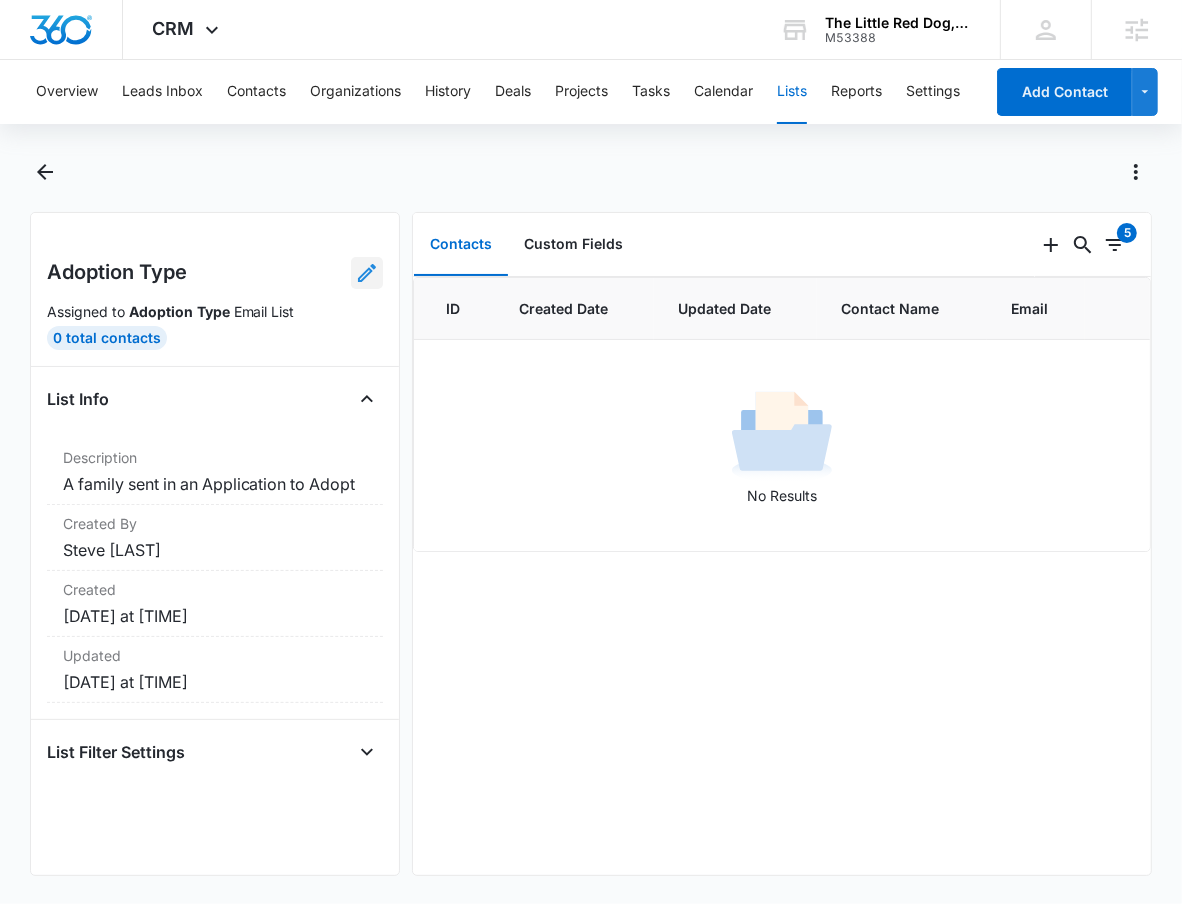 click at bounding box center (367, 273) 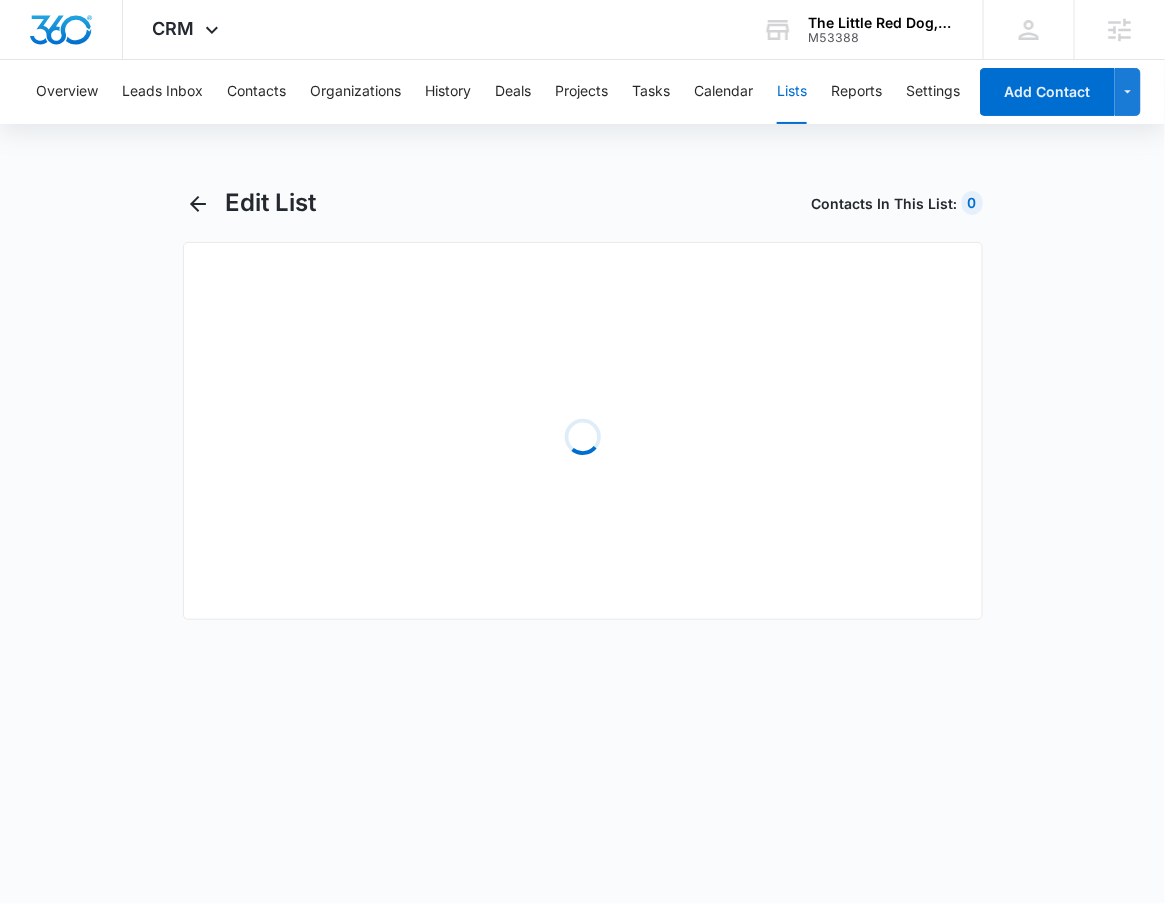 select on "31" 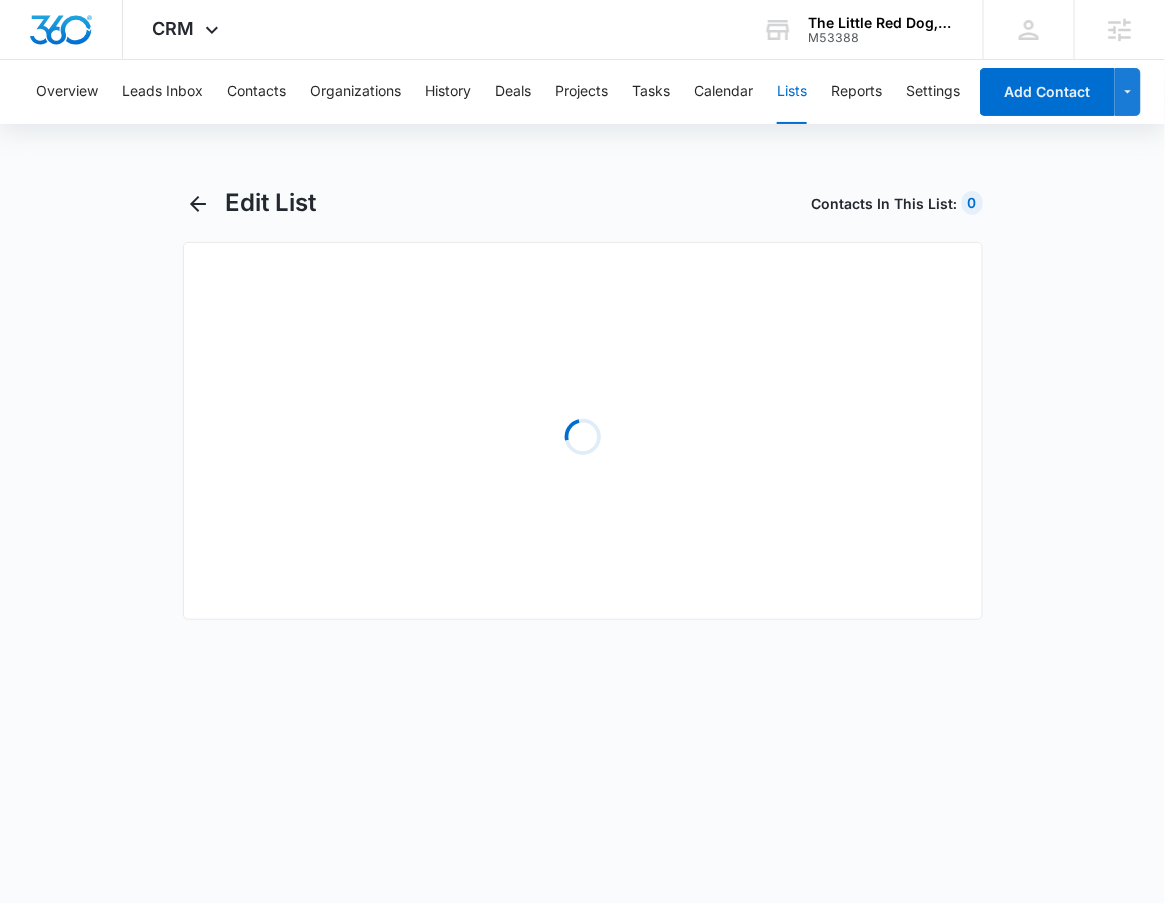 select on "31" 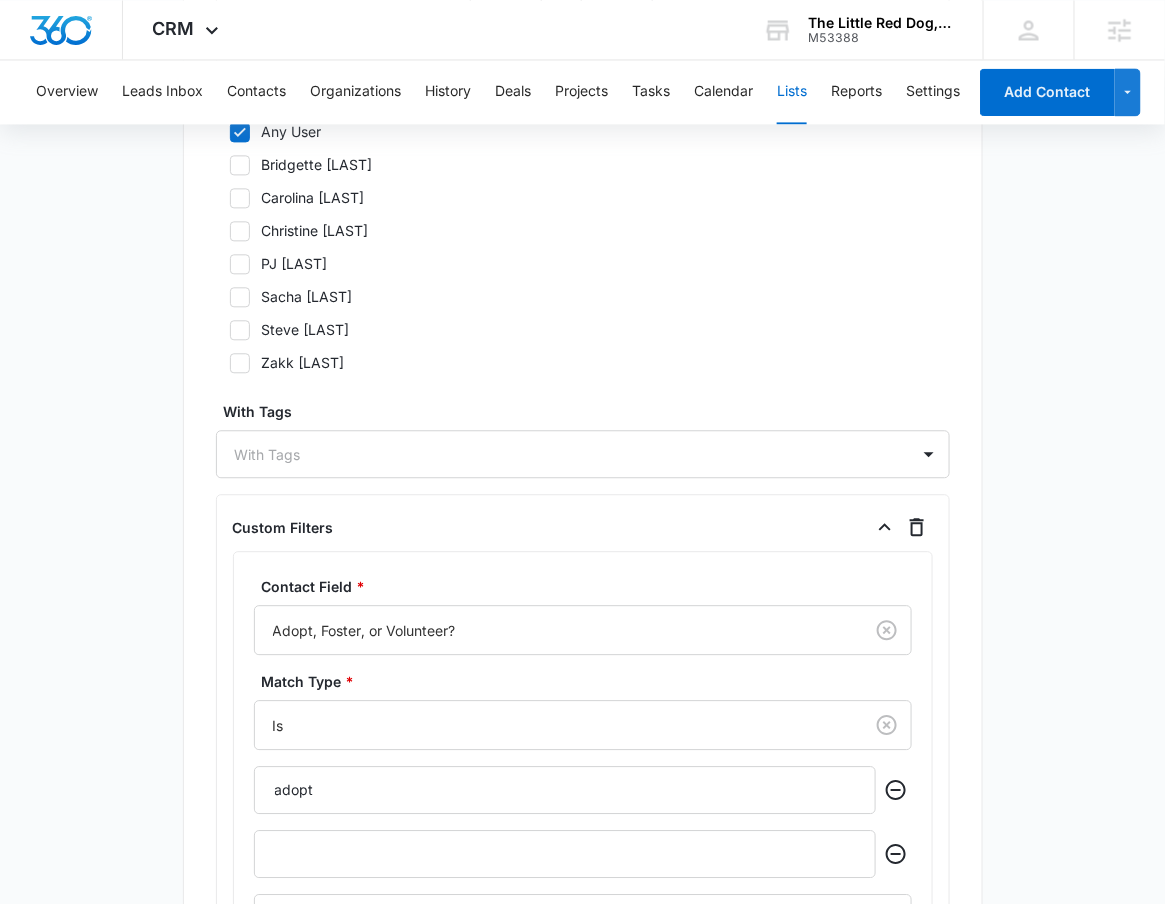 scroll, scrollTop: 1382, scrollLeft: 0, axis: vertical 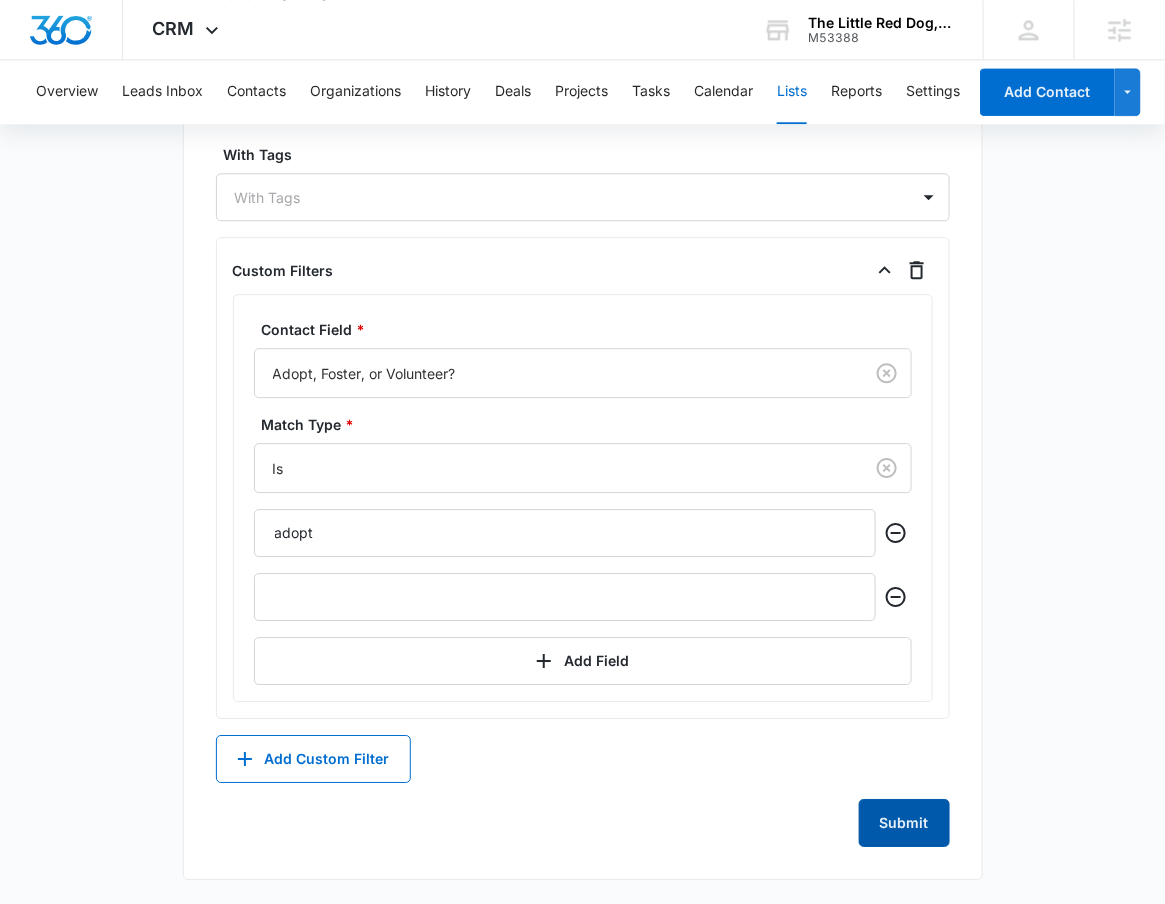 click on "Submit" at bounding box center (904, 823) 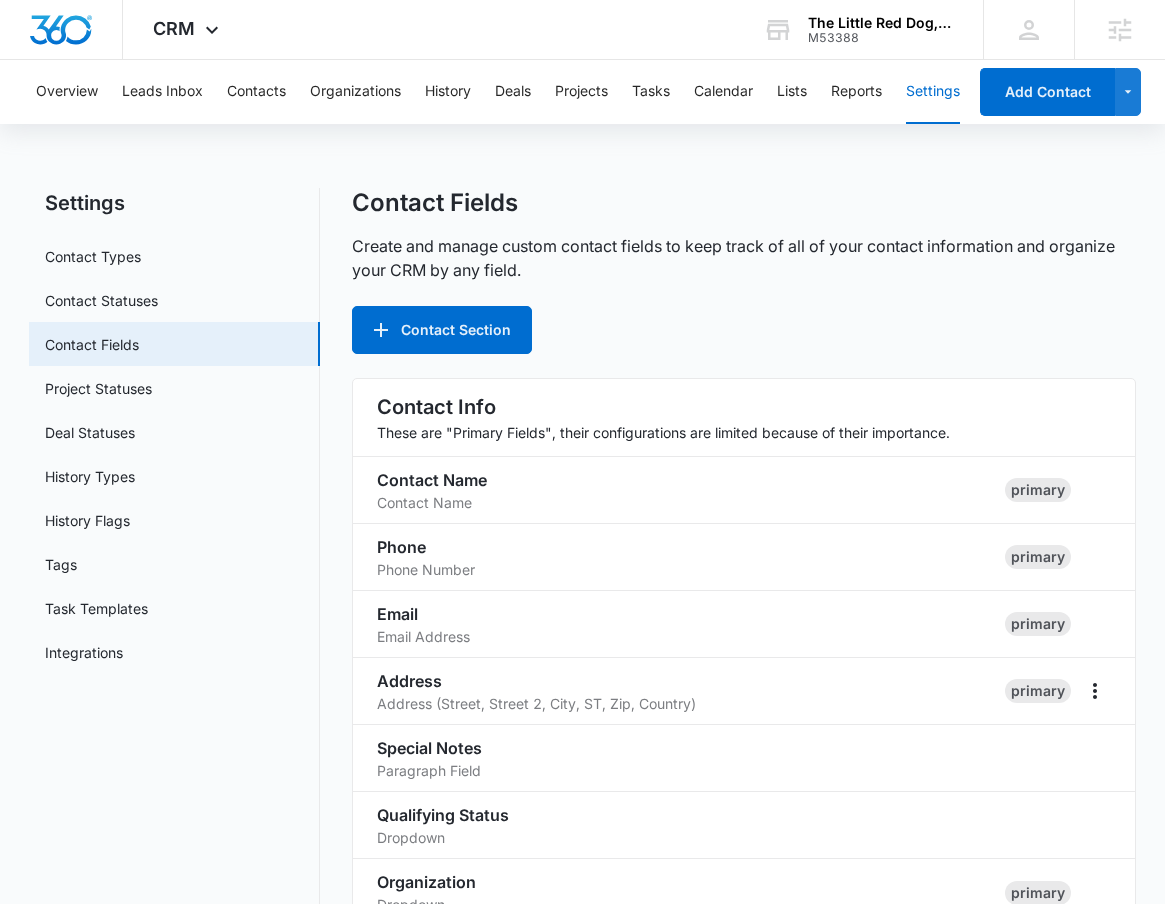 scroll, scrollTop: 1570, scrollLeft: 0, axis: vertical 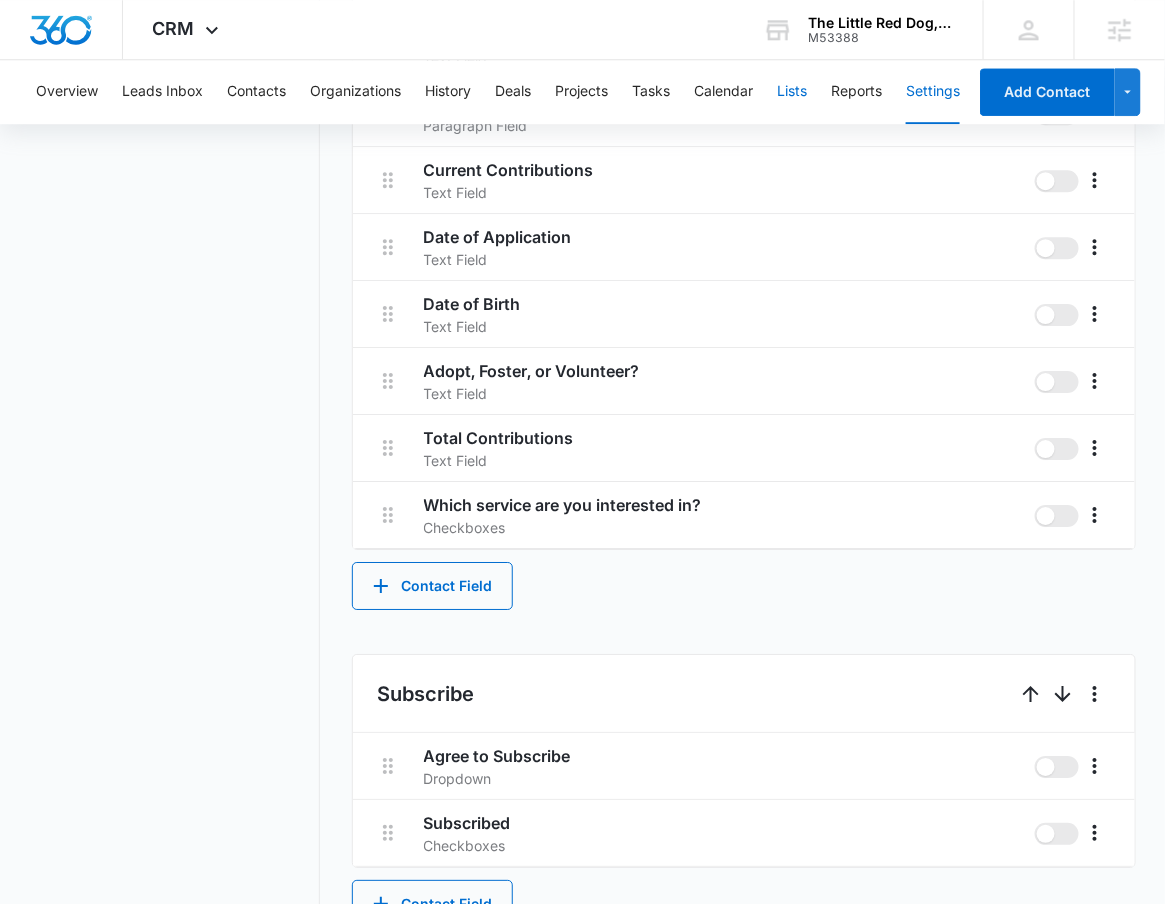click on "Lists" at bounding box center (792, 92) 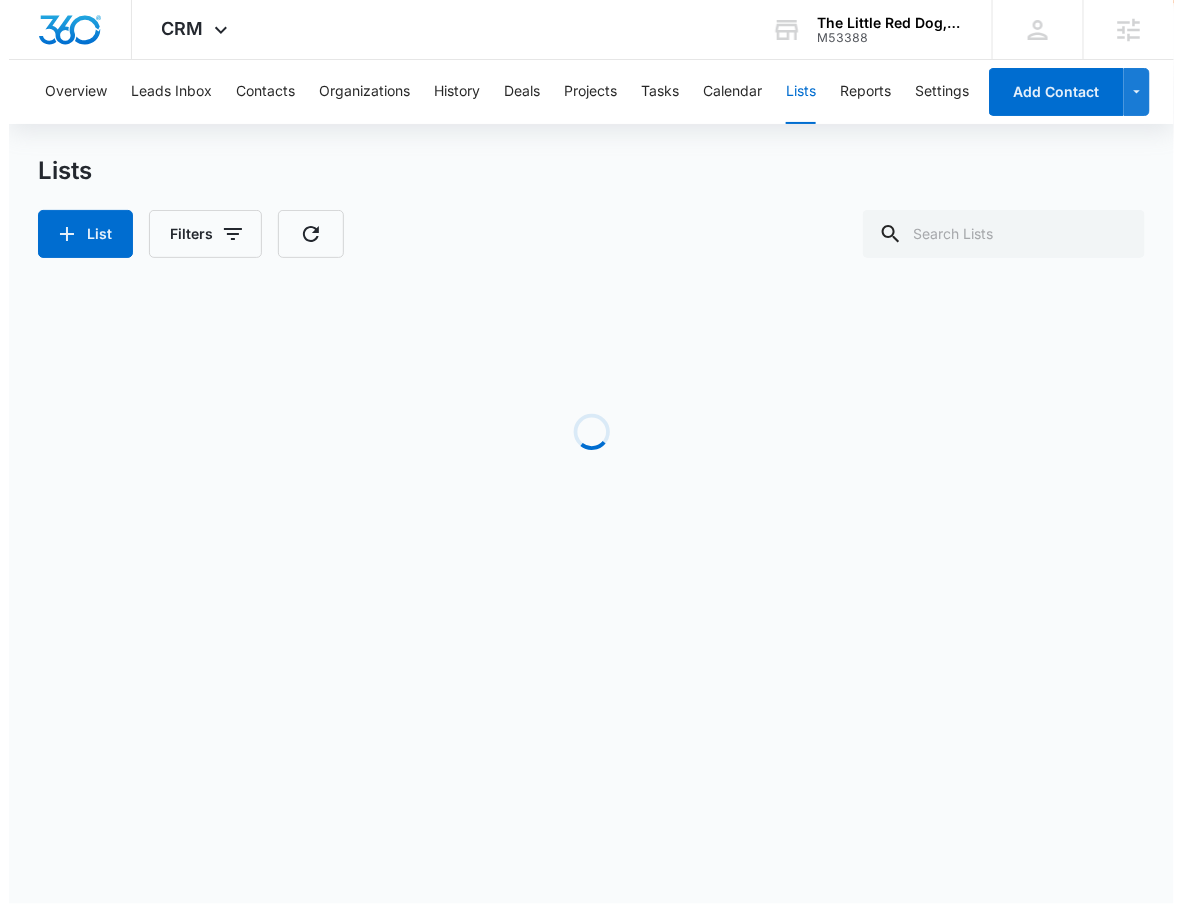 scroll, scrollTop: 0, scrollLeft: 0, axis: both 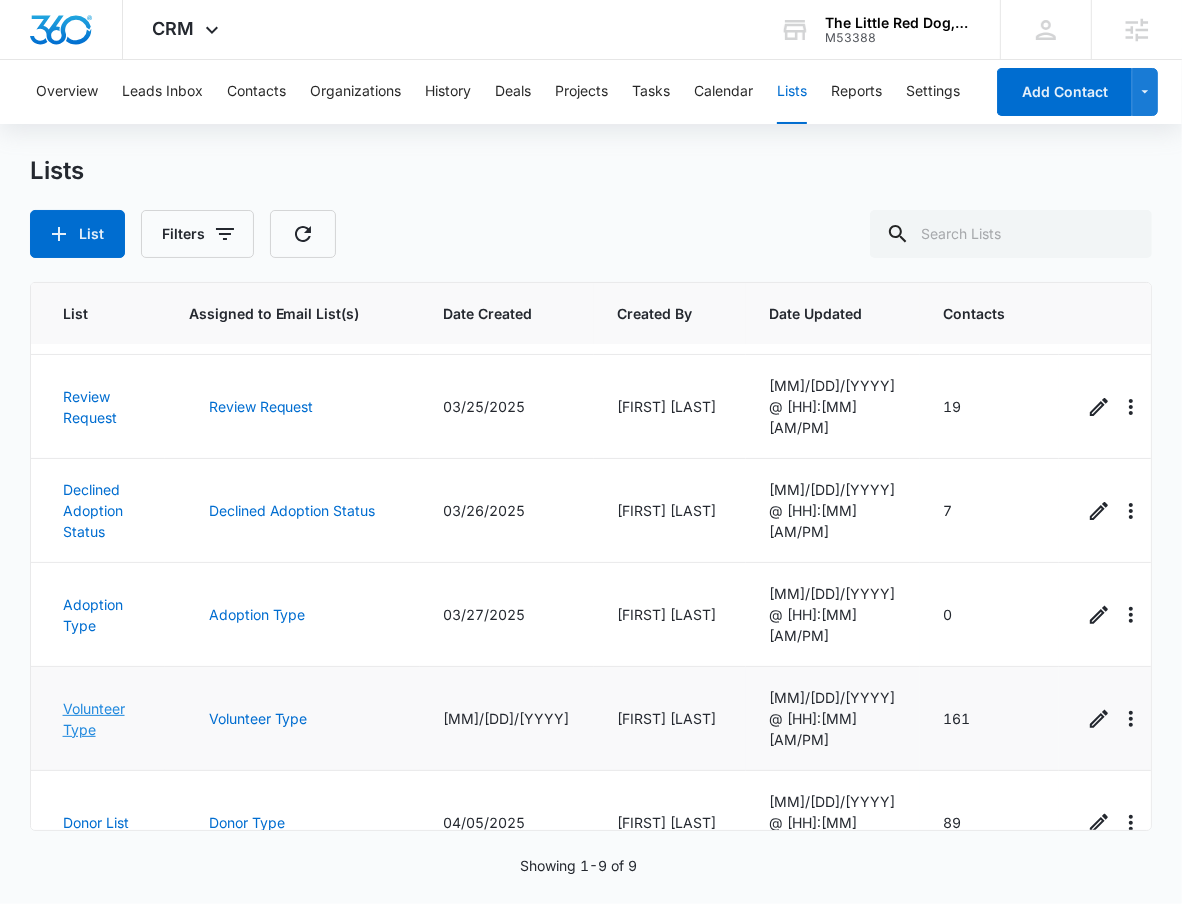 click on "Volunteer Type" at bounding box center (94, 719) 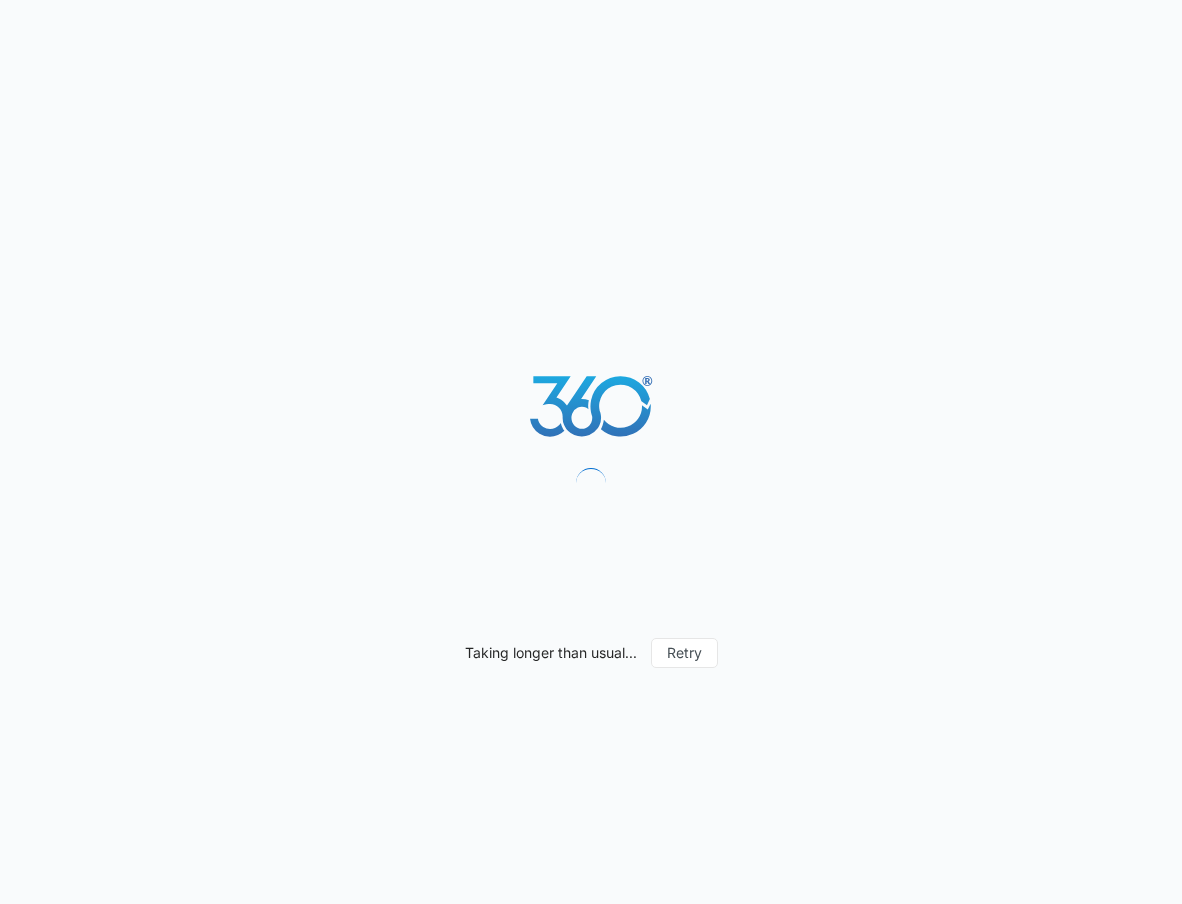 scroll, scrollTop: 0, scrollLeft: 0, axis: both 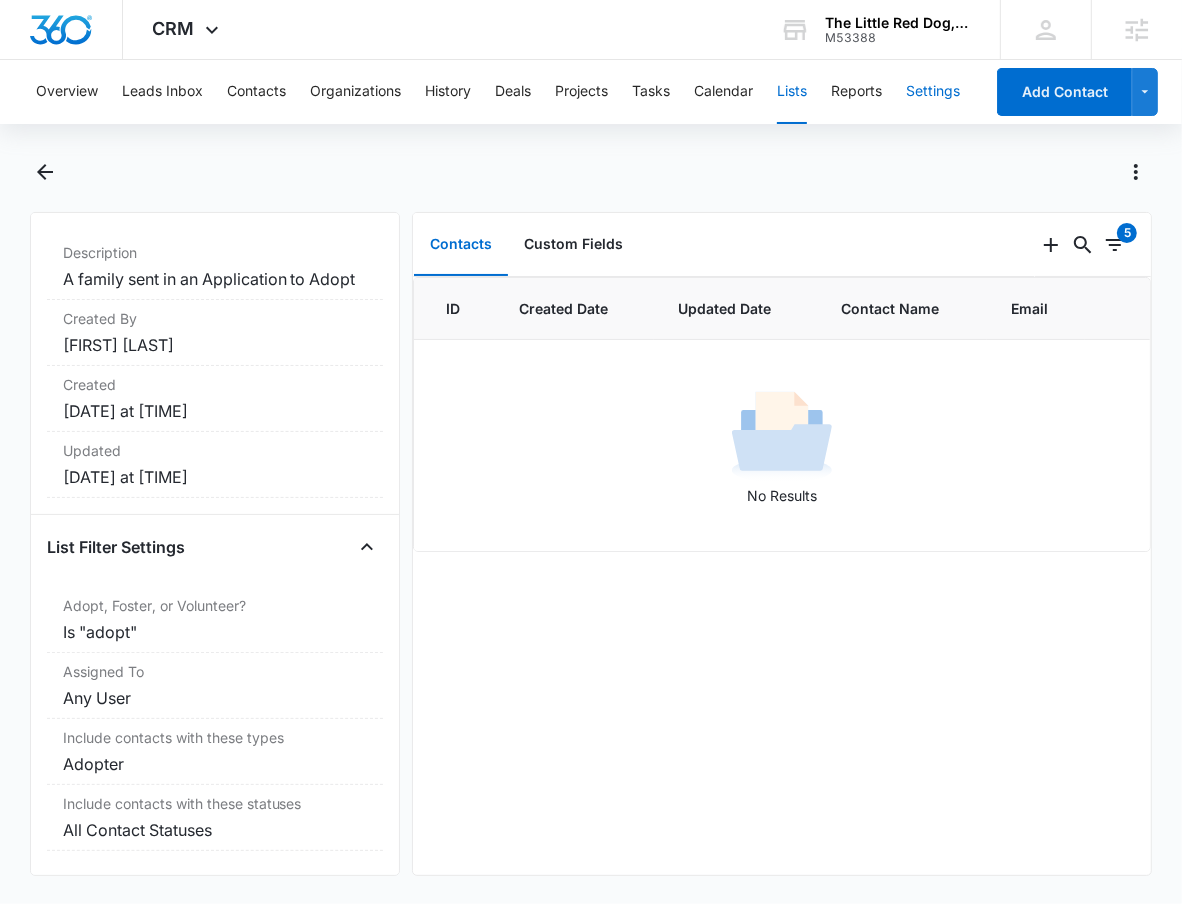 click on "Settings" at bounding box center (933, 92) 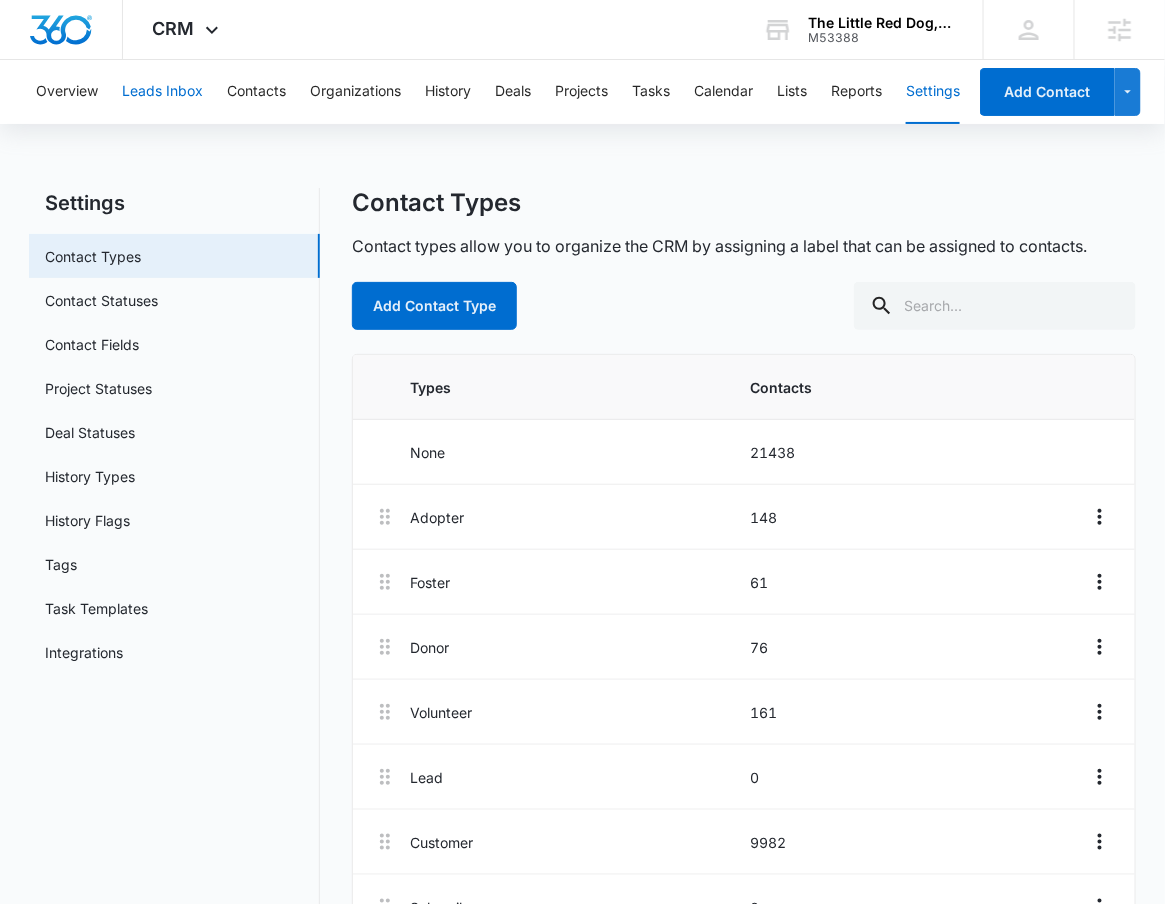 click on "Leads Inbox" at bounding box center (162, 92) 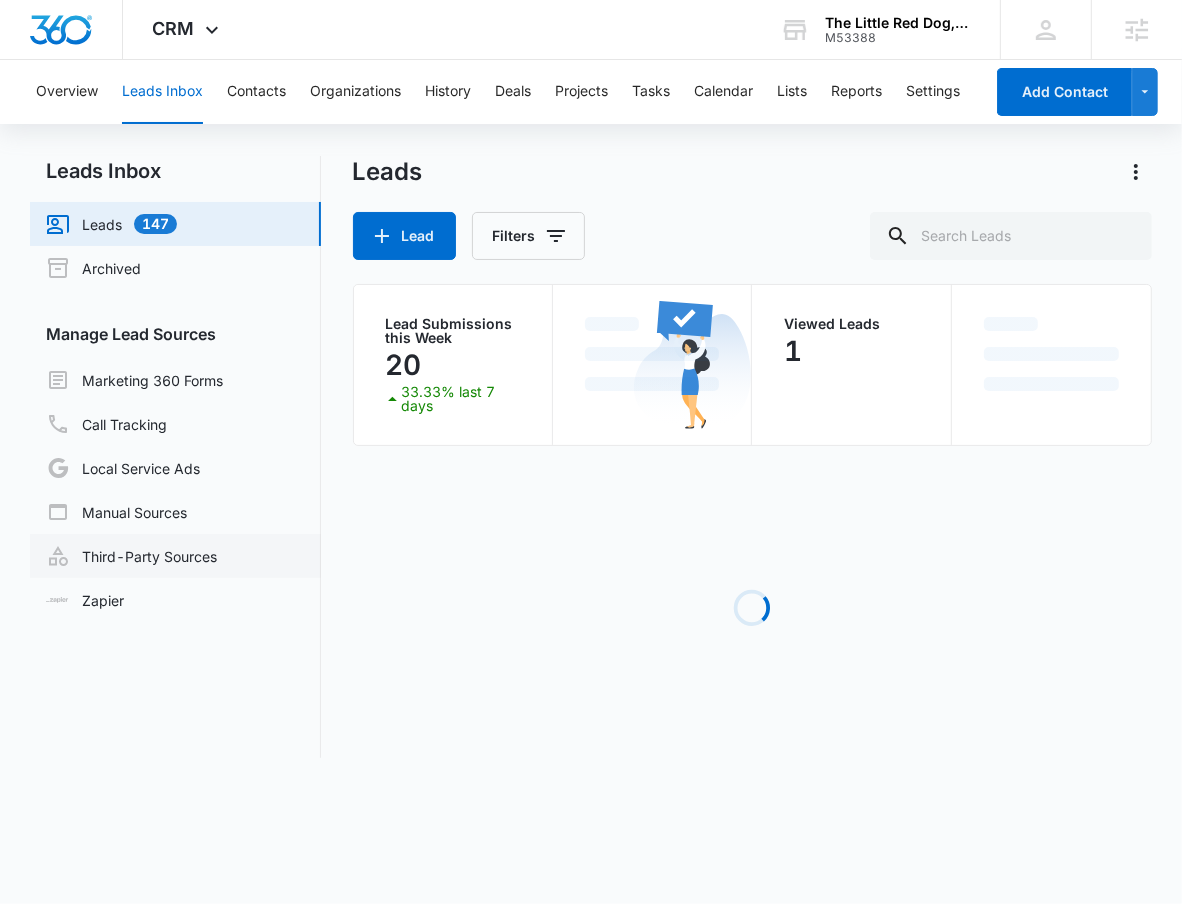 click on "Third-Party Sources" at bounding box center [131, 556] 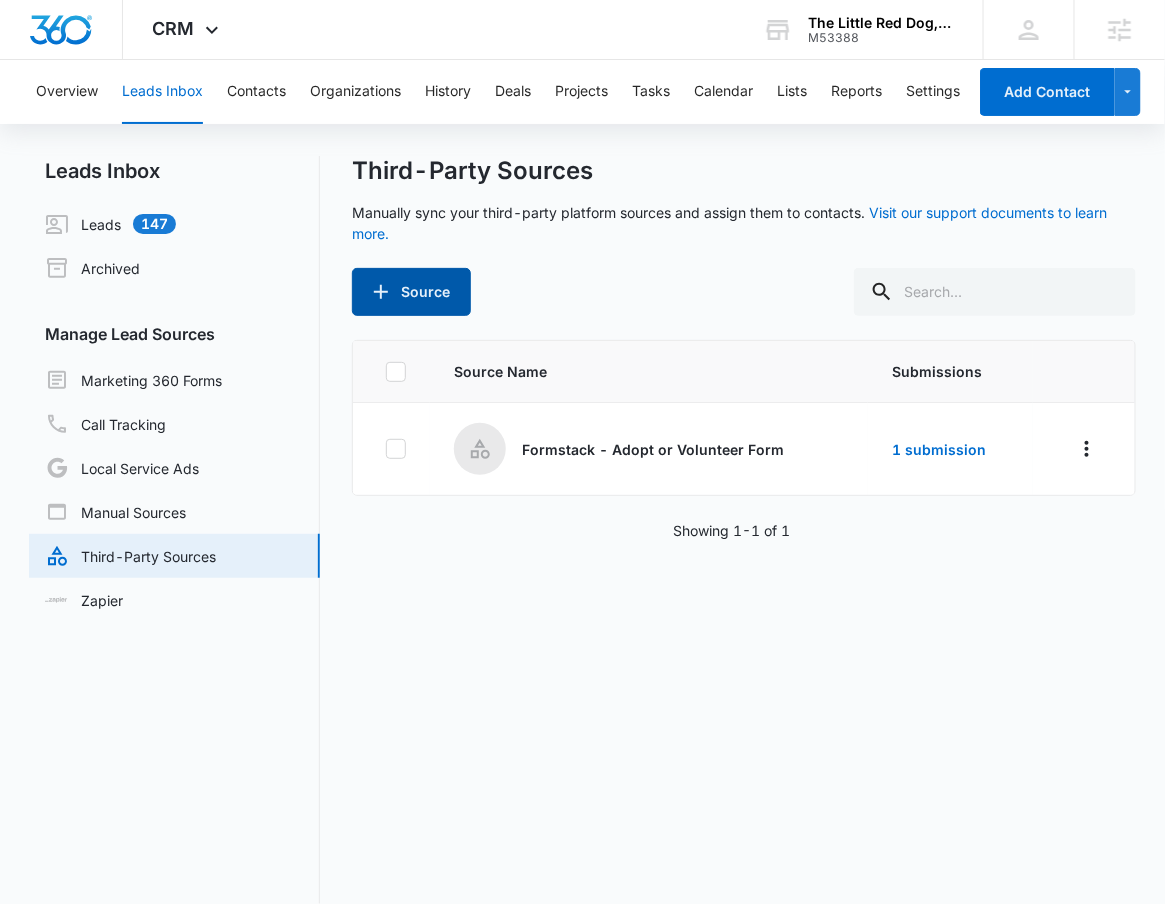 click on "Source" at bounding box center [411, 292] 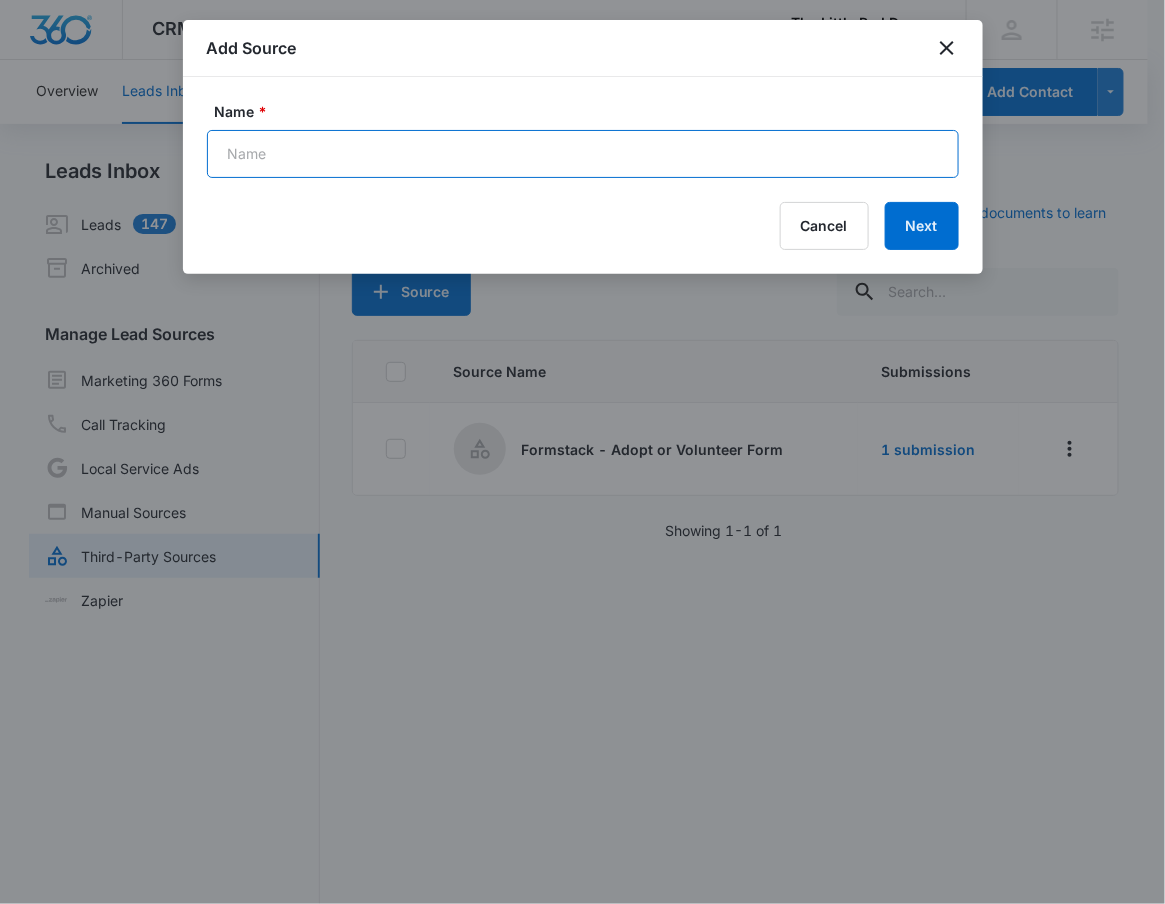 click on "Name *" at bounding box center (583, 154) 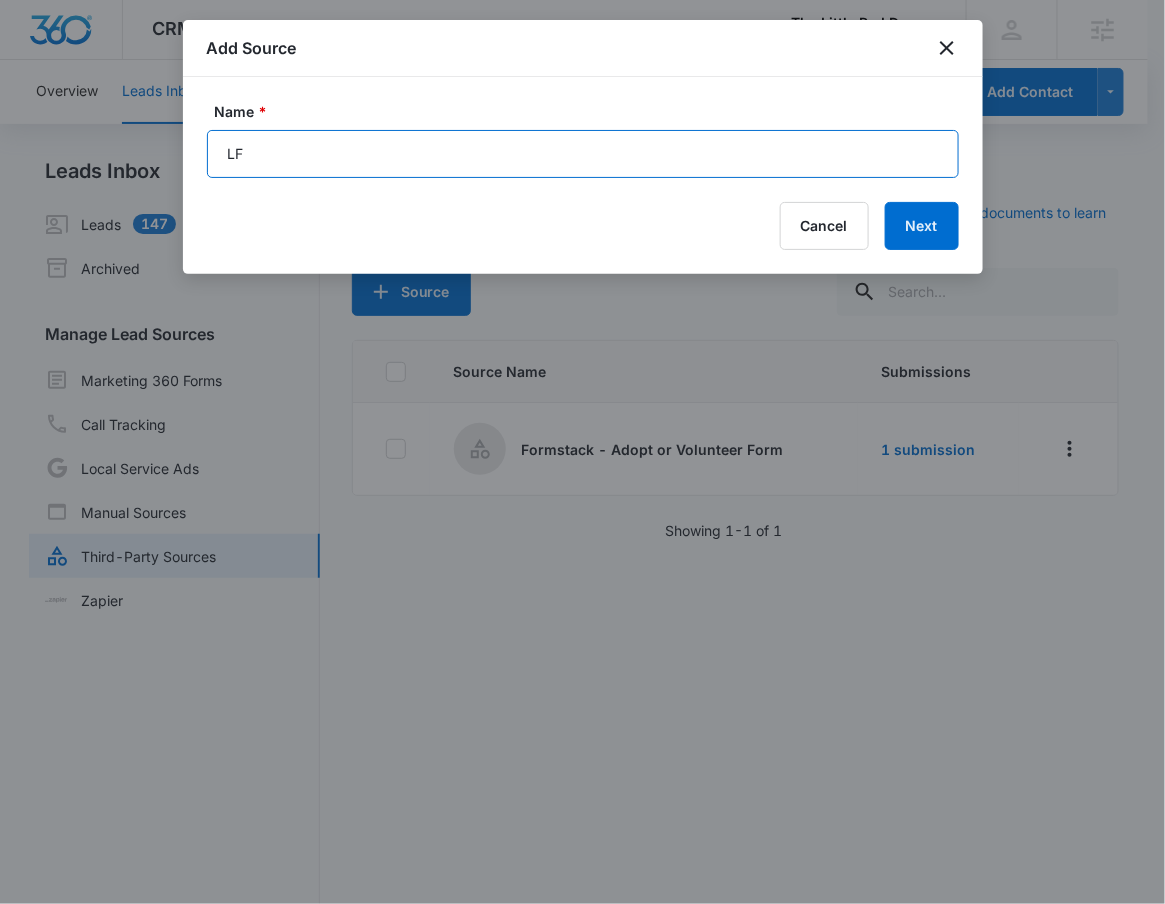type on "L" 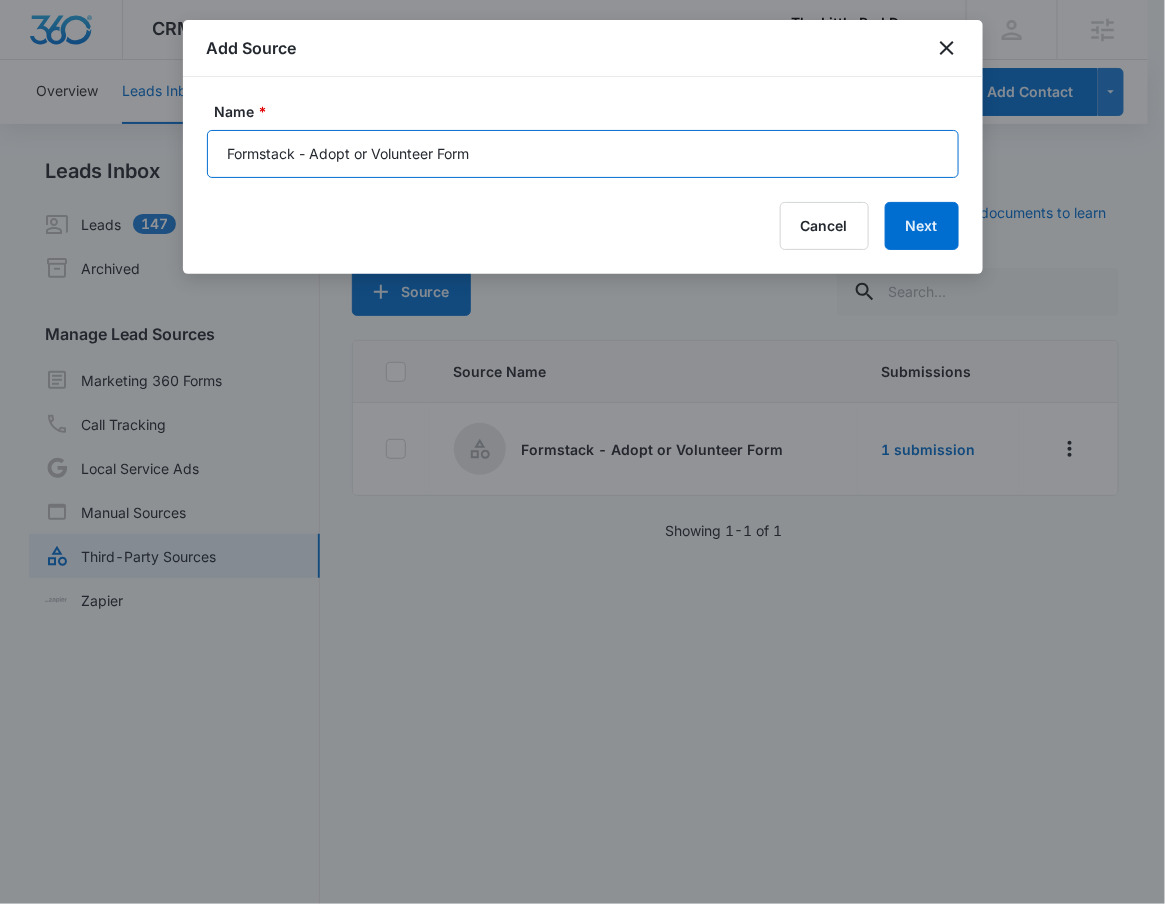 drag, startPoint x: 437, startPoint y: 153, endPoint x: 311, endPoint y: 162, distance: 126.32102 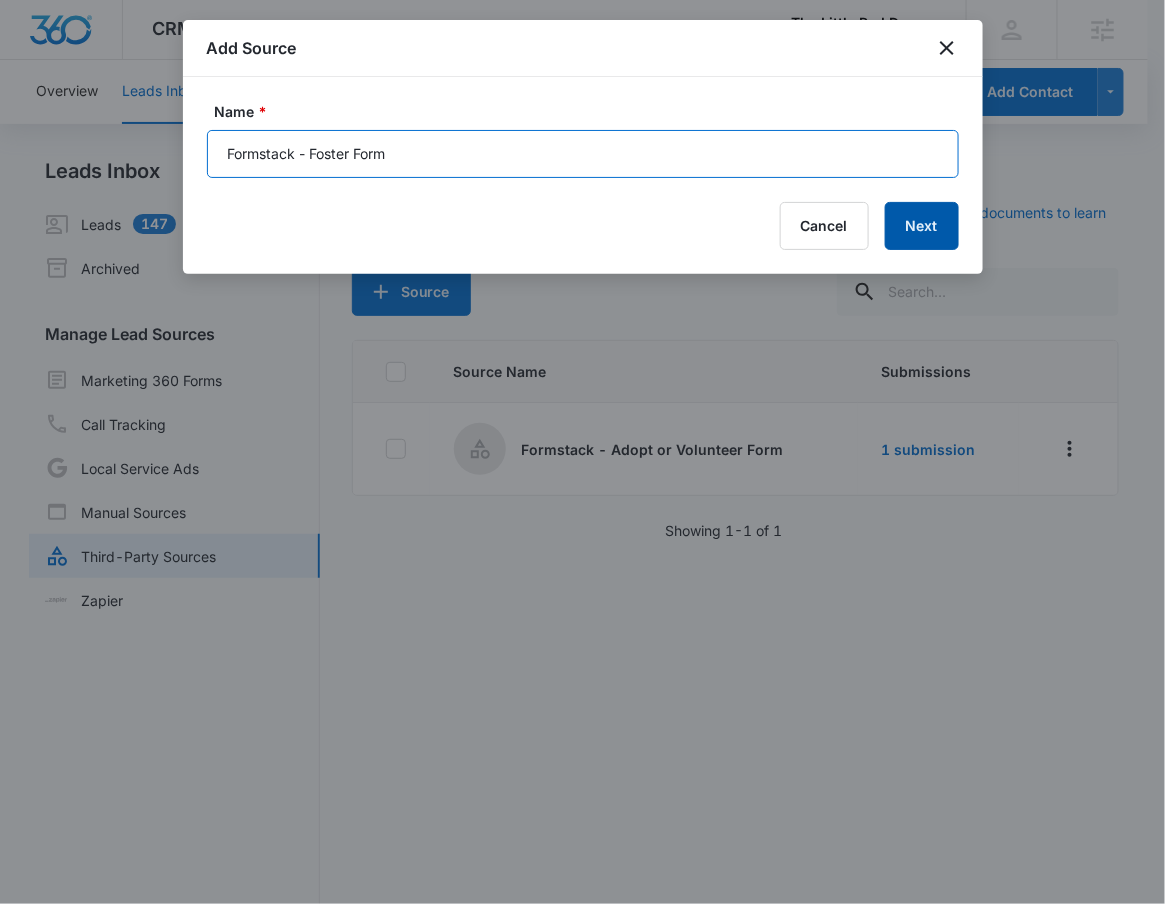 type on "Formstack - Foster Form" 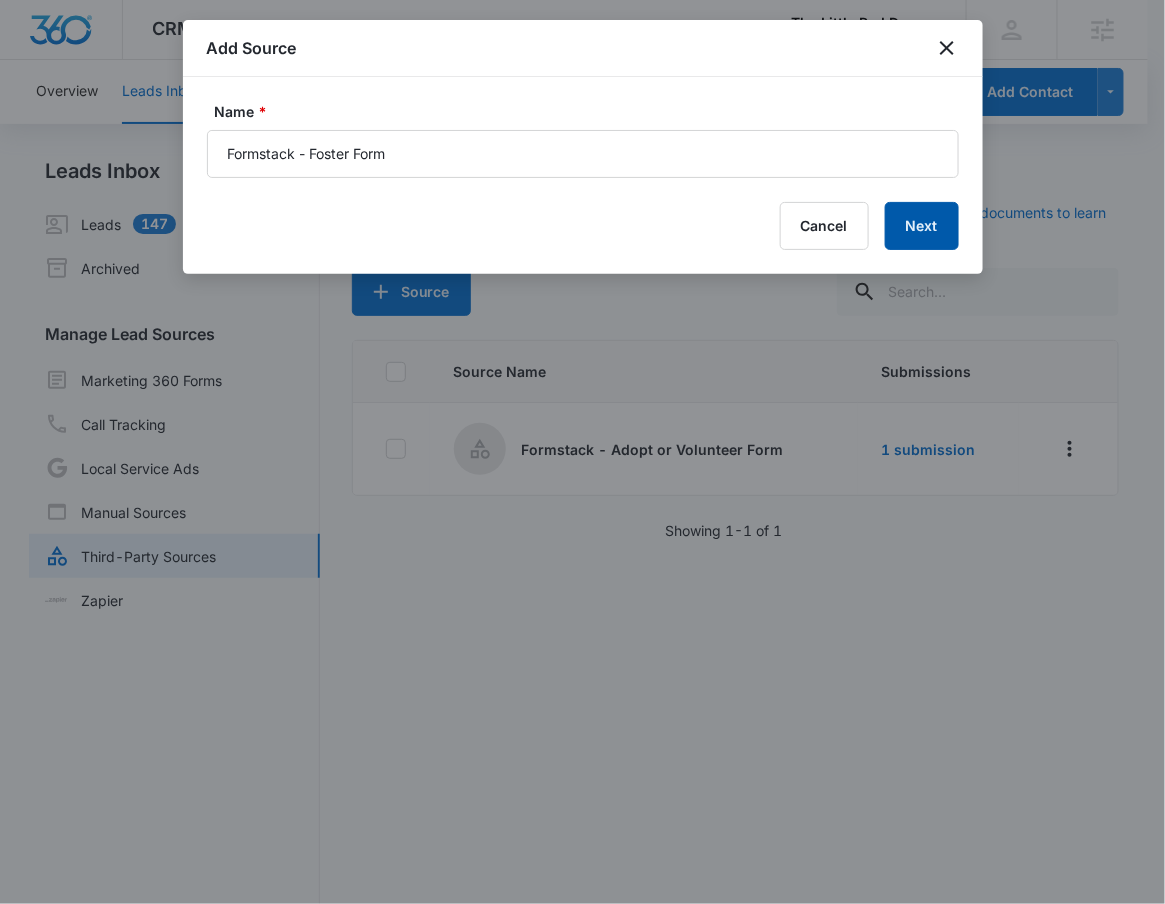 click on "Next" at bounding box center (922, 226) 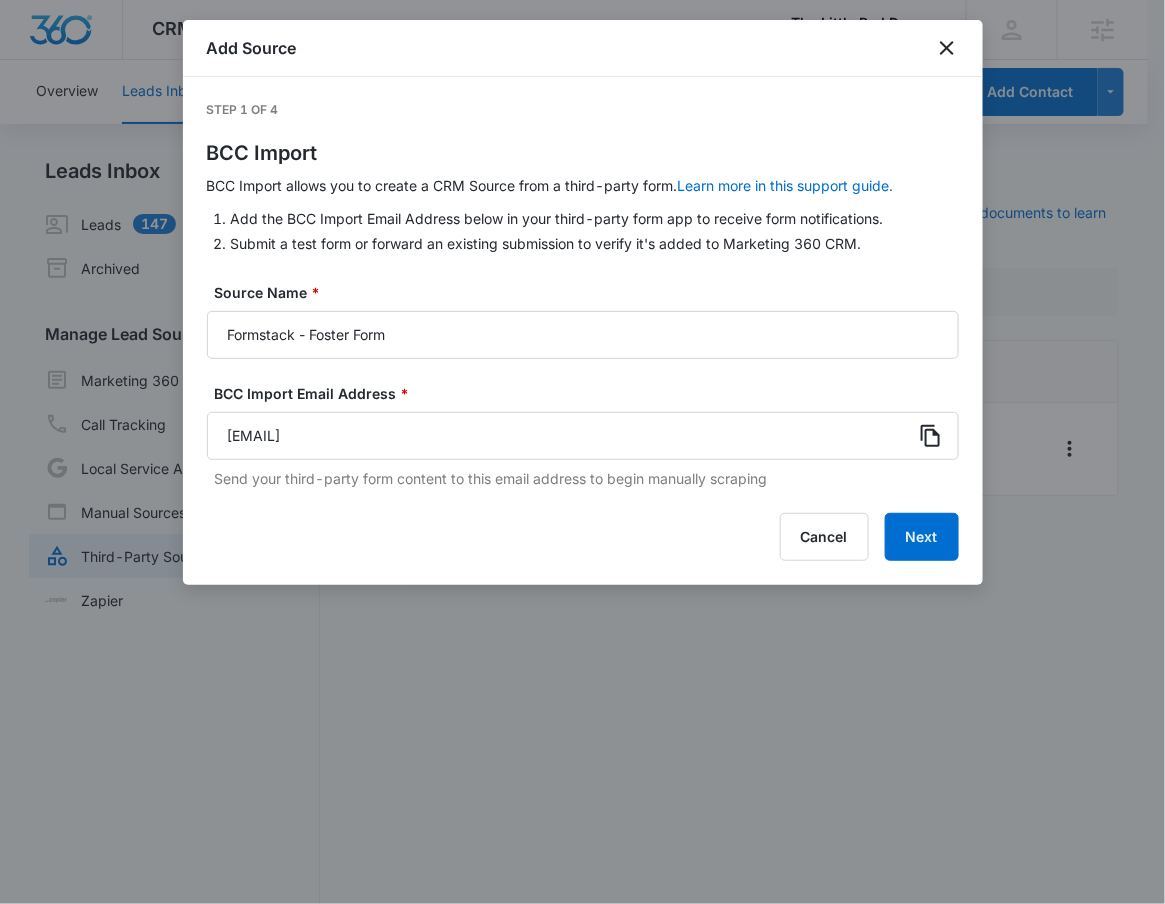 click at bounding box center (931, 436) 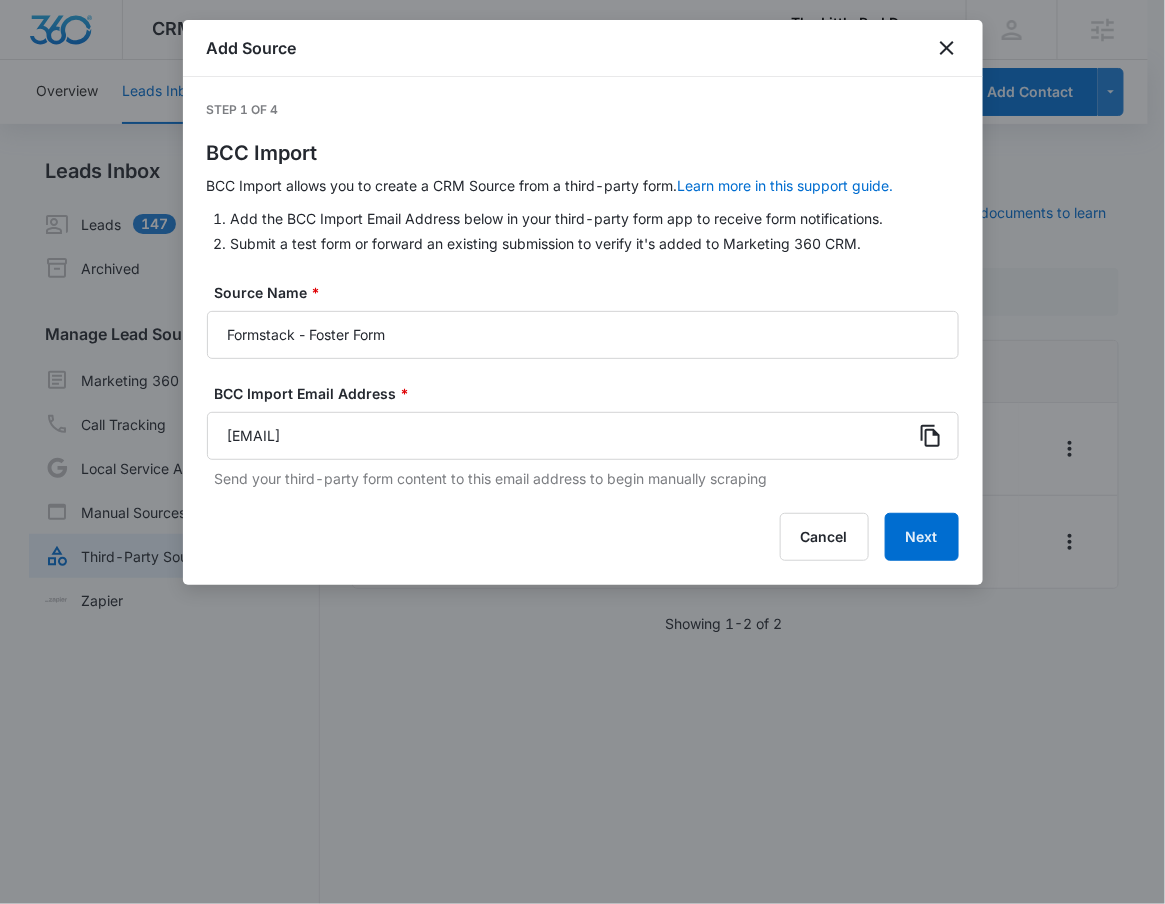 click on "Step 1 of 4 BCC Import BCC Import allows you to create a CRM Source from a third-party form. Learn more in this support guide. Add the BCC Import Email Address below in your third-party form app to receive form notifications. Submit a test form or forward an existing submission to verify it's added to Marketing 360 CRM. Source Name * Formstack - Foster Form BCC Import Email Address * crm+A1AN134073659b08882456d.ls.35@bcc.marketing360.com Send your third-party form content to this email address to begin manually scraping   Cancel Next" at bounding box center (583, 331) 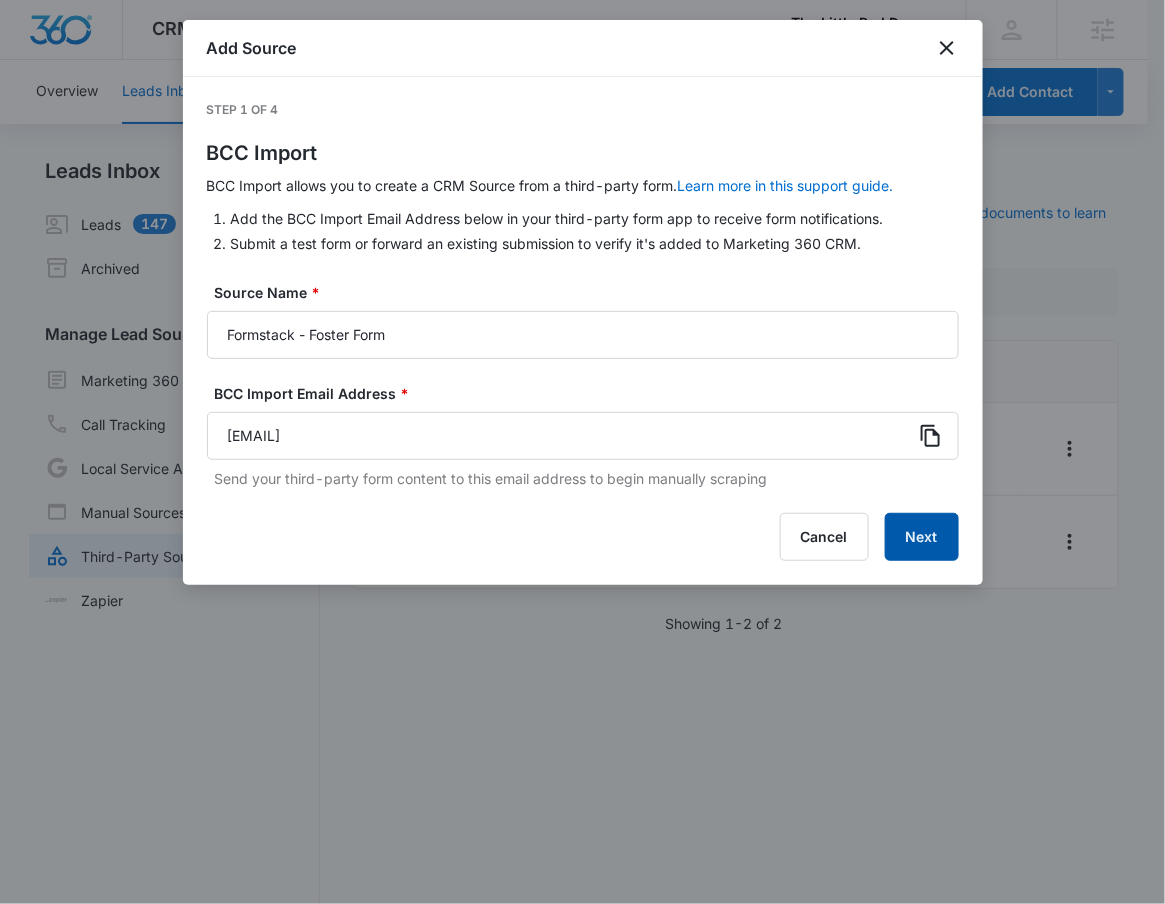 click on "Next" at bounding box center [922, 537] 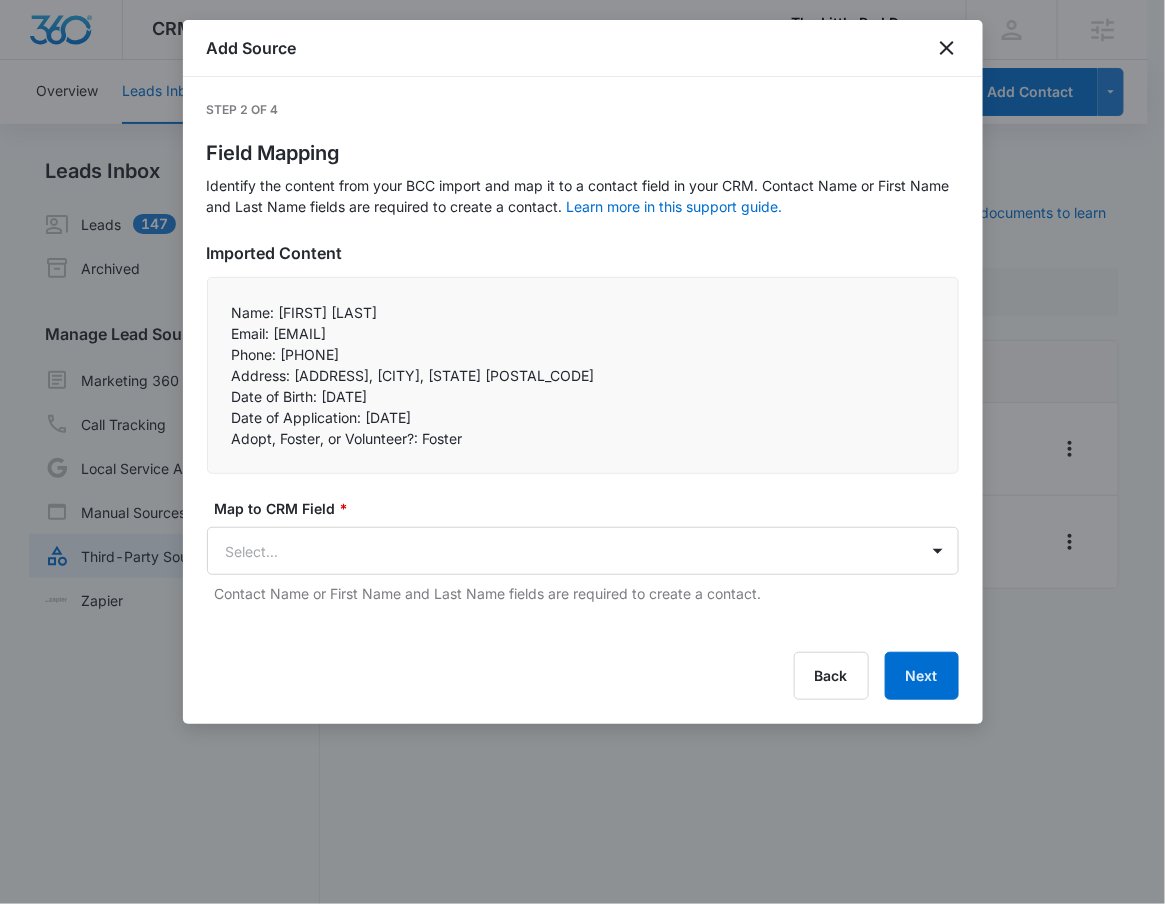 click on "Map to CRM Field * Select... Contact Name or First Name and Last Name fields are required to create a contact." at bounding box center [583, 551] 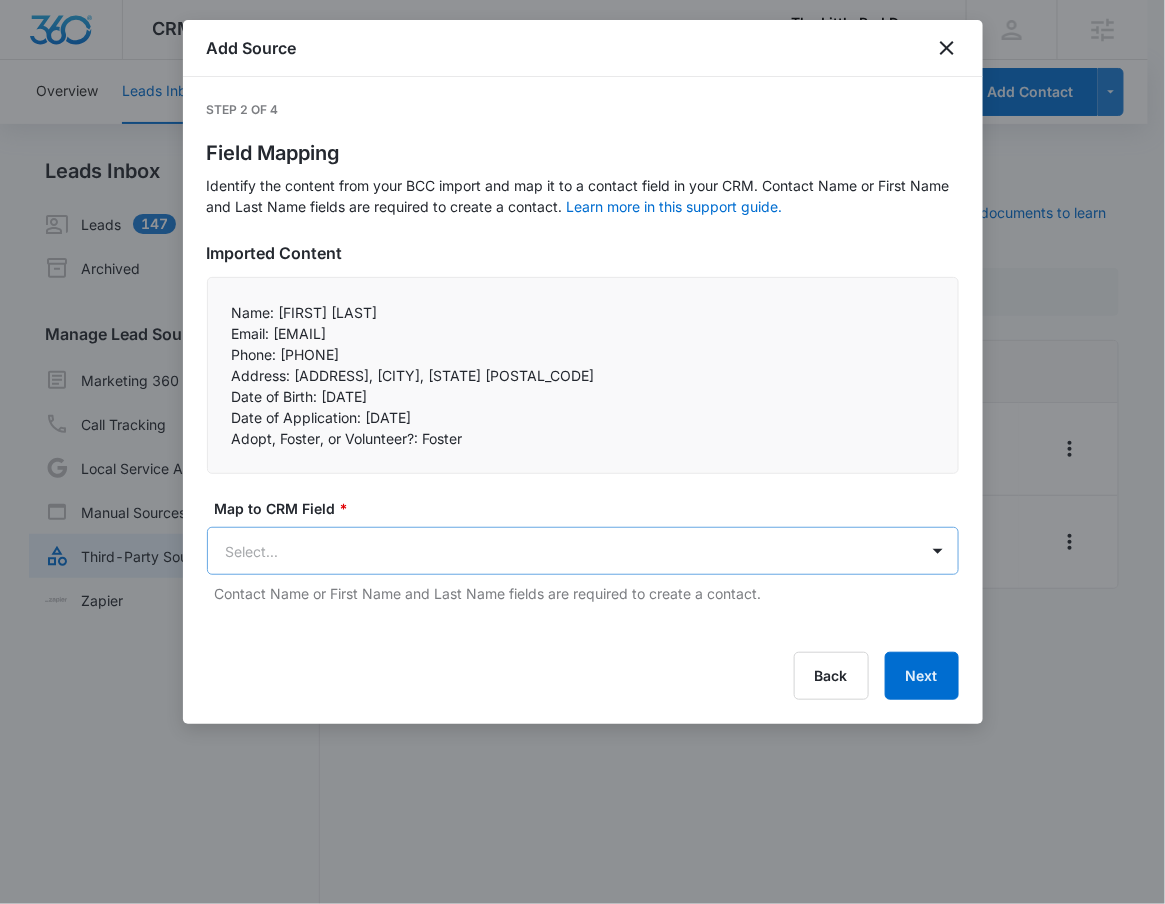 click on "CRM Apps Reputation Websites Forms CRM Email Social Shop Payments POS Content Ads Intelligence Files Brand Settings The Little Red Dog, Inc M53388 Your Accounts View All RN Robert Nguyen robert.nguyen@madwire.com My Profile Notifications Support Logout Terms & Conditions   •   Privacy Policy Agencies Overview Leads Inbox Contacts Organizations History Deals Projects Tasks Calendar Lists Reports Settings Add Contact Leads Inbox Leads 147 Archived Manage Lead Sources Marketing 360 Forms Call Tracking Local Service Ads Manual Sources Third-Party Sources Zapier Third-Party Sources Manually sync your third-party platform sources and assign them to contacts.   Visit our support documents to learn more. Source Source Name Submissions   Formstack - Adopt or Volunteer Form 1 submission Formstack - Foster Form --- Showing   1-2   of   2 The Little Red Dog, Inc - CRM Manage Third-Party Sources - Marketing 360®
Add Source Step 2 of 4 Field Mapping   Learn more in this support guide. Imported Content * And" at bounding box center (582, 464) 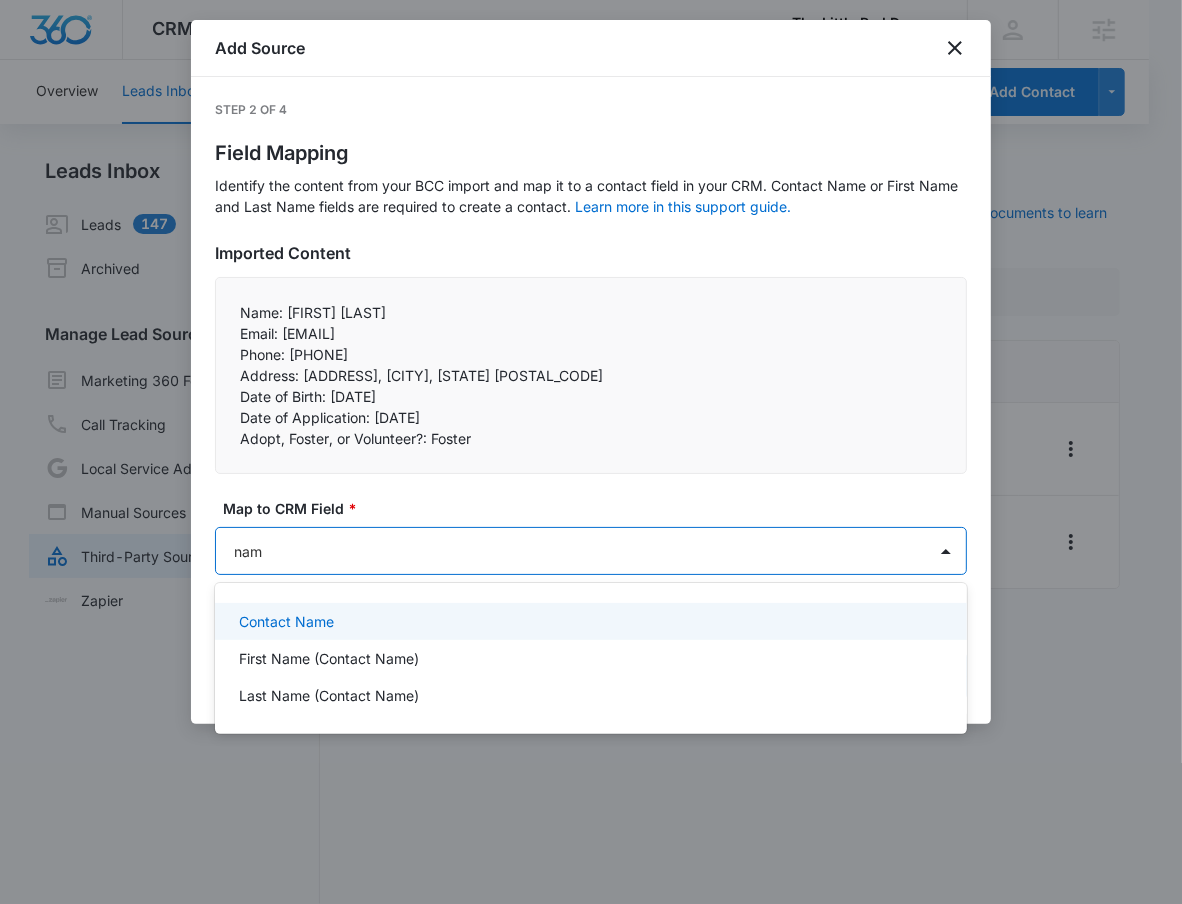 type on "name" 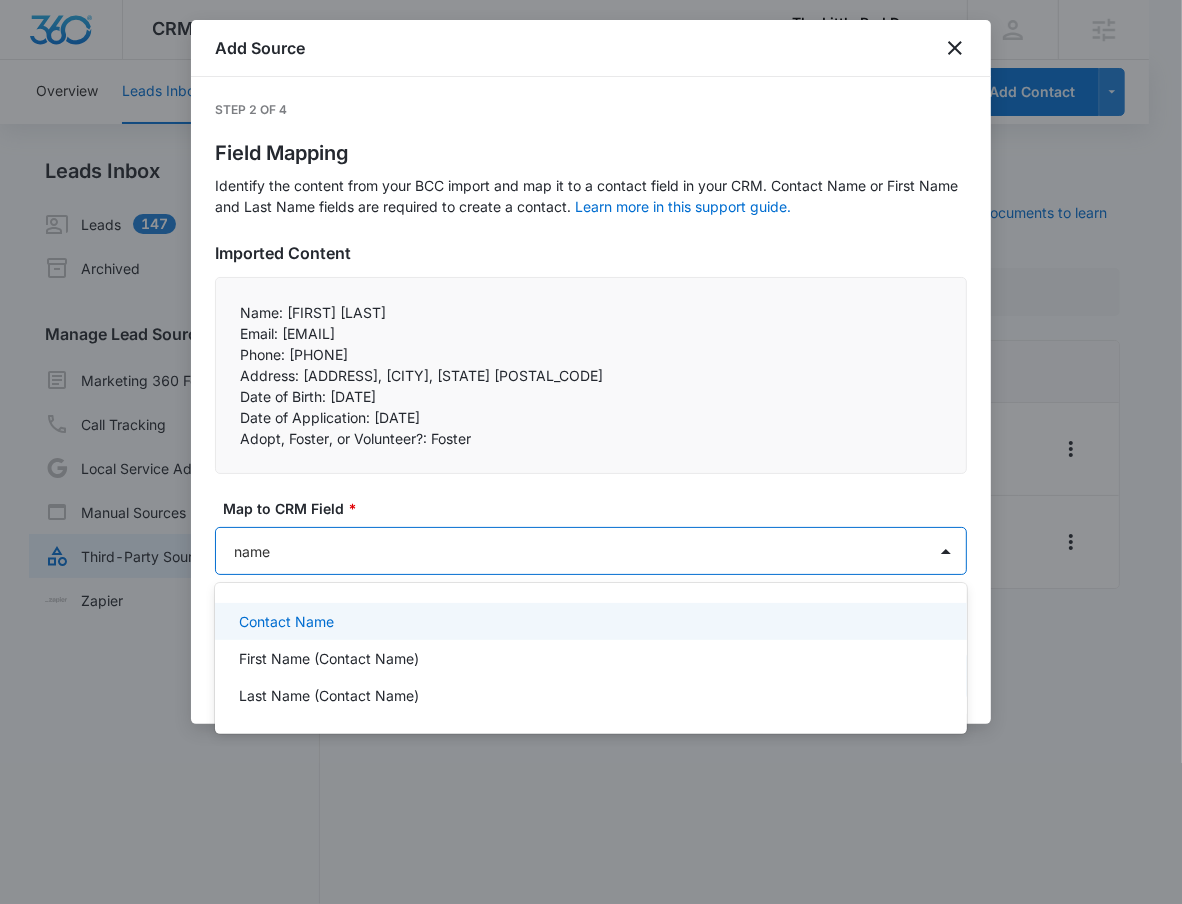 click on "Contact Name" at bounding box center [589, 621] 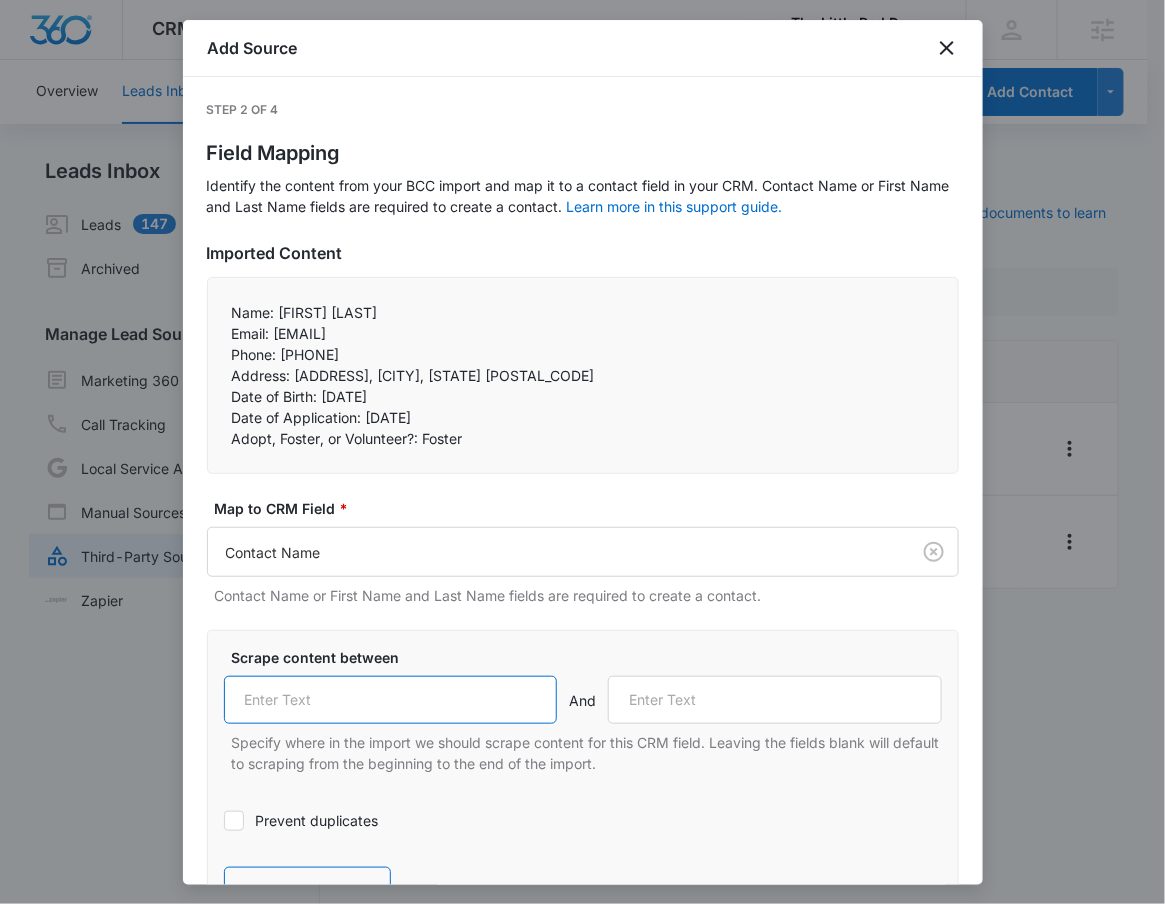 click at bounding box center (391, 700) 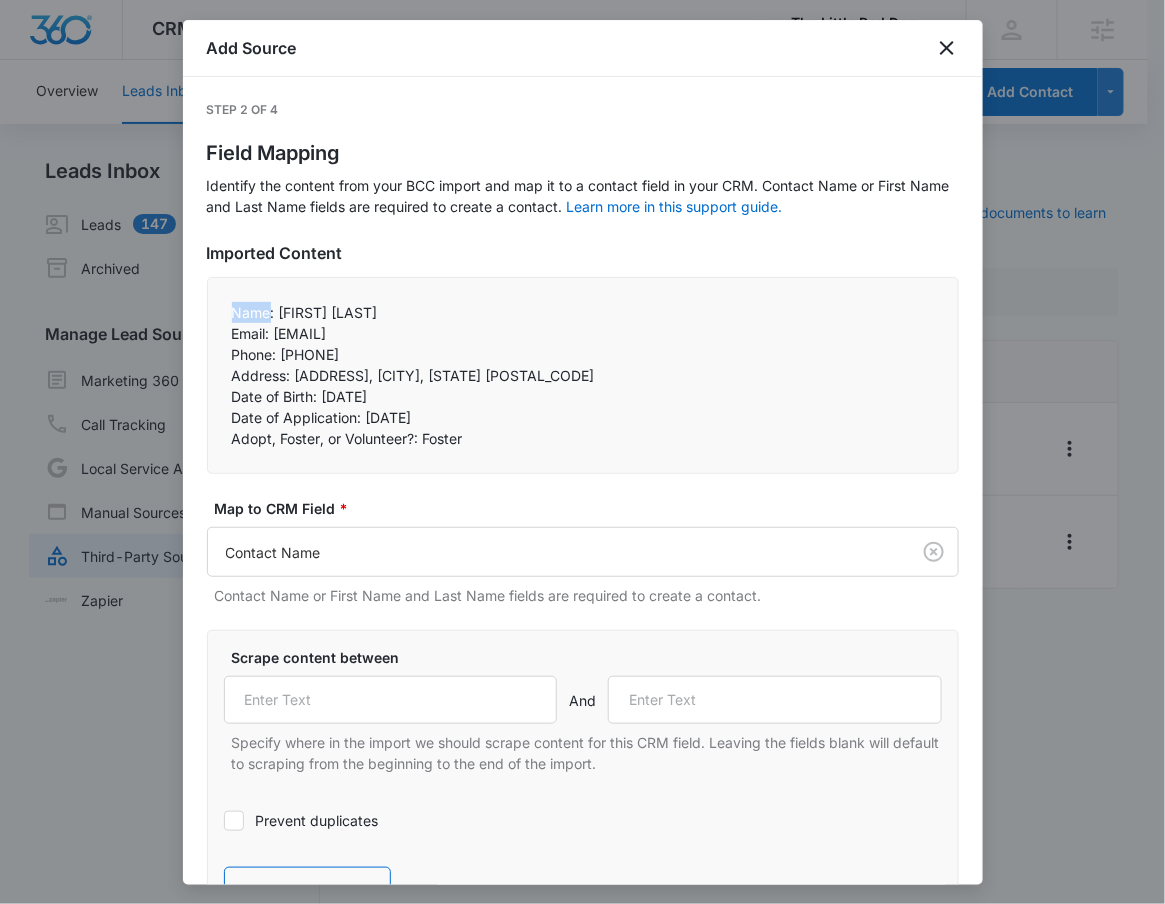 drag, startPoint x: 226, startPoint y: 320, endPoint x: 273, endPoint y: 306, distance: 49.0408 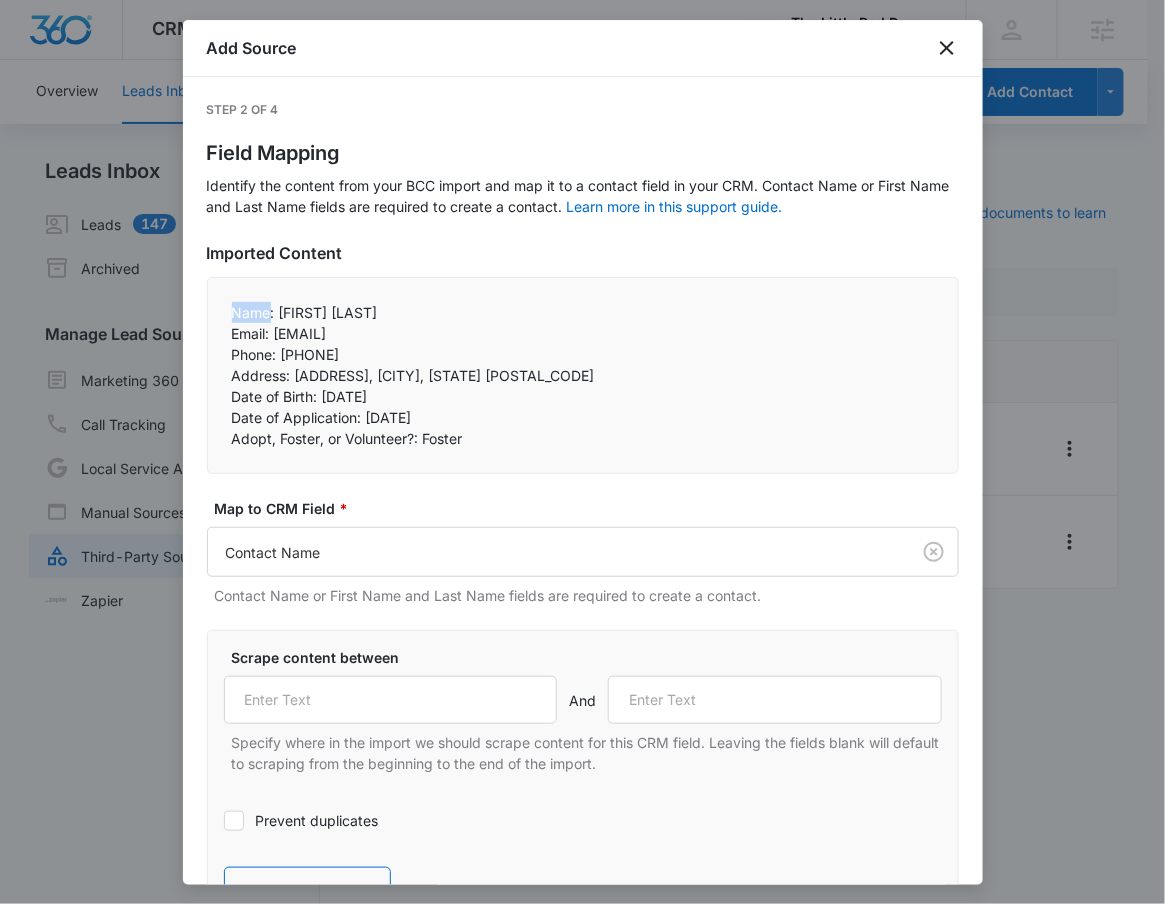 click on "Name: Megan Clarke Email: meganjclarke@gmail.com Phone: (949) 293-2058 Address: 21581 Calle Otono, Lake Forest, CA 92630 Date of Birth: 08/17/1984 Date of Application: 08/03/25 Adopt, Foster, or Volunteer?: Foster" at bounding box center [583, 375] 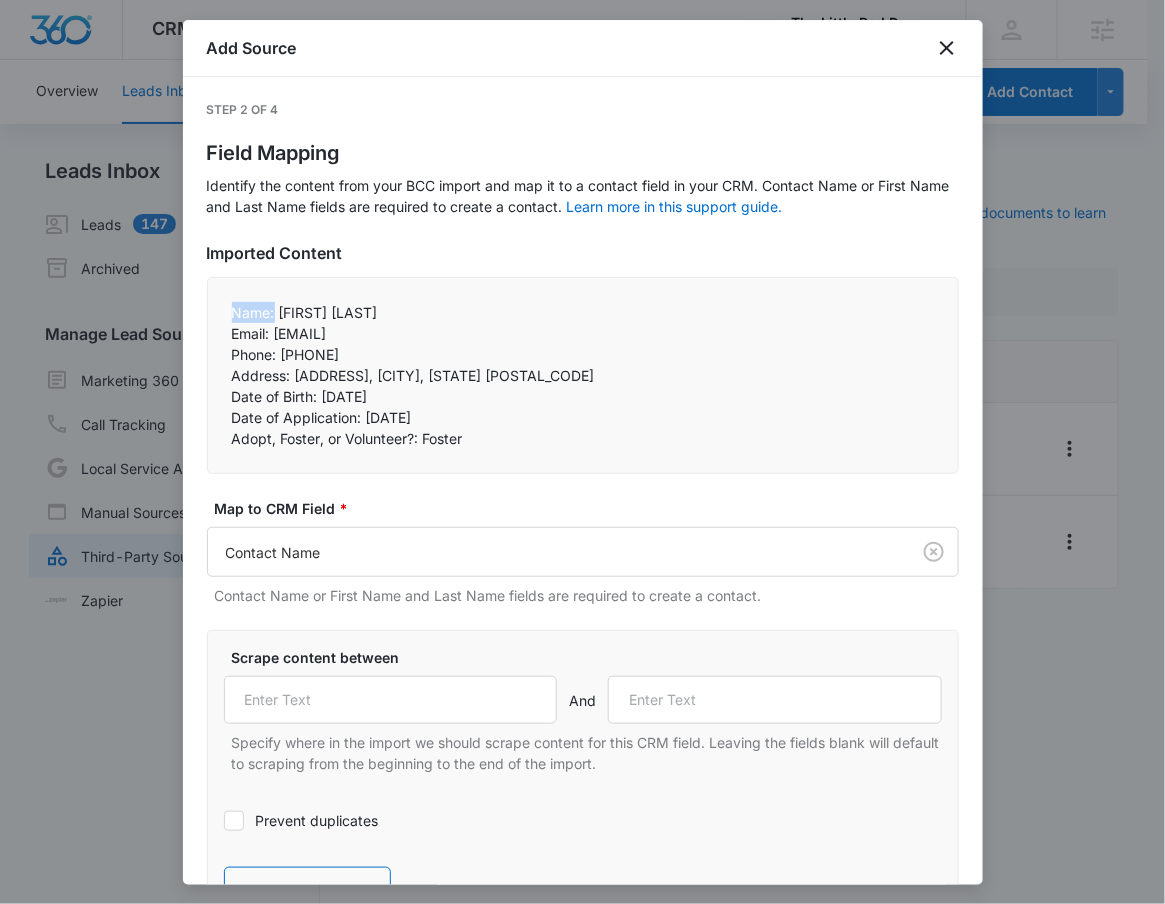 drag, startPoint x: 275, startPoint y: 313, endPoint x: 199, endPoint y: 295, distance: 78.10249 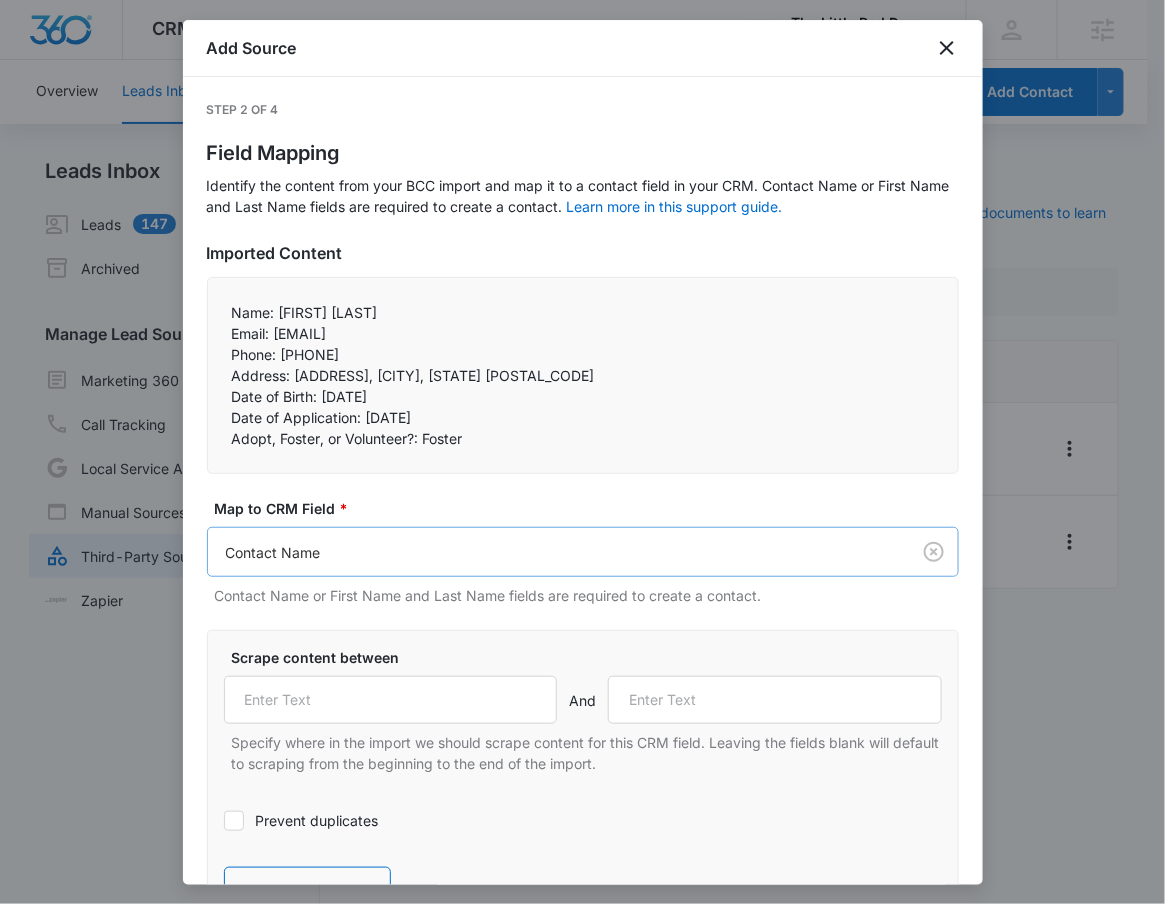 click on "CRM Apps Reputation Websites Forms CRM Email Social Shop Payments POS Content Ads Intelligence Files Brand Settings The Little Red Dog, Inc M53388 Your Accounts View All RN Robert Nguyen robert.nguyen@madwire.com My Profile Notifications Support Logout Terms & Conditions   •   Privacy Policy Agencies Overview Leads Inbox Contacts Organizations History Deals Projects Tasks Calendar Lists Reports Settings Add Contact Leads Inbox Leads 147 Archived Manage Lead Sources Marketing 360 Forms Call Tracking Local Service Ads Manual Sources Third-Party Sources Zapier Third-Party Sources Manually sync your third-party platform sources and assign them to contacts.   Visit our support documents to learn more. Source Source Name Submissions   Formstack - Adopt or Volunteer Form 1 submission Formstack - Foster Form --- Showing   1-2   of   2 The Little Red Dog, Inc - CRM Manage Third-Party Sources - Marketing 360®
Add Source Step 2 of 4 Field Mapping   Learn more in this support guide. Imported Content * And" at bounding box center (582, 464) 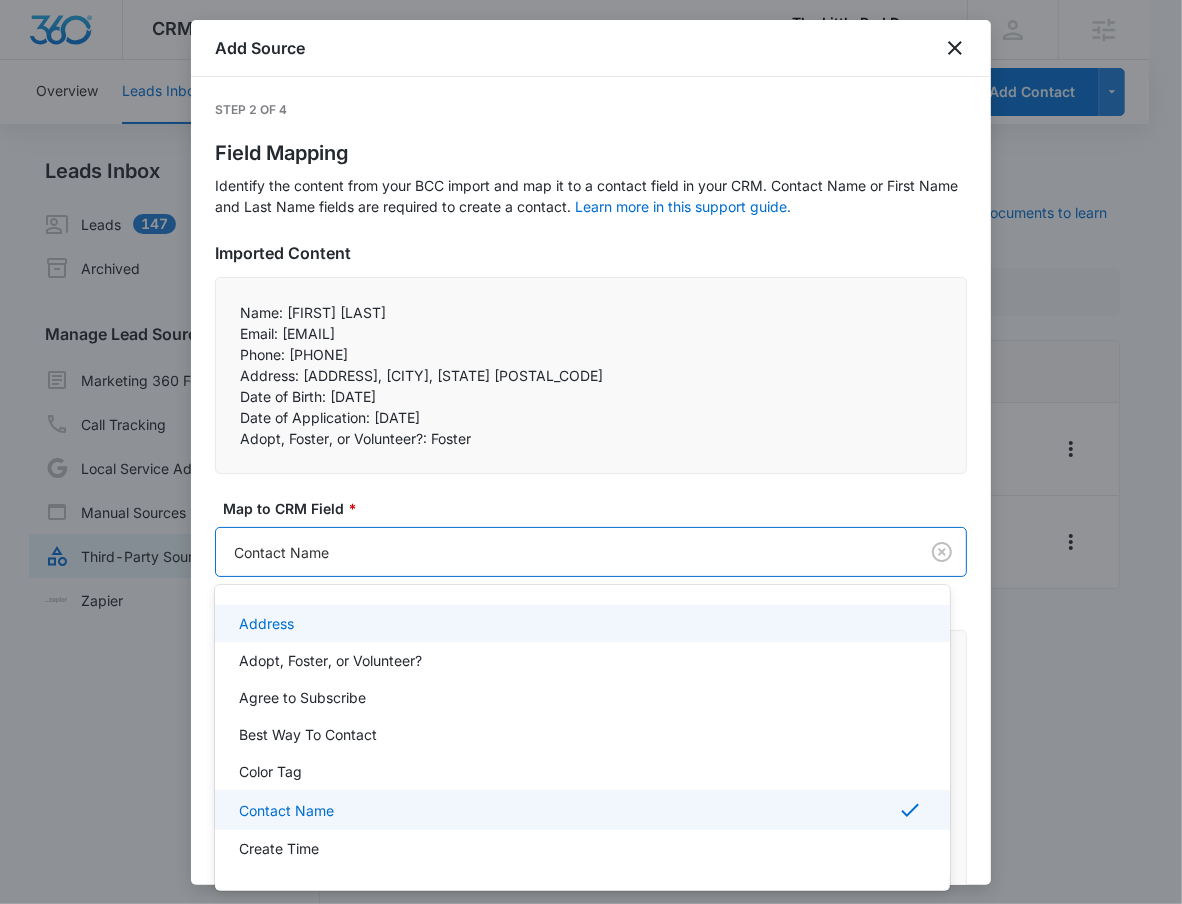 click at bounding box center (591, 452) 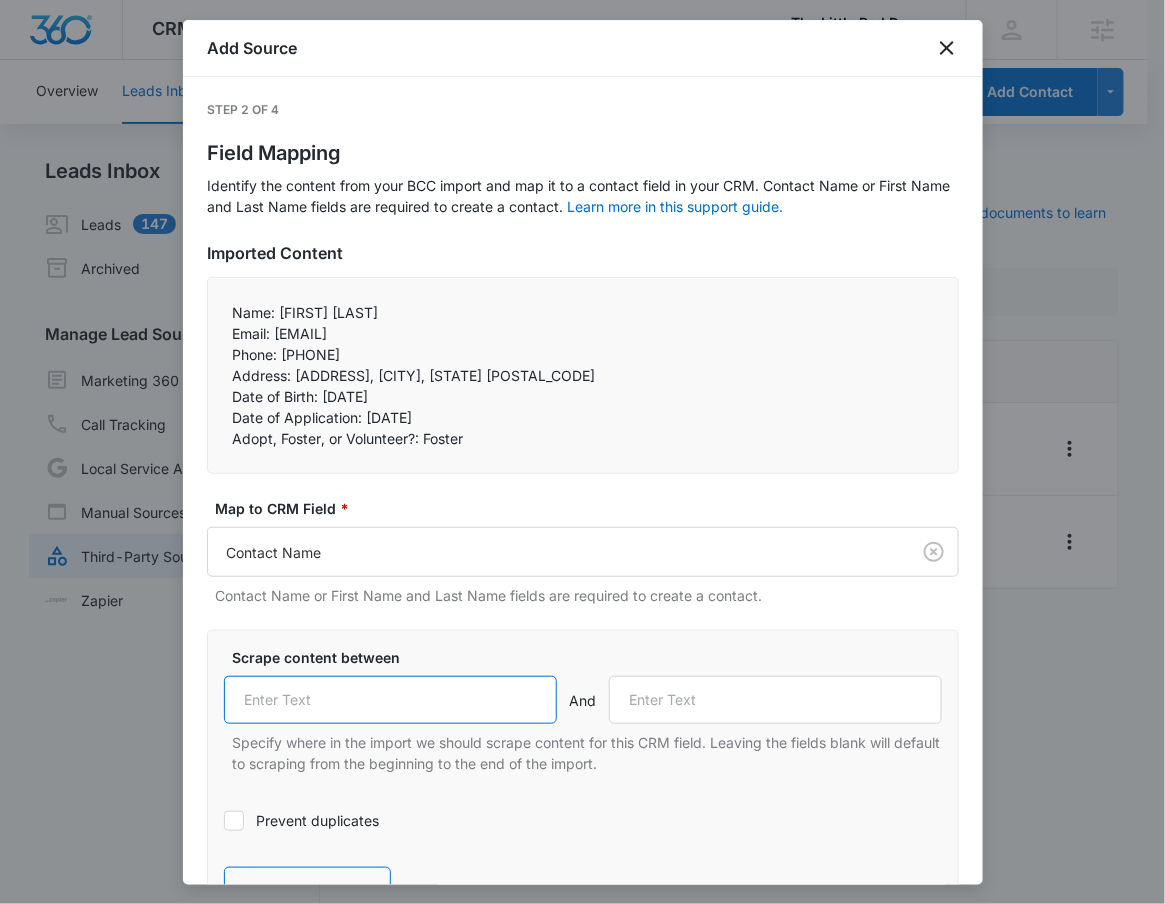 click at bounding box center (391, 700) 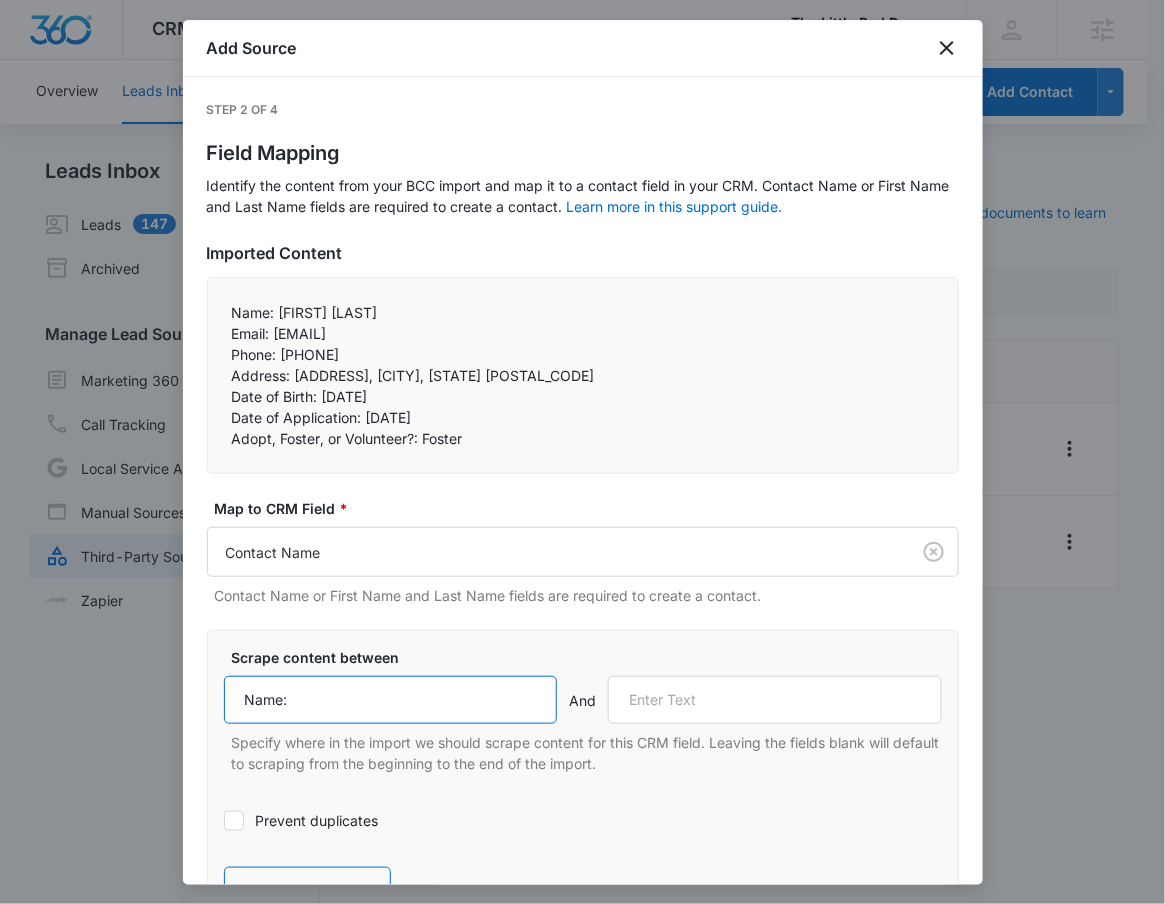 type on "Name:" 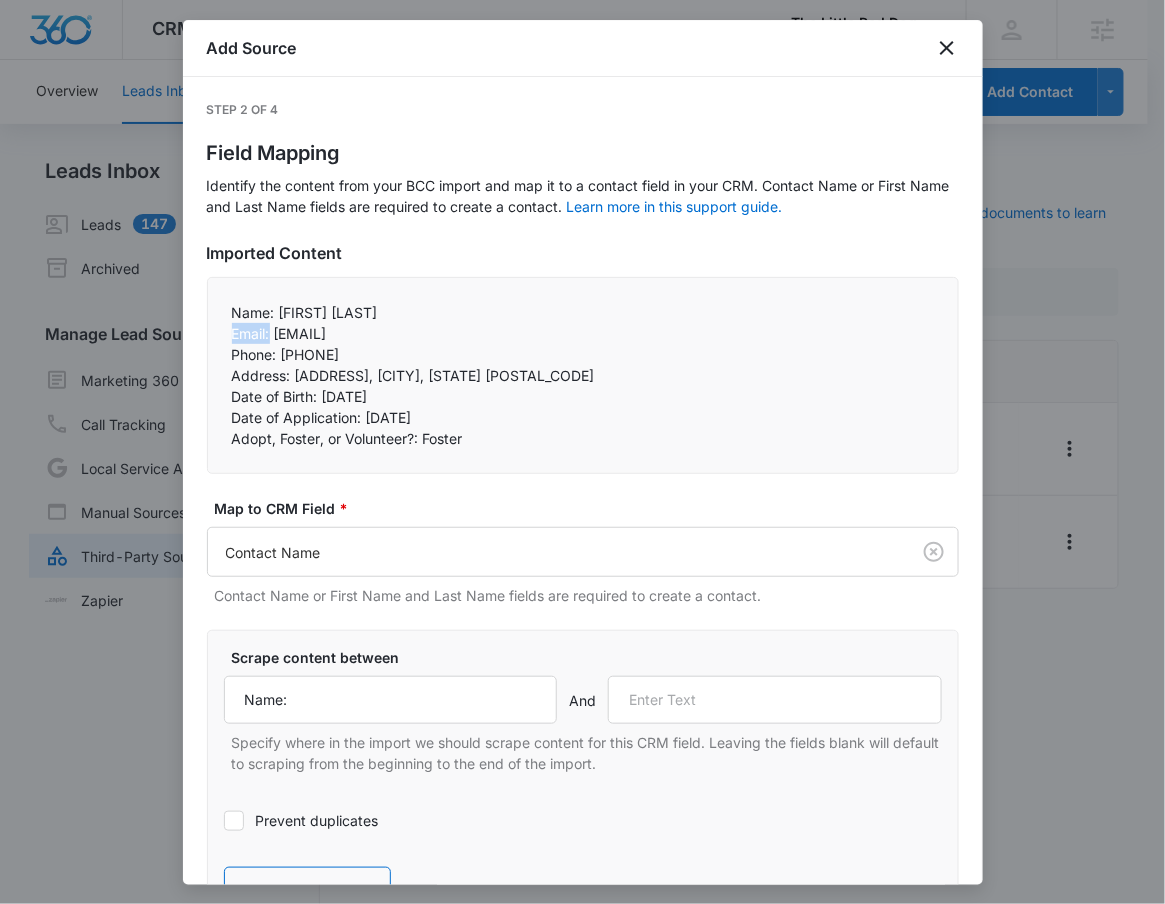 drag, startPoint x: 273, startPoint y: 328, endPoint x: 206, endPoint y: 335, distance: 67.36468 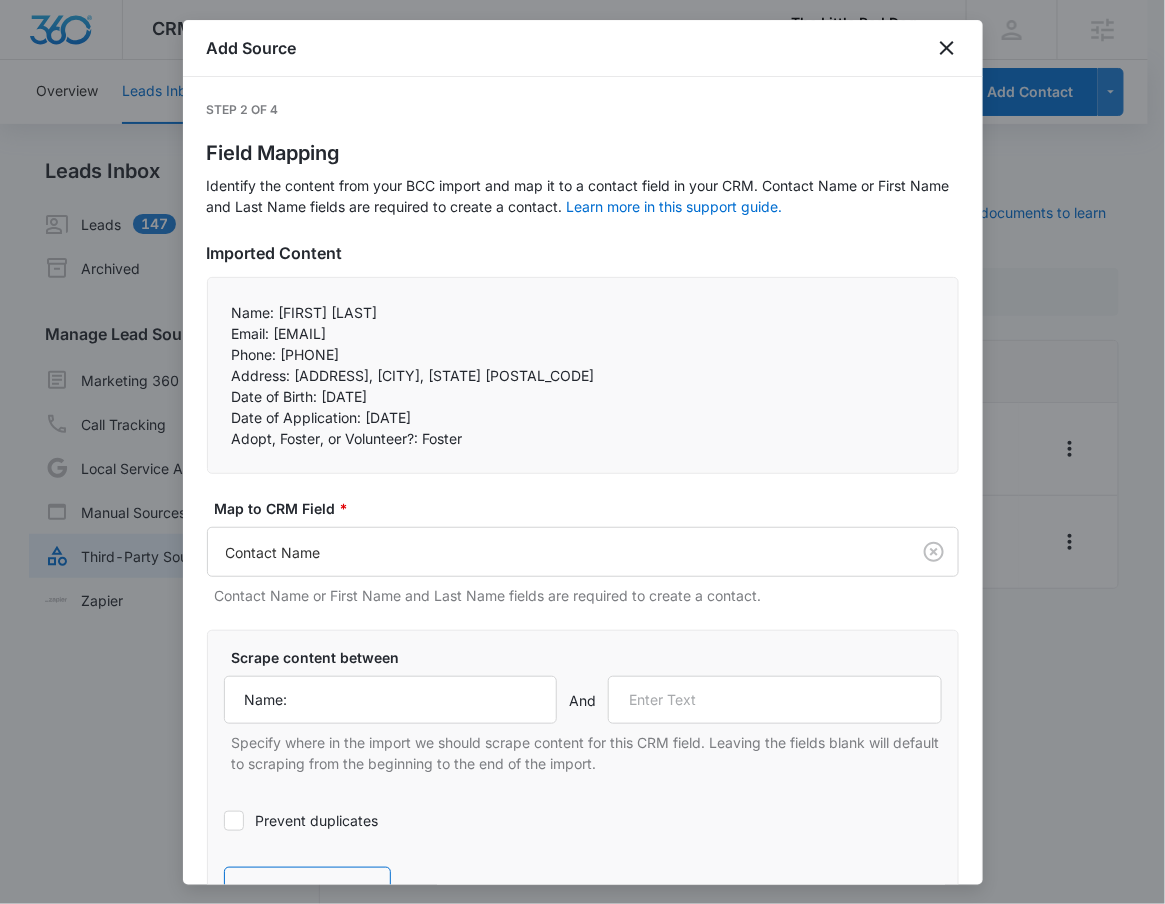 click at bounding box center (775, 700) 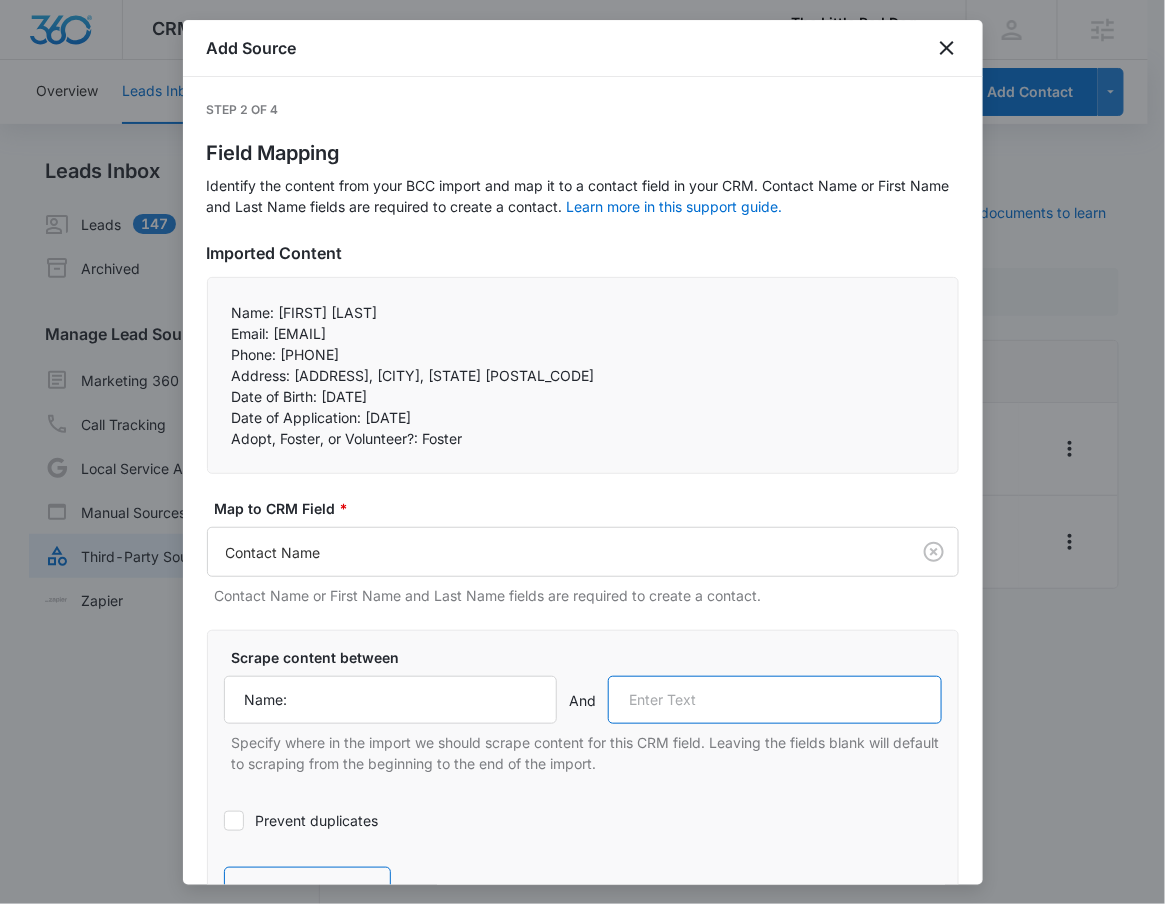 click at bounding box center [775, 700] 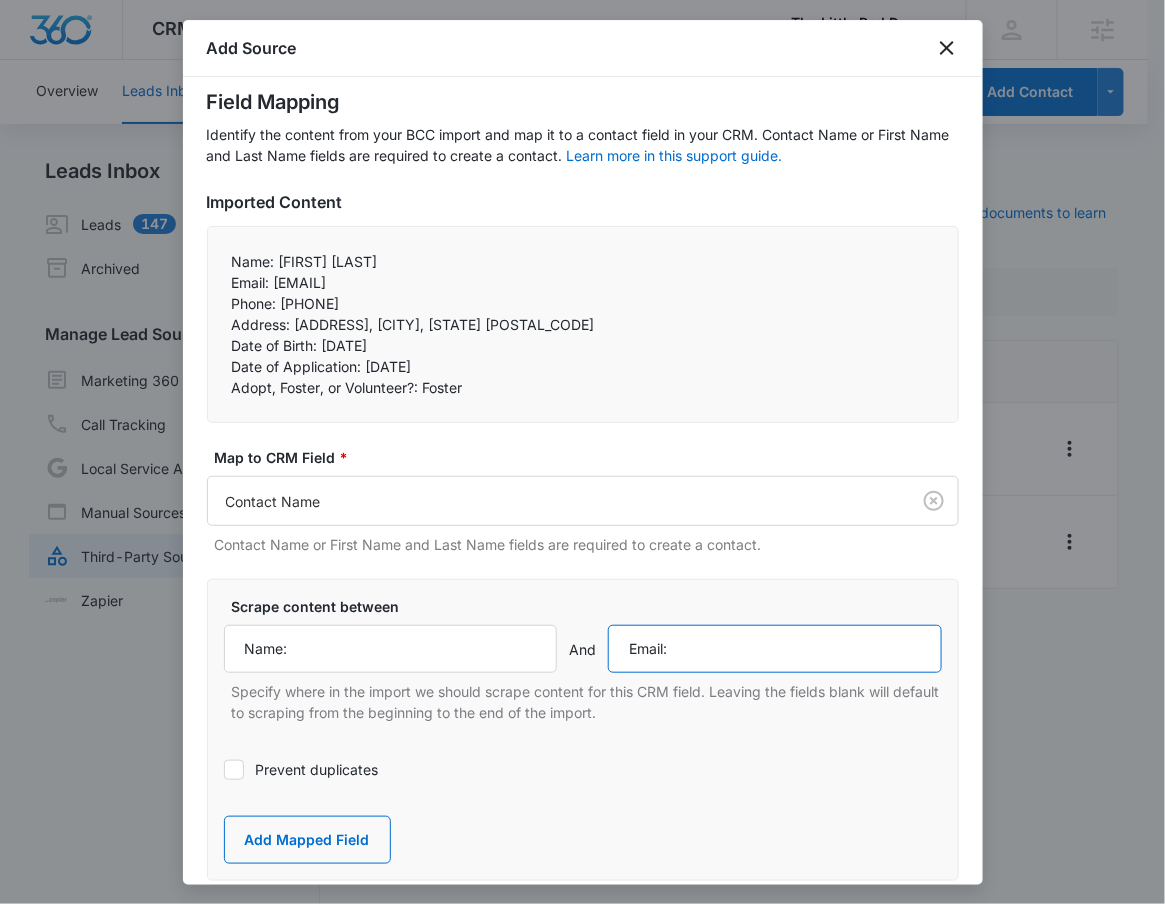 scroll, scrollTop: 142, scrollLeft: 0, axis: vertical 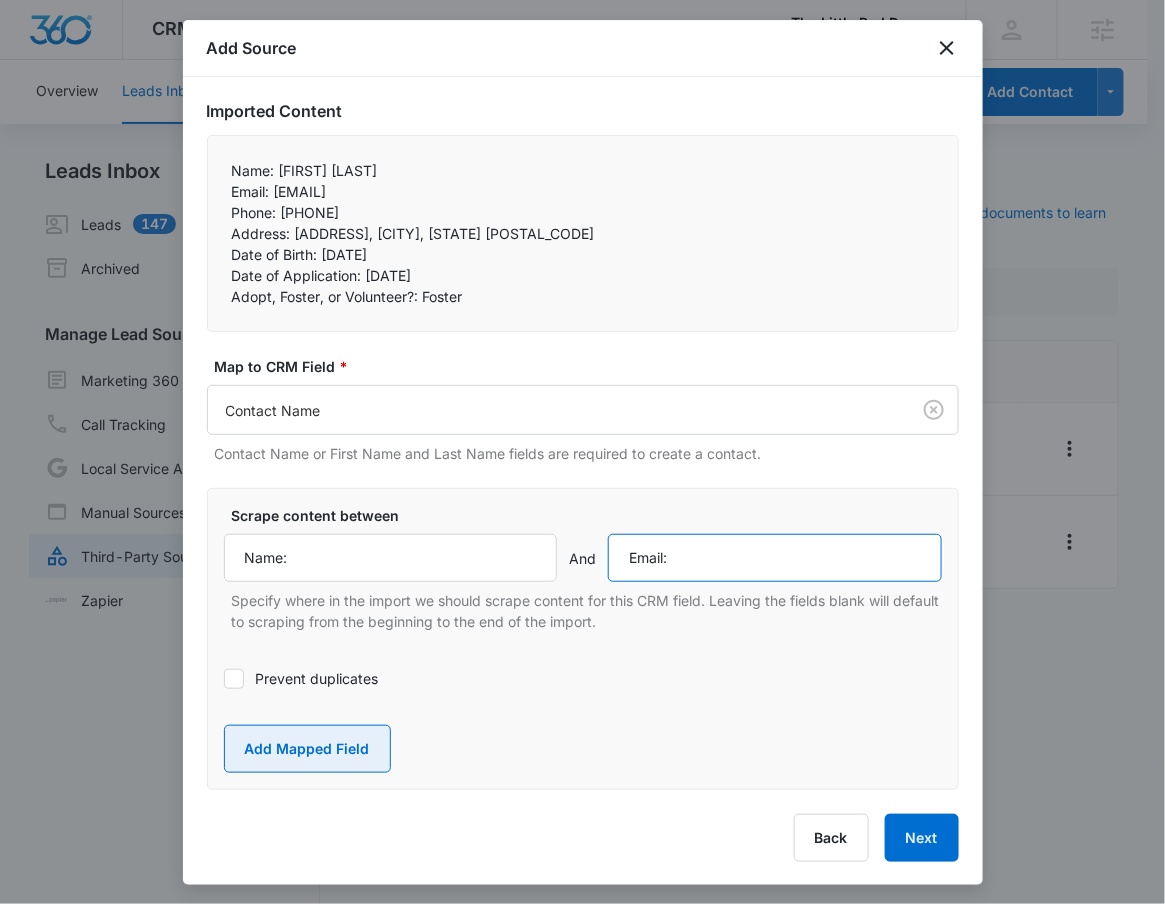 type on "Email:" 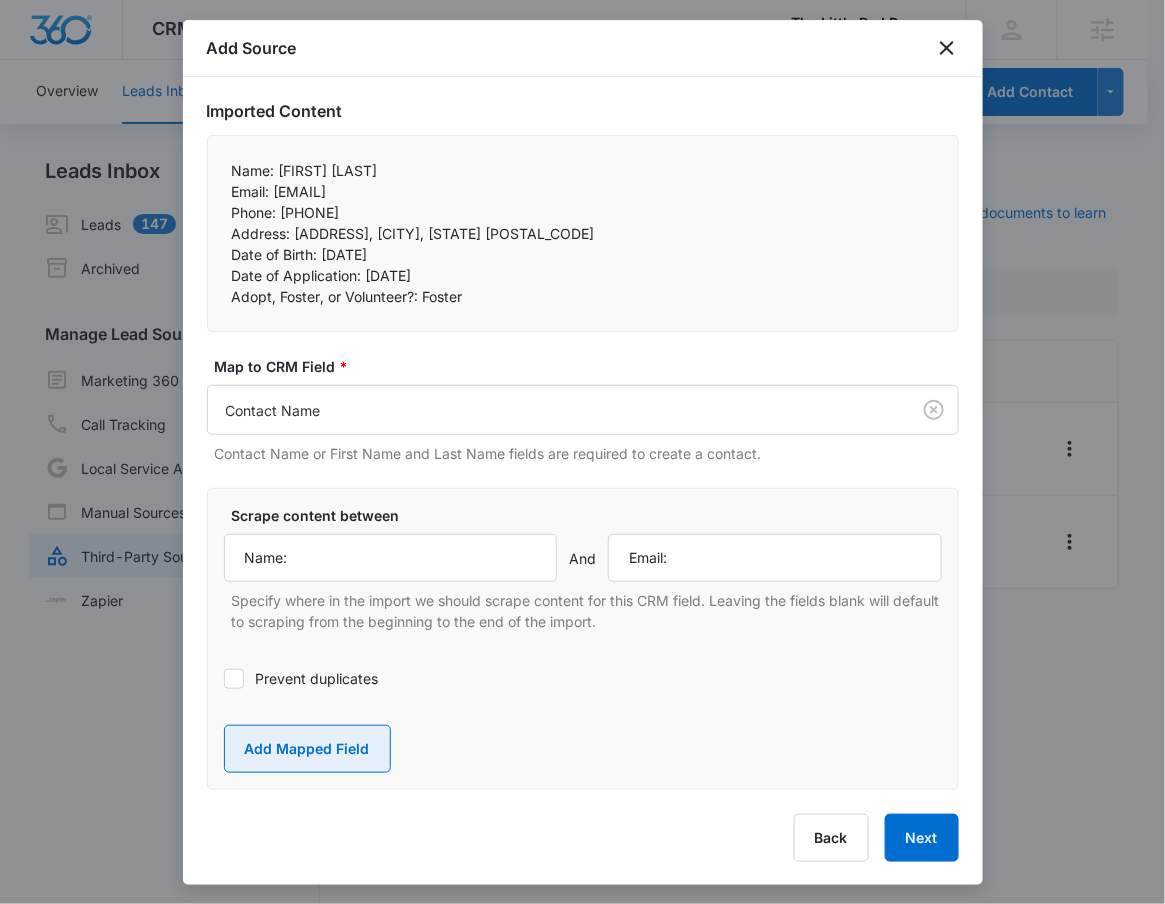 click on "Add Mapped Field" at bounding box center (307, 749) 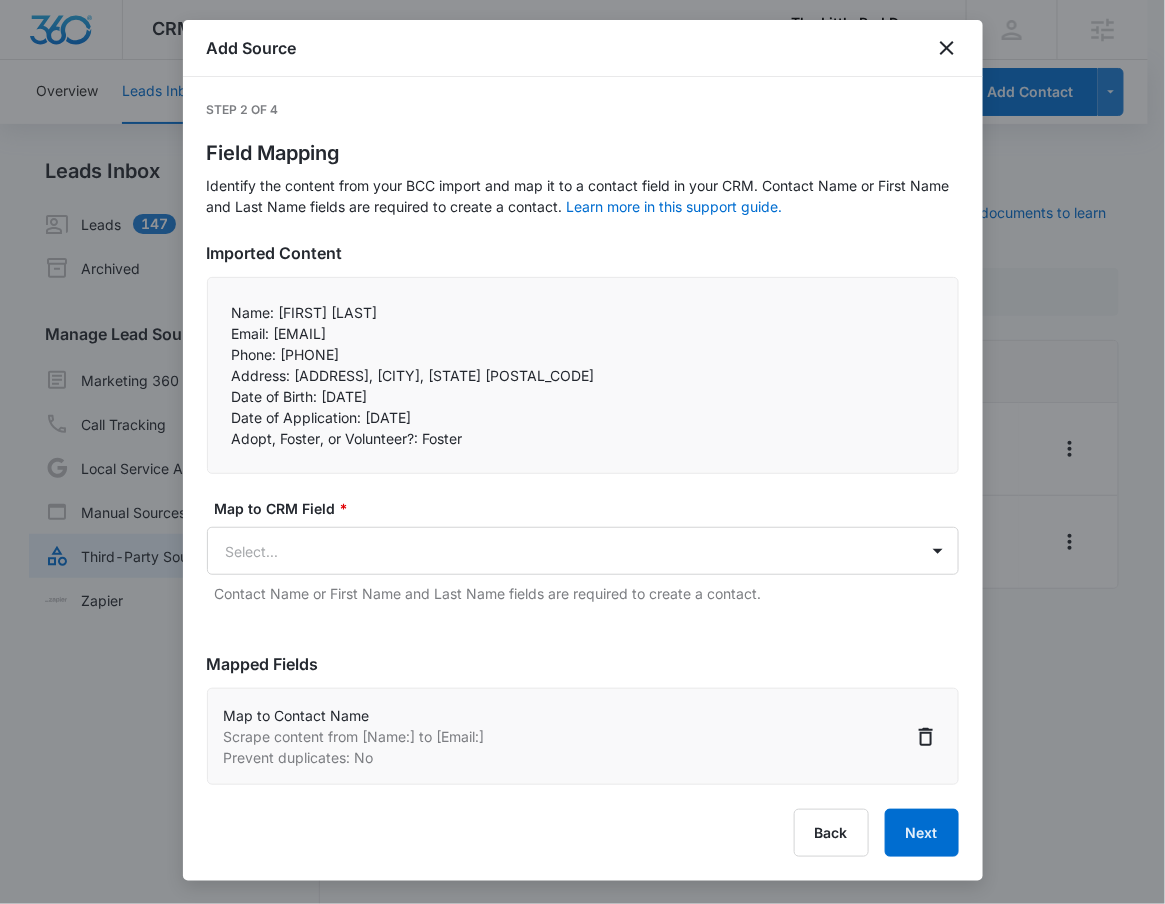 scroll, scrollTop: 0, scrollLeft: 0, axis: both 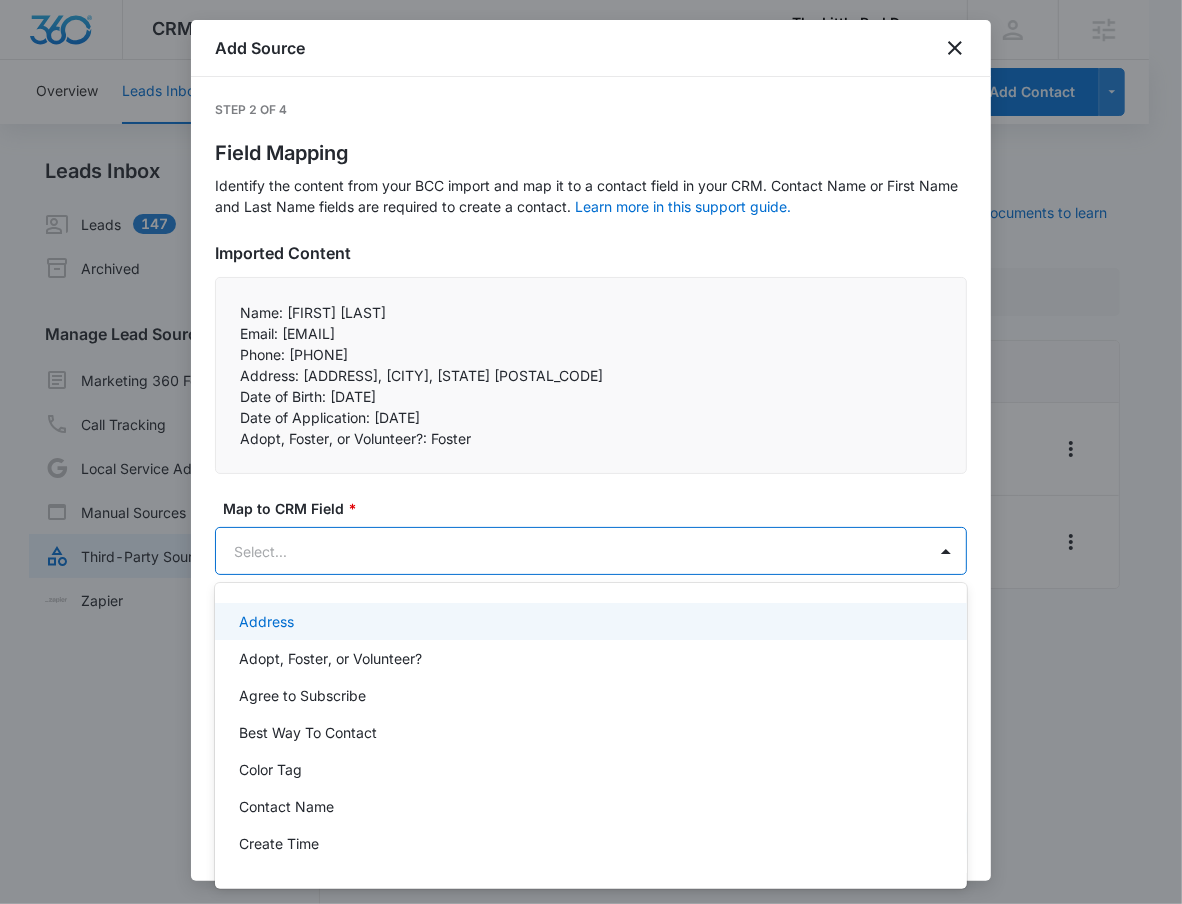 click on "CRM Apps Reputation Websites Forms CRM Email Social Shop Payments POS Content Ads Intelligence Files Brand Settings The Little Red Dog, Inc M53388 Your Accounts View All RN Robert Nguyen robert.nguyen@madwire.com My Profile Notifications Support Logout Terms & Conditions   •   Privacy Policy Agencies Overview Leads Inbox Contacts Organizations History Deals Projects Tasks Calendar Lists Reports Settings Add Contact Leads Inbox Leads 147 Archived Manage Lead Sources Marketing 360 Forms Call Tracking Local Service Ads Manual Sources Third-Party Sources Zapier Third-Party Sources Manually sync your third-party platform sources and assign them to contacts.   Visit our support documents to learn more. Source Source Name Submissions   Formstack - Adopt or Volunteer Form 1 submission Formstack - Foster Form --- Showing   1-2   of   2 The Little Red Dog, Inc - CRM Manage Third-Party Sources - Marketing 360®
Add Source Step 2 of 4 Field Mapping   Learn more in this support guide. Imported Content * And" at bounding box center [591, 452] 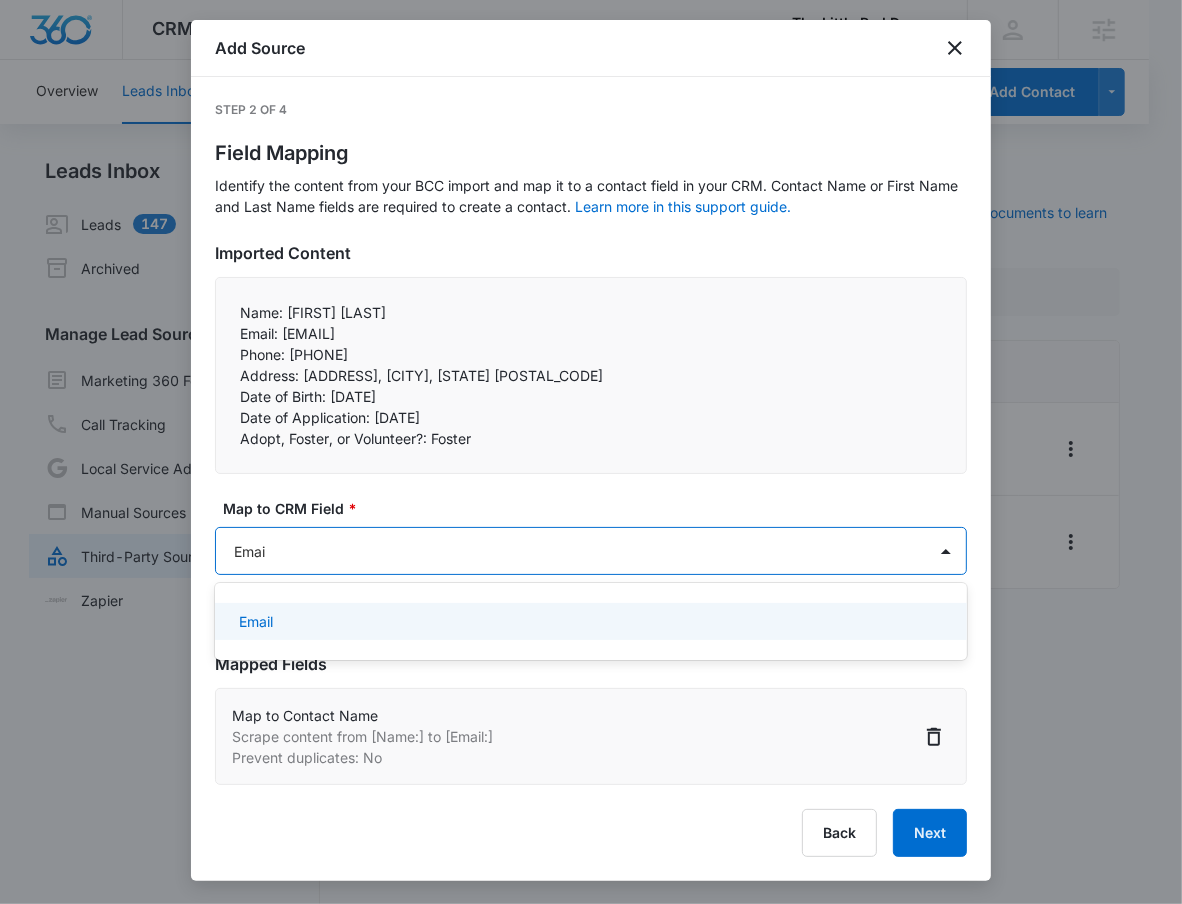 type on "Email" 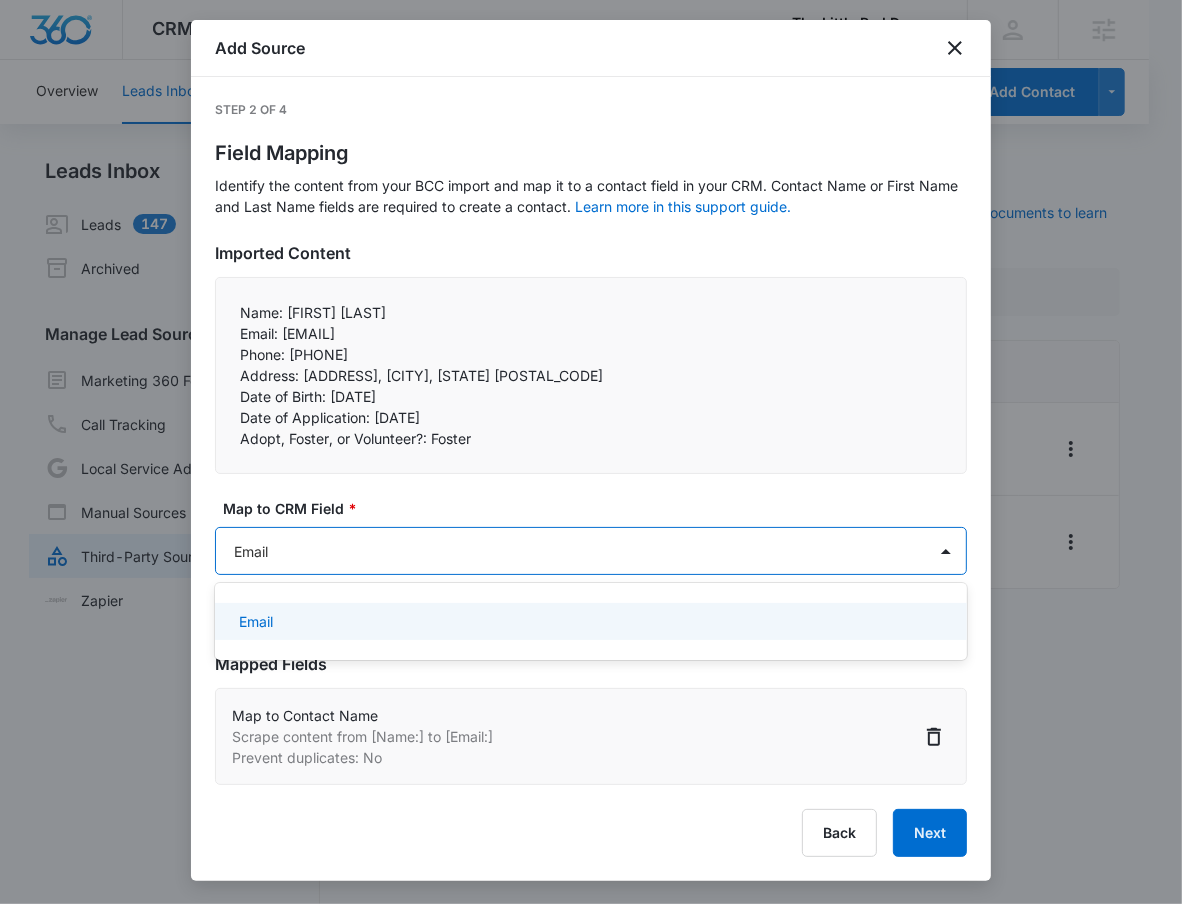 click on "Email" at bounding box center [591, 621] 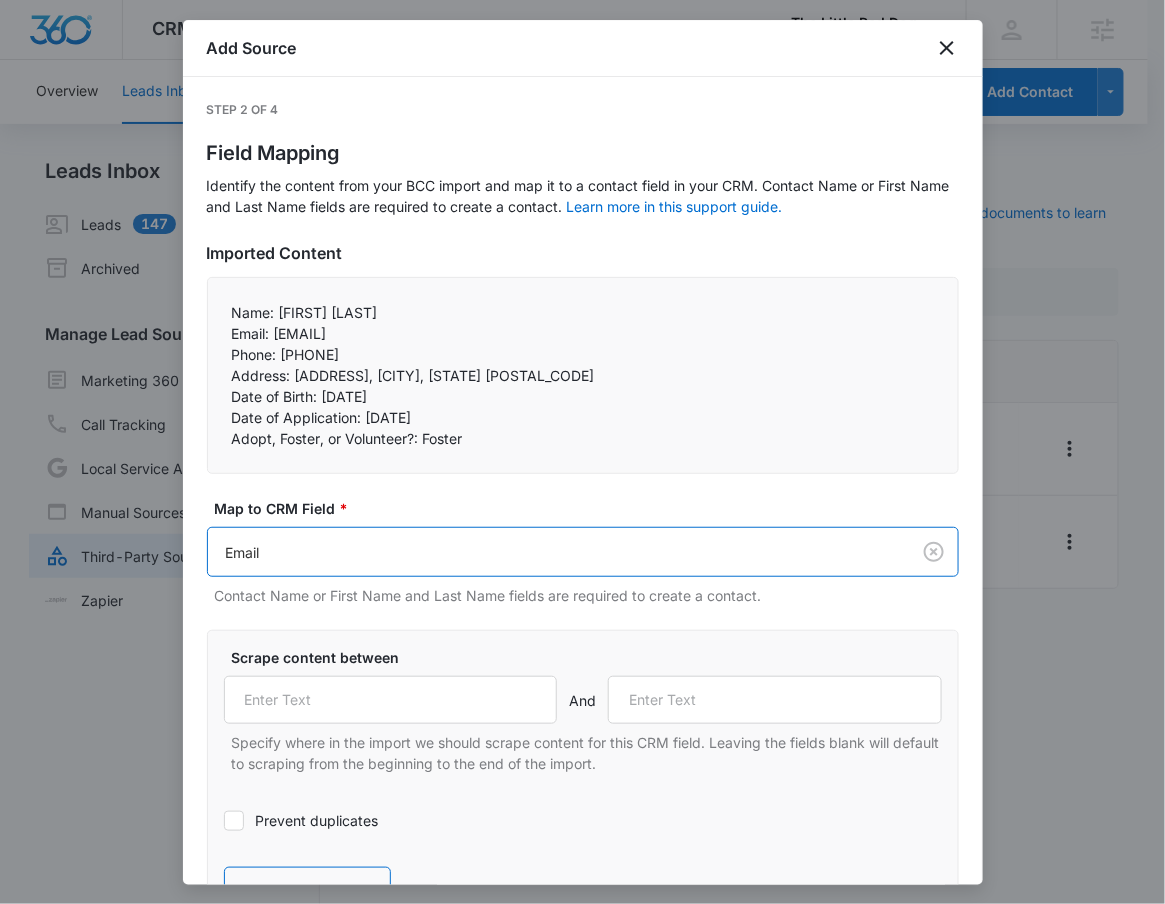 click on "Prevent duplicates" at bounding box center (583, 820) 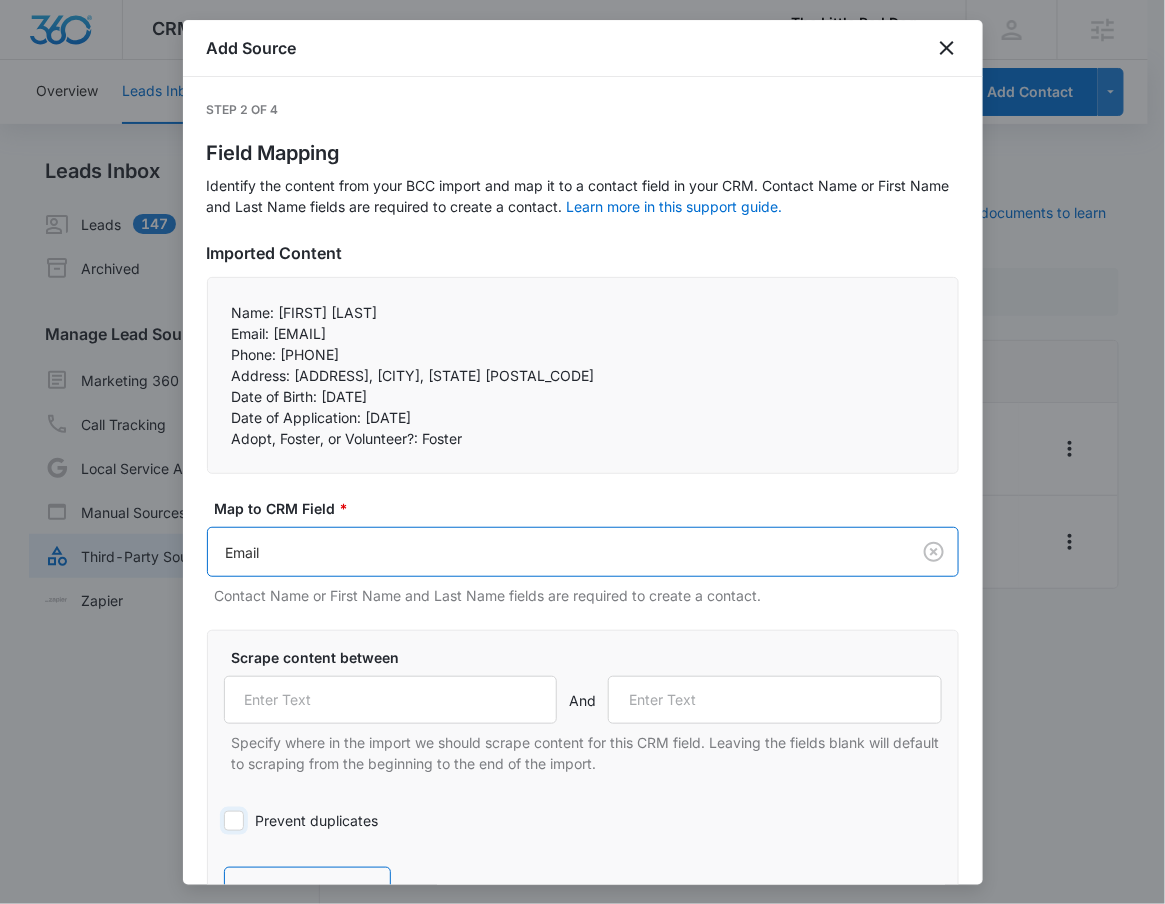 click on "Prevent duplicates" at bounding box center [224, 821] 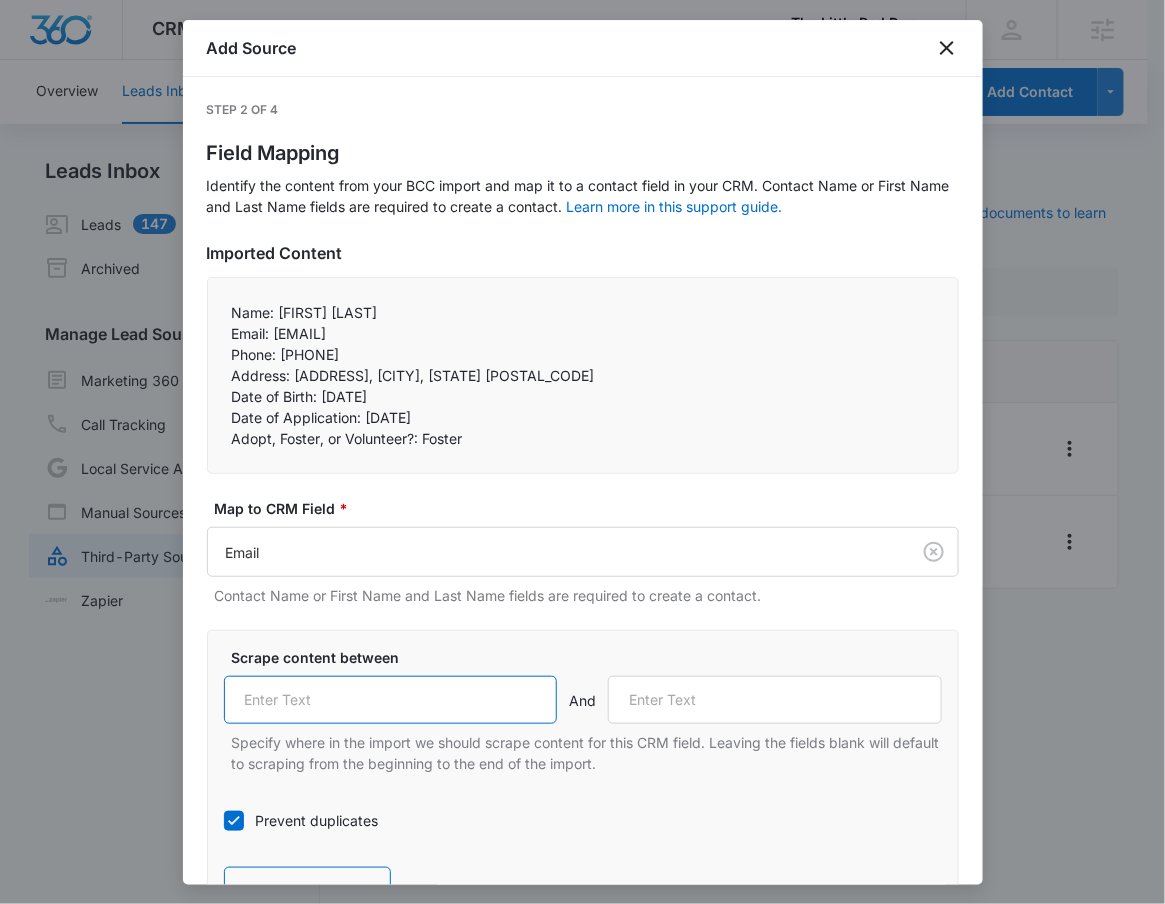 click at bounding box center [391, 700] 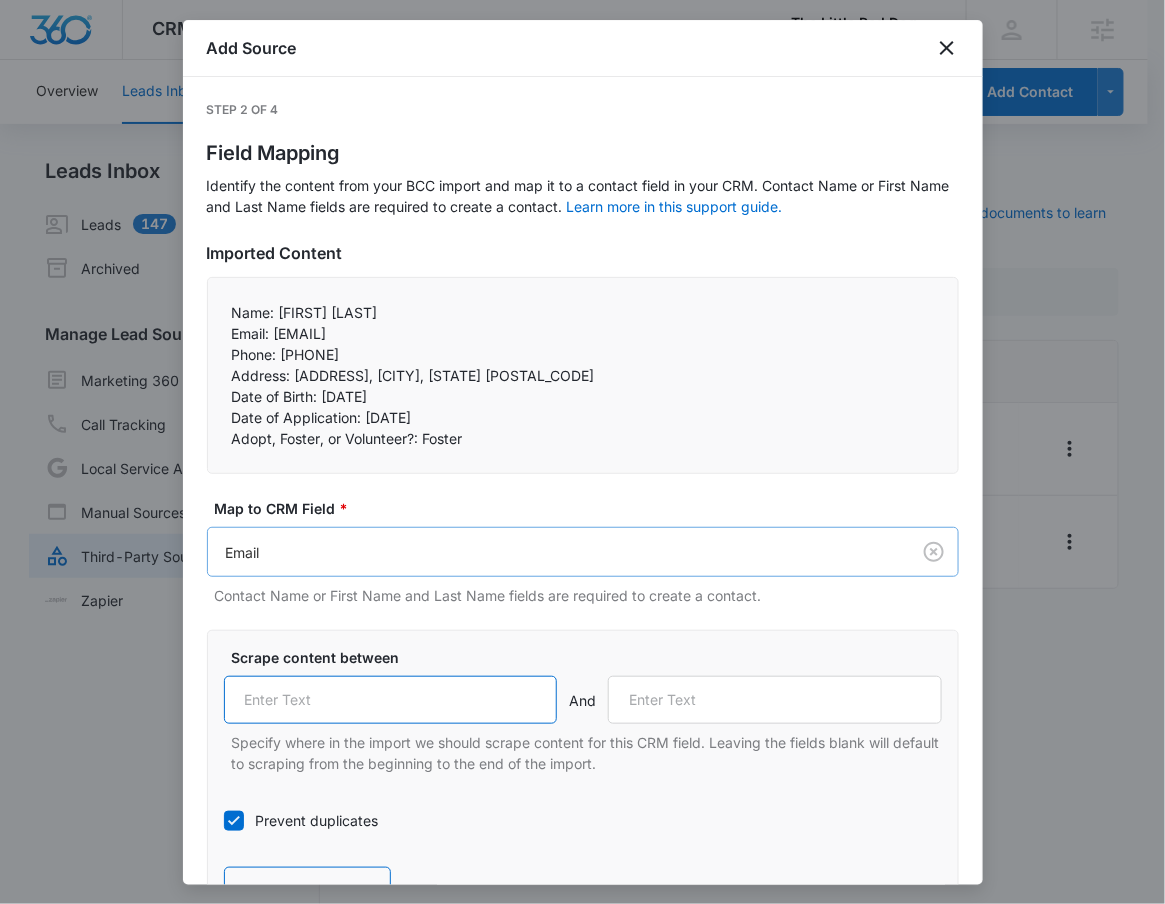 paste on "Email:" 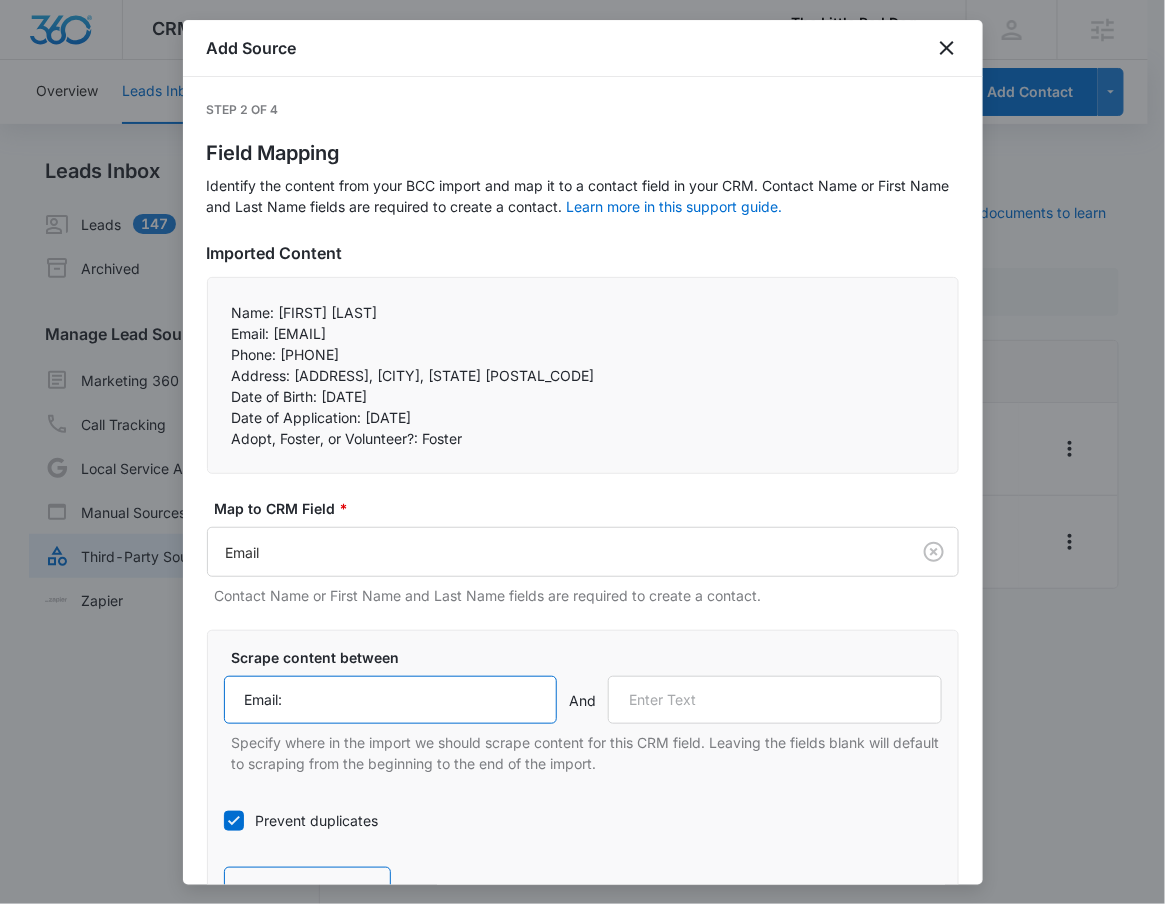 type on "Email:" 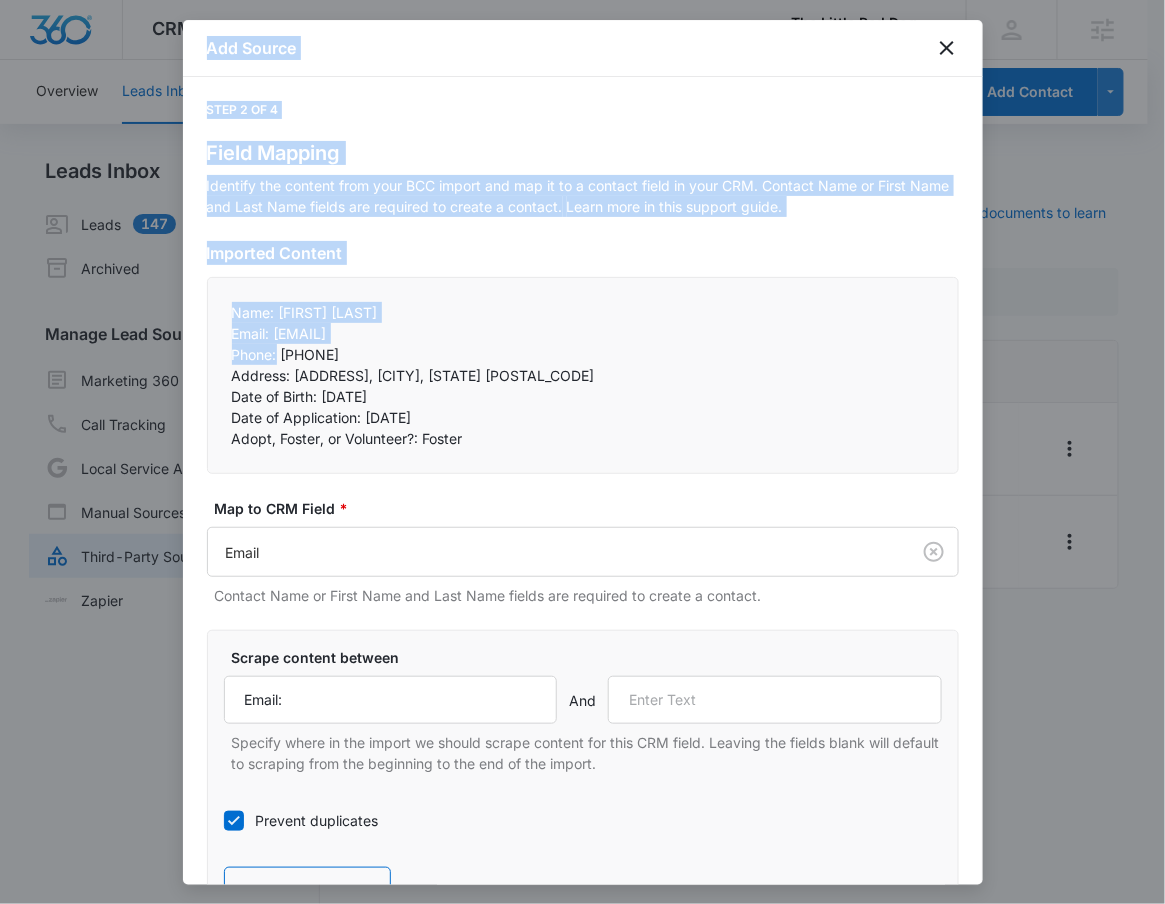 drag, startPoint x: 277, startPoint y: 353, endPoint x: 153, endPoint y: 344, distance: 124.32619 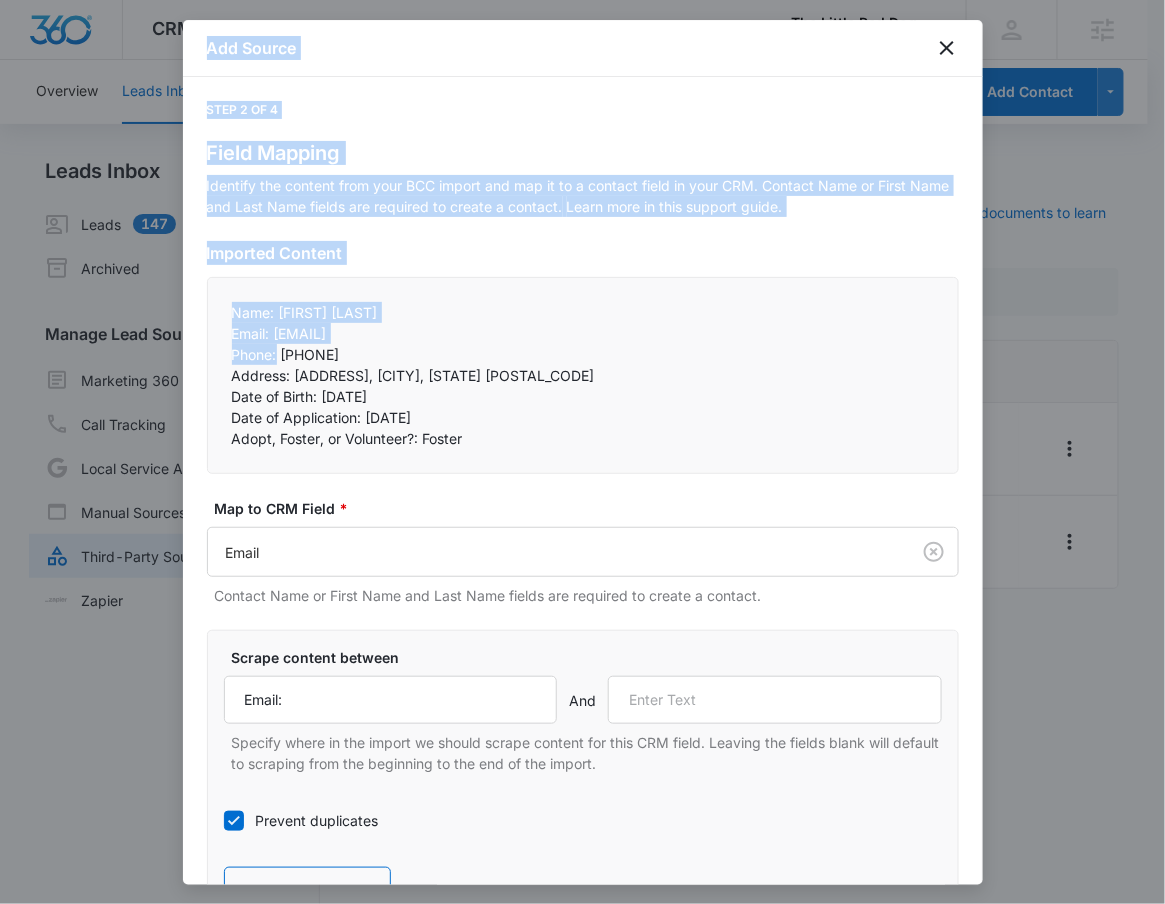 click on "CRM Apps Reputation Websites Forms CRM Email Social Shop Payments POS Content Ads Intelligence Files Brand Settings The Little Red Dog, Inc M53388 Your Accounts View All RN Robert Nguyen robert.nguyen@madwire.com My Profile Notifications Support Logout Terms & Conditions   •   Privacy Policy Agencies Overview Leads Inbox Contacts Organizations History Deals Projects Tasks Calendar Lists Reports Settings Add Contact Leads Inbox Leads 147 Archived Manage Lead Sources Marketing 360 Forms Call Tracking Local Service Ads Manual Sources Third-Party Sources Zapier Third-Party Sources Manually sync your third-party platform sources and assign them to contacts.   Visit our support documents to learn more. Source Source Name Submissions   Formstack - Adopt or Volunteer Form 1 submission Formstack - Foster Form --- Showing   1-2   of   2 The Little Red Dog, Inc - CRM Manage Third-Party Sources - Marketing 360®
Add Source Step 2 of 4 Field Mapping   Learn more in this support guide. Imported Content * And" at bounding box center (582, 464) 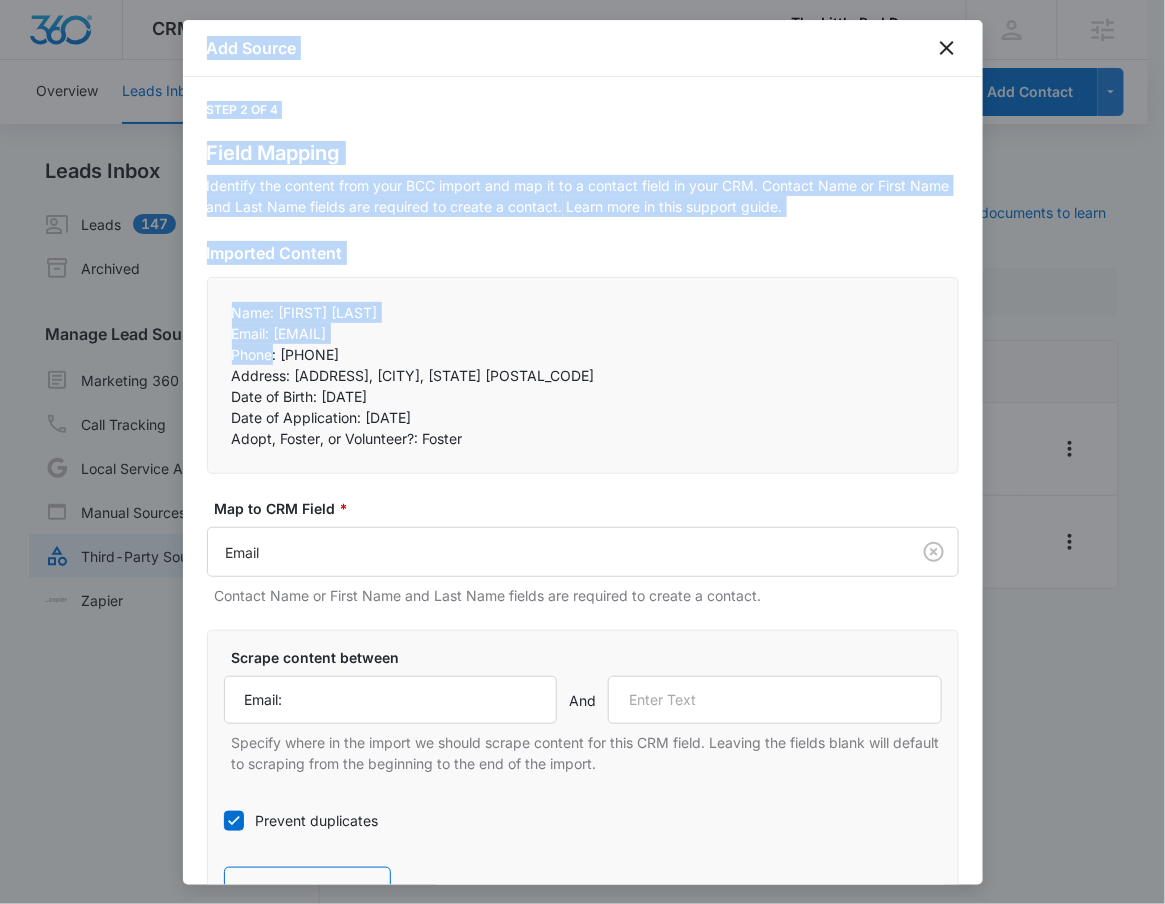 drag, startPoint x: 275, startPoint y: 355, endPoint x: 151, endPoint y: 342, distance: 124.67959 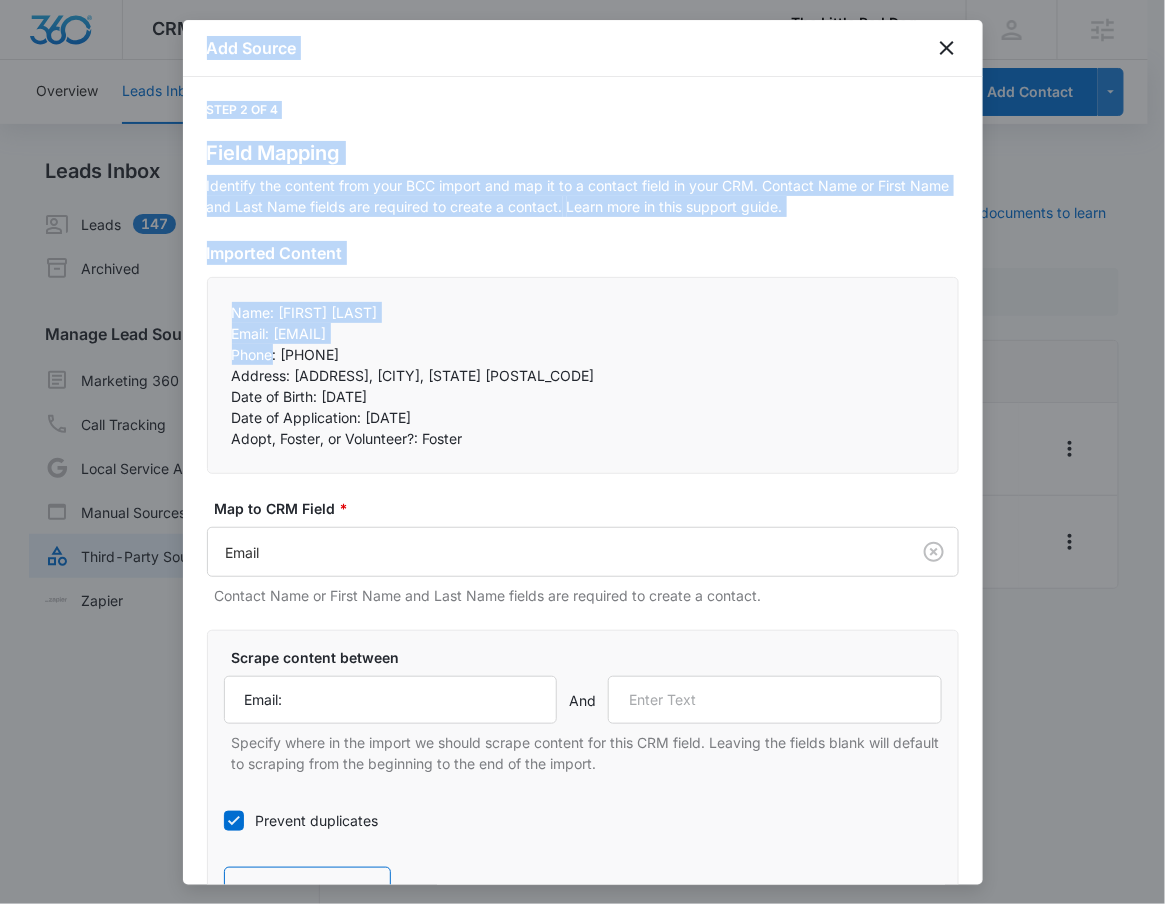 click on "CRM Apps Reputation Websites Forms CRM Email Social Shop Payments POS Content Ads Intelligence Files Brand Settings The Little Red Dog, Inc M53388 Your Accounts View All RN Robert Nguyen robert.nguyen@madwire.com My Profile Notifications Support Logout Terms & Conditions   •   Privacy Policy Agencies Overview Leads Inbox Contacts Organizations History Deals Projects Tasks Calendar Lists Reports Settings Add Contact Leads Inbox Leads 147 Archived Manage Lead Sources Marketing 360 Forms Call Tracking Local Service Ads Manual Sources Third-Party Sources Zapier Third-Party Sources Manually sync your third-party platform sources and assign them to contacts.   Visit our support documents to learn more. Source Source Name Submissions   Formstack - Adopt or Volunteer Form 1 submission Formstack - Foster Form --- Showing   1-2   of   2 The Little Red Dog, Inc - CRM Manage Third-Party Sources - Marketing 360®
Add Source Step 2 of 4 Field Mapping   Learn more in this support guide. Imported Content * And" at bounding box center [582, 464] 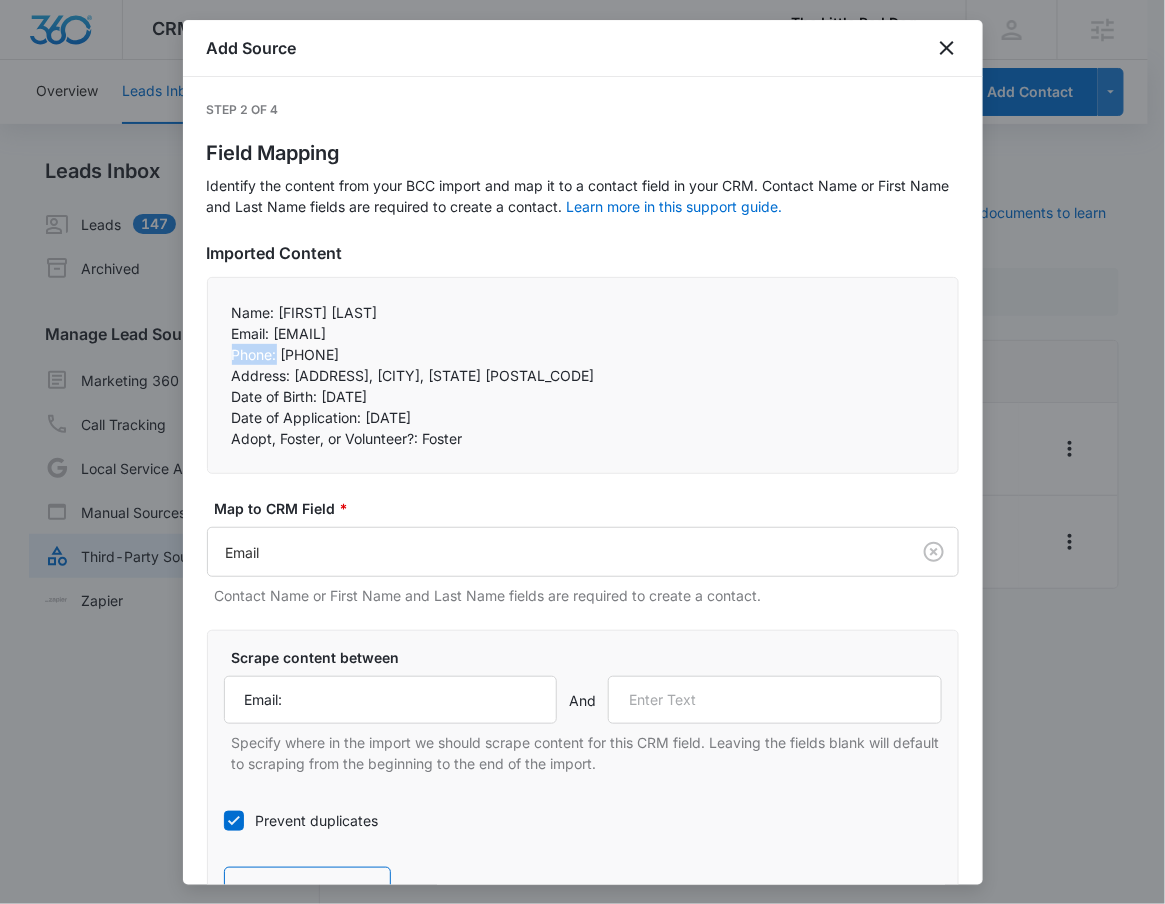 drag, startPoint x: 279, startPoint y: 351, endPoint x: 235, endPoint y: 353, distance: 44.04543 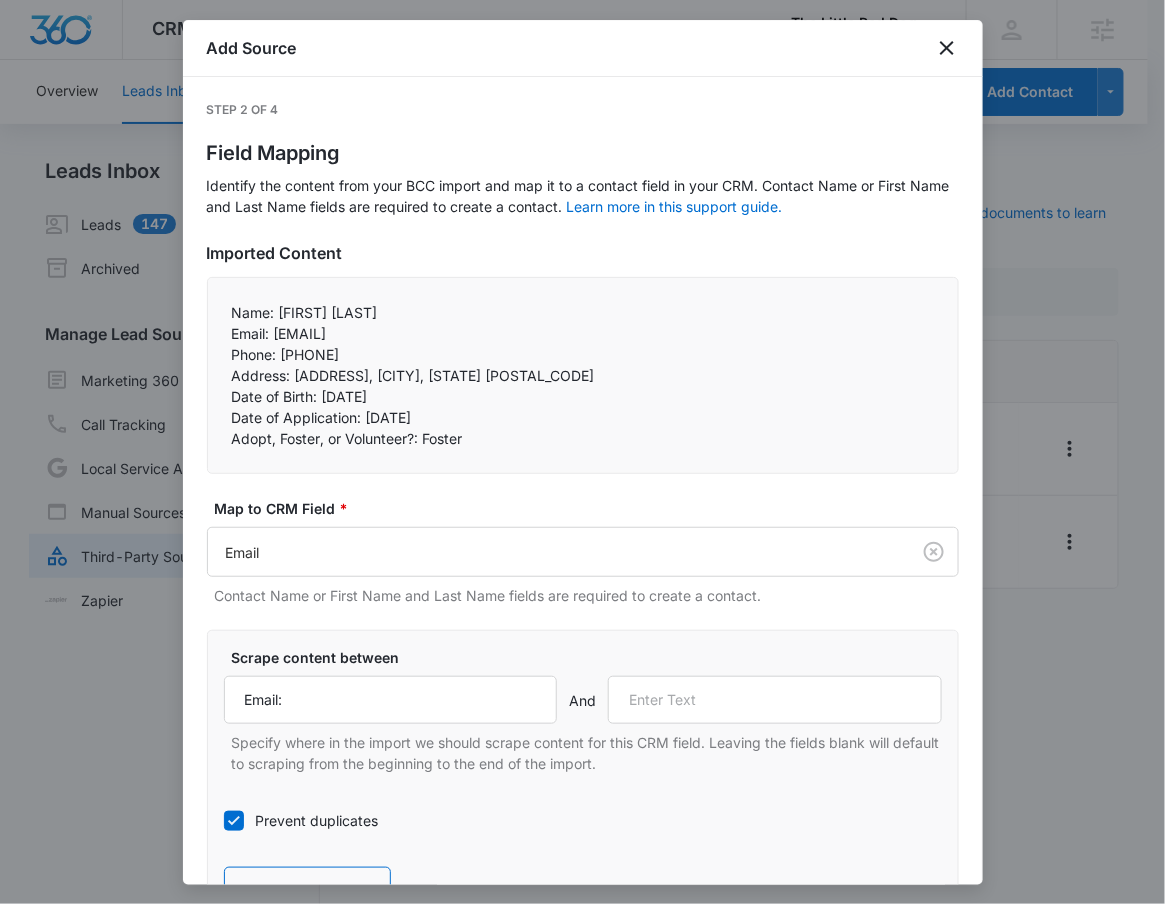 click on "Specify where in the import we should scrape content for this CRM field. Leaving the fields blank will default to scraping from the beginning to the end of the import." at bounding box center [587, 753] 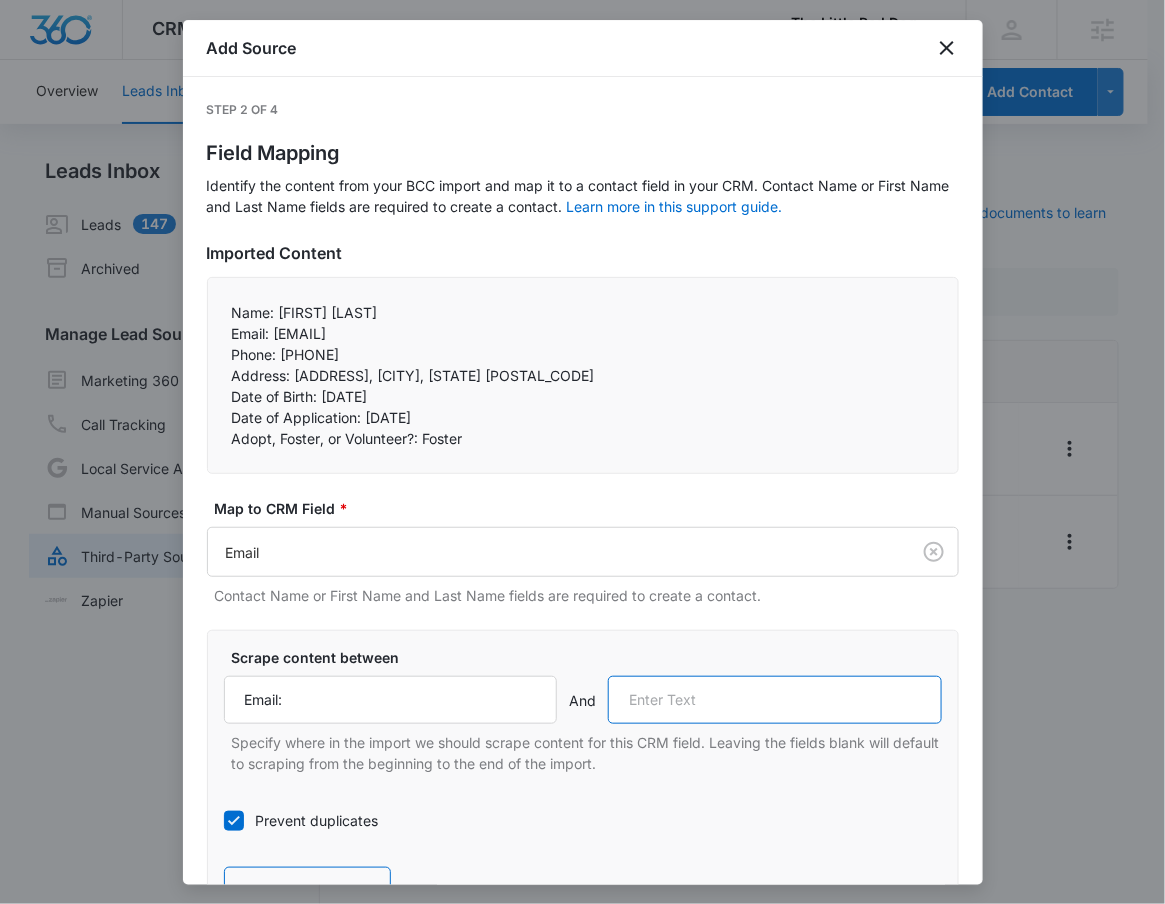 click at bounding box center [775, 700] 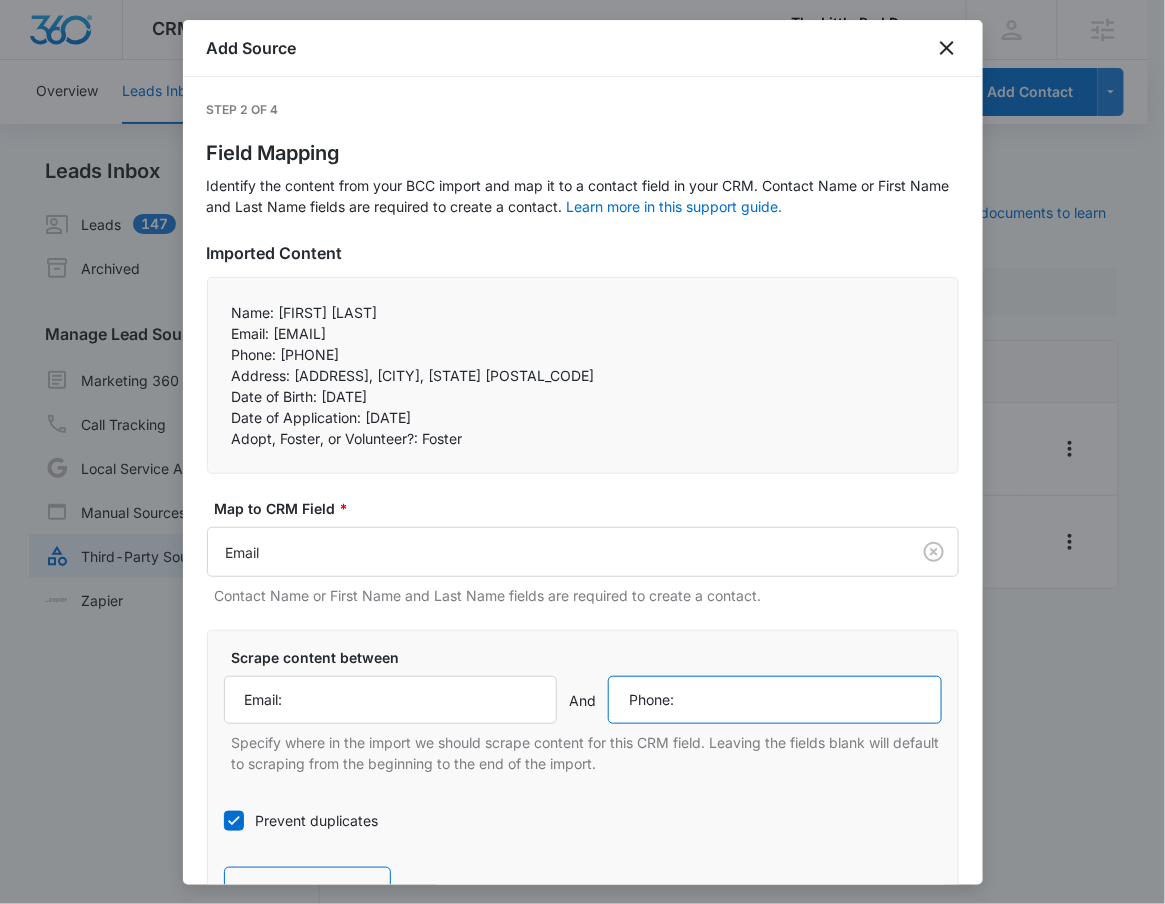 scroll, scrollTop: 33, scrollLeft: 0, axis: vertical 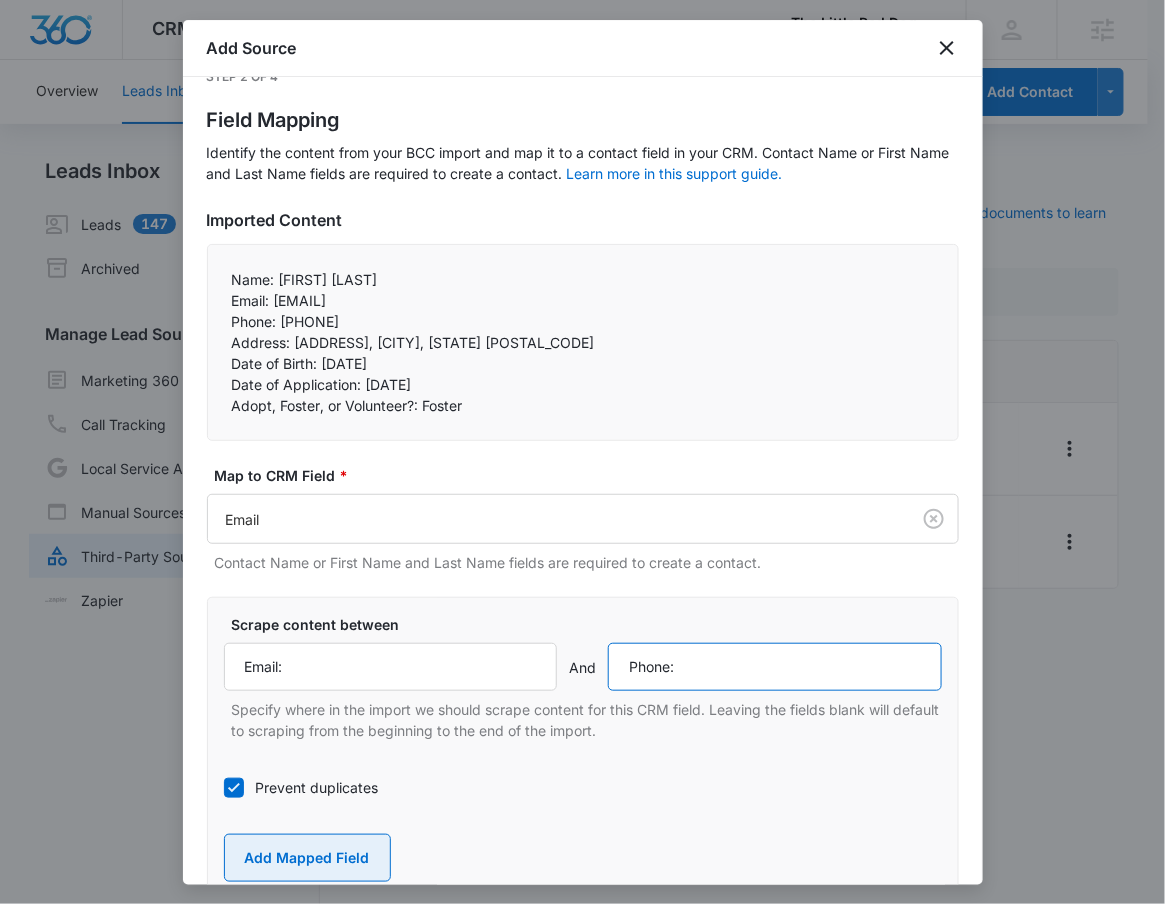 type on "Phone:" 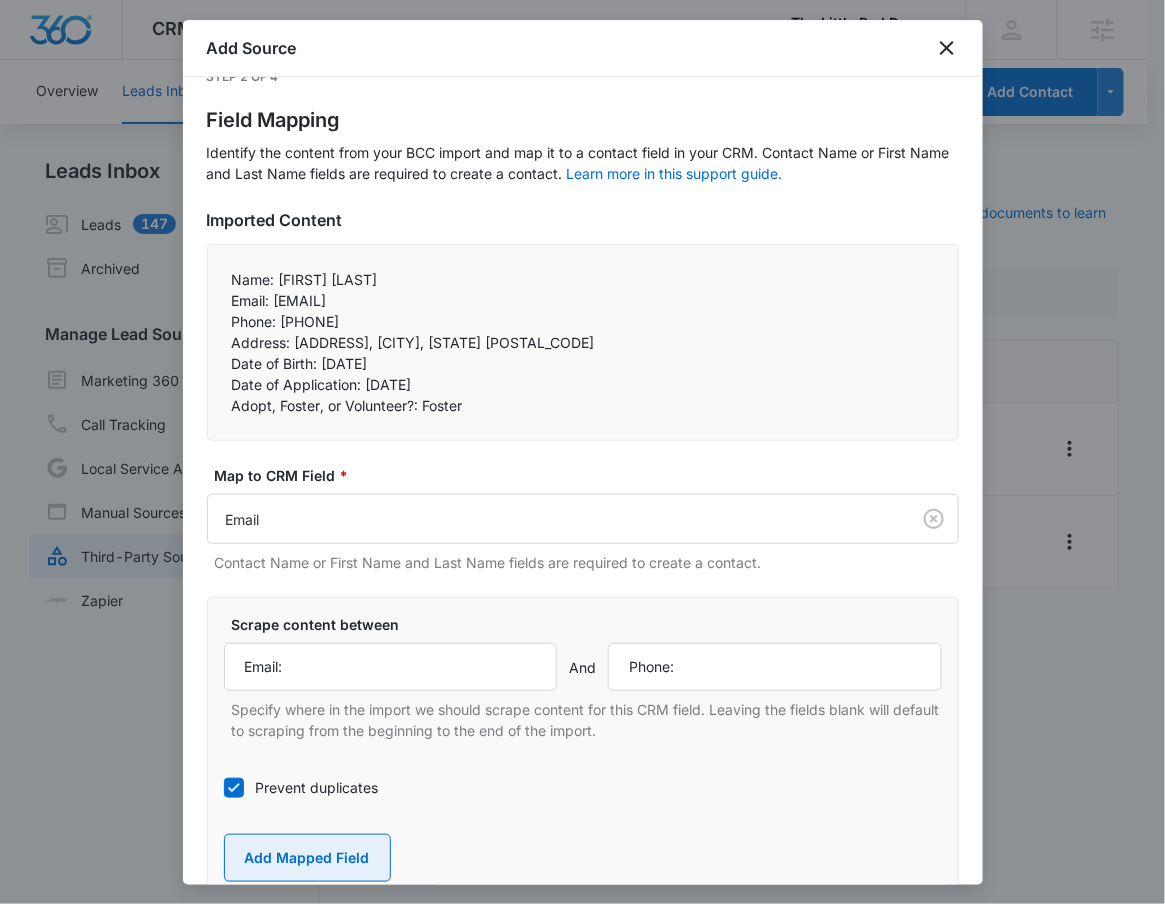 click on "Add Mapped Field" at bounding box center (307, 858) 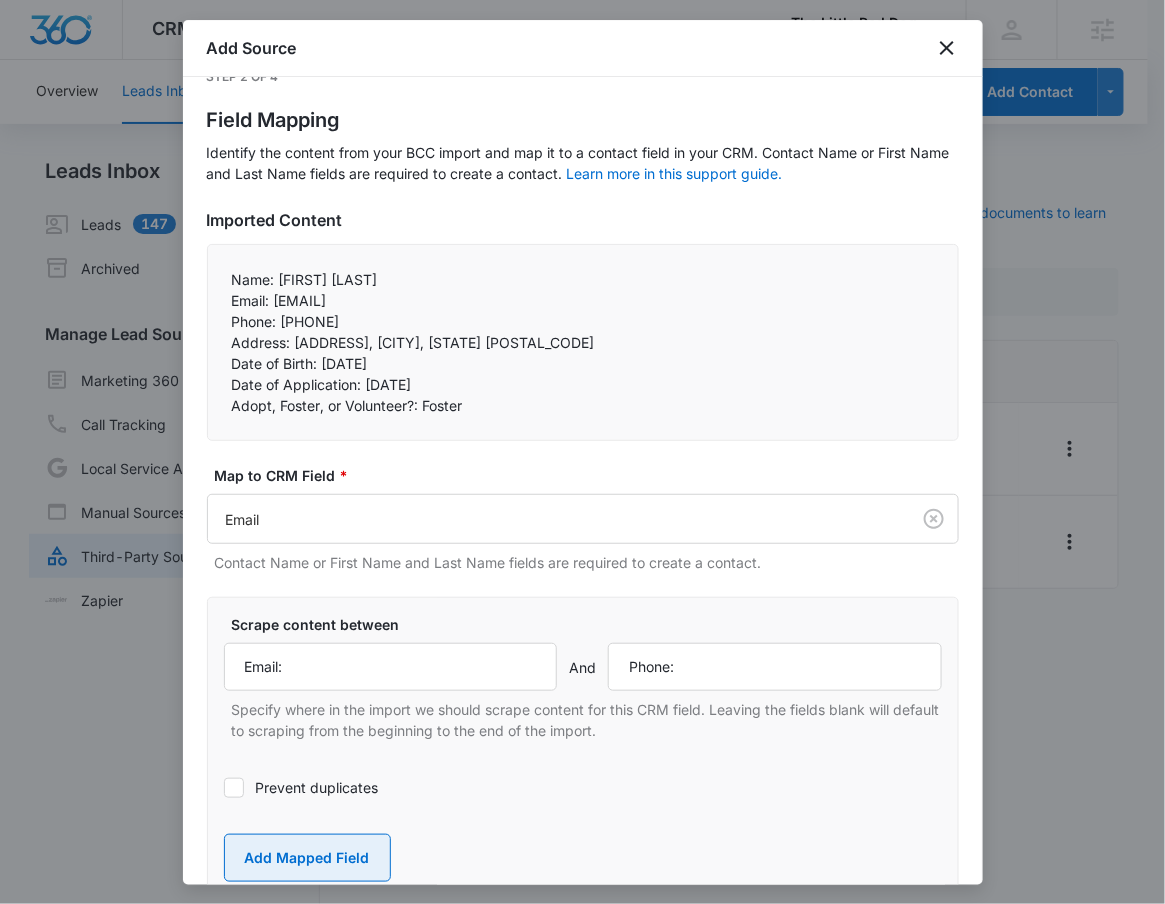 type 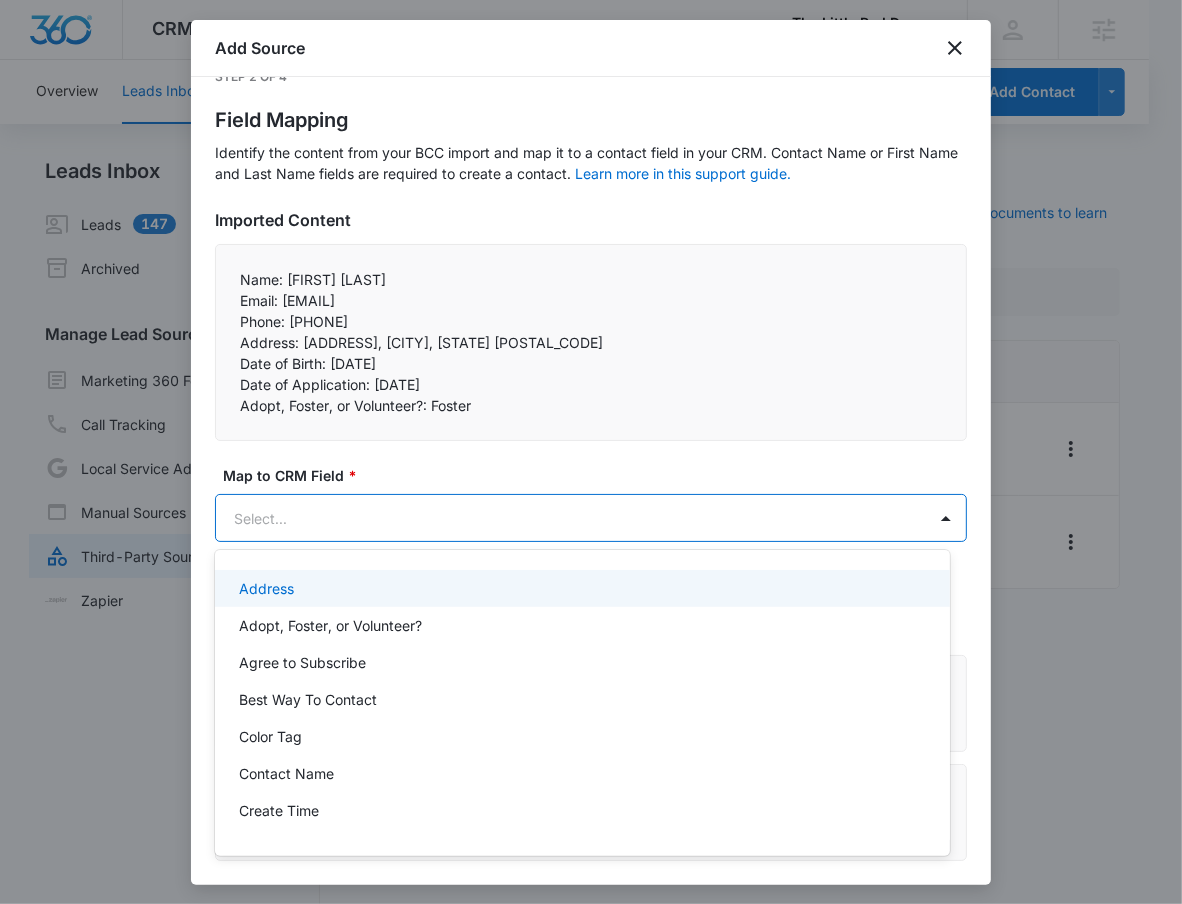 click on "CRM Apps Reputation Websites Forms CRM Email Social Shop Payments POS Content Ads Intelligence Files Brand Settings The Little Red Dog, Inc M53388 Your Accounts View All RN Robert Nguyen robert.nguyen@madwire.com My Profile Notifications Support Logout Terms & Conditions   •   Privacy Policy Agencies Overview Leads Inbox Contacts Organizations History Deals Projects Tasks Calendar Lists Reports Settings Add Contact Leads Inbox Leads 147 Archived Manage Lead Sources Marketing 360 Forms Call Tracking Local Service Ads Manual Sources Third-Party Sources Zapier Third-Party Sources Manually sync your third-party platform sources and assign them to contacts.   Visit our support documents to learn more. Source Source Name Submissions   Formstack - Adopt or Volunteer Form 1 submission Formstack - Foster Form --- Showing   1-2   of   2 The Little Red Dog, Inc - CRM Manage Third-Party Sources - Marketing 360®
Add Source Step 2 of 4 Field Mapping   Learn more in this support guide. Imported Content * And" at bounding box center (591, 452) 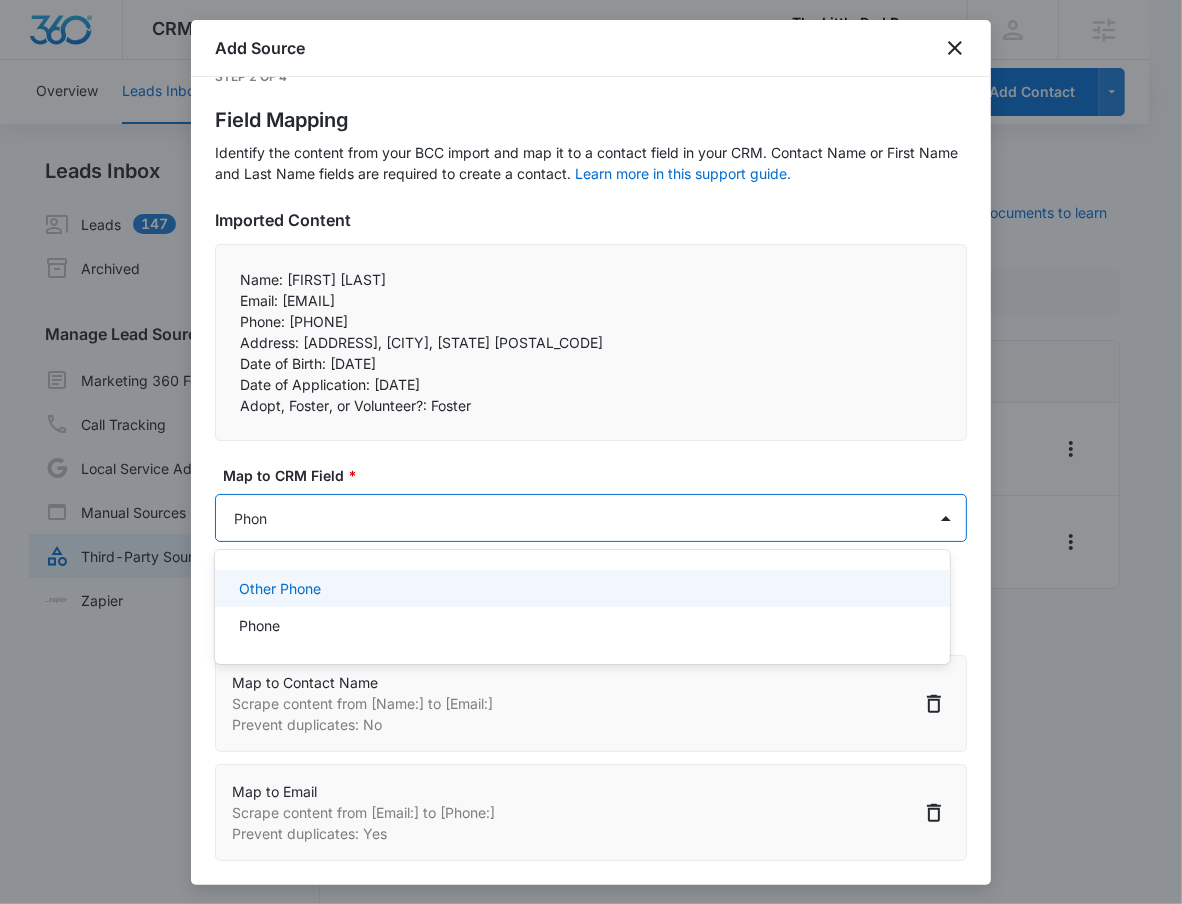 type on "Phone" 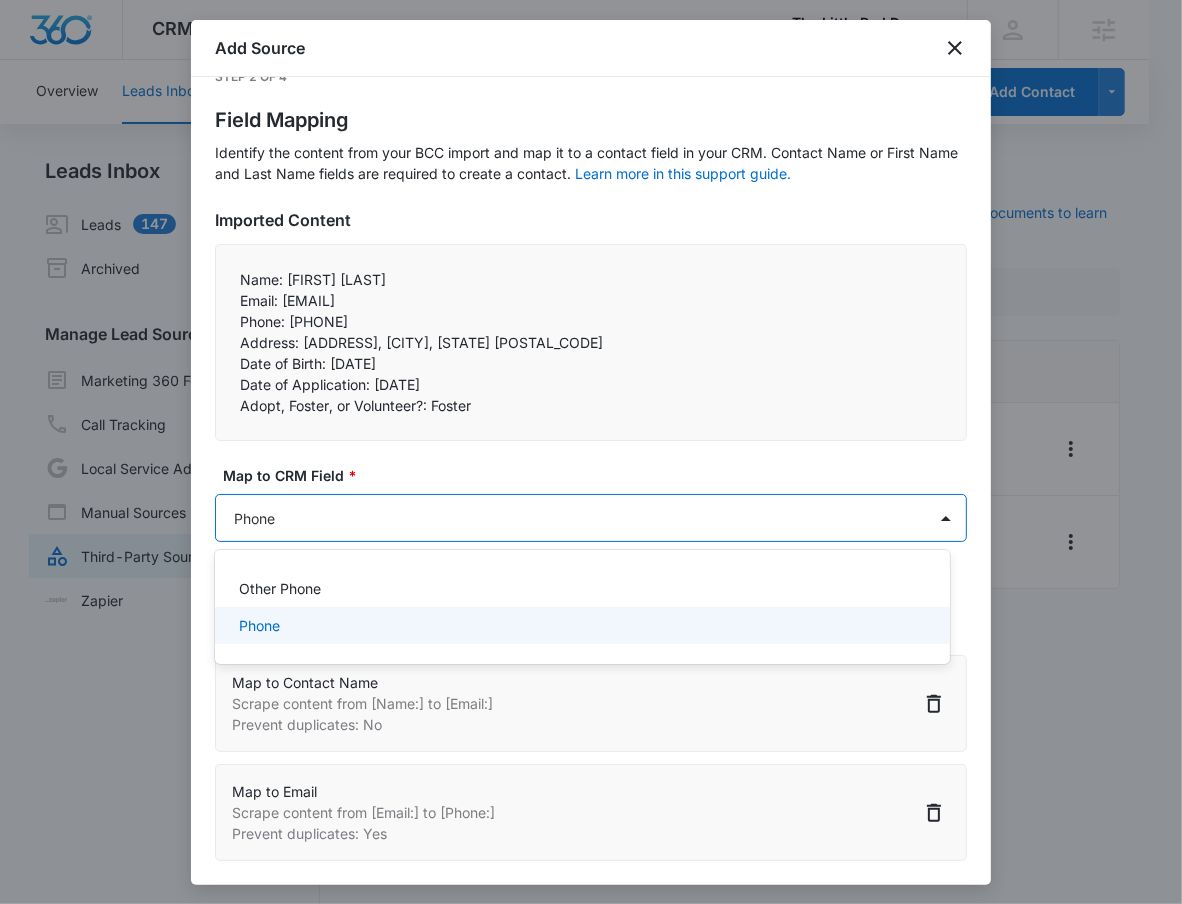 click on "Phone" at bounding box center (580, 625) 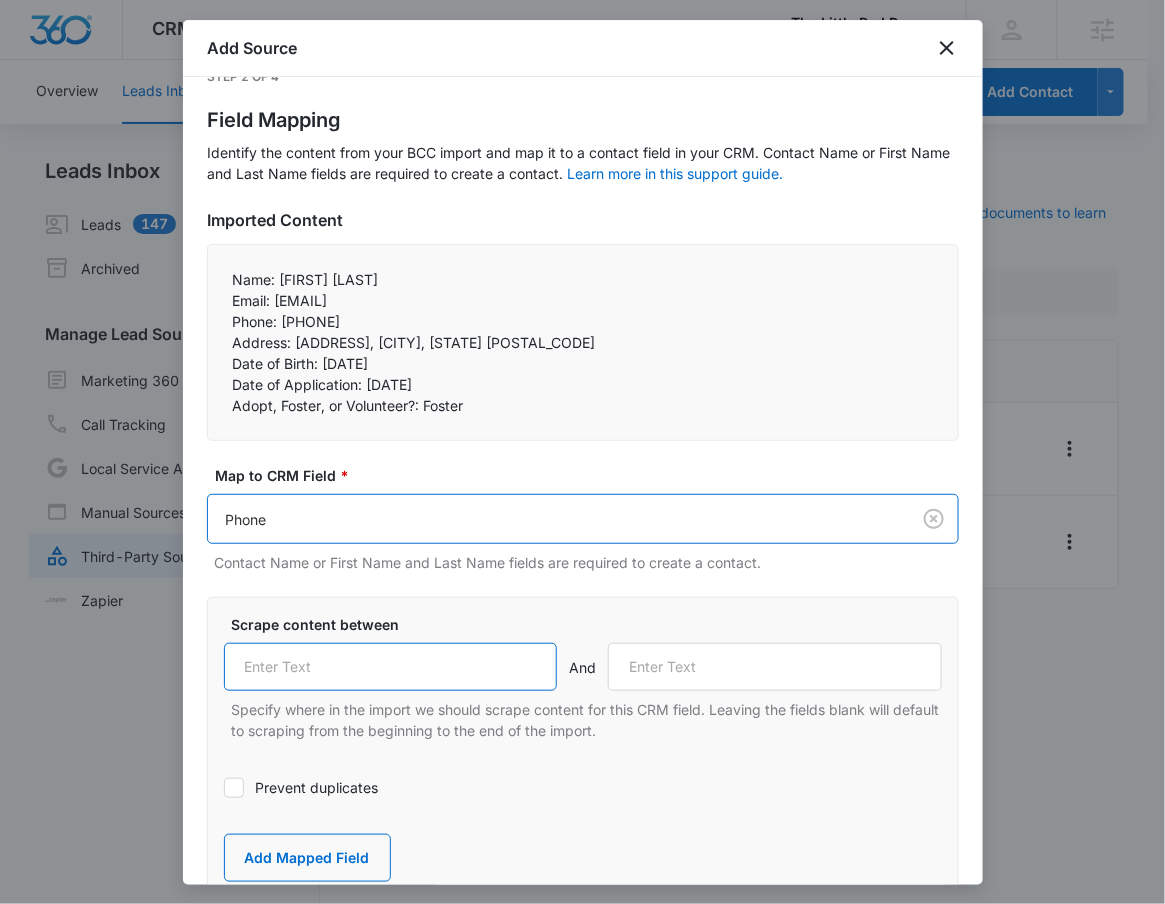 click at bounding box center [391, 667] 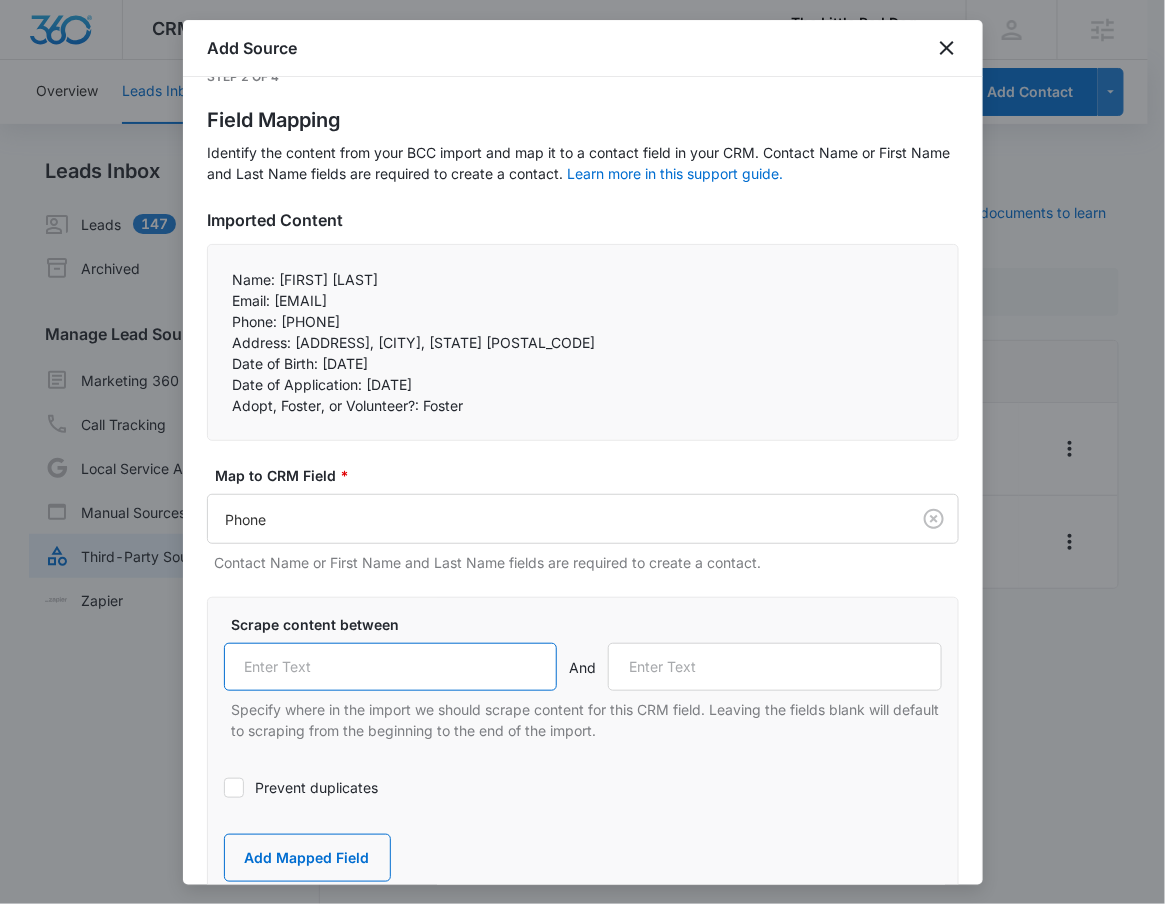 paste on "Phone:" 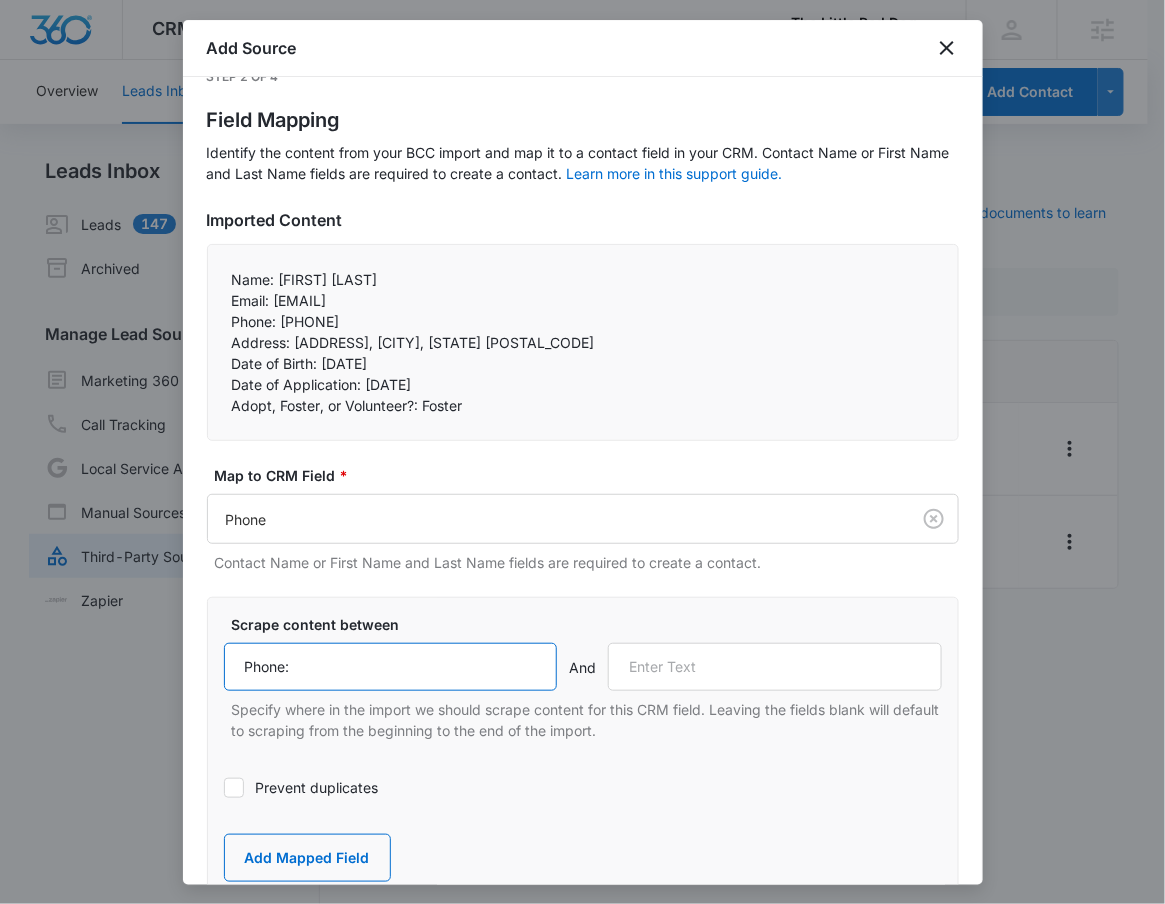 type on "Phone:" 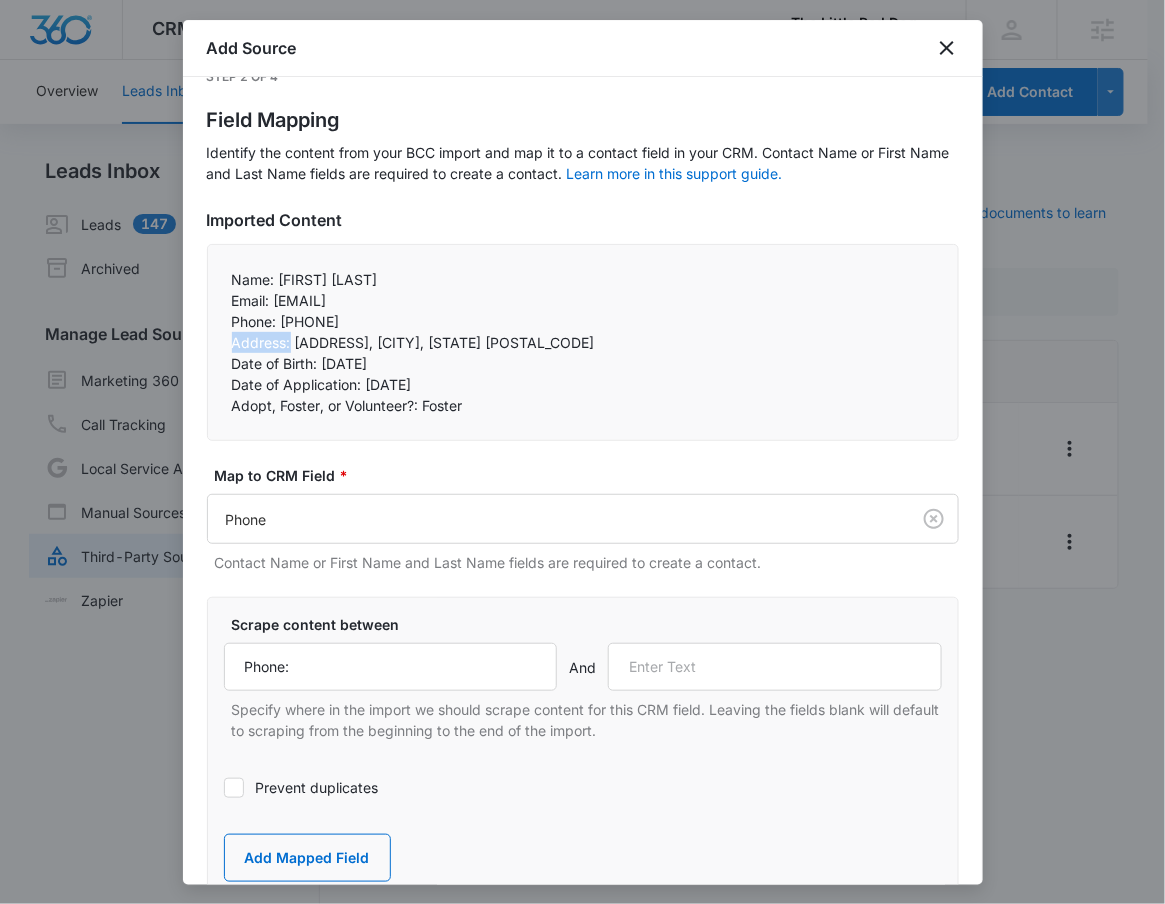 drag, startPoint x: 231, startPoint y: 340, endPoint x: 288, endPoint y: 340, distance: 57 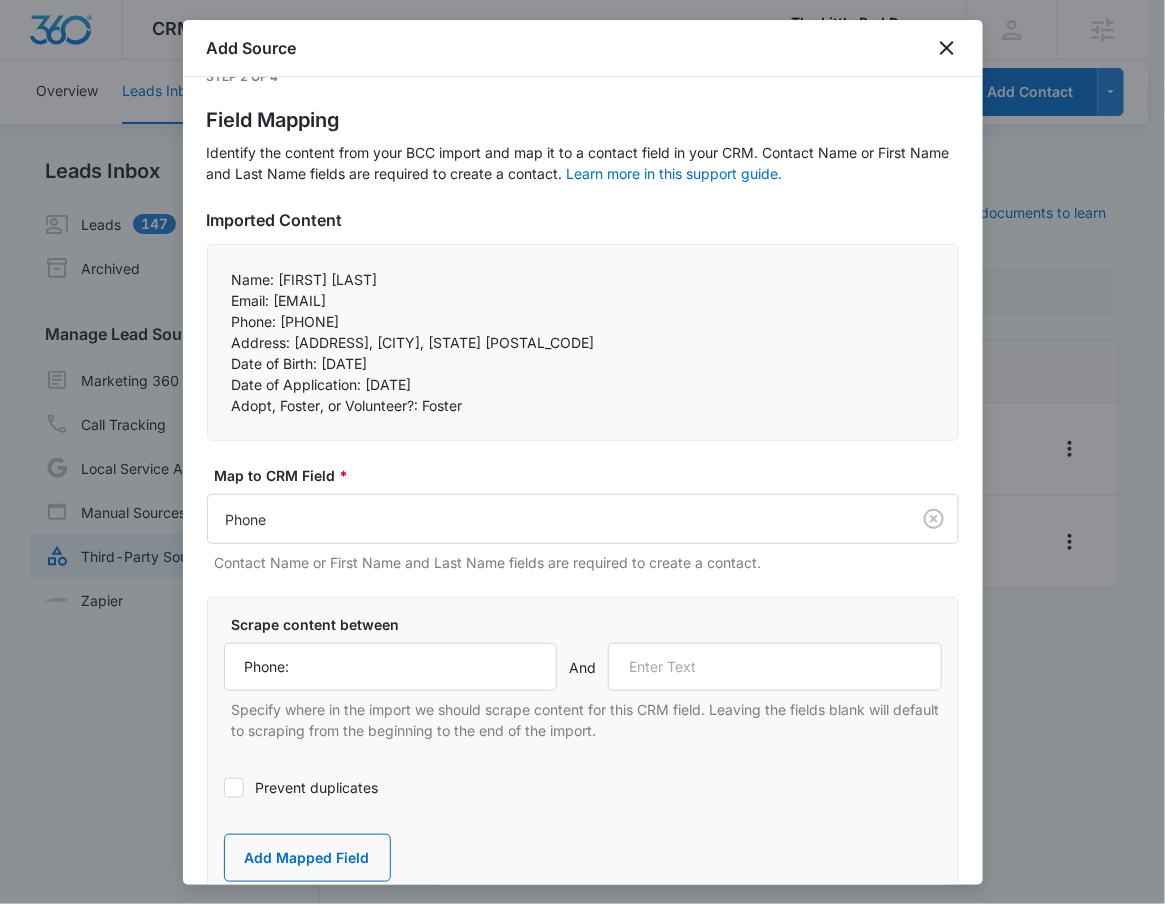 click on "Scrape content between Phone: And Specify where in the import we should scrape content for this CRM field. Leaving the fields blank will default to scraping from the beginning to the end of the import." at bounding box center [583, 677] 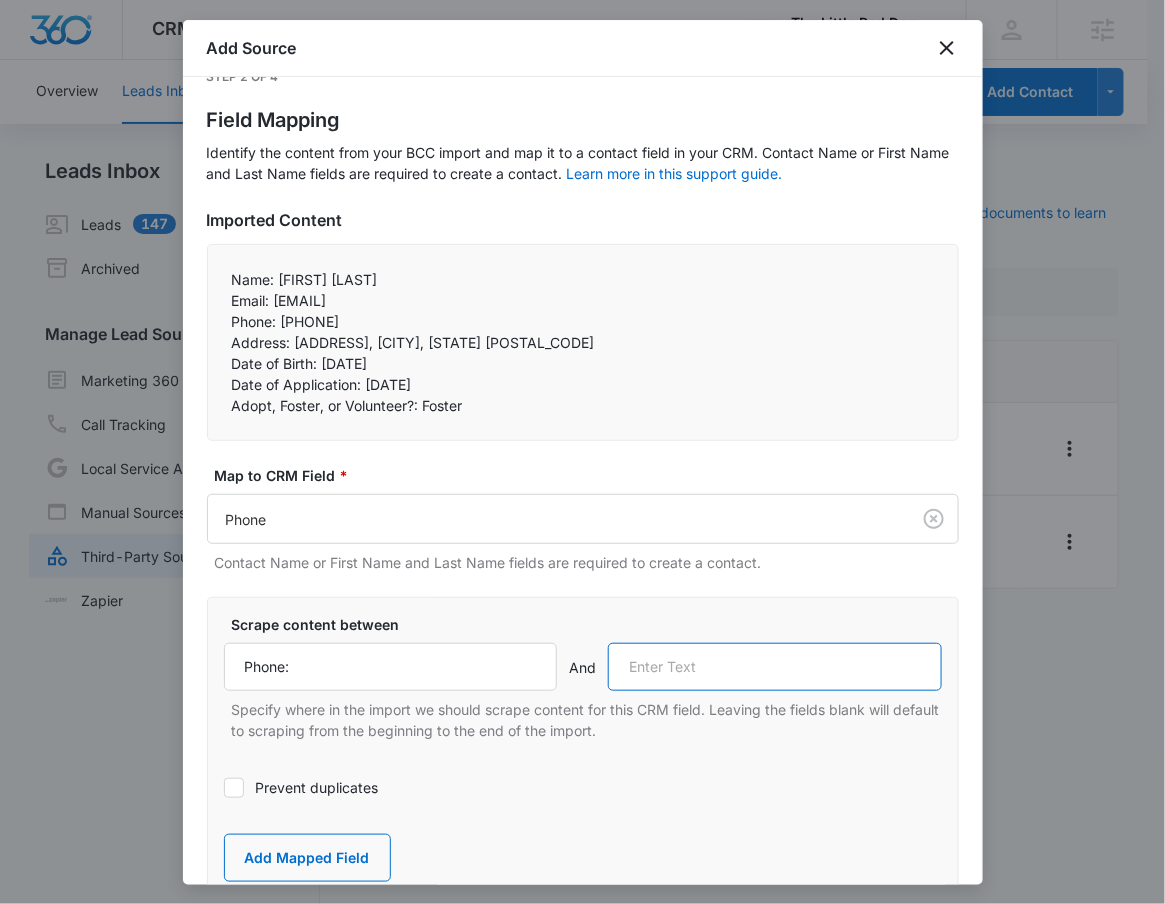 click at bounding box center (775, 667) 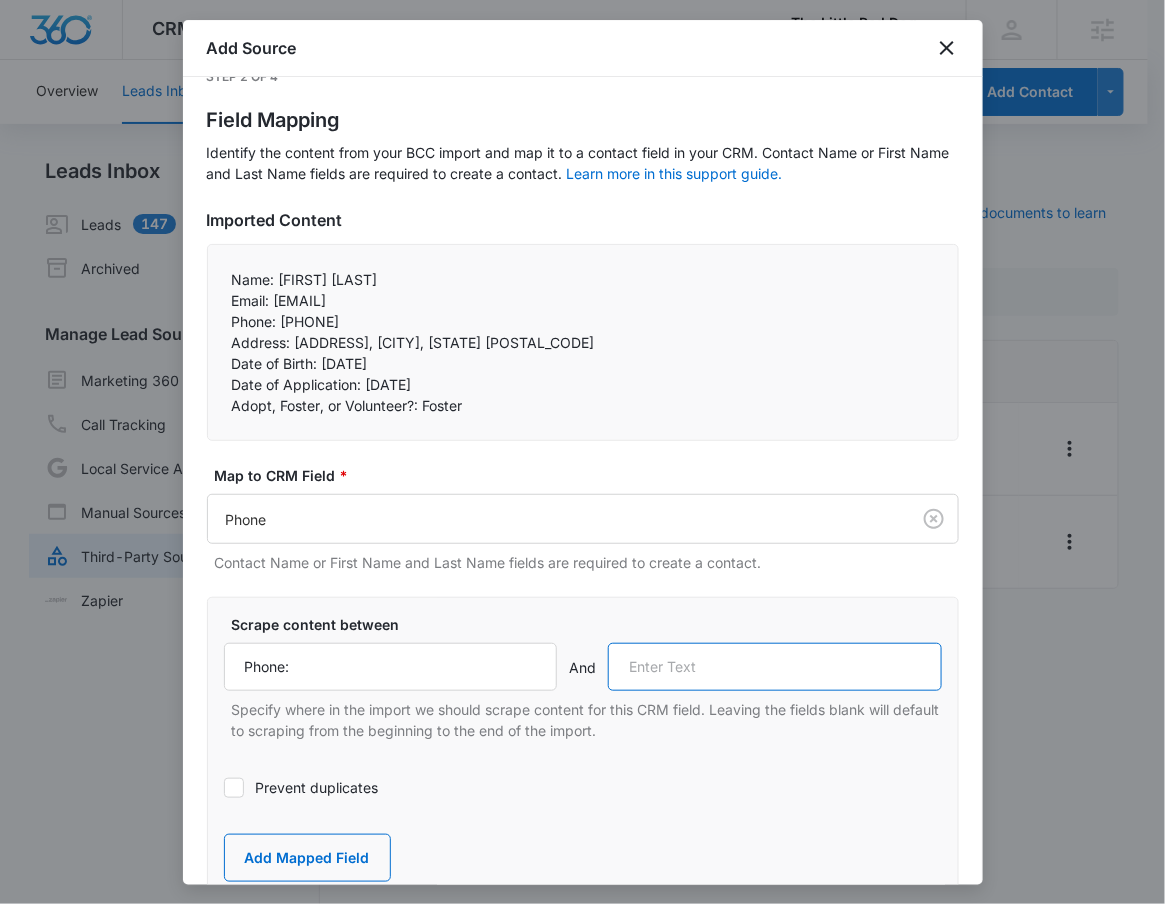 paste on "Address:" 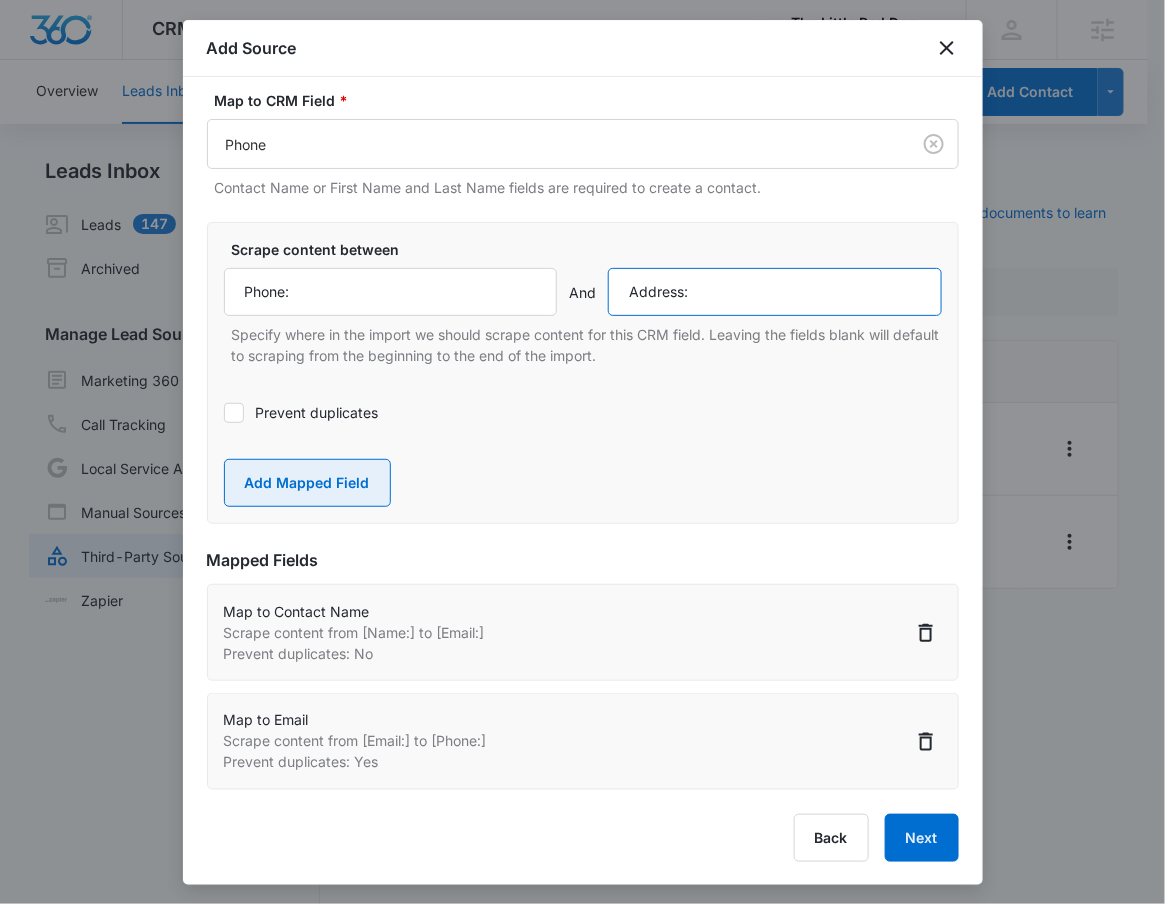 type on "Address:" 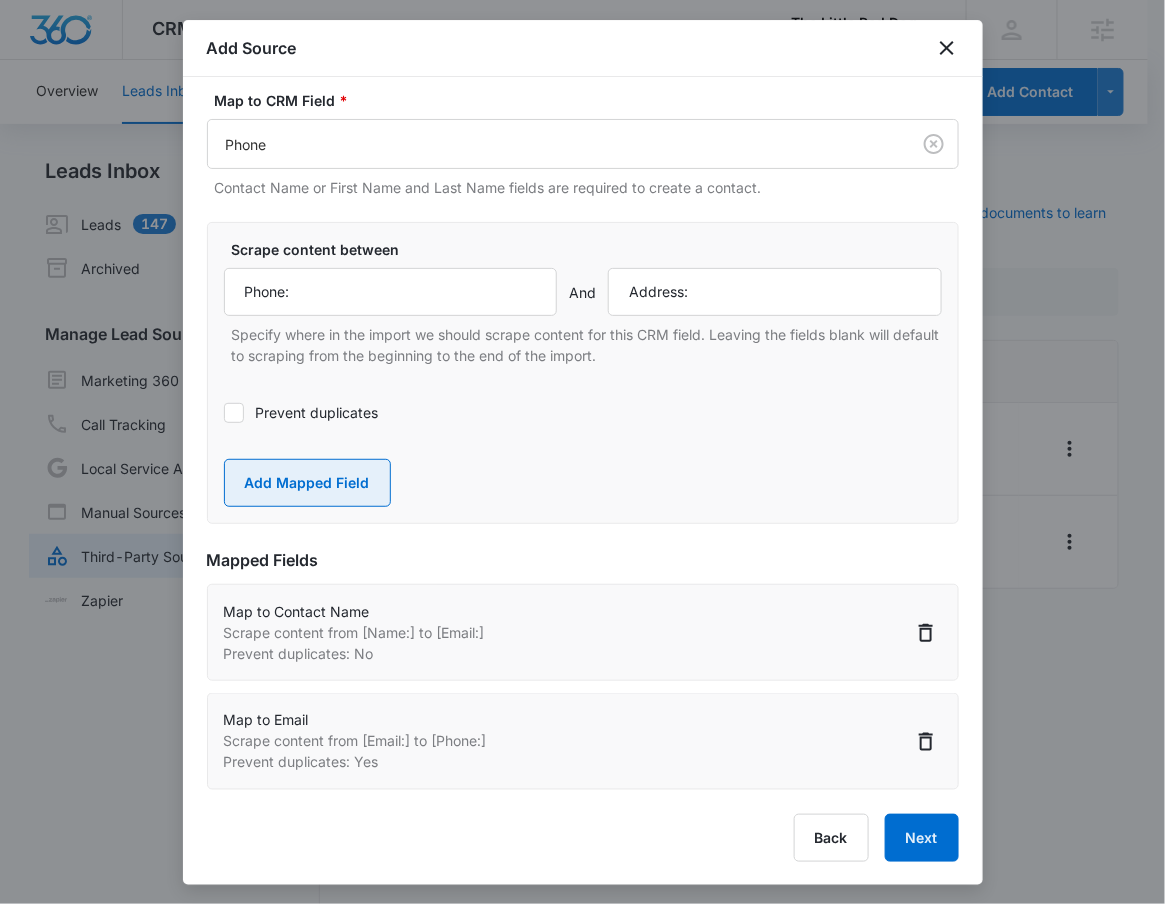 click on "Add Mapped Field" at bounding box center (307, 483) 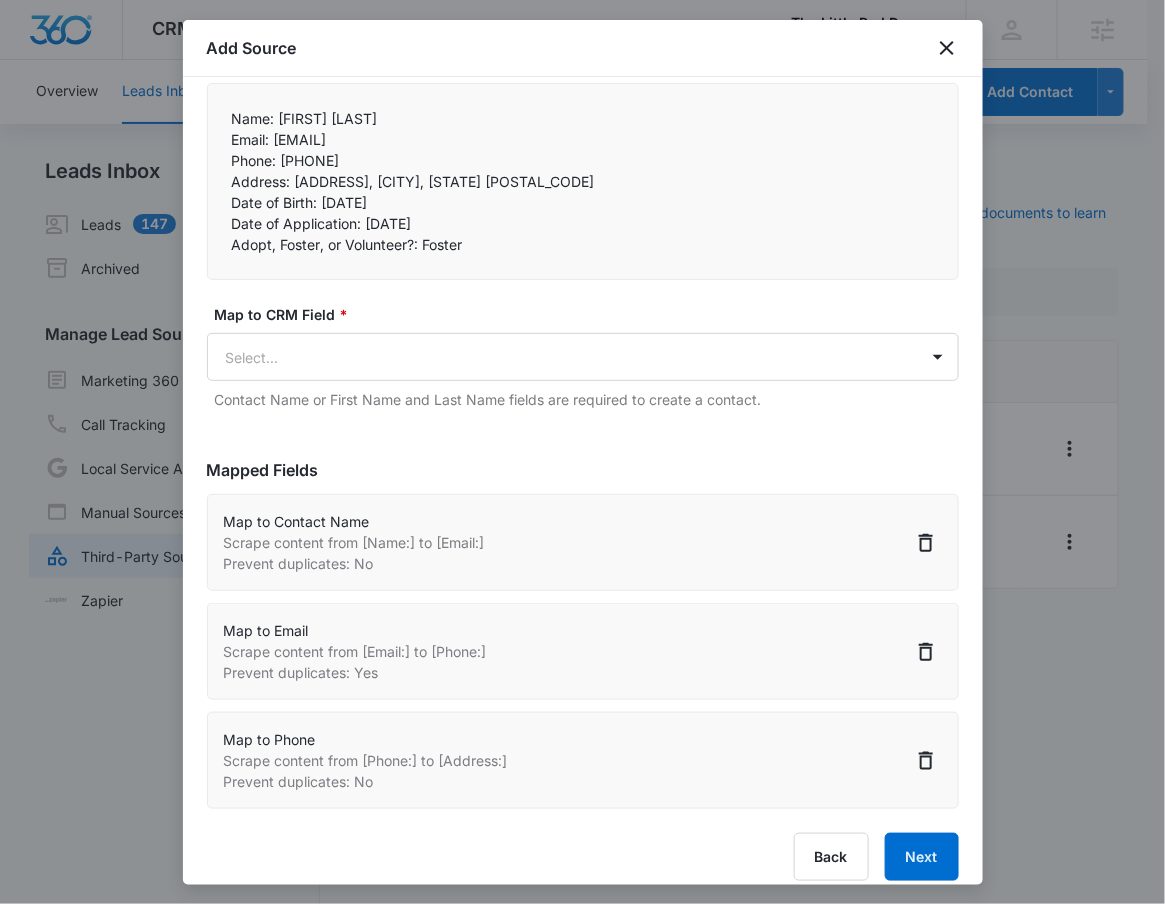 scroll, scrollTop: 0, scrollLeft: 0, axis: both 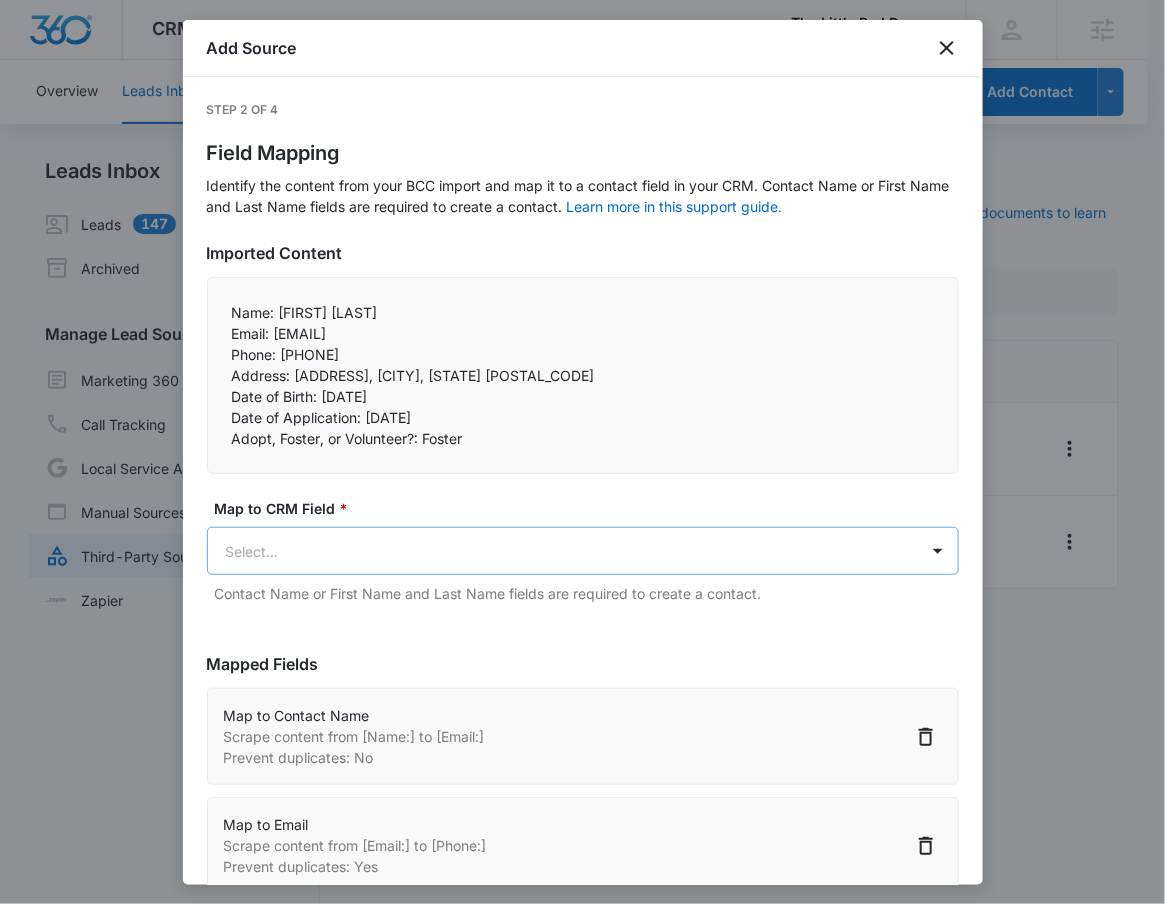 click on "CRM Apps Reputation Websites Forms CRM Email Social Shop Payments POS Content Ads Intelligence Files Brand Settings The Little Red Dog, Inc M53388 Your Accounts View All RN Robert Nguyen robert.nguyen@madwire.com My Profile Notifications Support Logout Terms & Conditions   •   Privacy Policy Agencies Overview Leads Inbox Contacts Organizations History Deals Projects Tasks Calendar Lists Reports Settings Add Contact Leads Inbox Leads 147 Archived Manage Lead Sources Marketing 360 Forms Call Tracking Local Service Ads Manual Sources Third-Party Sources Zapier Third-Party Sources Manually sync your third-party platform sources and assign them to contacts.   Visit our support documents to learn more. Source Source Name Submissions   Formstack - Adopt or Volunteer Form 1 submission Formstack - Foster Form --- Showing   1-2   of   2 The Little Red Dog, Inc - CRM Manage Third-Party Sources - Marketing 360®
Add Source Step 2 of 4 Field Mapping   Learn more in this support guide. Imported Content * And" at bounding box center (582, 464) 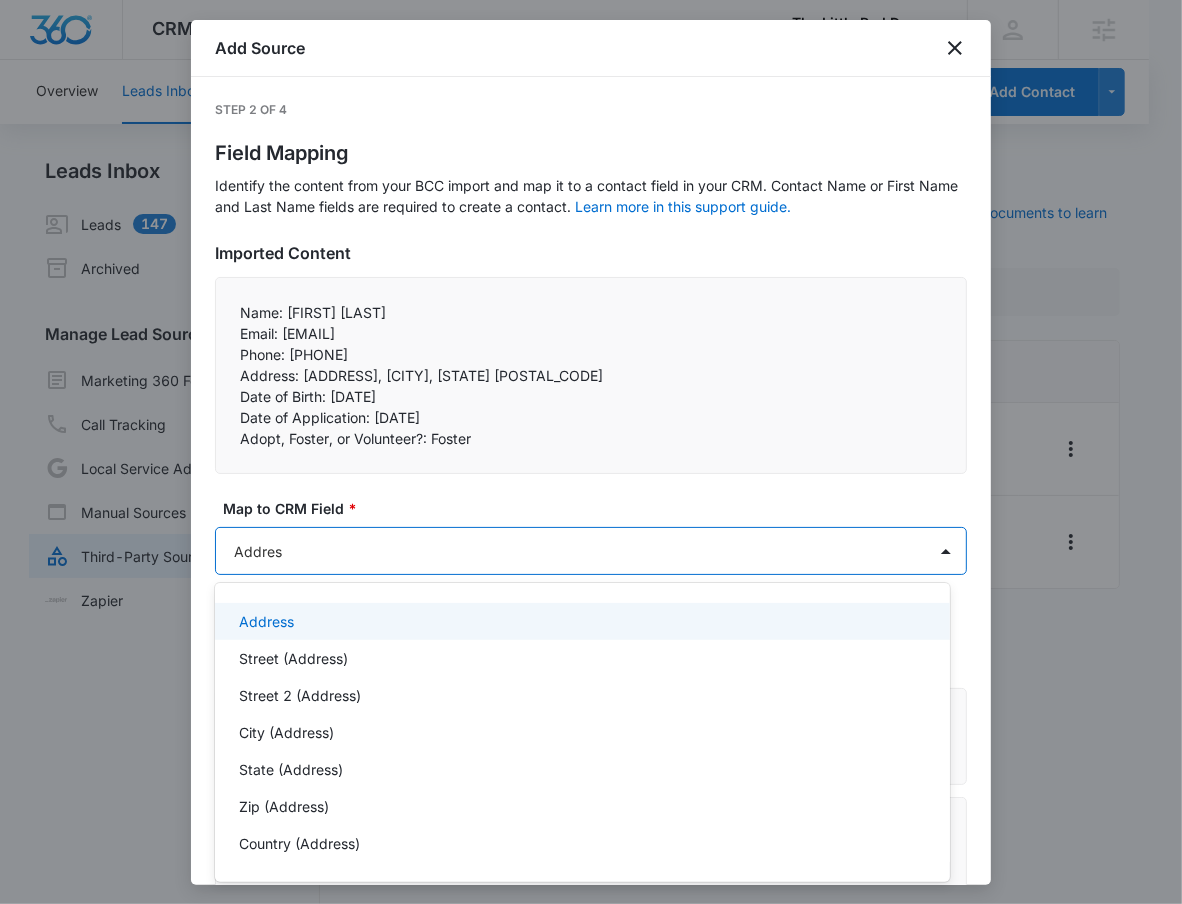 type on "Address" 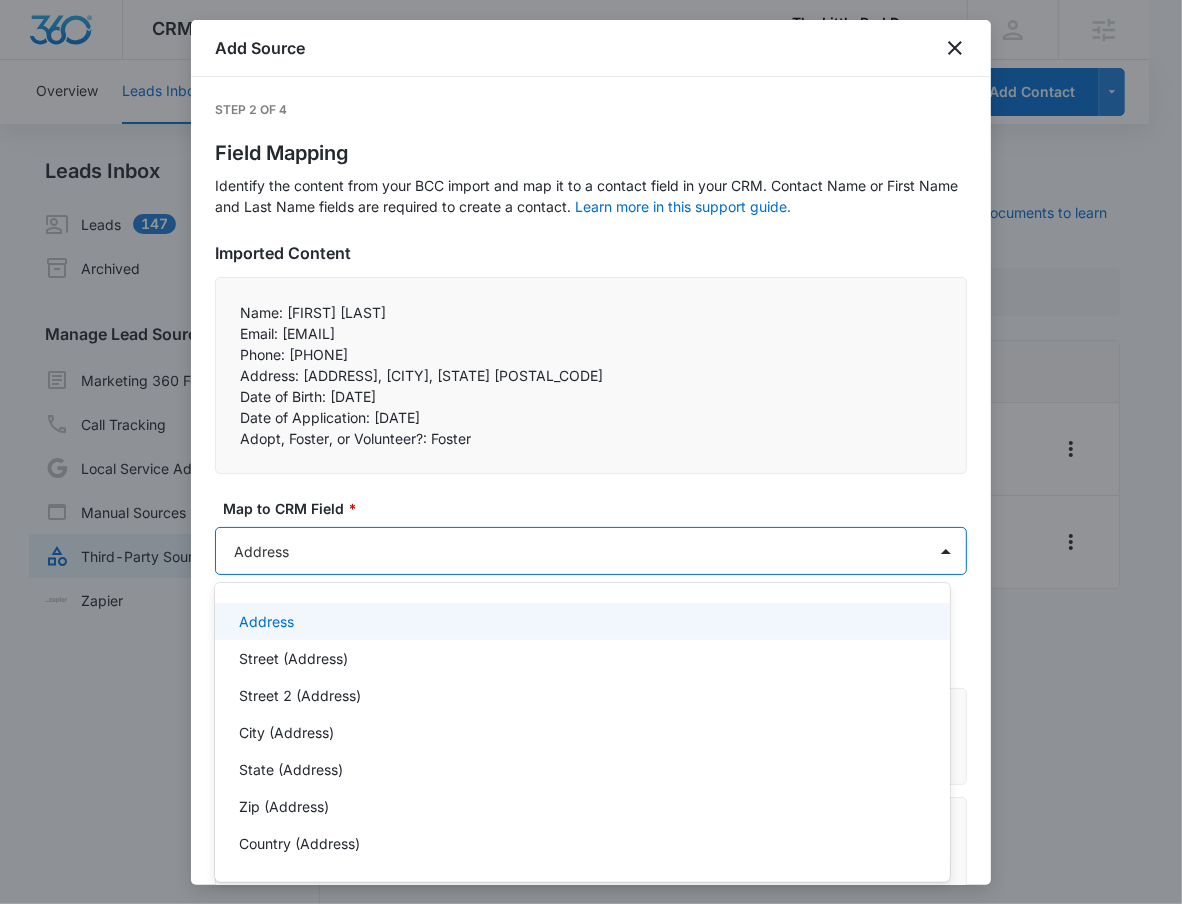 click on "Address" at bounding box center [580, 621] 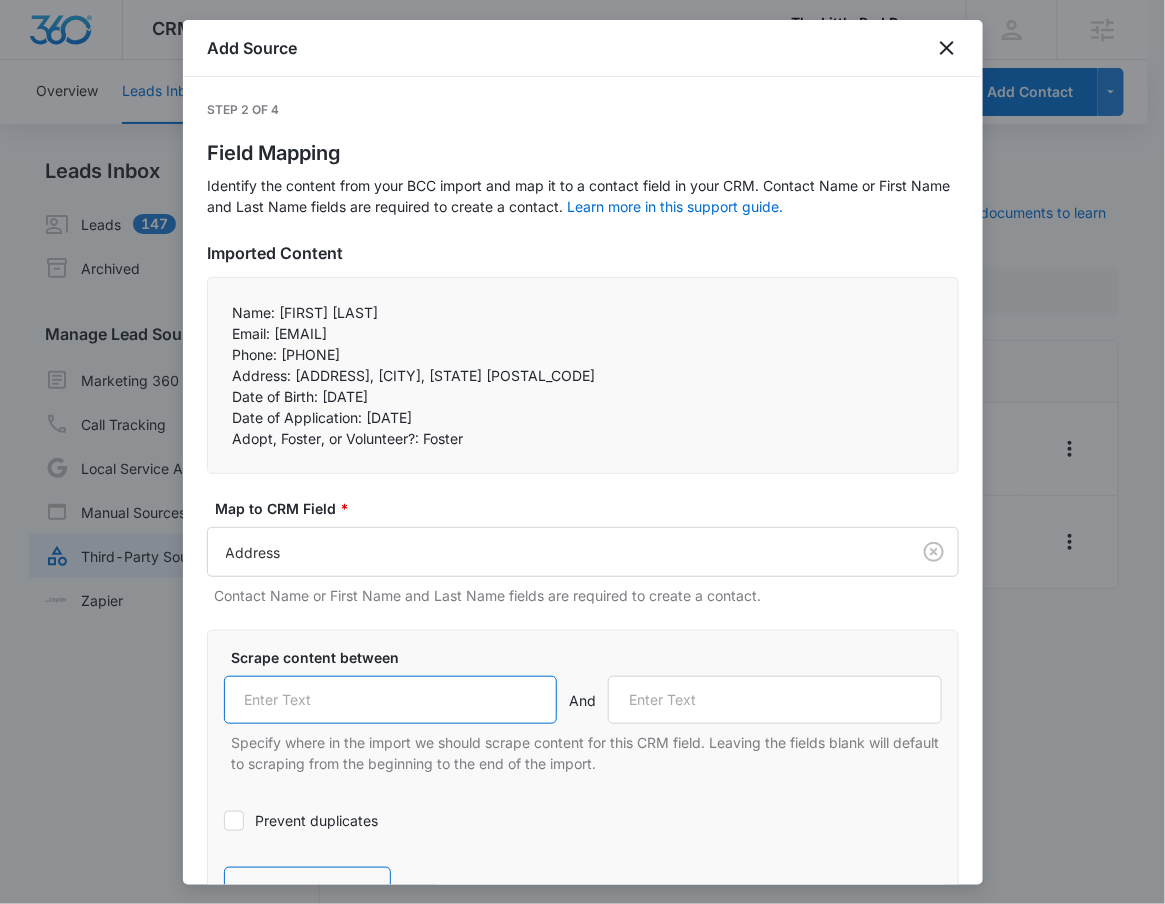 click at bounding box center [391, 700] 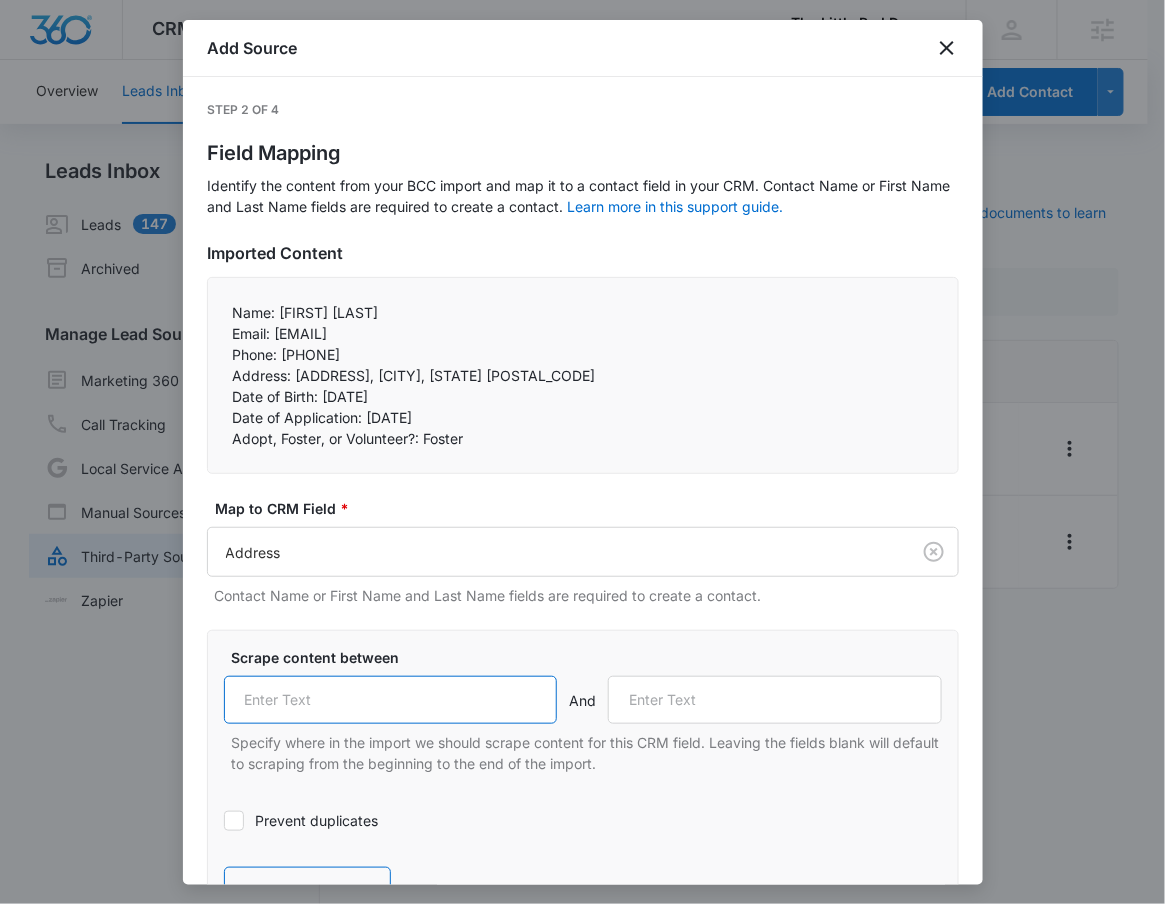 paste on "Address:" 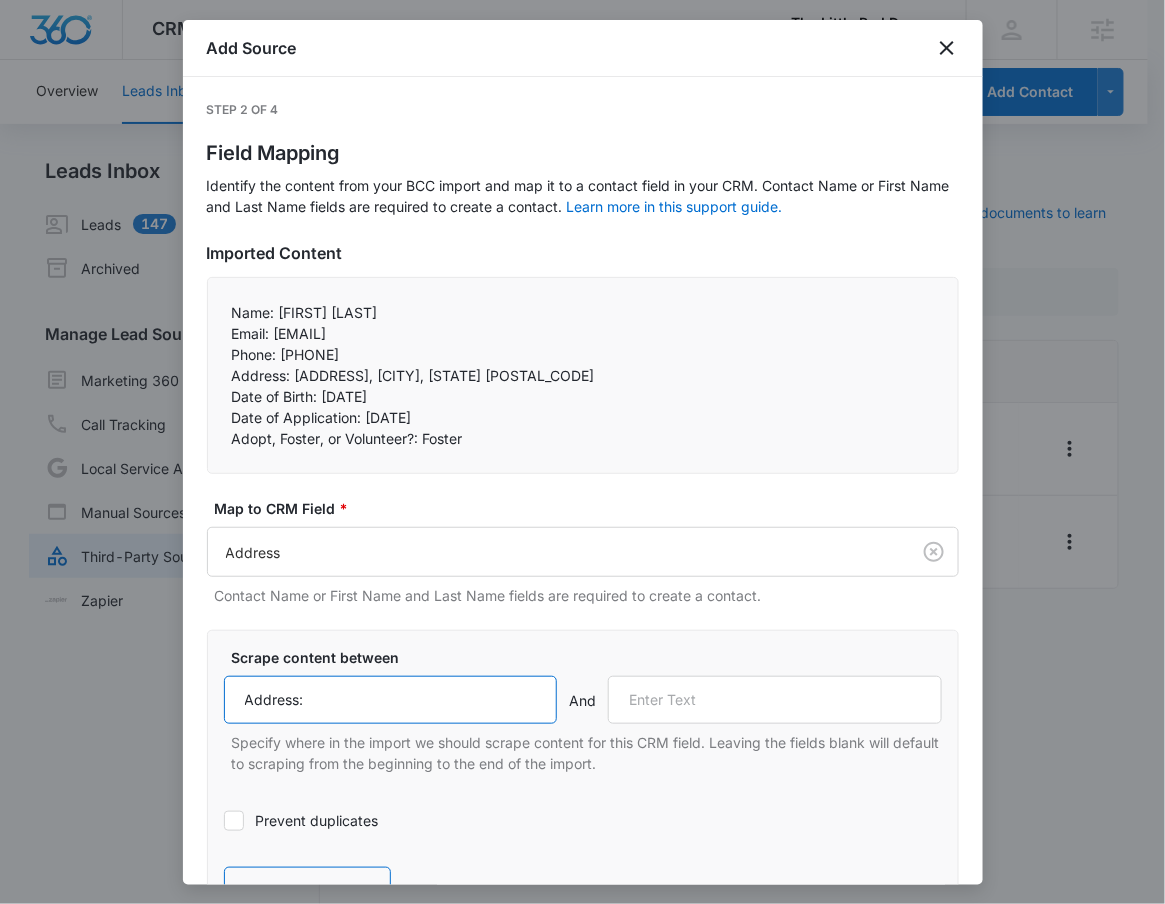 type on "Address:" 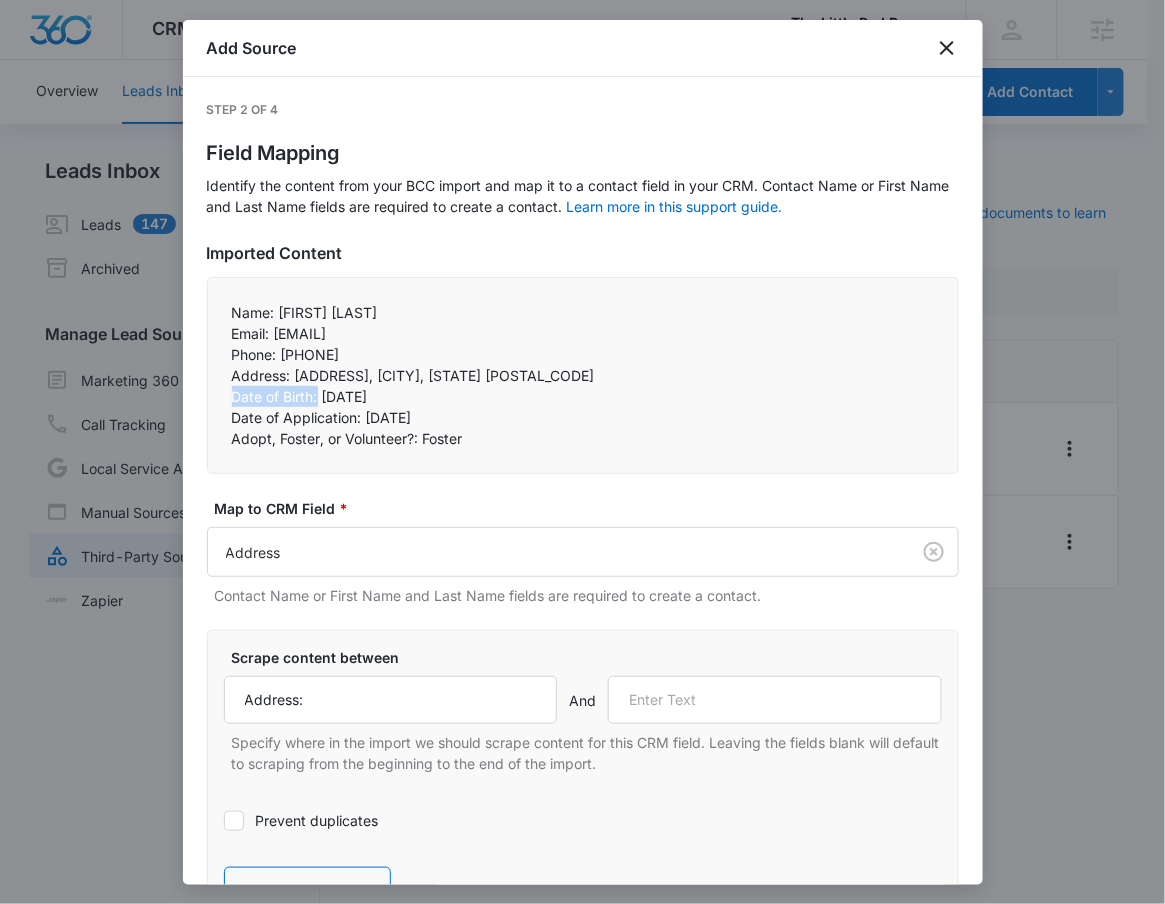 drag, startPoint x: 251, startPoint y: 402, endPoint x: 317, endPoint y: 404, distance: 66.0303 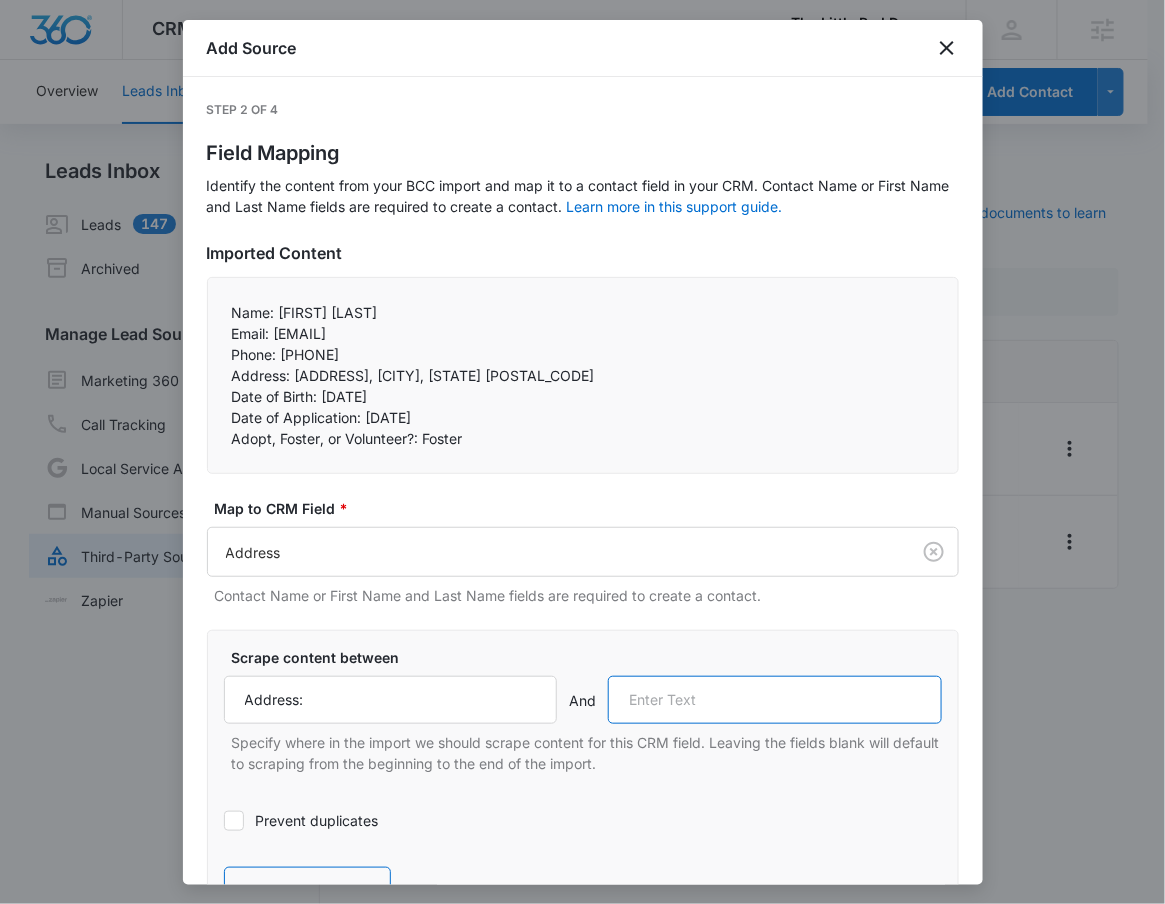 click at bounding box center (775, 700) 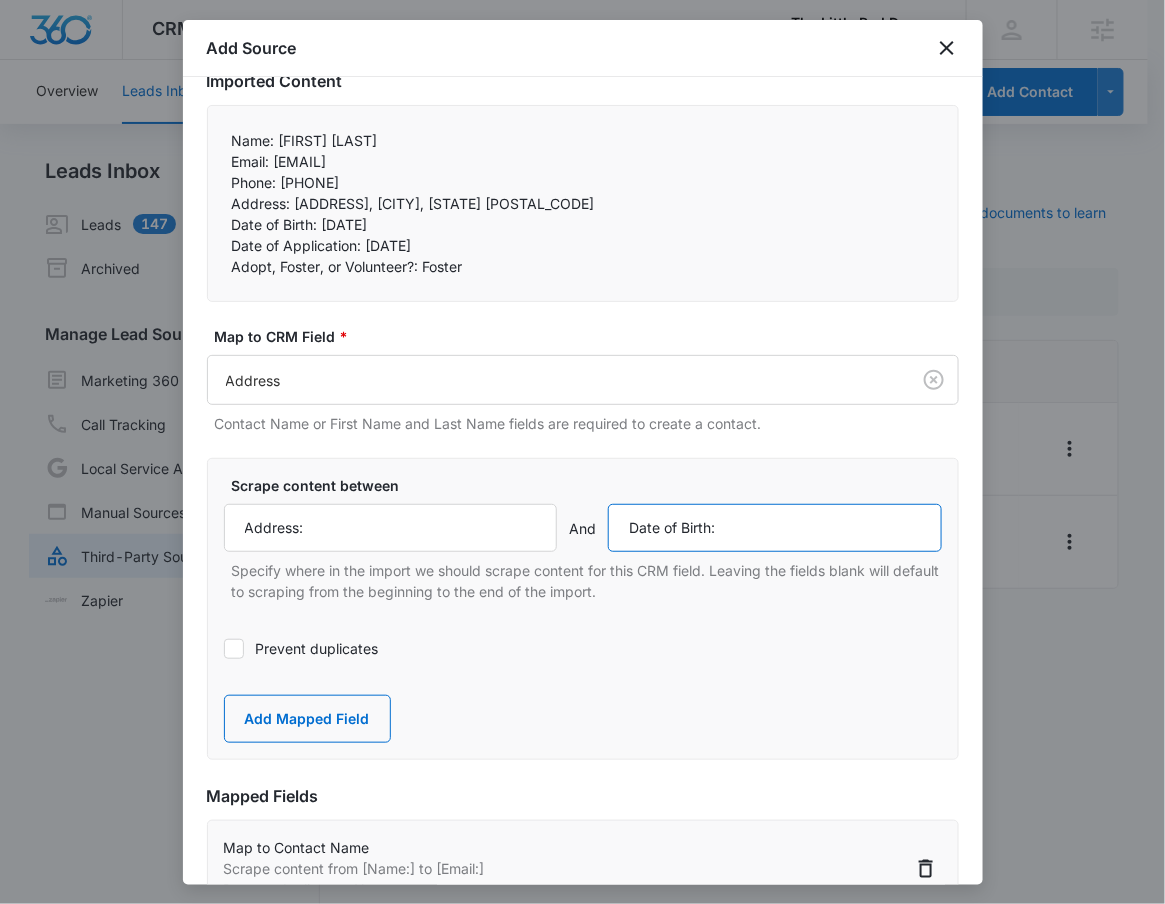 scroll, scrollTop: 202, scrollLeft: 0, axis: vertical 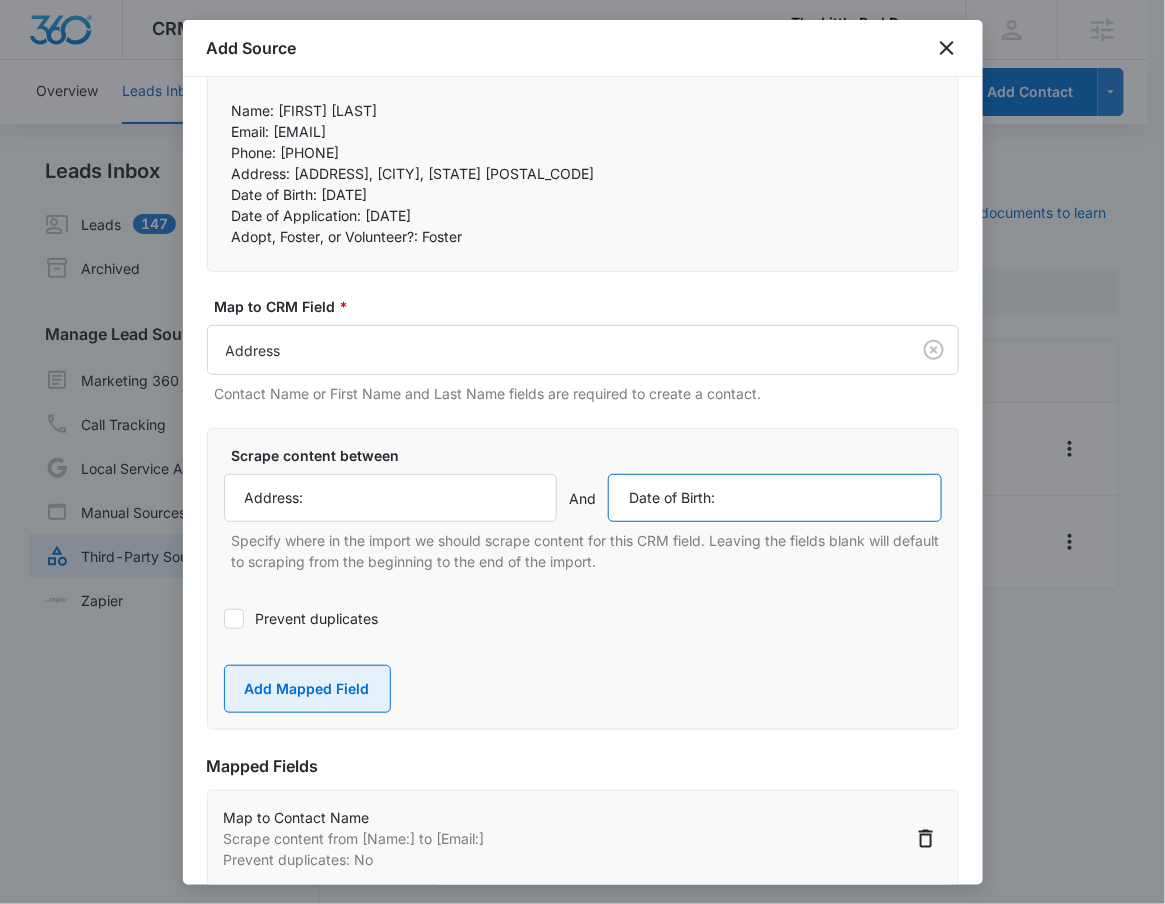 type on "Date of Birth:" 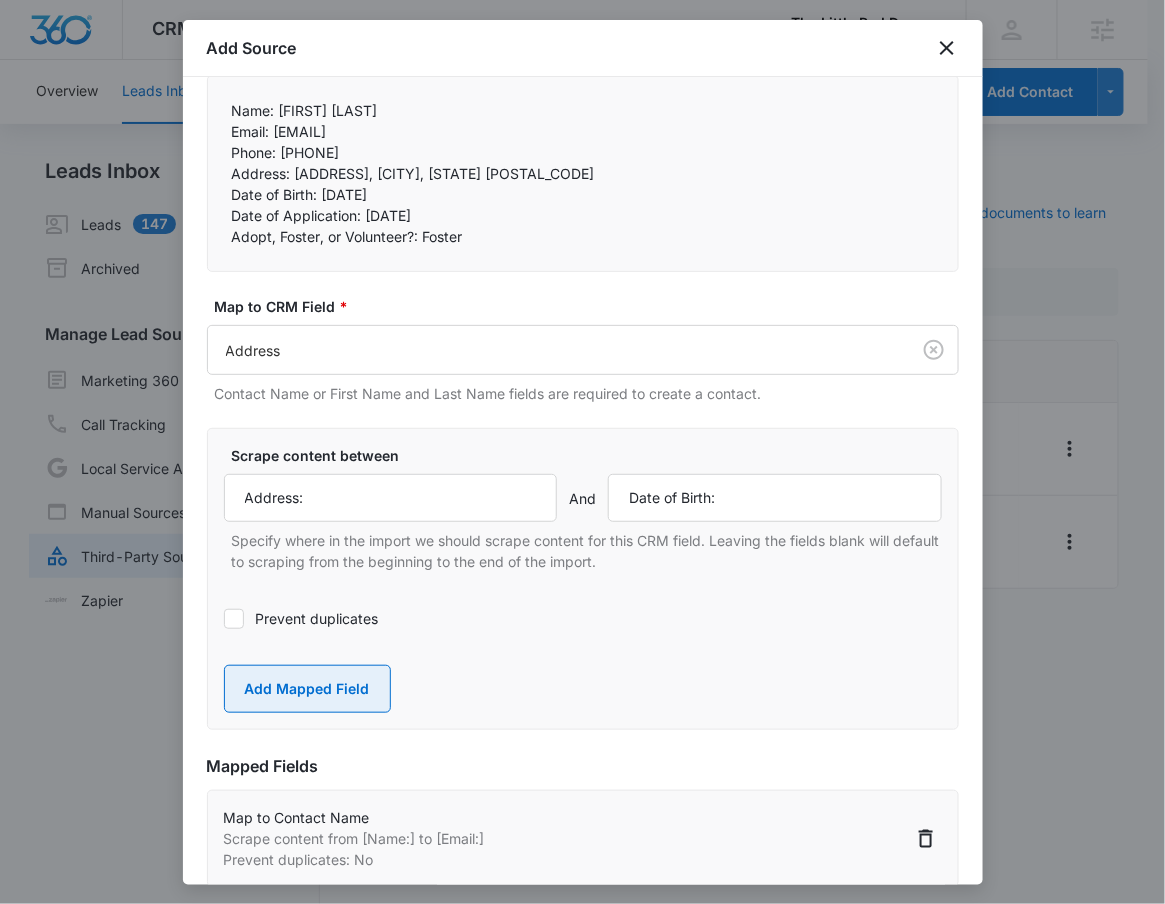 drag, startPoint x: 308, startPoint y: 695, endPoint x: 306, endPoint y: 682, distance: 13.152946 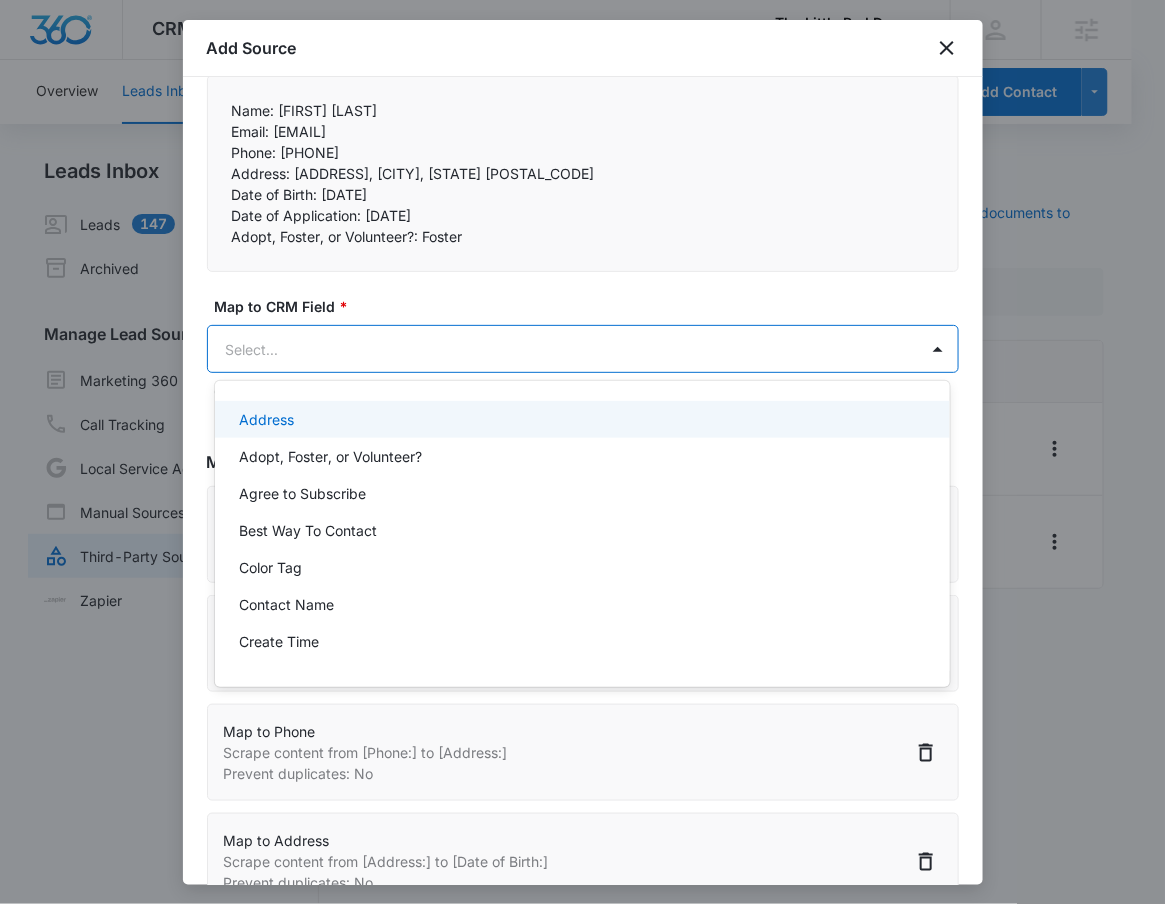 click on "CRM Apps Reputation Websites Forms CRM Email Social Shop Payments POS Content Ads Intelligence Files Brand Settings The Little Red Dog, Inc M53388 Your Accounts View All RN Robert Nguyen robert.nguyen@madwire.com My Profile Notifications Support Logout Terms & Conditions   •   Privacy Policy Agencies Overview Leads Inbox Contacts Organizations History Deals Projects Tasks Calendar Lists Reports Settings Add Contact Leads Inbox Leads 147 Archived Manage Lead Sources Marketing 360 Forms Call Tracking Local Service Ads Manual Sources Third-Party Sources Zapier Third-Party Sources Manually sync your third-party platform sources and assign them to contacts.   Visit our support documents to learn more. Source Source Name Submissions   Formstack - Adopt or Volunteer Form 1 submission Formstack - Foster Form --- Showing   1-2   of   2 The Little Red Dog, Inc - CRM Manage Third-Party Sources - Marketing 360®
Add Source Step 2 of 4 Field Mapping   Learn more in this support guide. Imported Content * And" at bounding box center [582, 452] 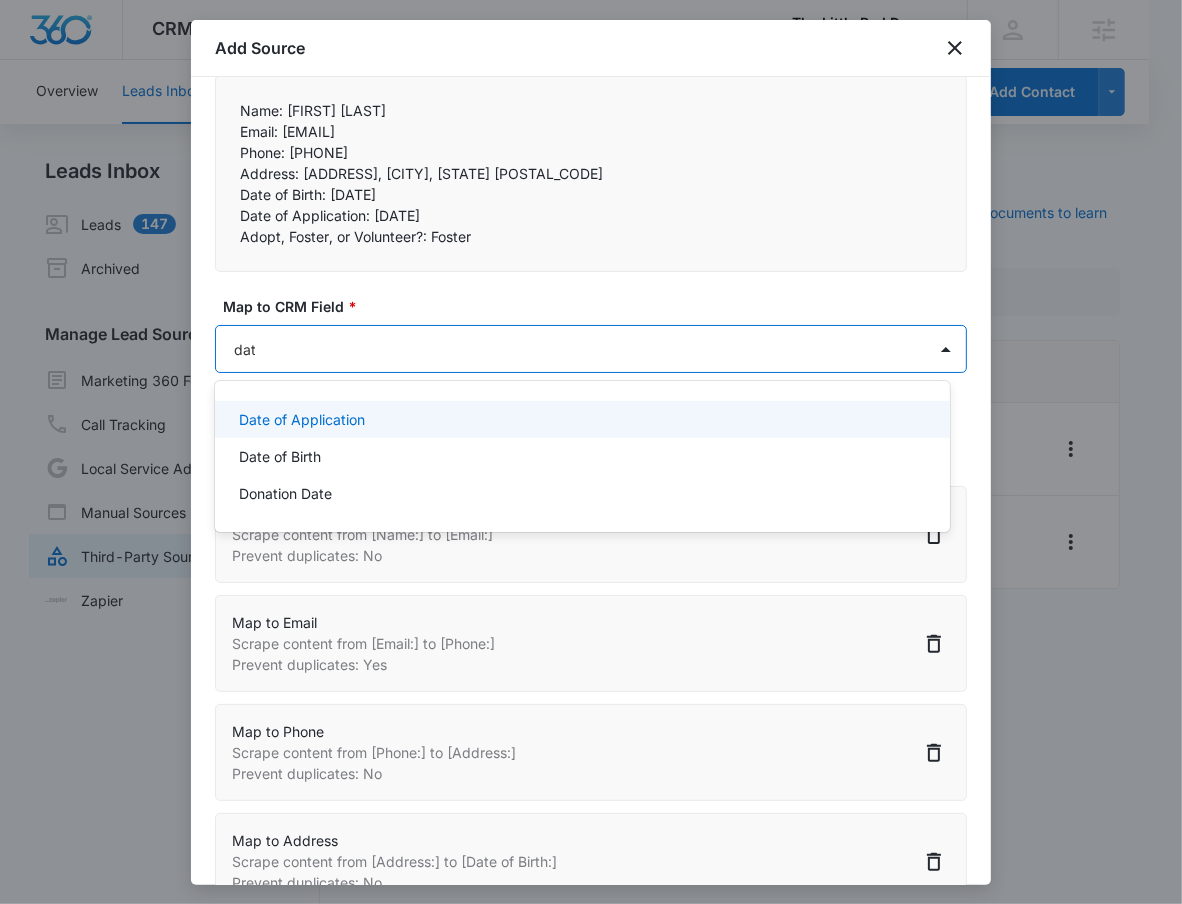type on "date" 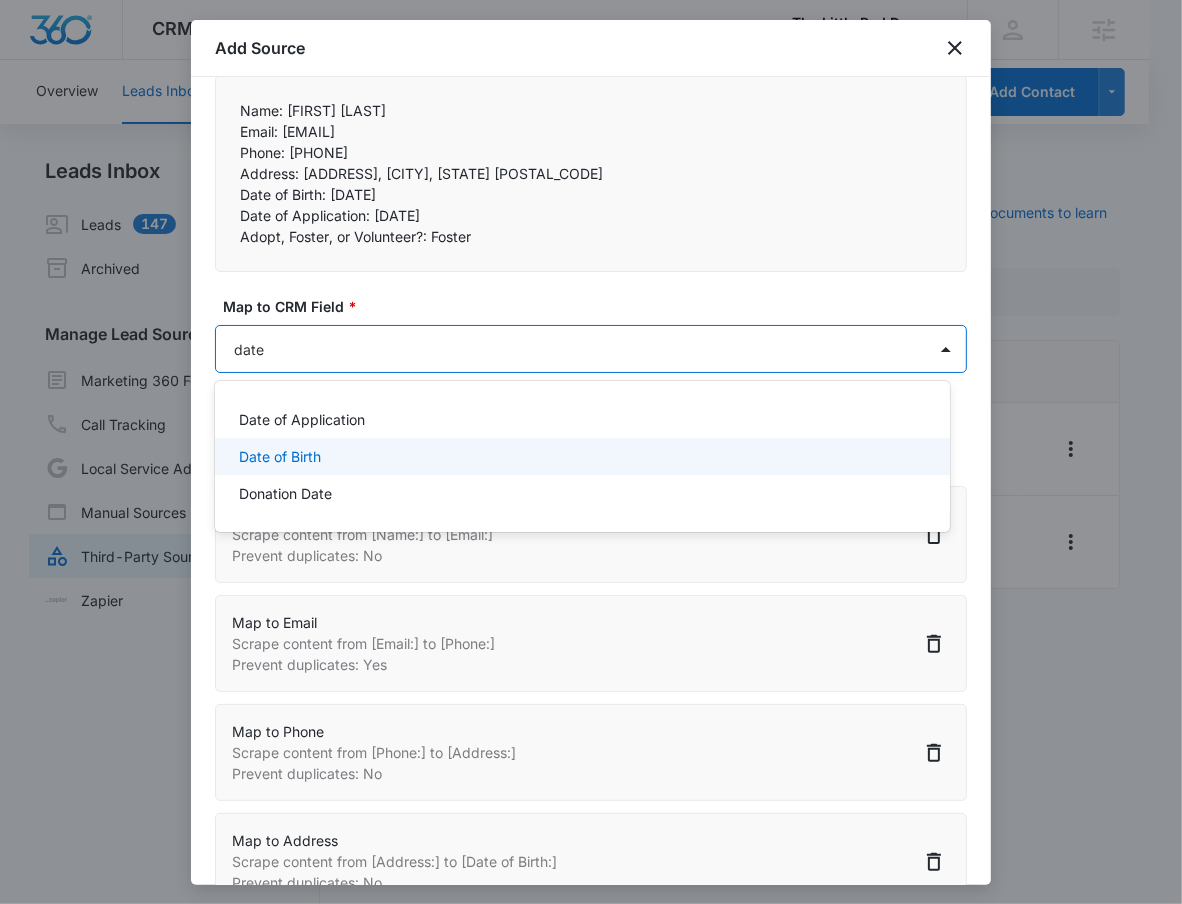 click on "Date of Birth" at bounding box center [580, 456] 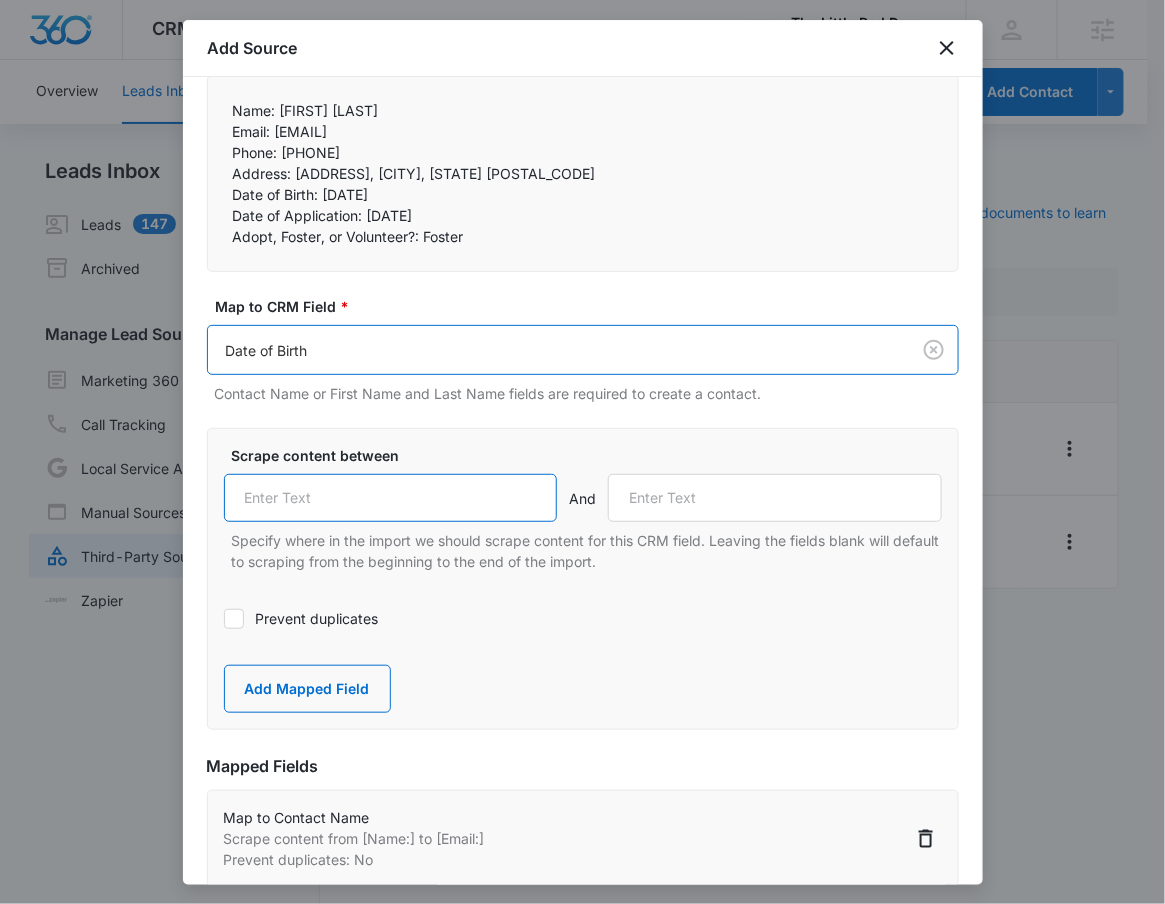 click at bounding box center [391, 498] 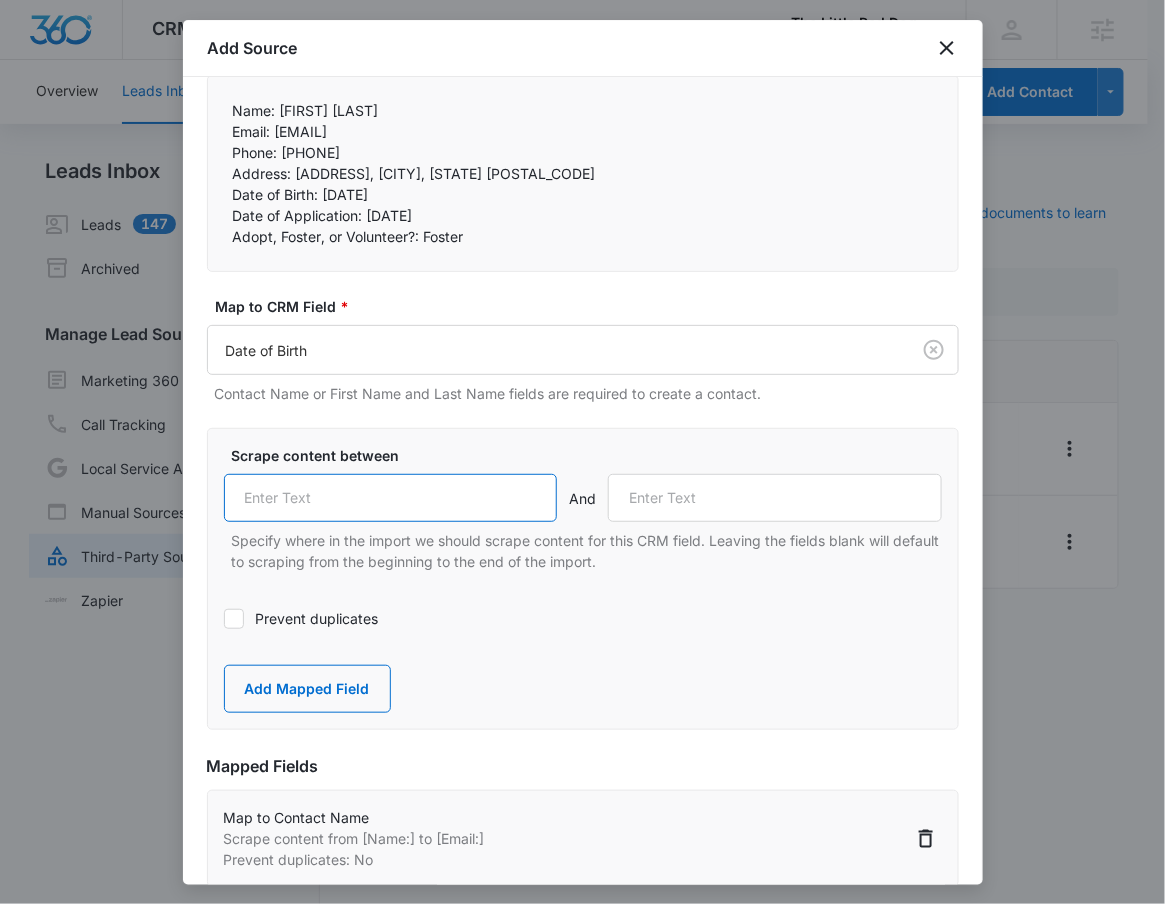paste on "Date of Birth:" 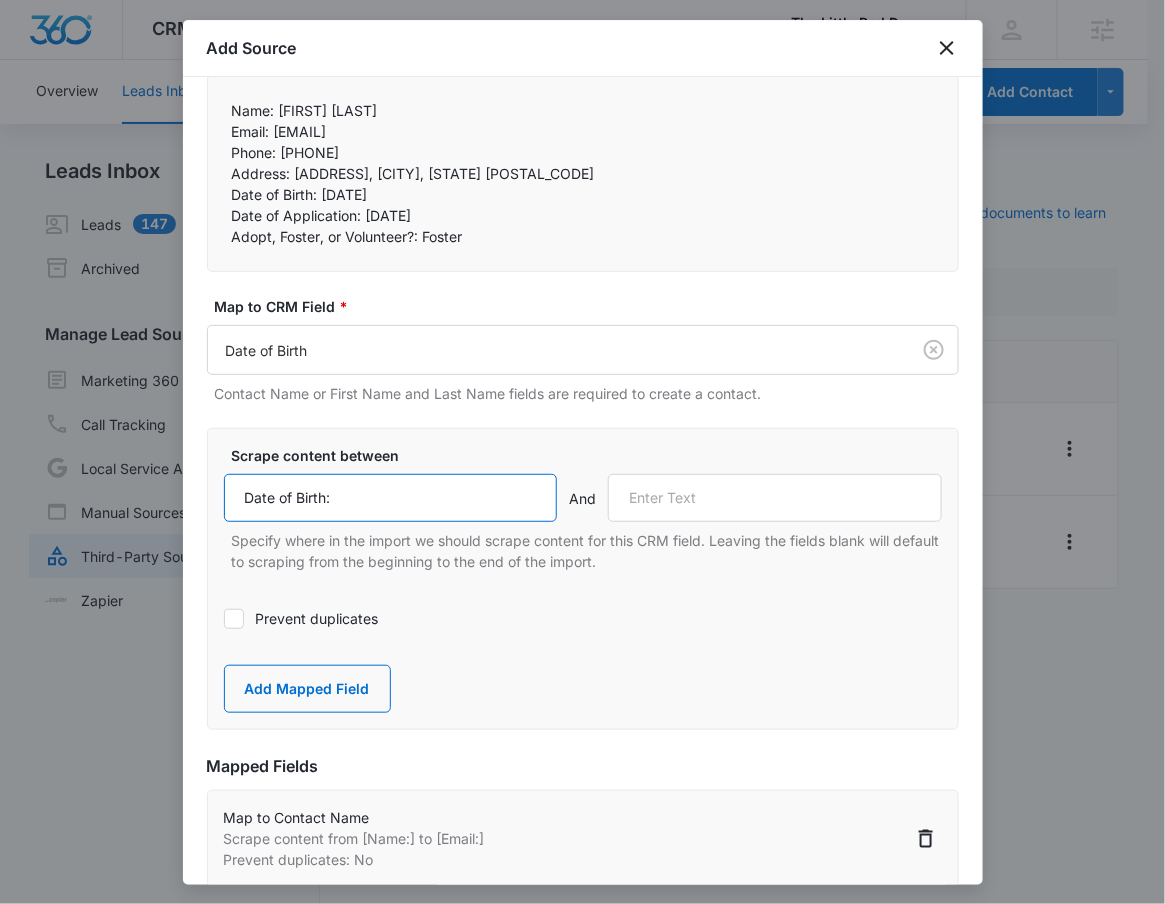 type on "Date of Birth:" 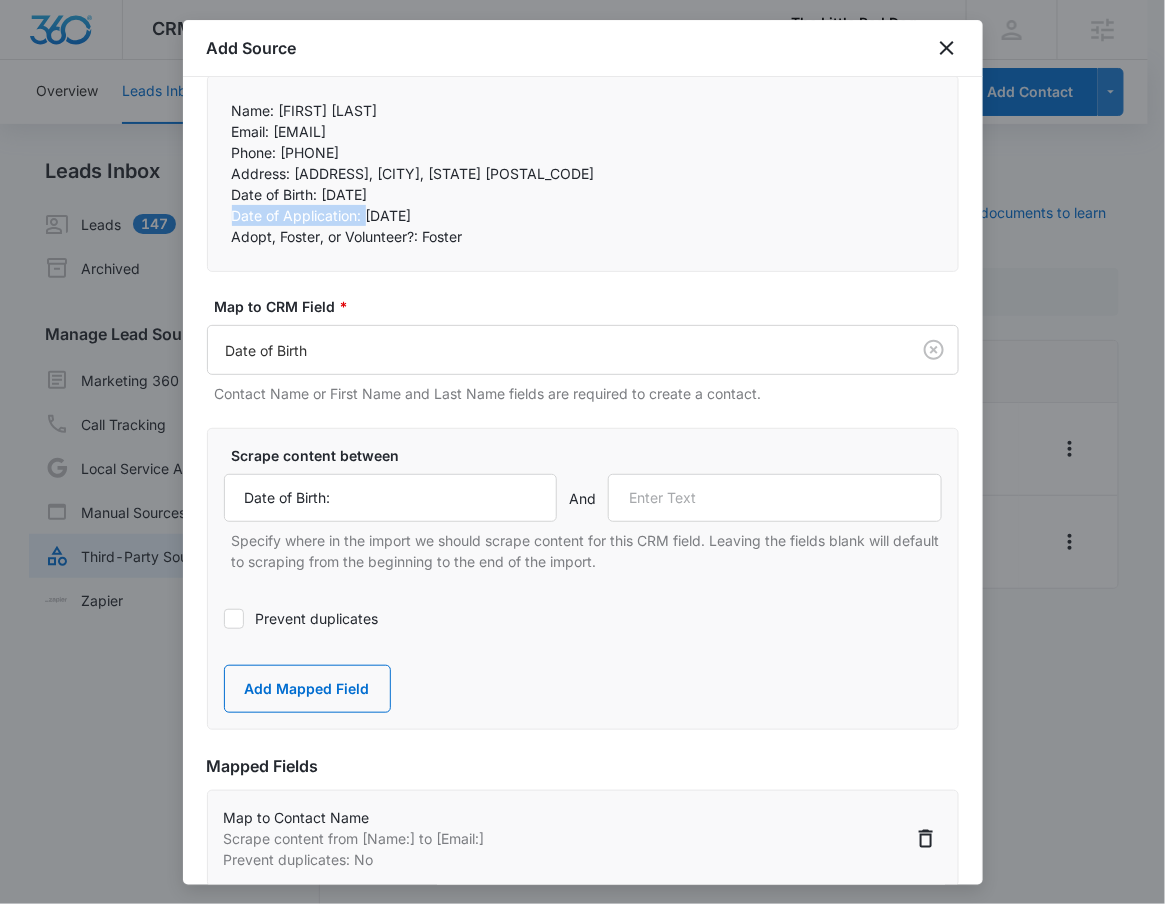 drag, startPoint x: 220, startPoint y: 211, endPoint x: 364, endPoint y: 215, distance: 144.05554 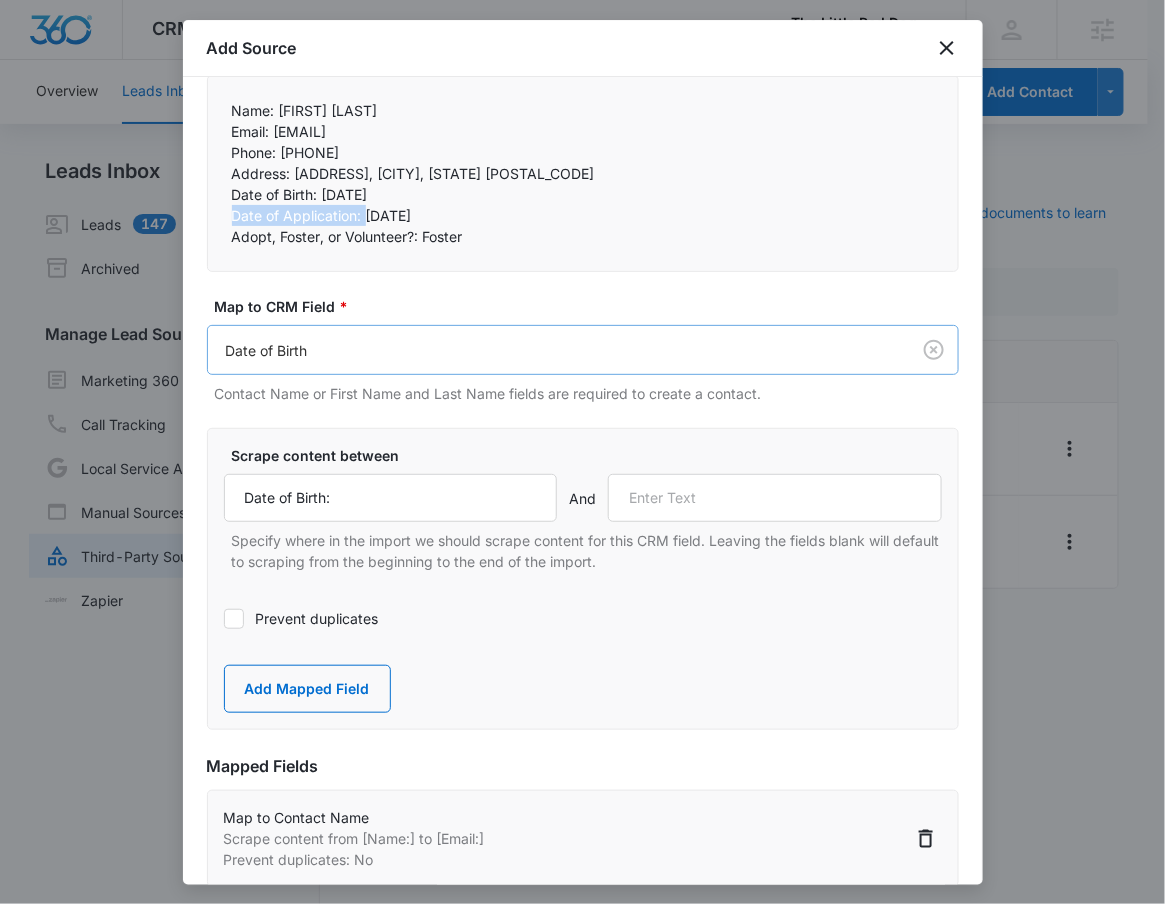 copy on "Date of Application:" 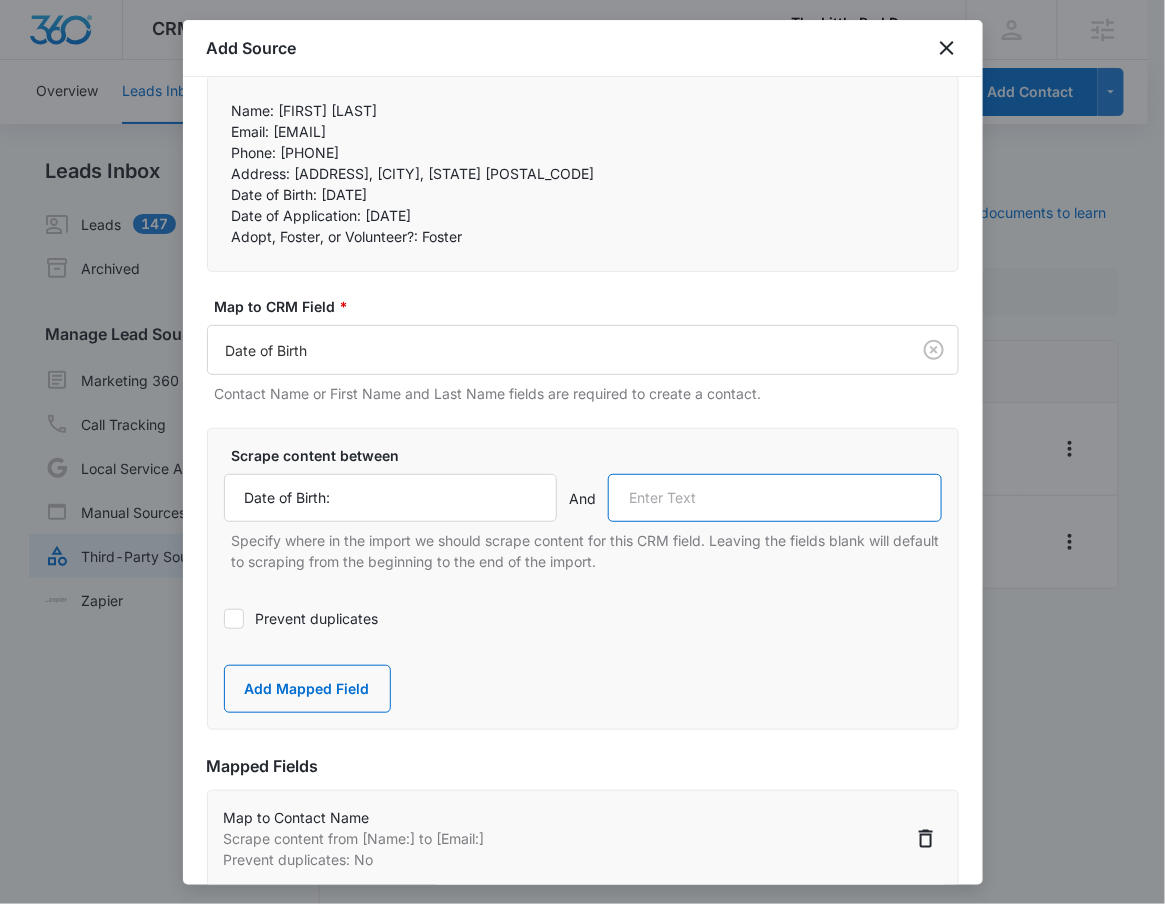 click at bounding box center (775, 498) 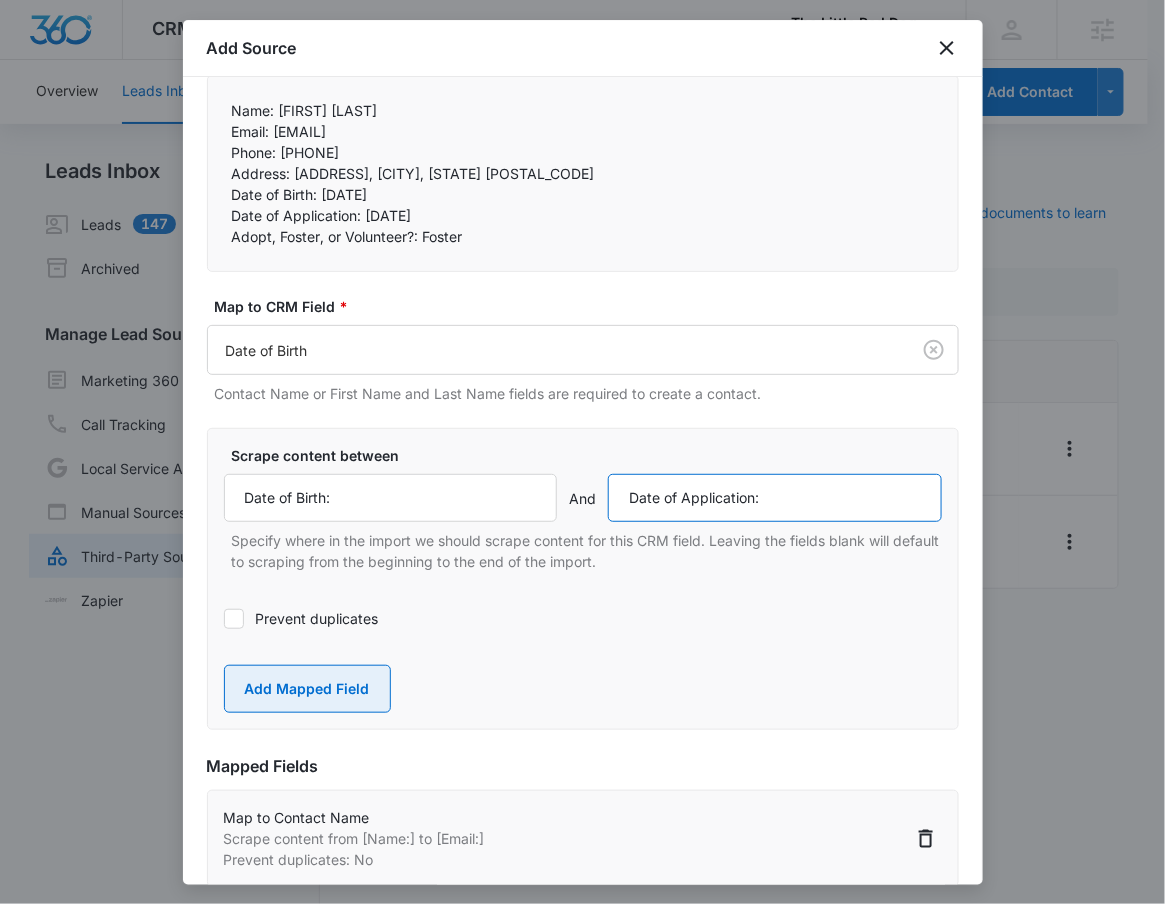 type on "Date of Application:" 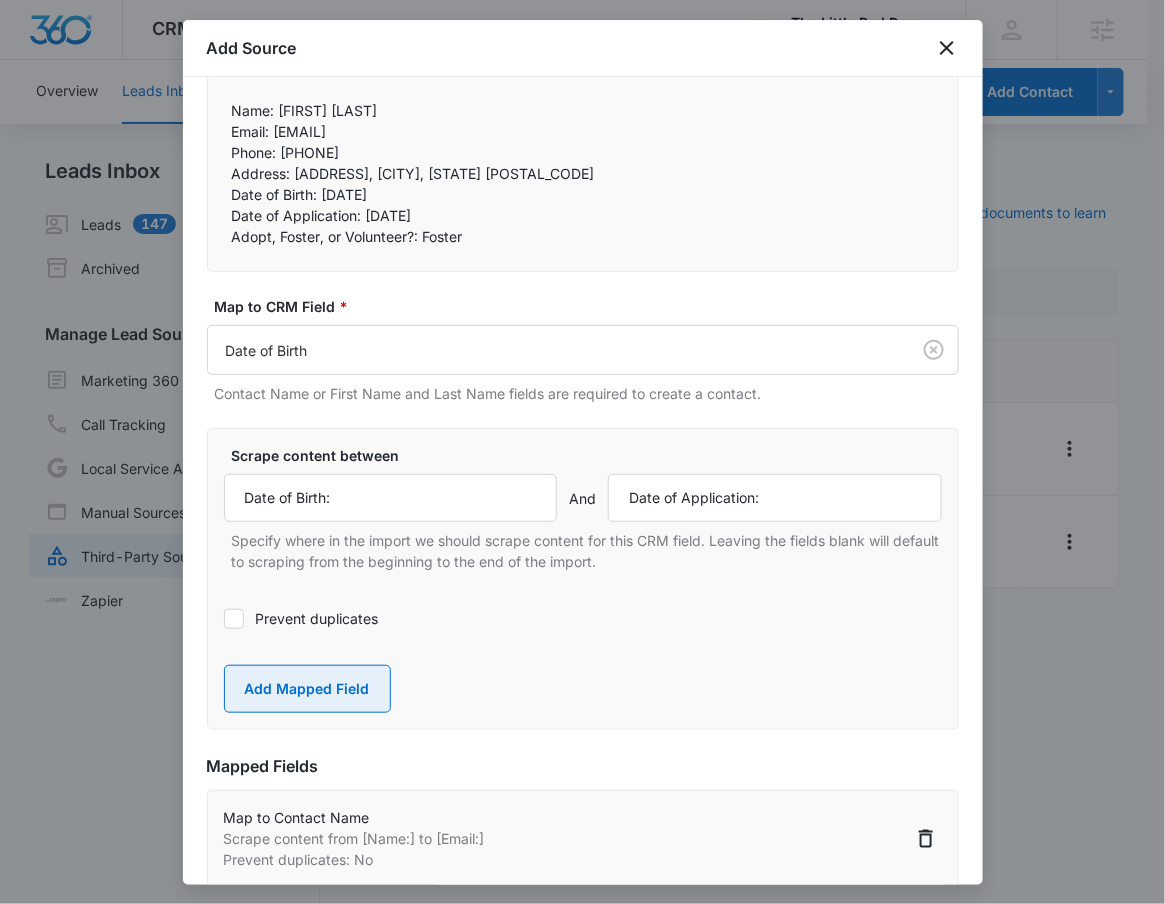 click on "Add Mapped Field" at bounding box center [307, 689] 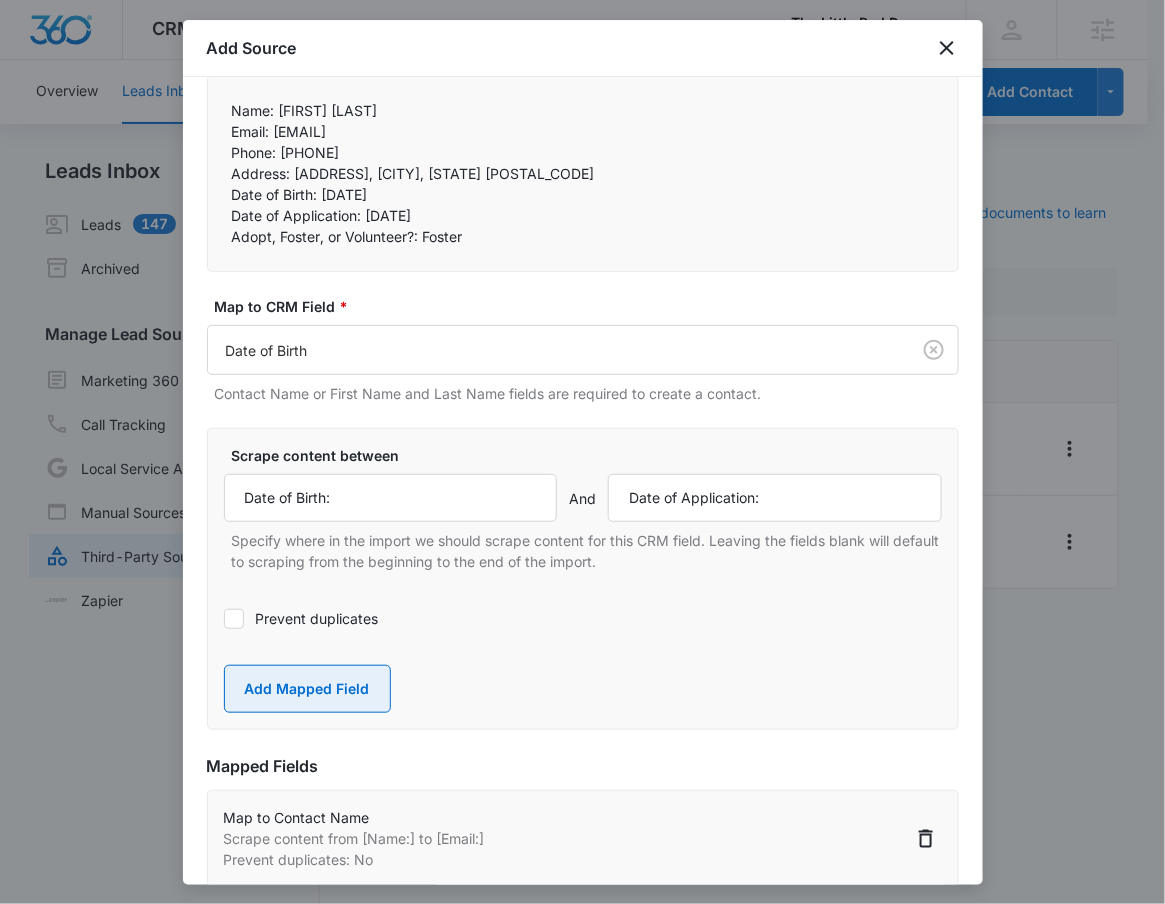 type 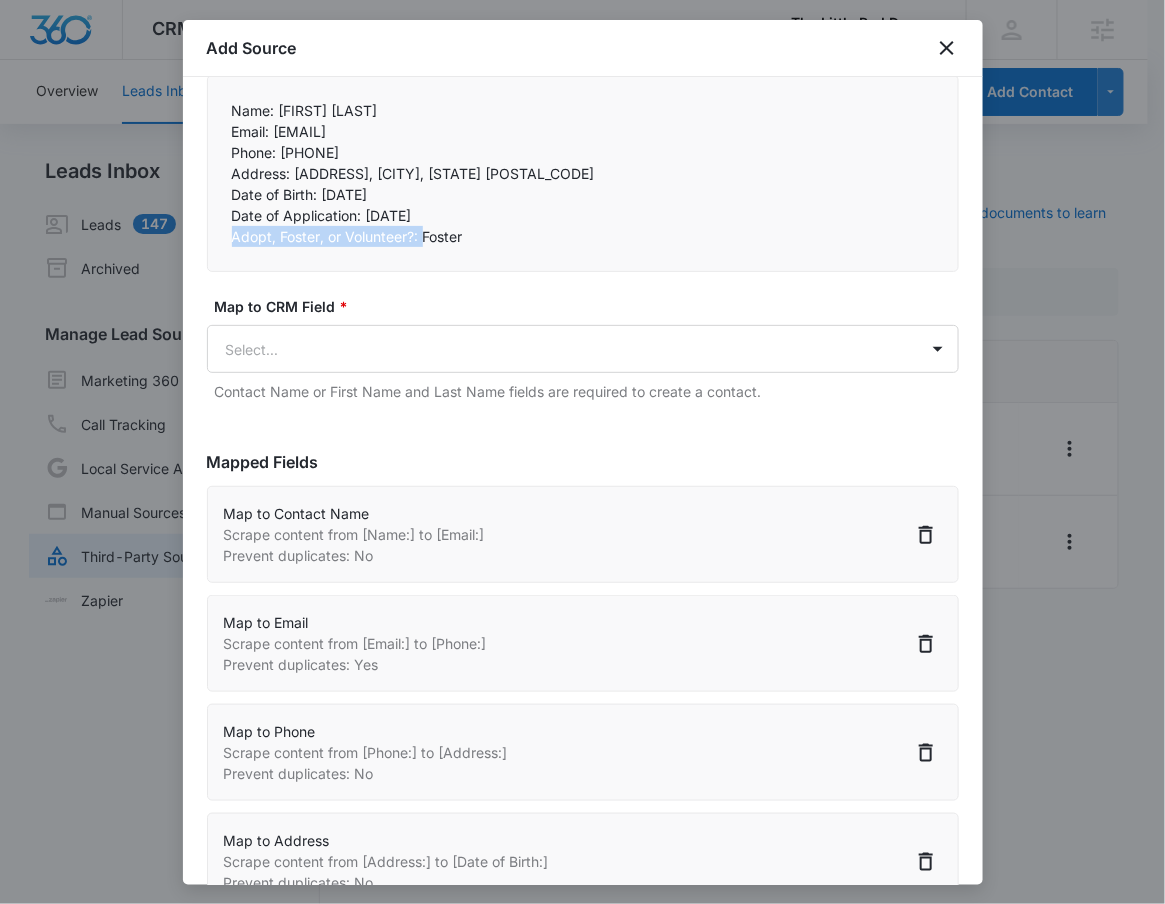 drag, startPoint x: 271, startPoint y: 240, endPoint x: 422, endPoint y: 237, distance: 151.0298 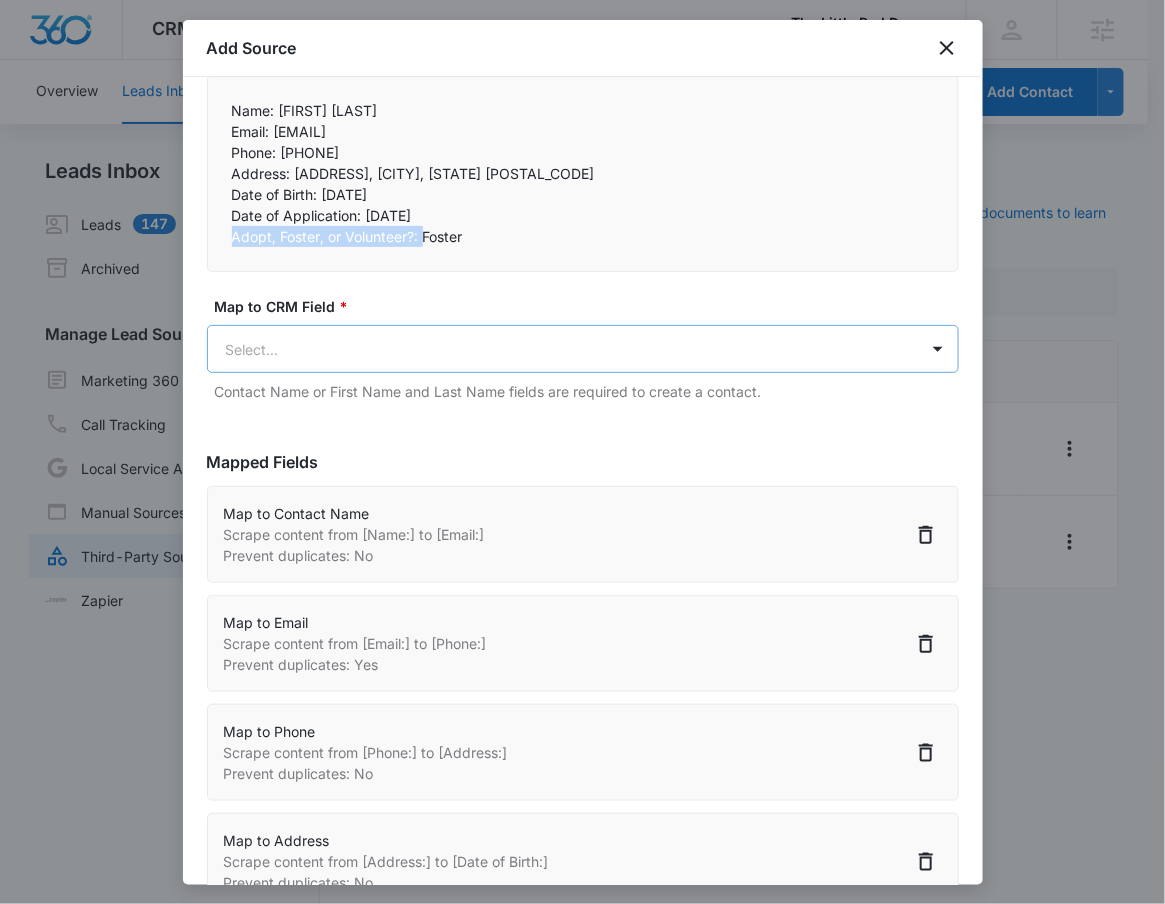 copy on "Adopt, Foster, or Volunteer?:" 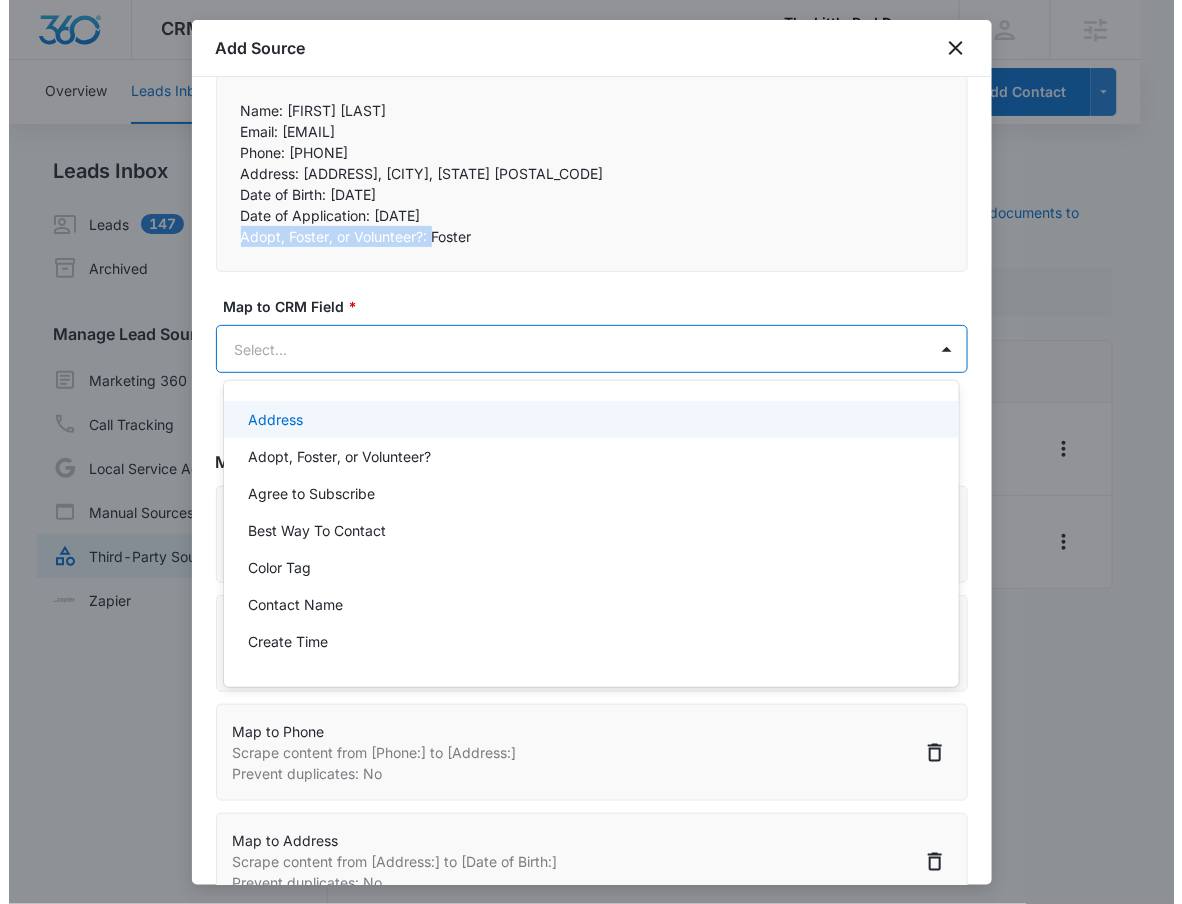 click on "CRM Apps Reputation Websites Forms CRM Email Social Shop Payments POS Content Ads Intelligence Files Brand Settings The Little Red Dog, Inc M53388 Your Accounts View All RN Robert Nguyen robert.nguyen@madwire.com My Profile Notifications Support Logout Terms & Conditions   •   Privacy Policy Agencies Overview Leads Inbox Contacts Organizations History Deals Projects Tasks Calendar Lists Reports Settings Add Contact Leads Inbox Leads 147 Archived Manage Lead Sources Marketing 360 Forms Call Tracking Local Service Ads Manual Sources Third-Party Sources Zapier Third-Party Sources Manually sync your third-party platform sources and assign them to contacts.   Visit our support documents to learn more. Source Source Name Submissions   Formstack - Adopt or Volunteer Form 1 submission Formstack - Foster Form --- Showing   1-2   of   2 The Little Red Dog, Inc - CRM Manage Third-Party Sources - Marketing 360®
Add Source Step 2 of 4 Field Mapping   Learn more in this support guide. Imported Content * And" at bounding box center (582, 452) 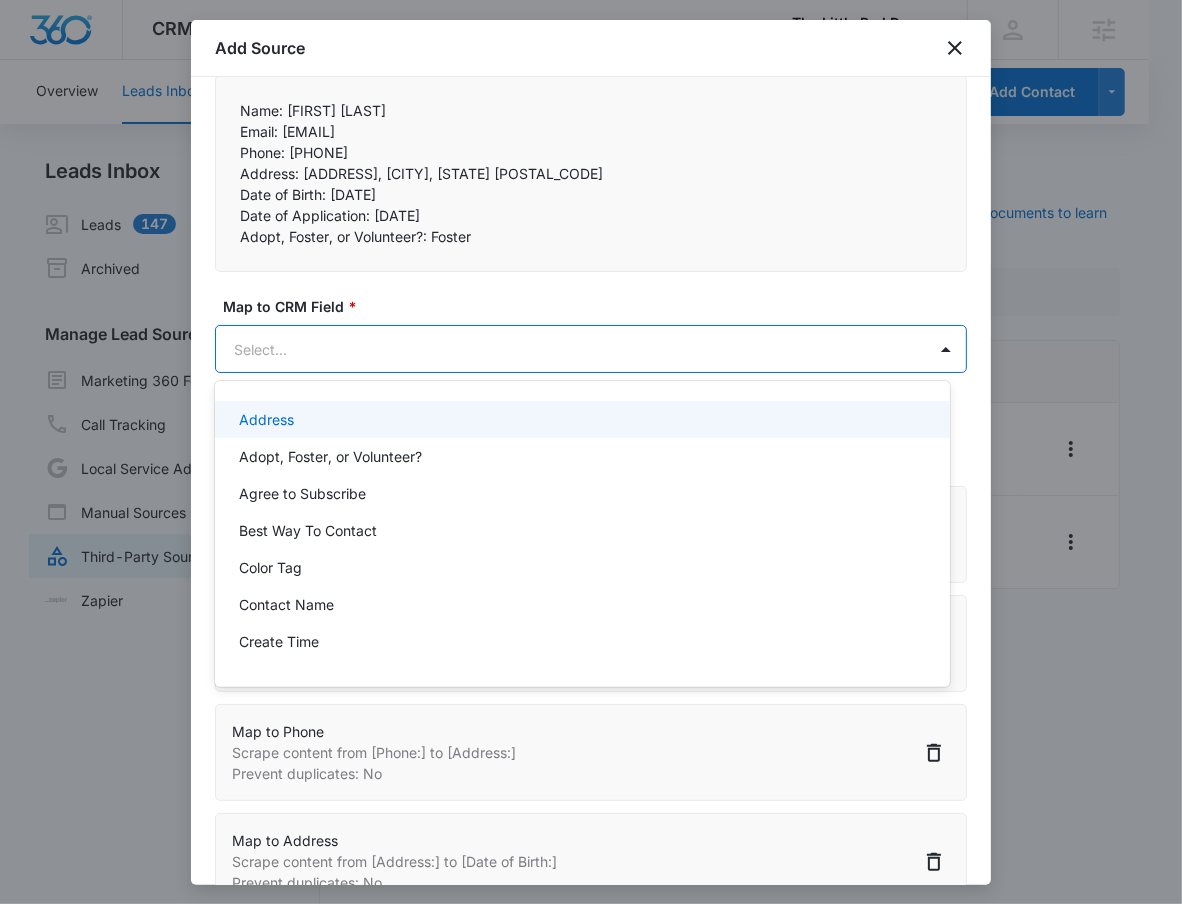 paste on "Adopt, Foster, or Volunteer?:" 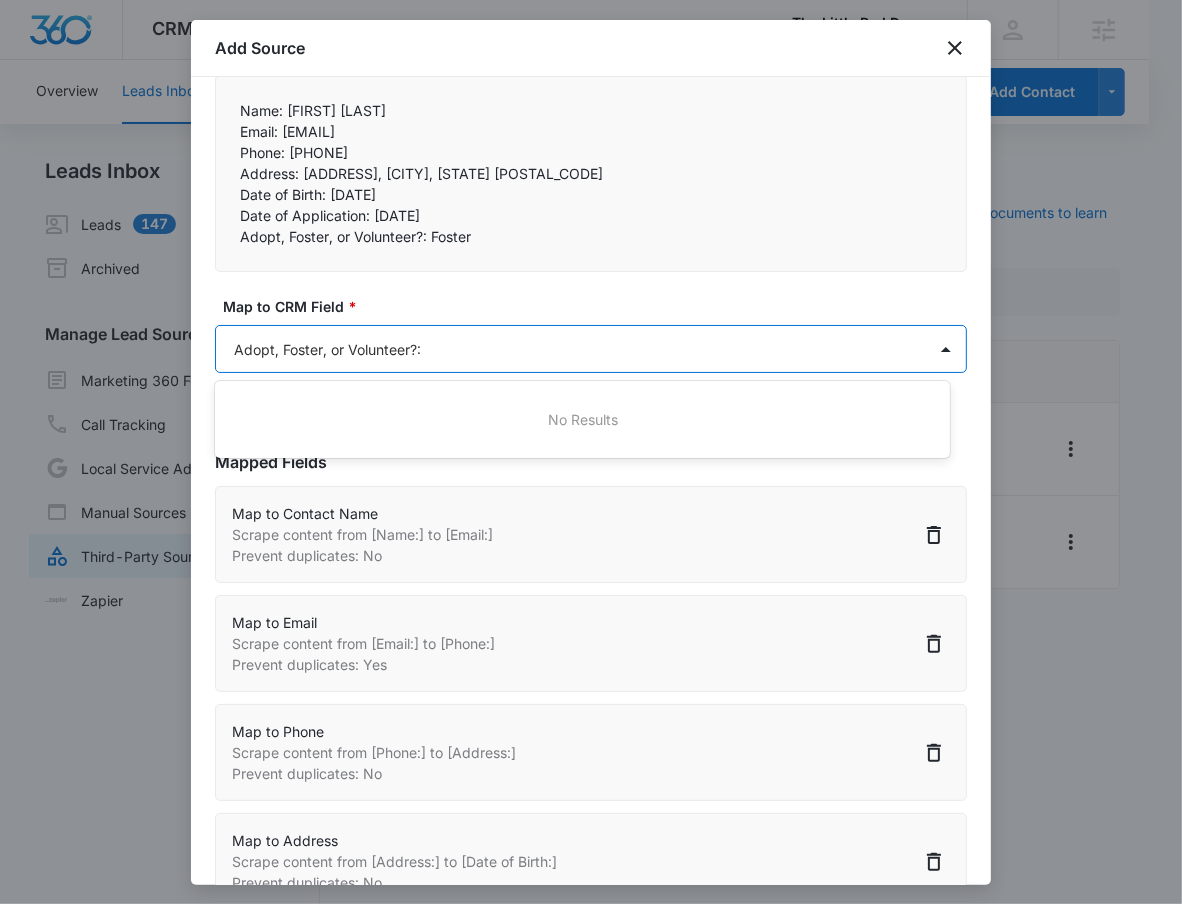 type on "Adopt, Foster, or Volunteer?" 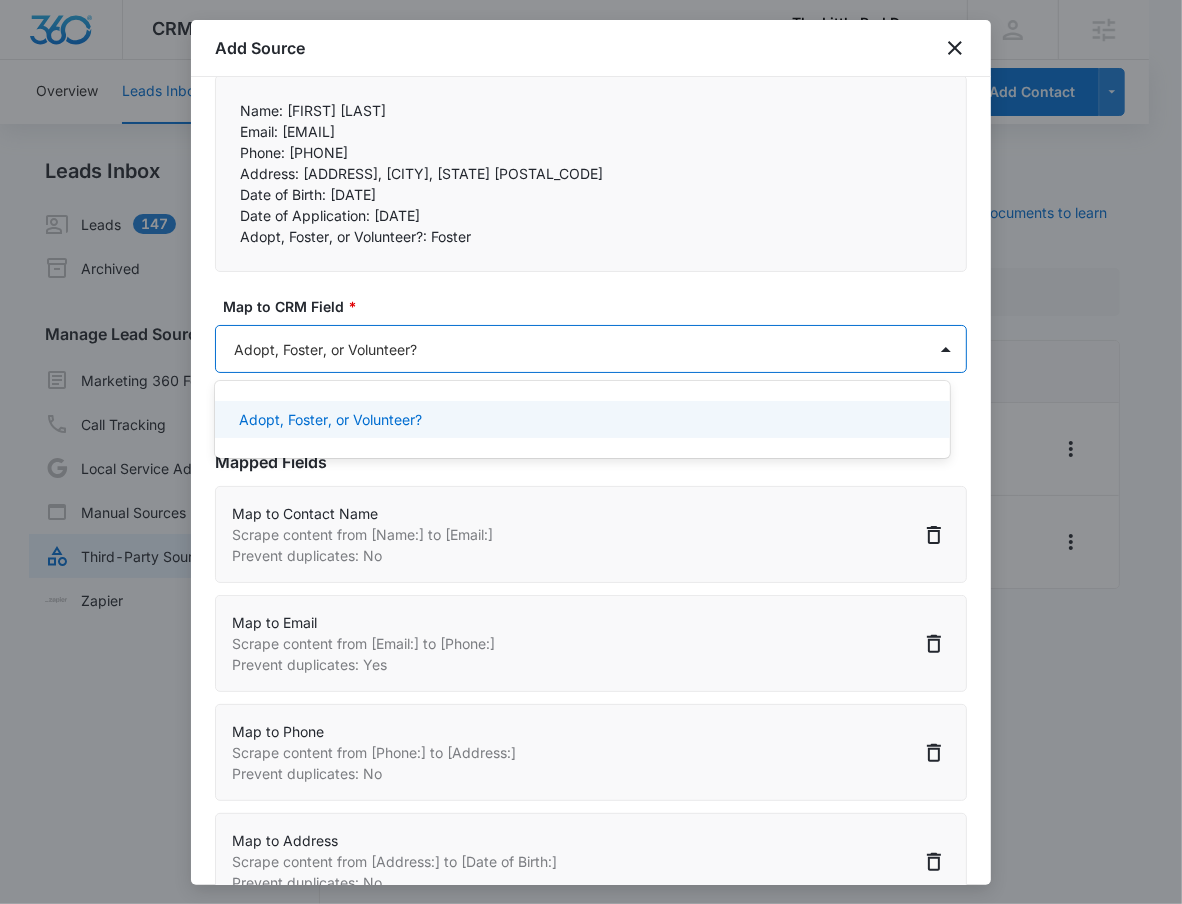 click on "Adopt, Foster, or Volunteer?" at bounding box center (582, 419) 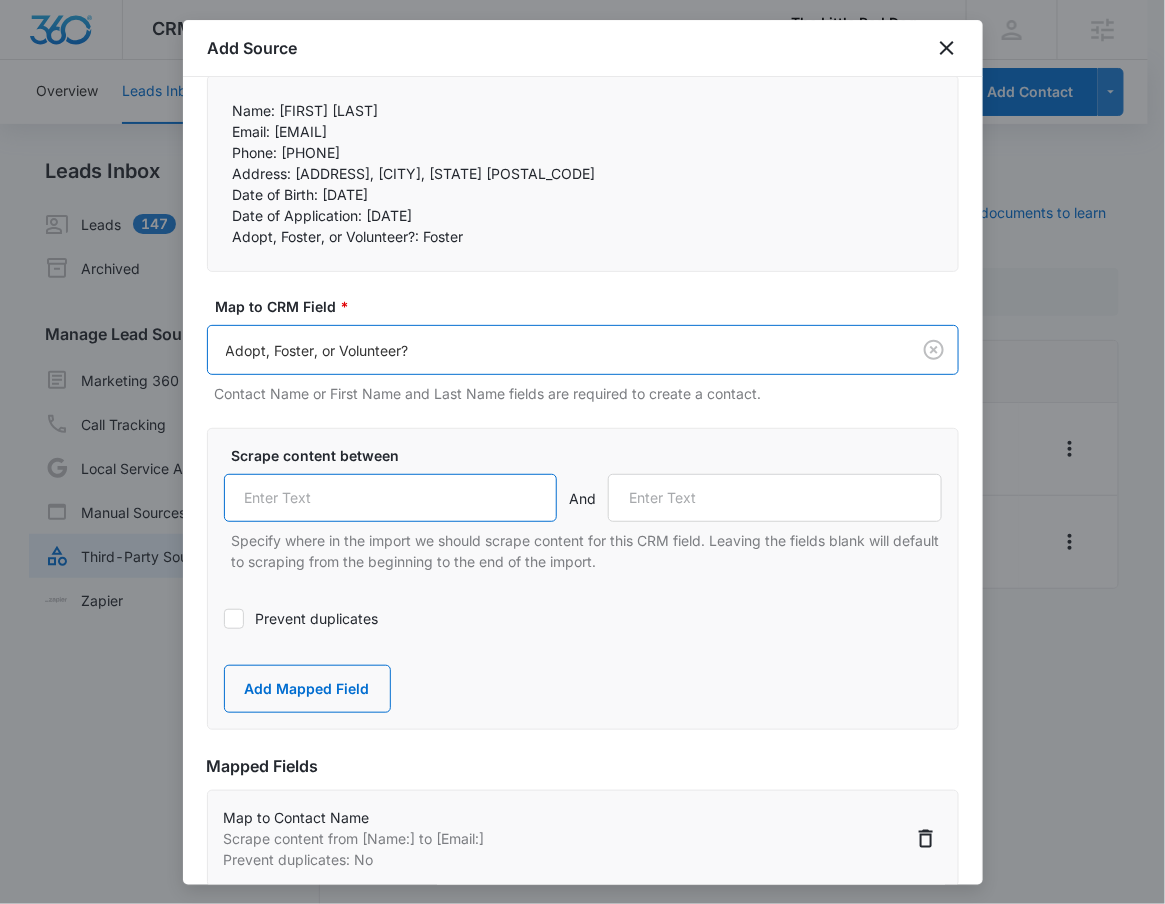 click at bounding box center [391, 498] 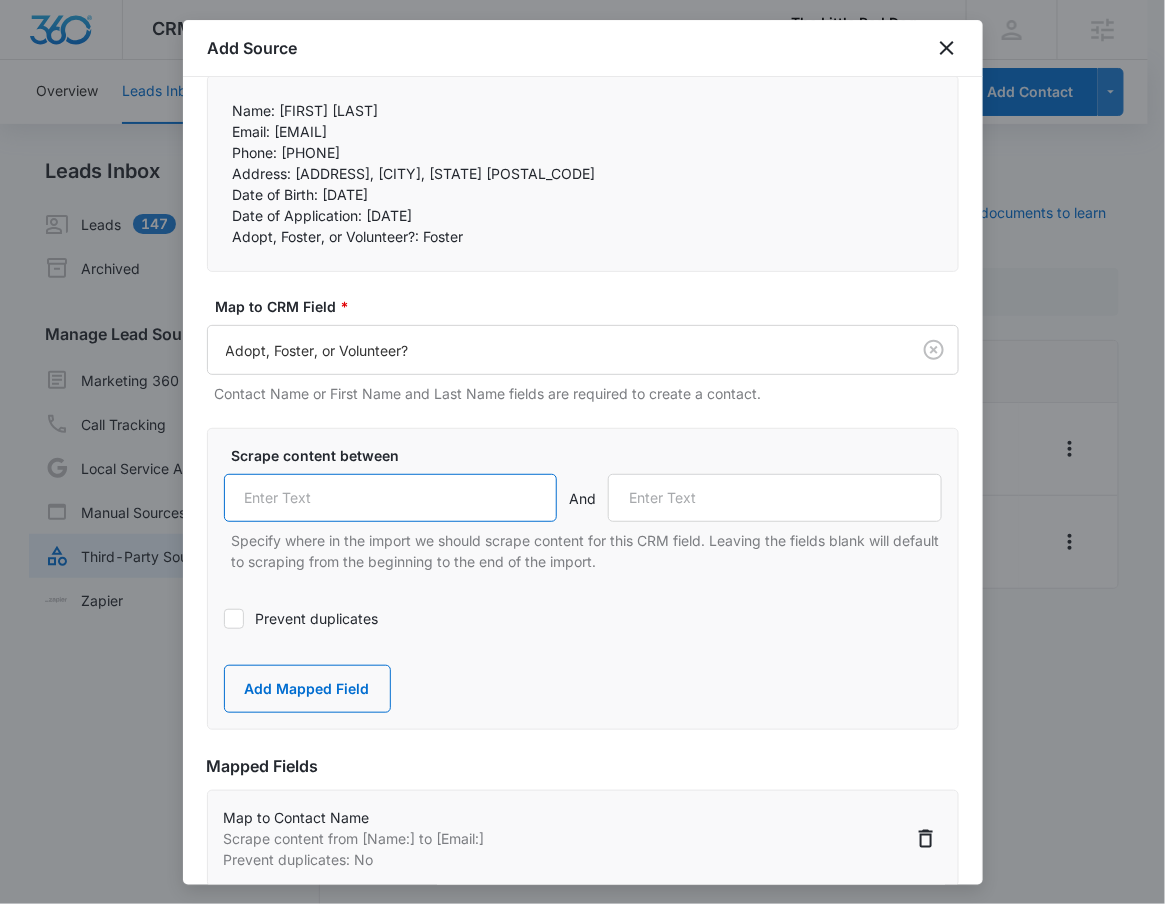 paste on "Adopt, Foster, or Volunteer?:" 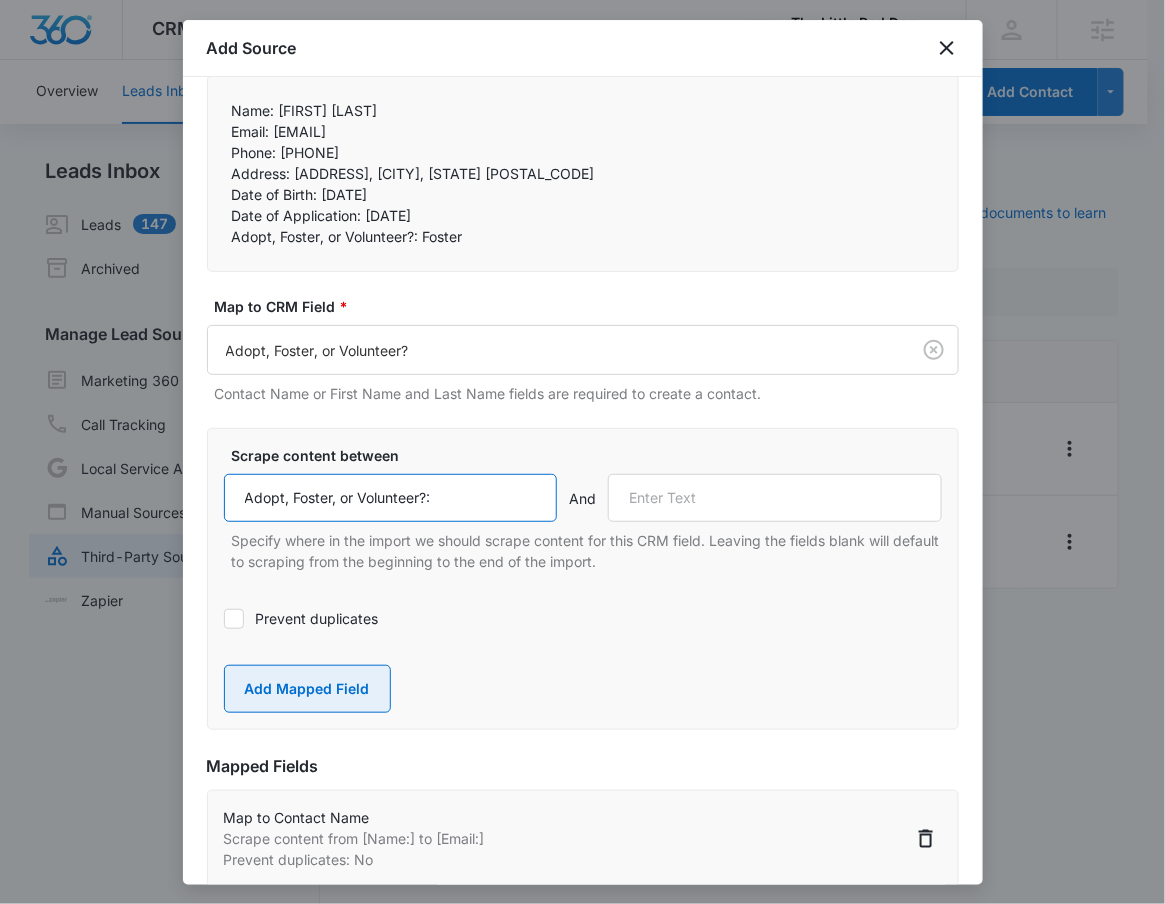 type on "Adopt, Foster, or Volunteer?:" 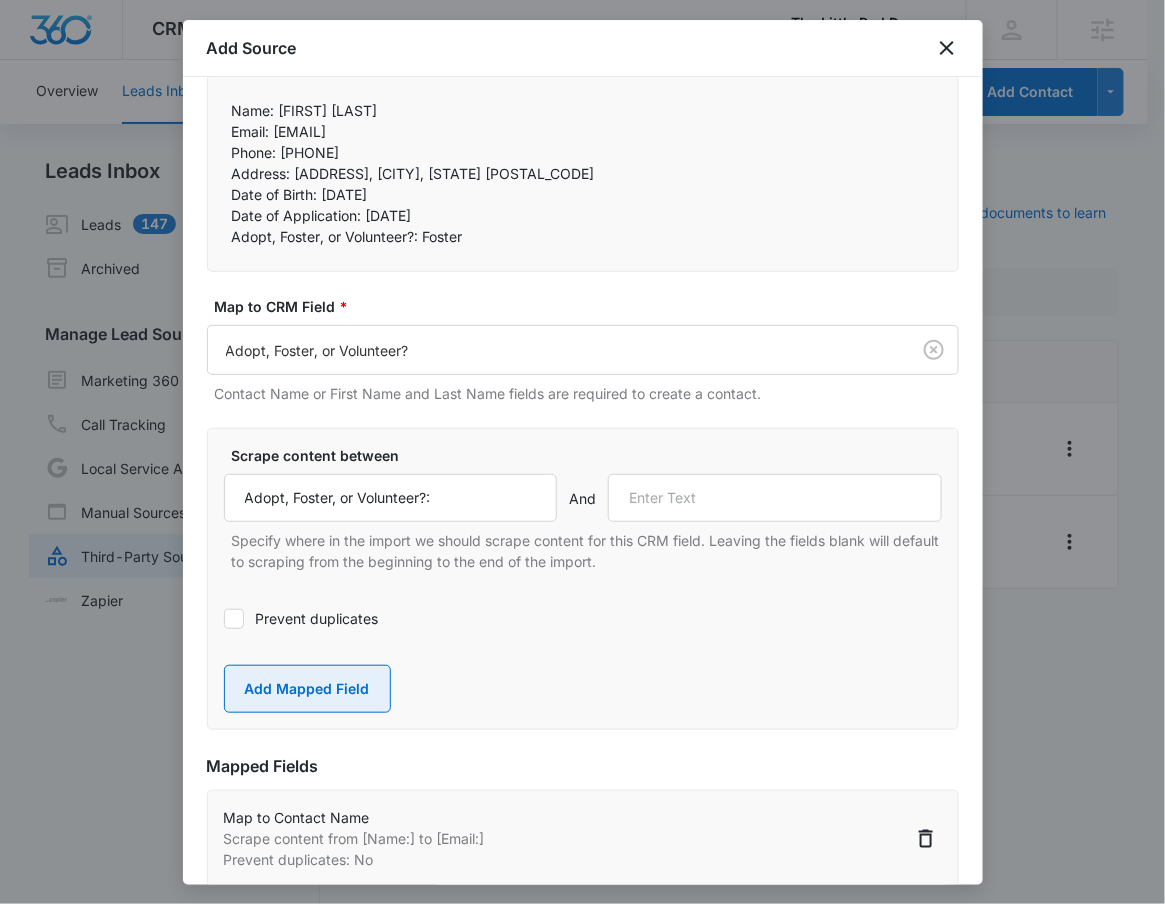 click on "Add Mapped Field" at bounding box center (307, 689) 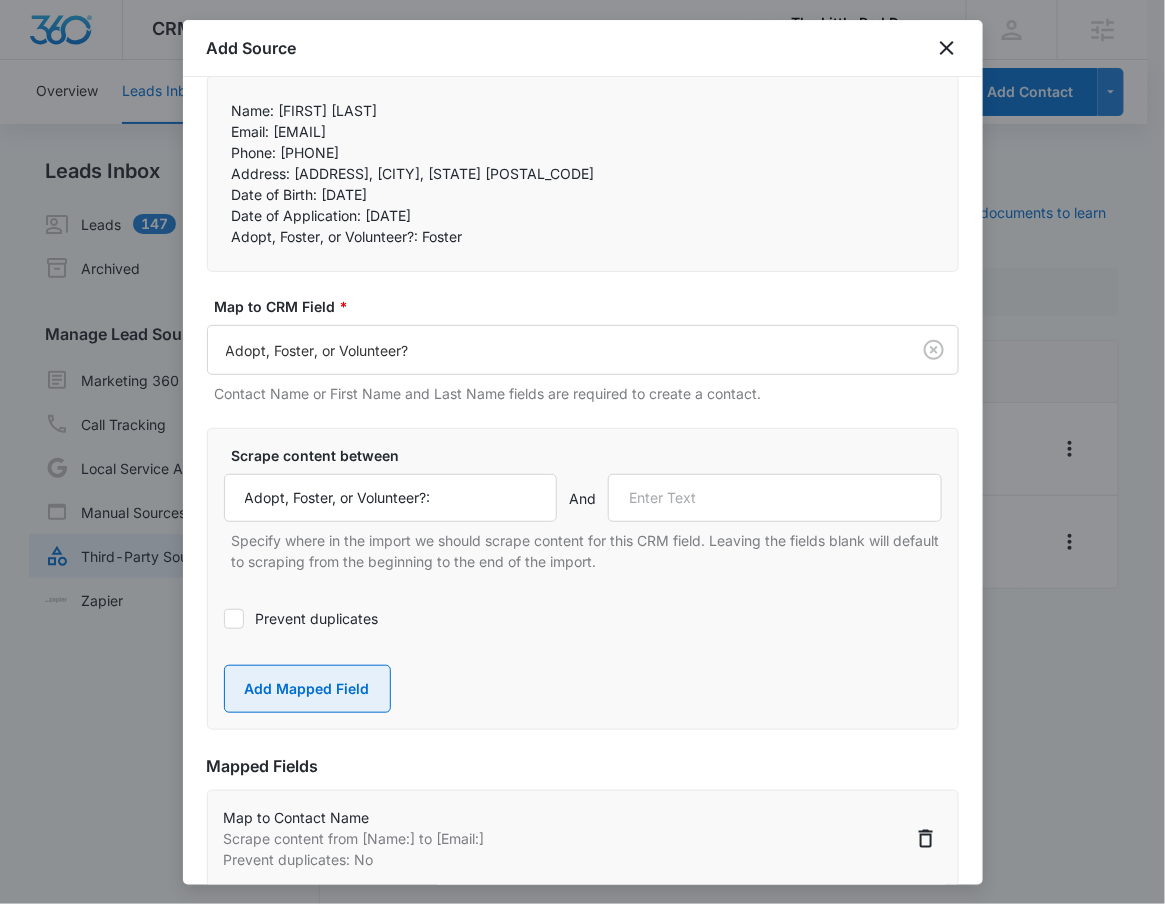 type 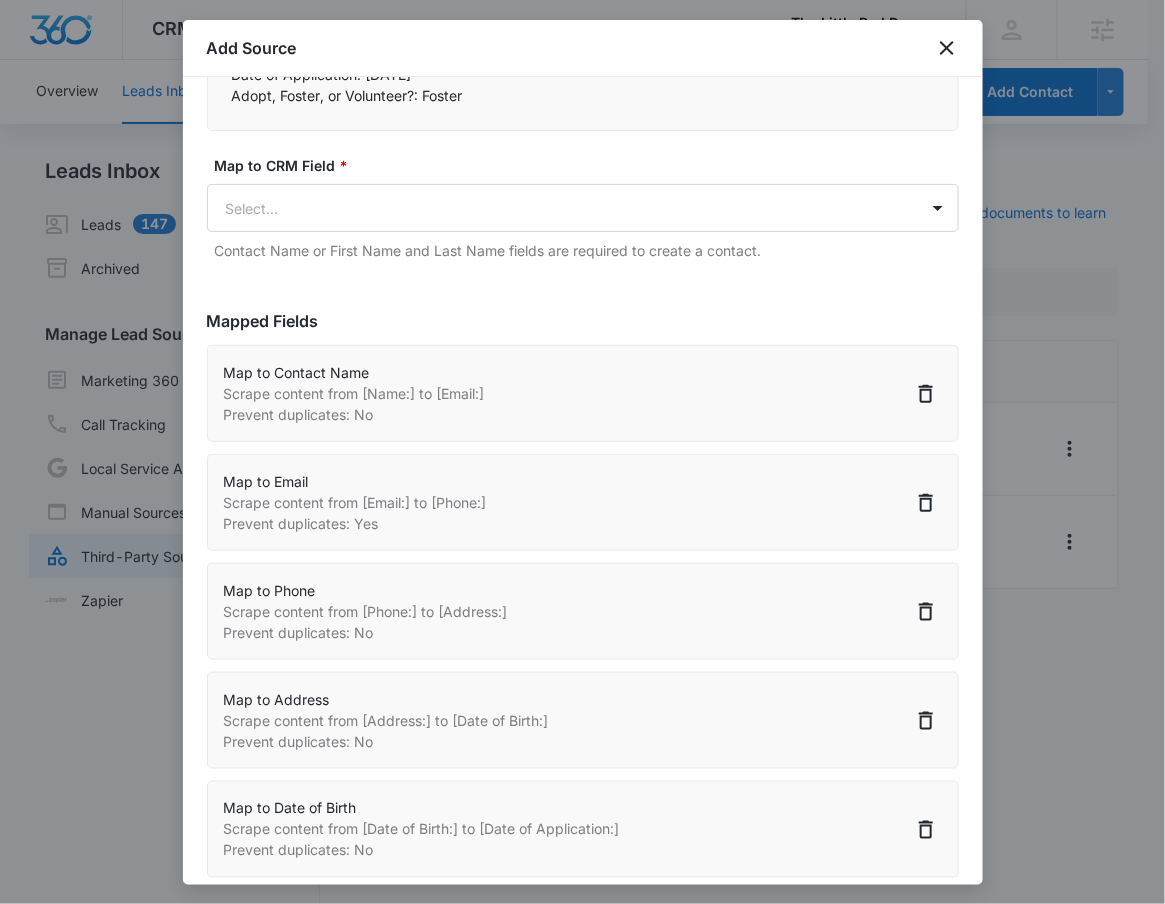 scroll, scrollTop: 541, scrollLeft: 0, axis: vertical 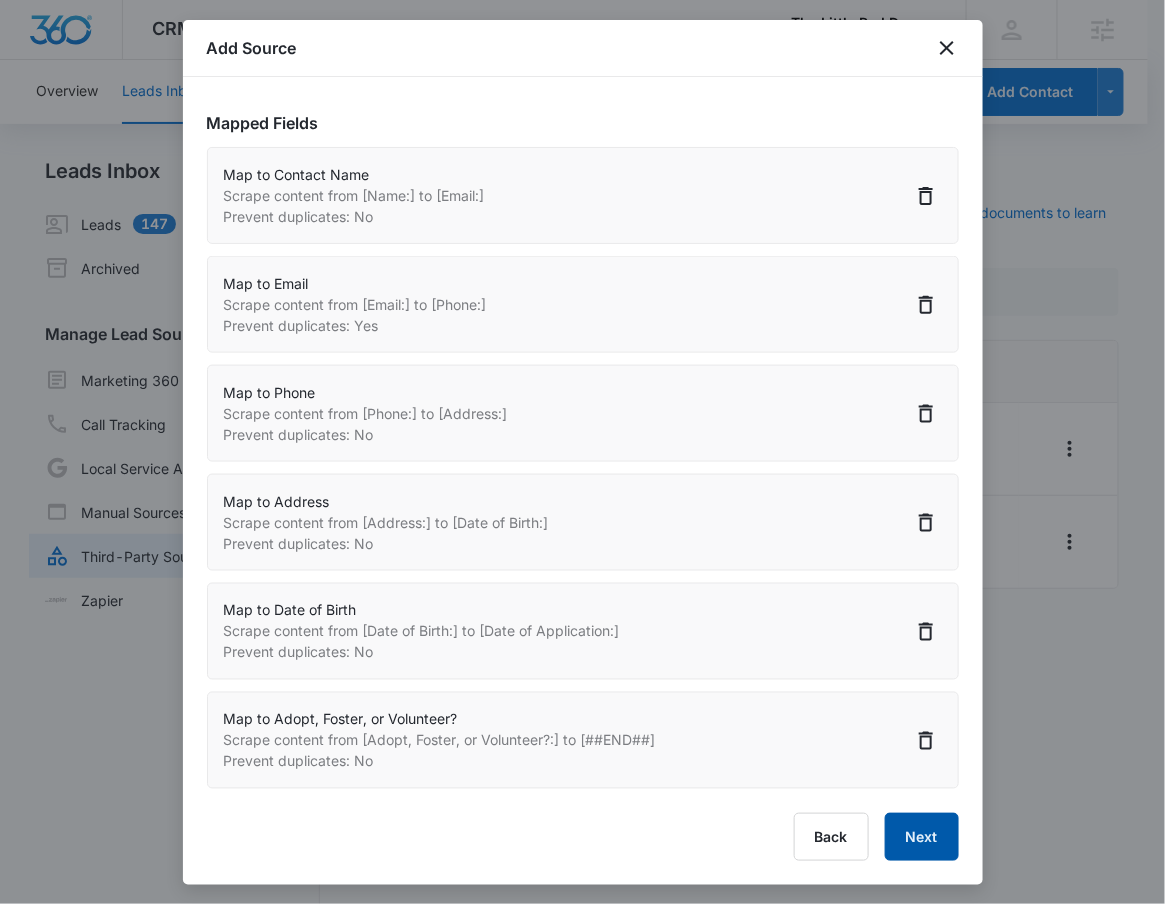 click on "Next" at bounding box center [922, 837] 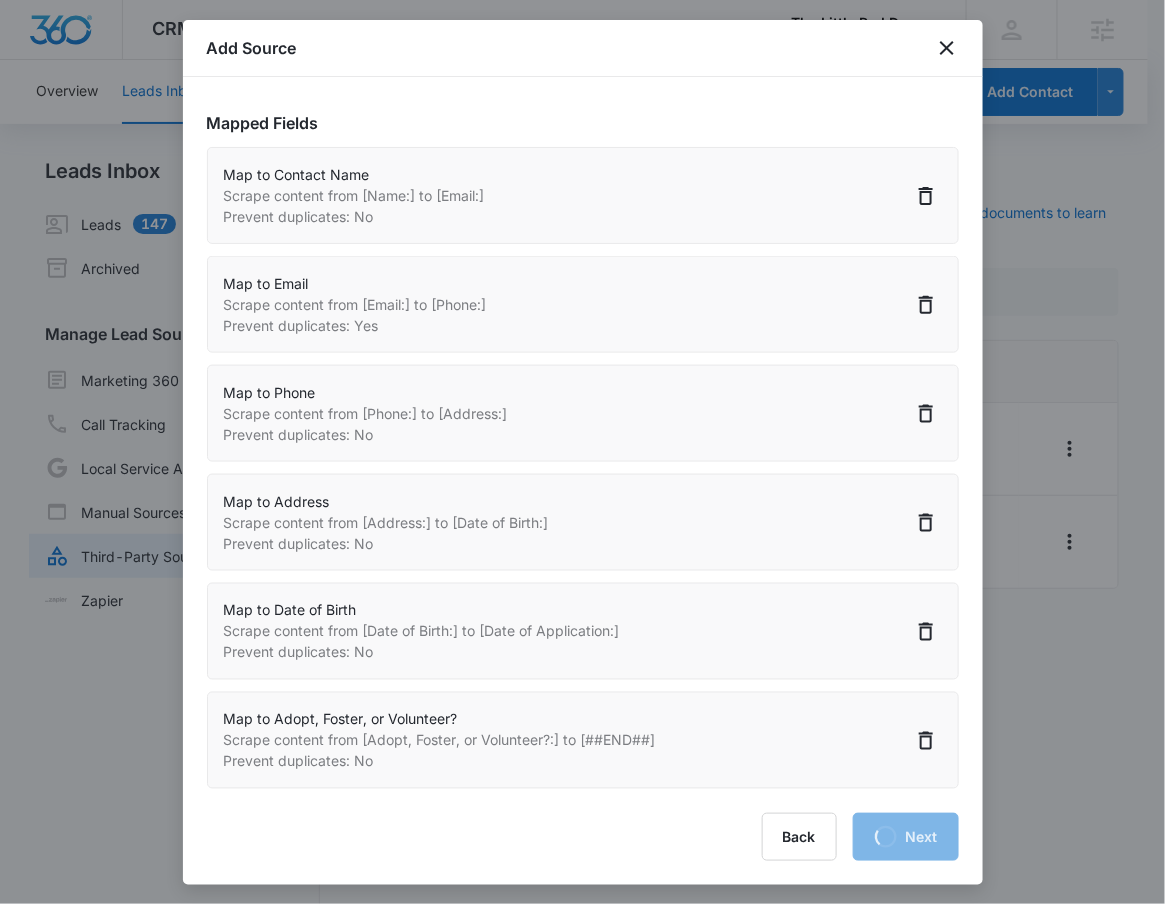scroll, scrollTop: 65, scrollLeft: 0, axis: vertical 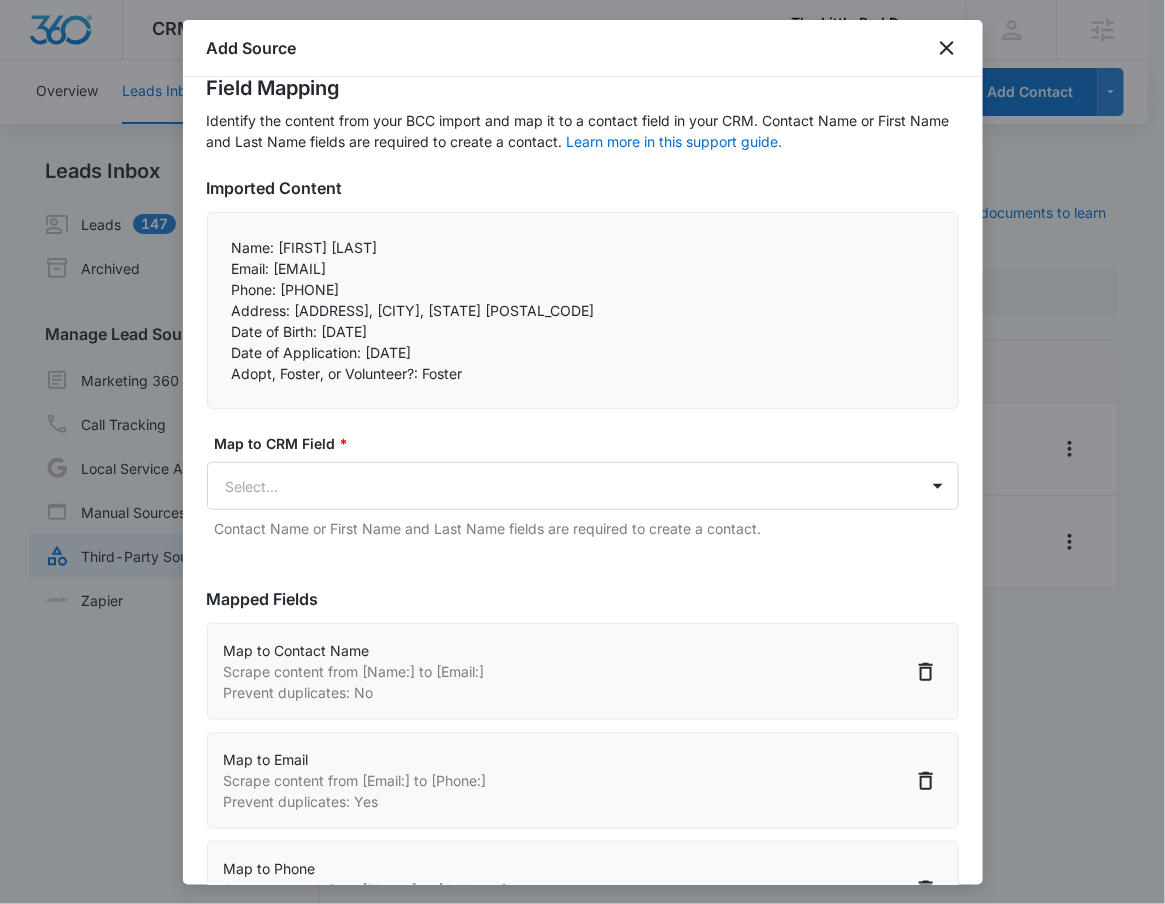 select on "77" 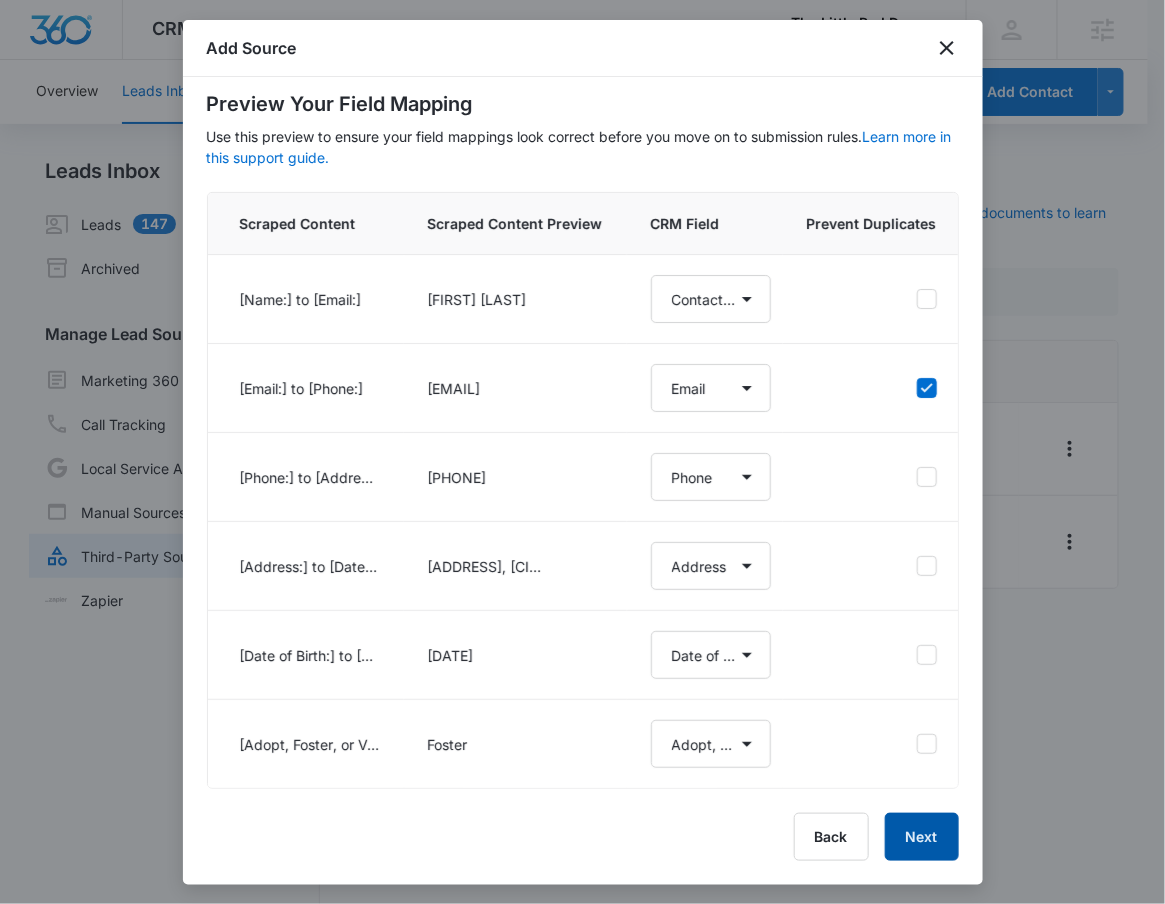 click on "Next" at bounding box center [922, 837] 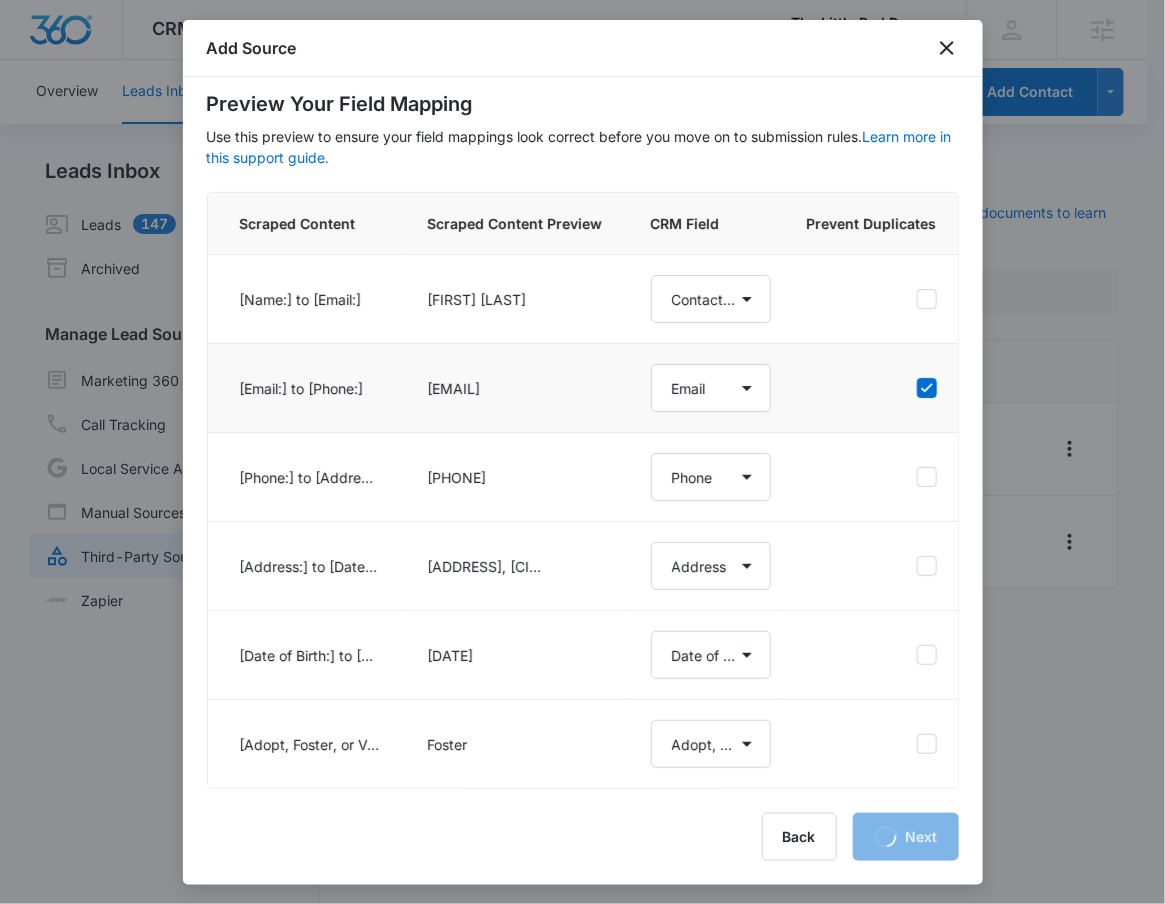 select on "77" 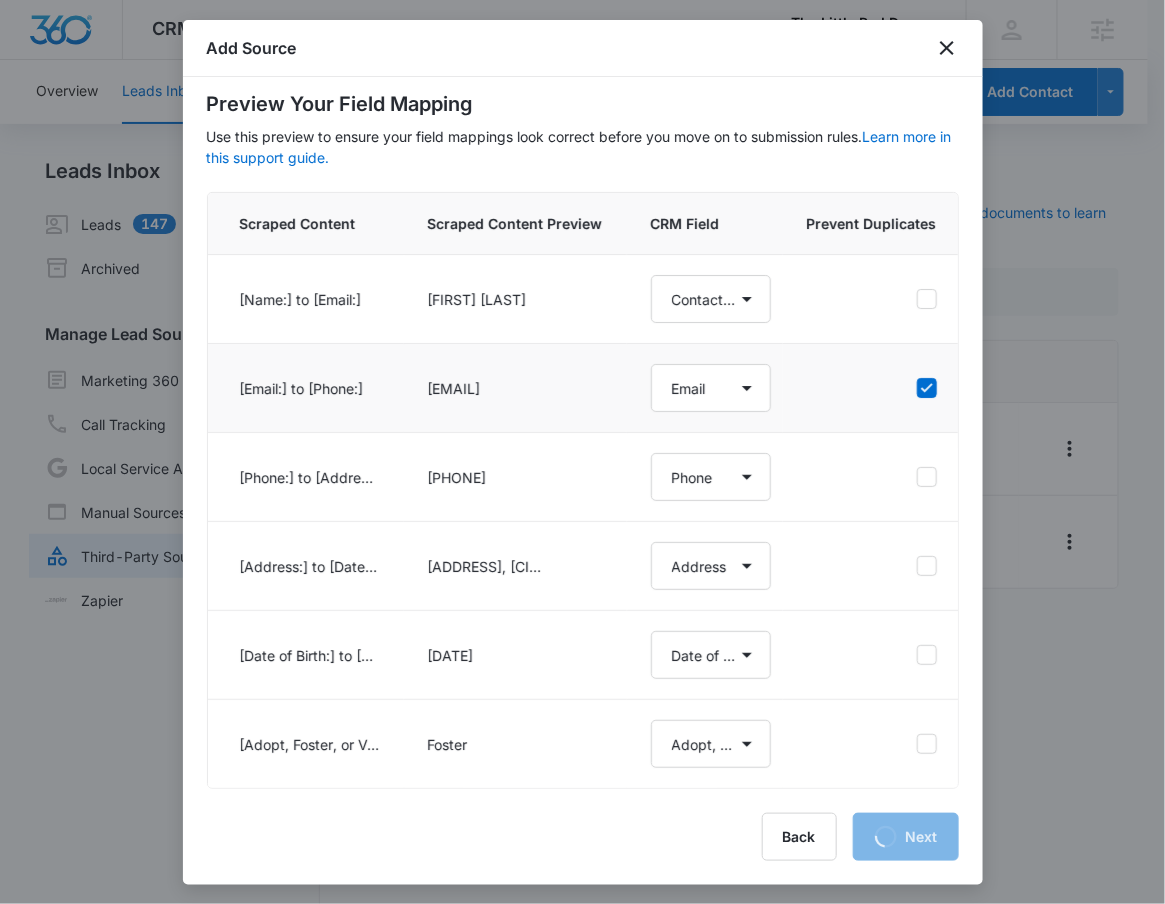 select on "185" 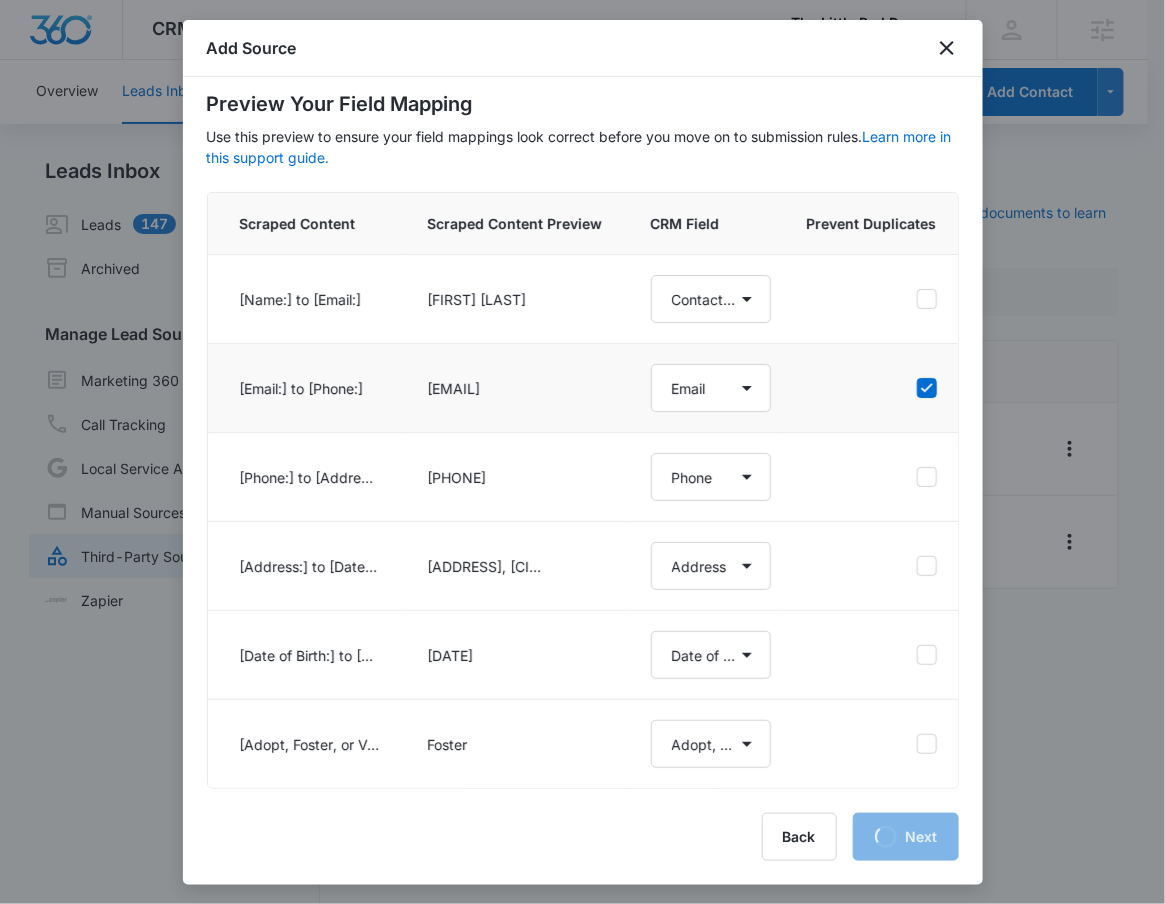 select on "184" 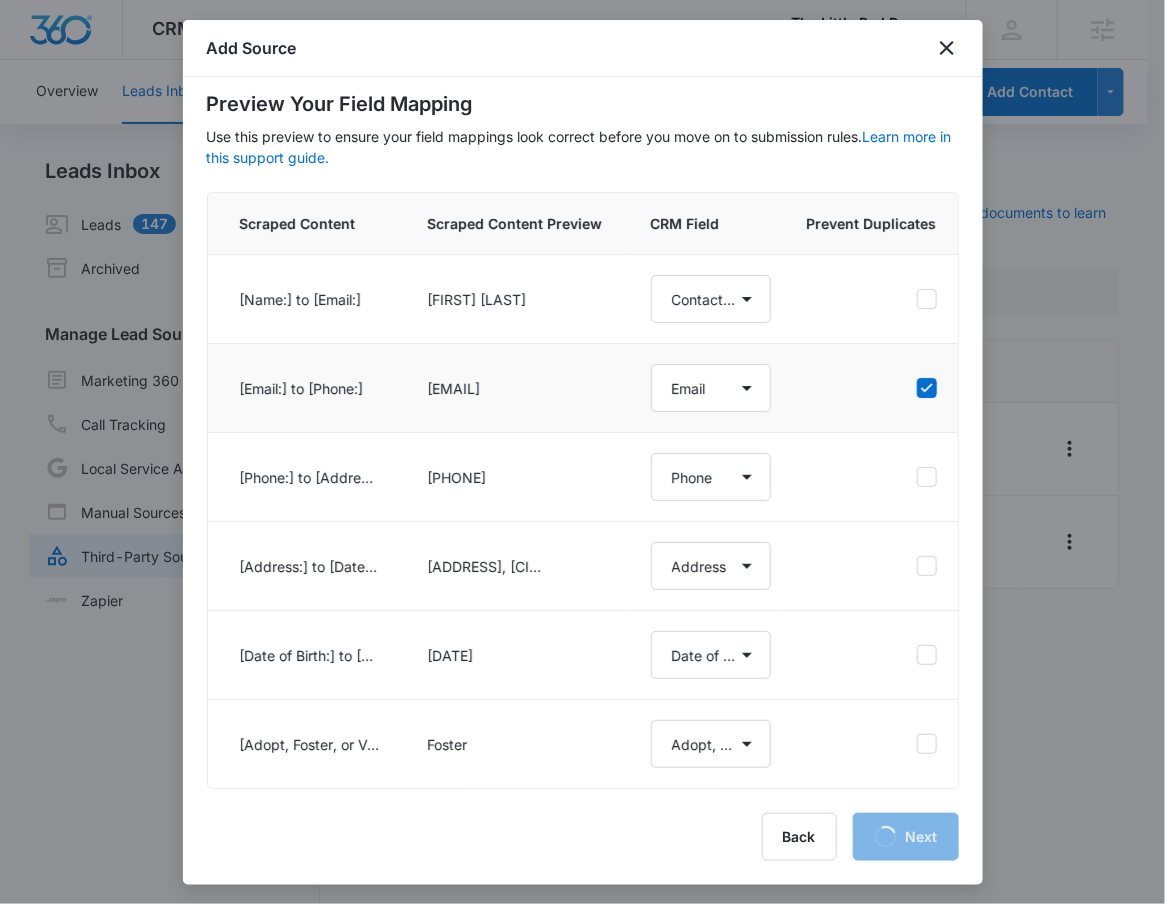 select on "355" 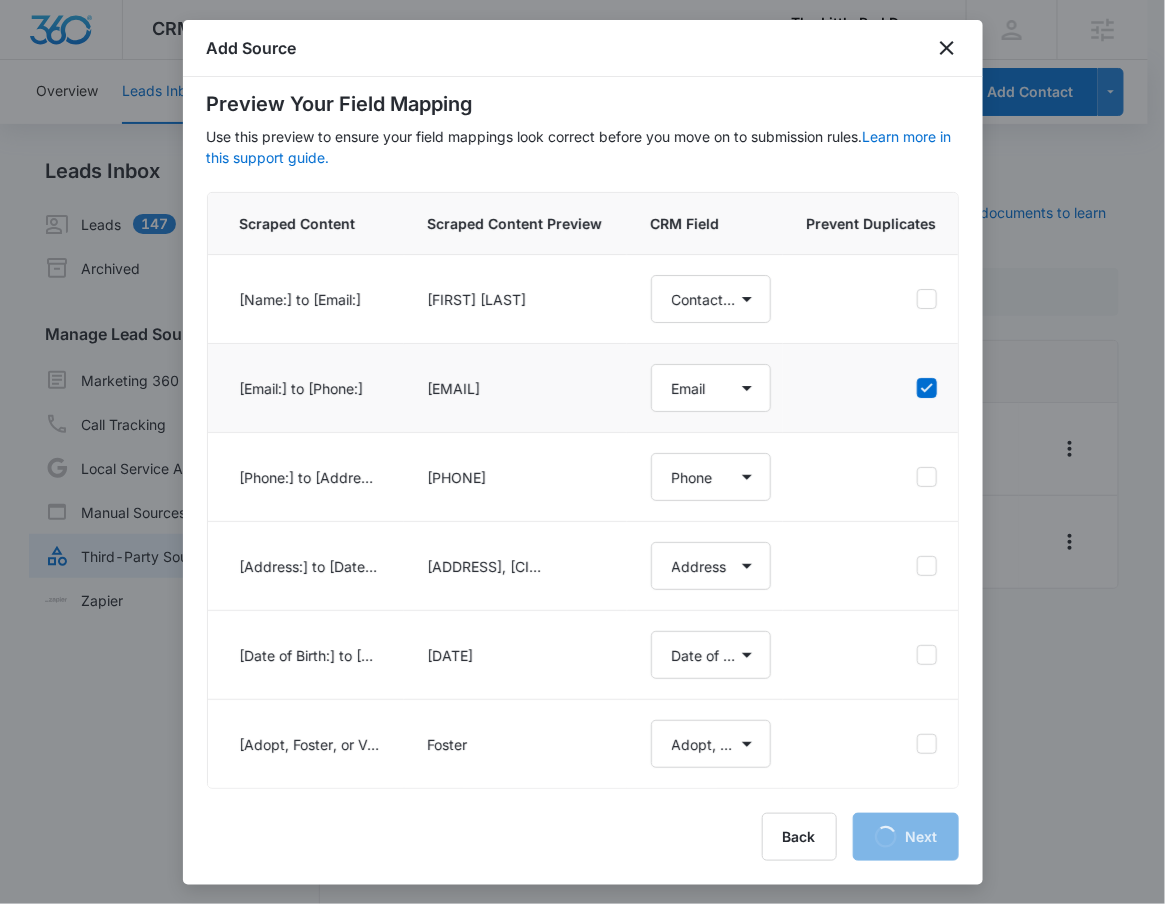 select on "376" 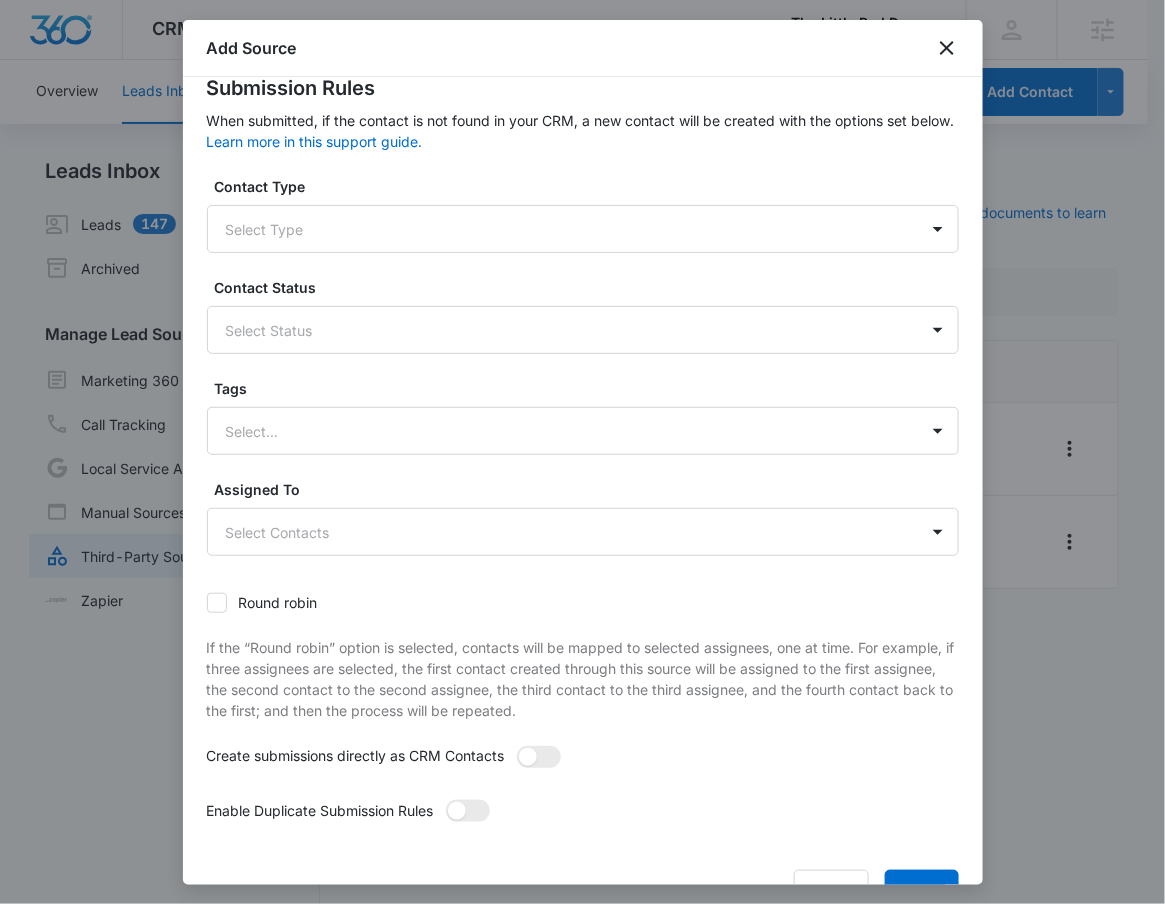 scroll, scrollTop: 0, scrollLeft: 0, axis: both 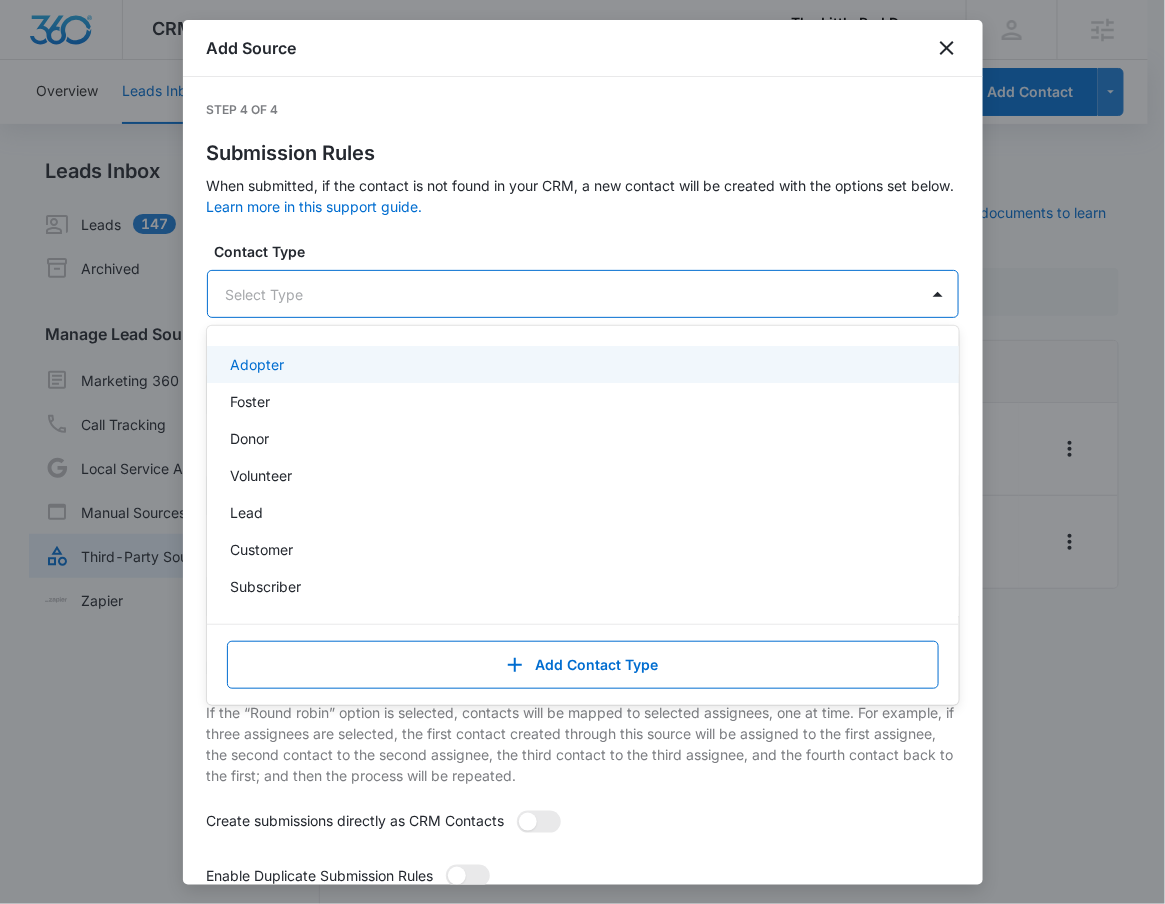 click at bounding box center (559, 294) 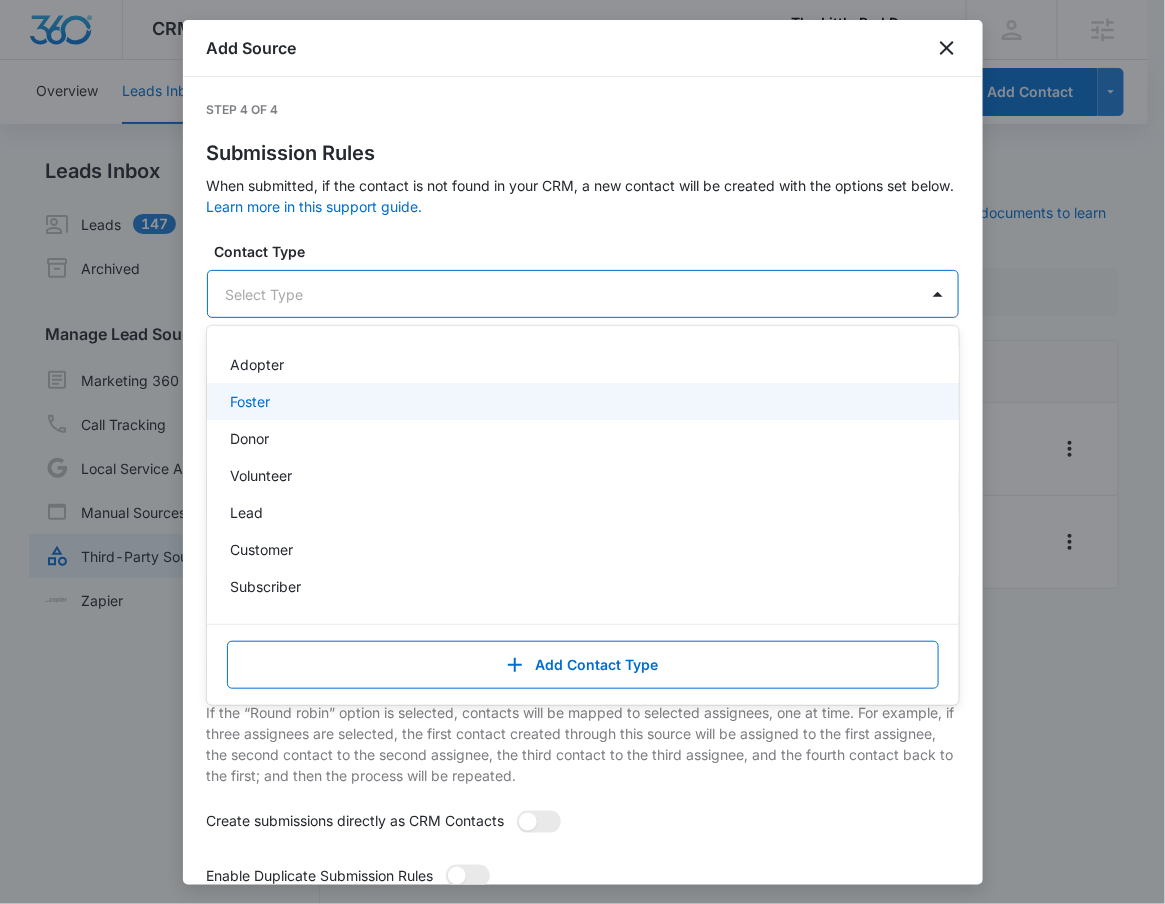 click on "Foster" at bounding box center [581, 401] 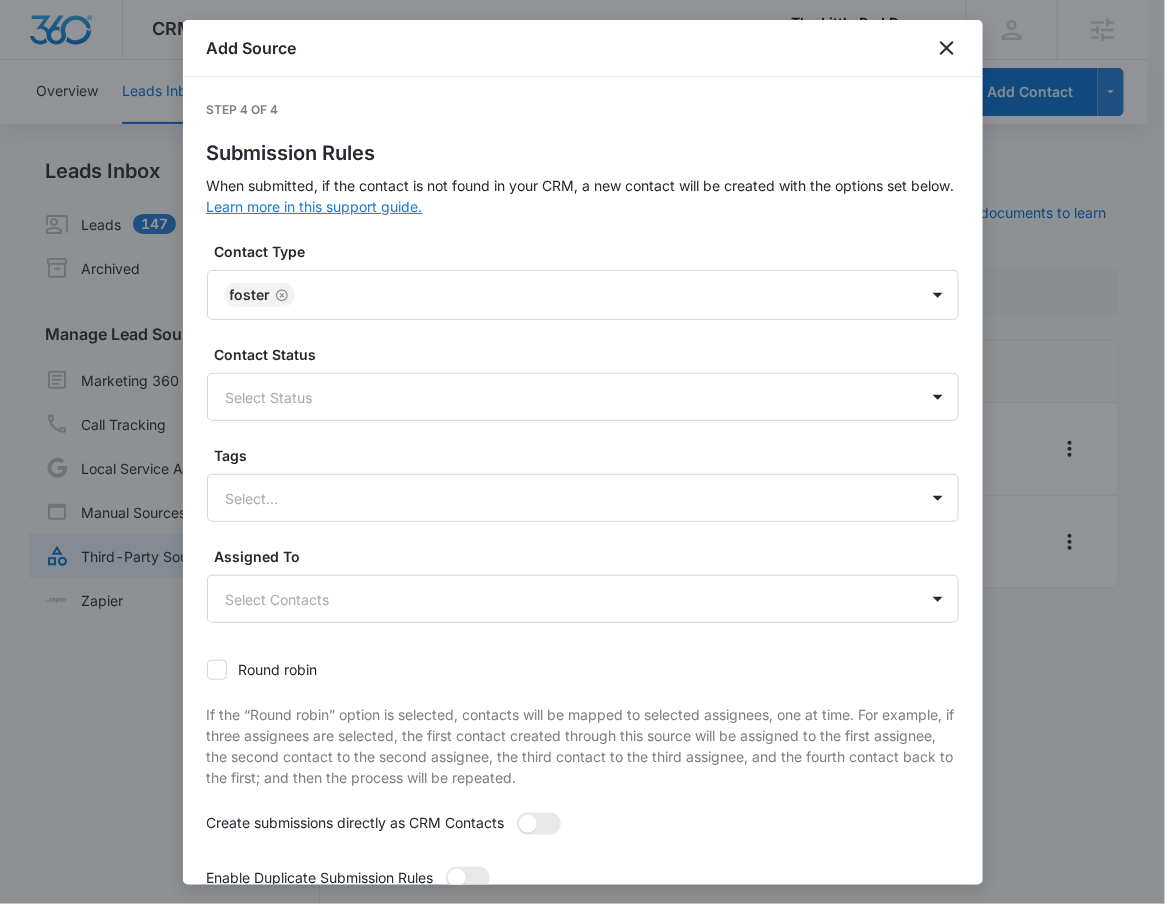 click on "Learn more in this support guide." at bounding box center [315, 206] 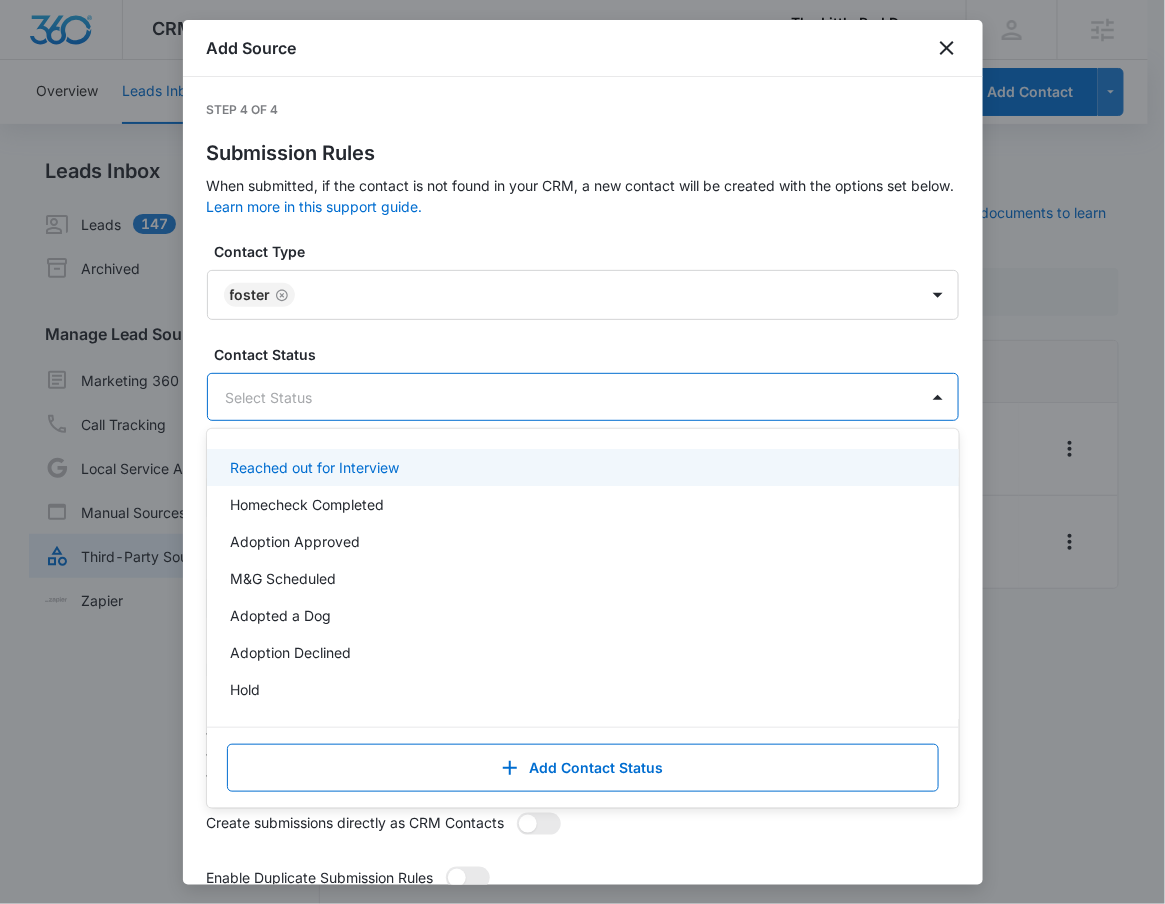 click at bounding box center [559, 397] 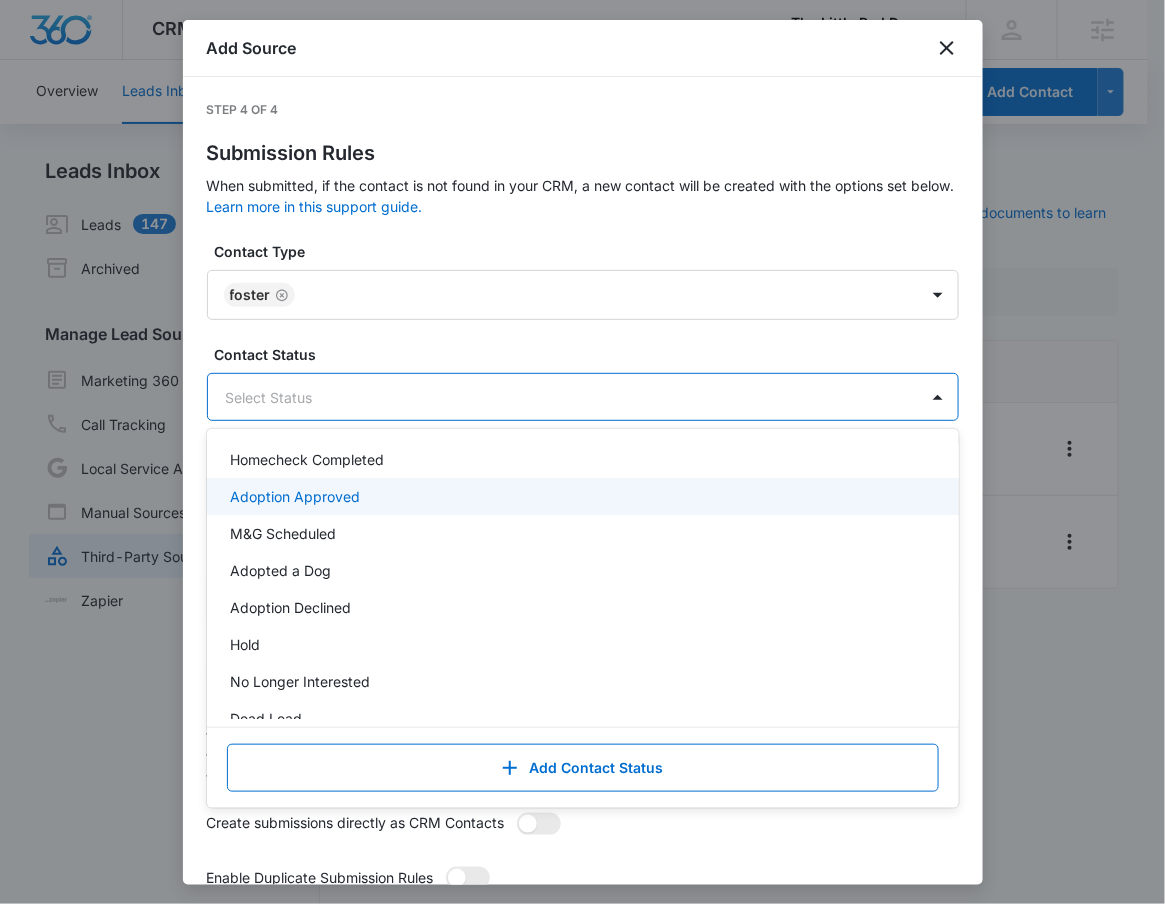 scroll, scrollTop: 0, scrollLeft: 0, axis: both 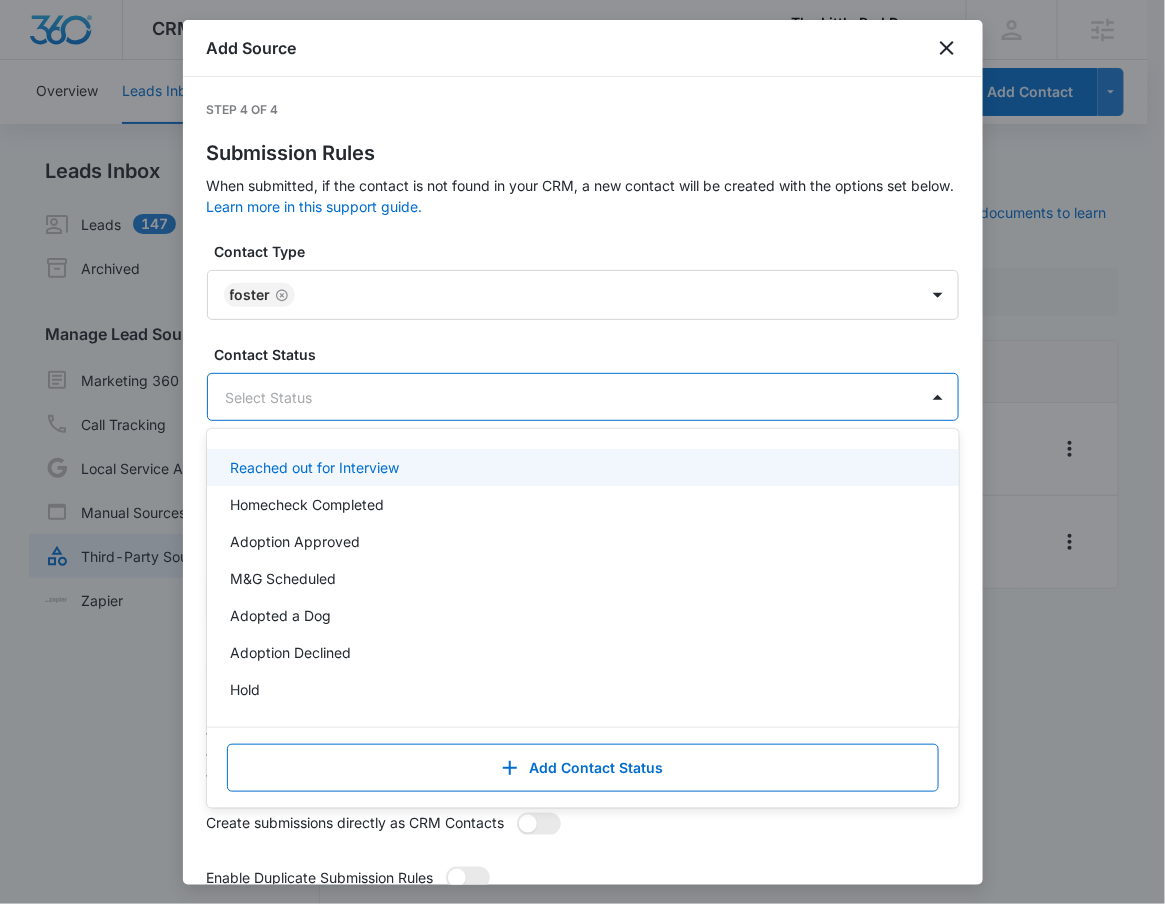 click on "Reached out for Interview" at bounding box center [315, 467] 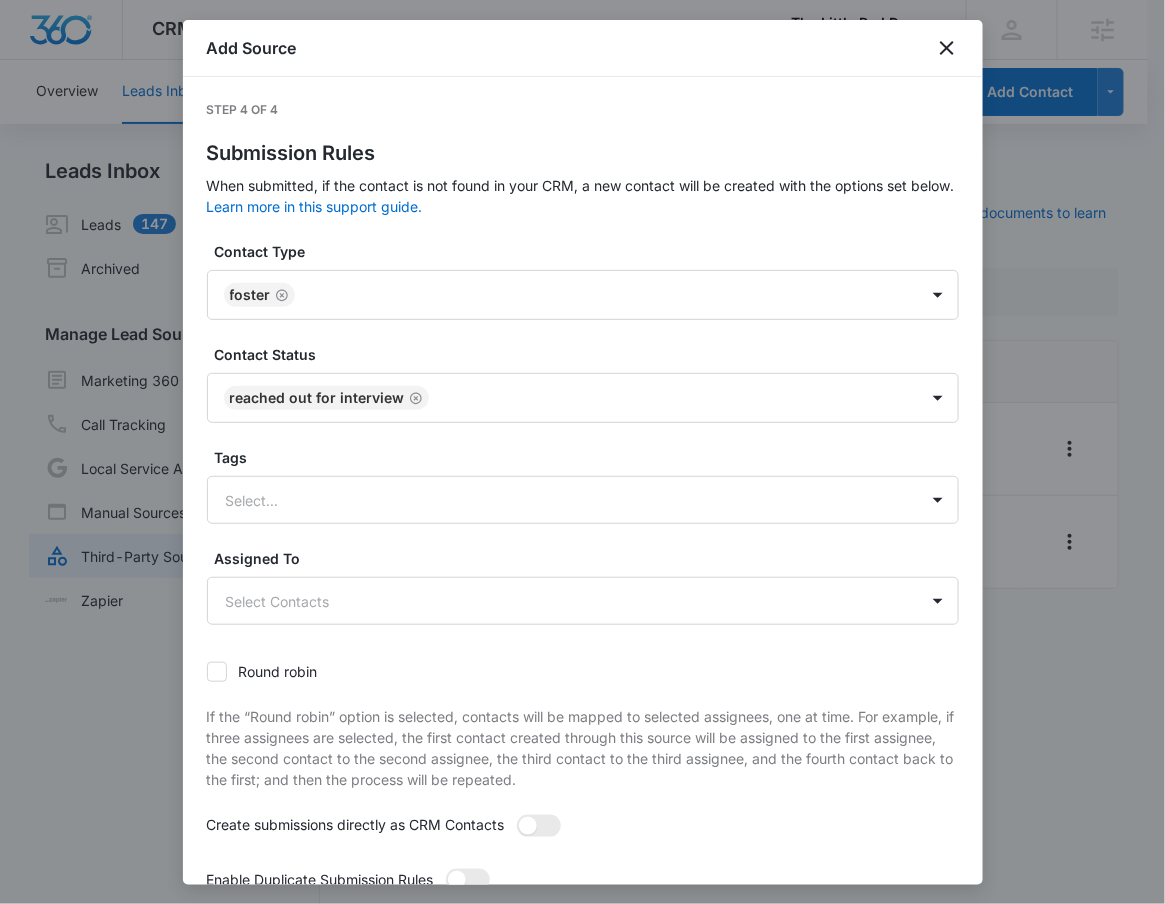 click on "Contact Type Foster Contact Status Reached out for Interview Tags Select... Assigned To Select Contacts Round robin If the “Round robin” option is selected, contacts will be mapped to selected assignees, one at time. For example, if three assignees are selected, the first contact created through this source will be assigned to the first assignee, the second contact to the second assignee, the third contact to the third assignee, and the fourth contact back to the first; and then the process will be repeated. Create submissions directly as CRM Contacts Enable Duplicate Submission Rules Duplicate Submission Rules If 'Enabled' and the contact resubmits their information through this source, the contacts information will be updated based upon these rules. Contact Type Select Duplicate Rule Append to existing Contact Type Contact Status Select Duplicate Rule Append to existing Contact Status Tags Select... Append to existing Contact Tags Assigned To Select Duplicate Rule Append to existing Contacts" at bounding box center [583, 578] 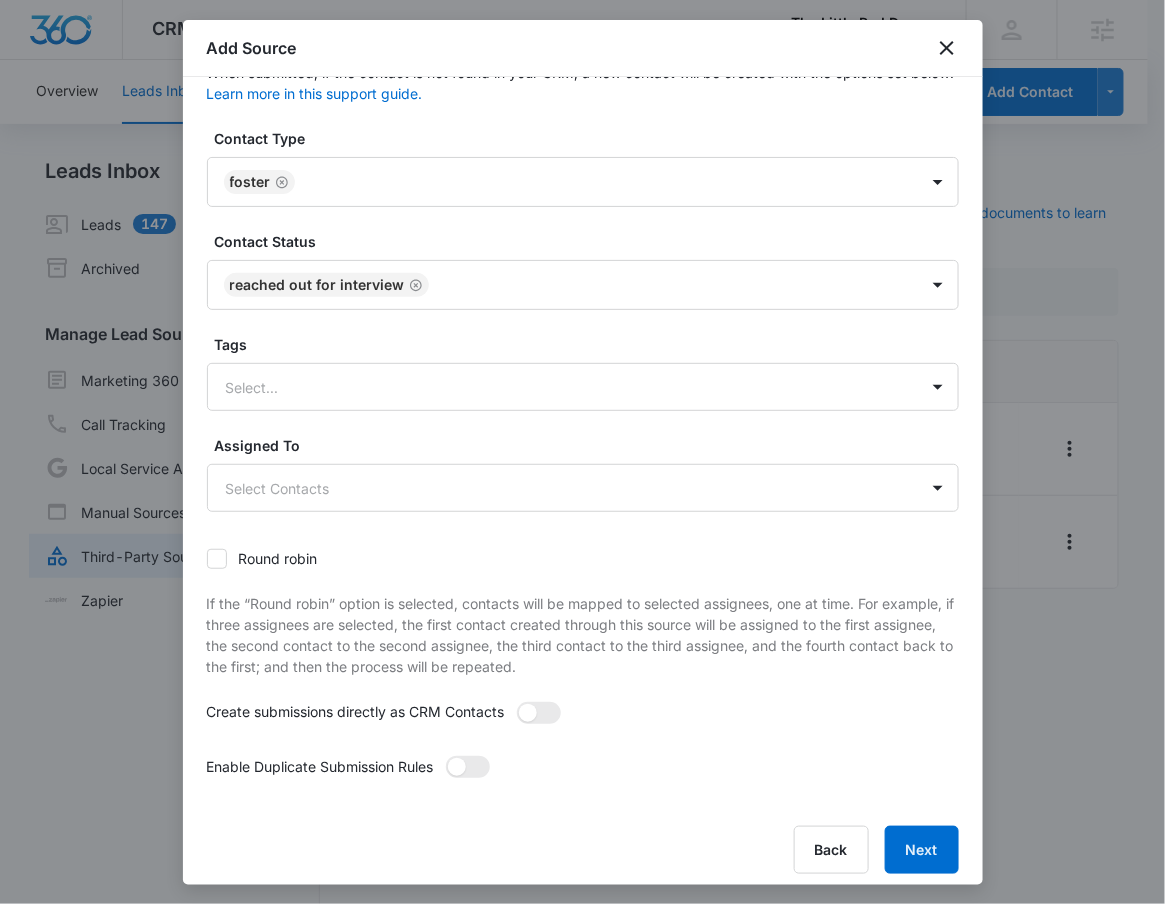 scroll, scrollTop: 125, scrollLeft: 0, axis: vertical 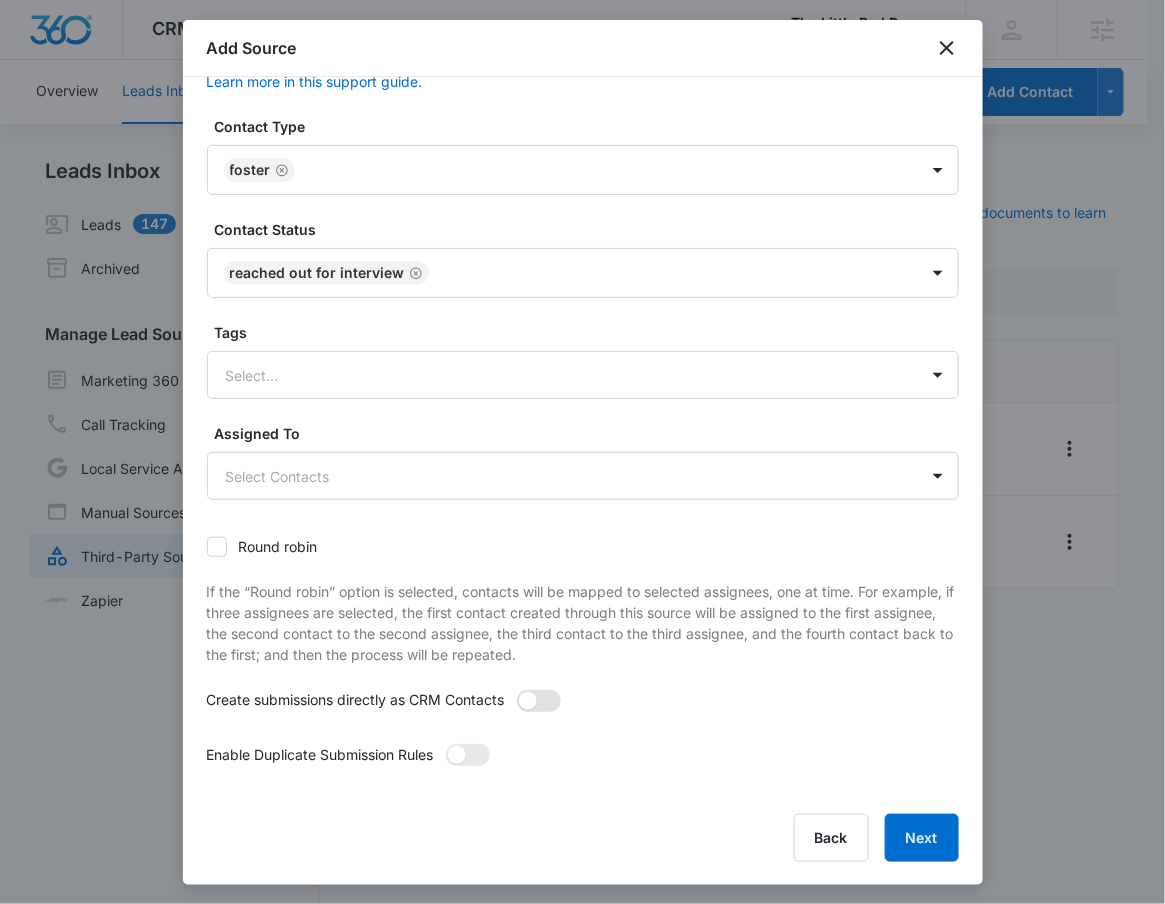 click at bounding box center [539, 701] 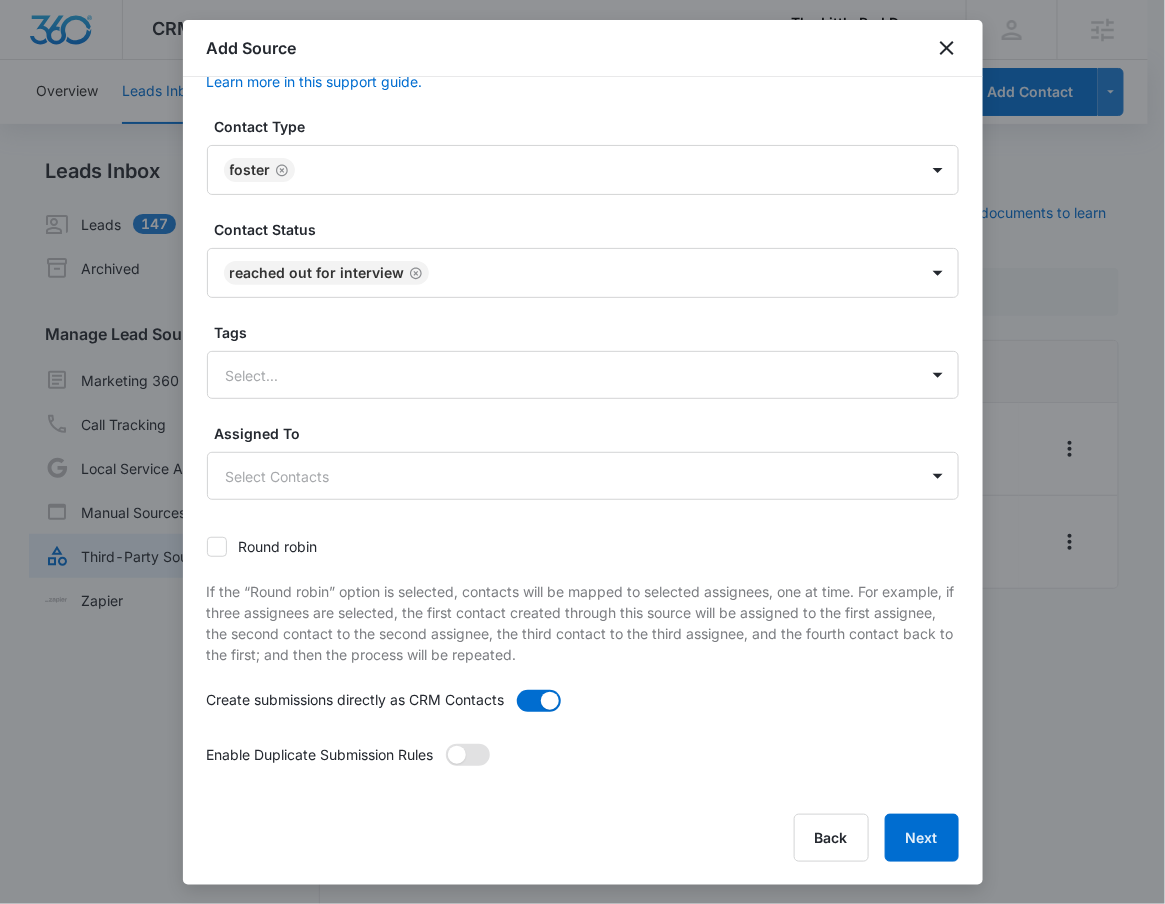 click at bounding box center (468, 755) 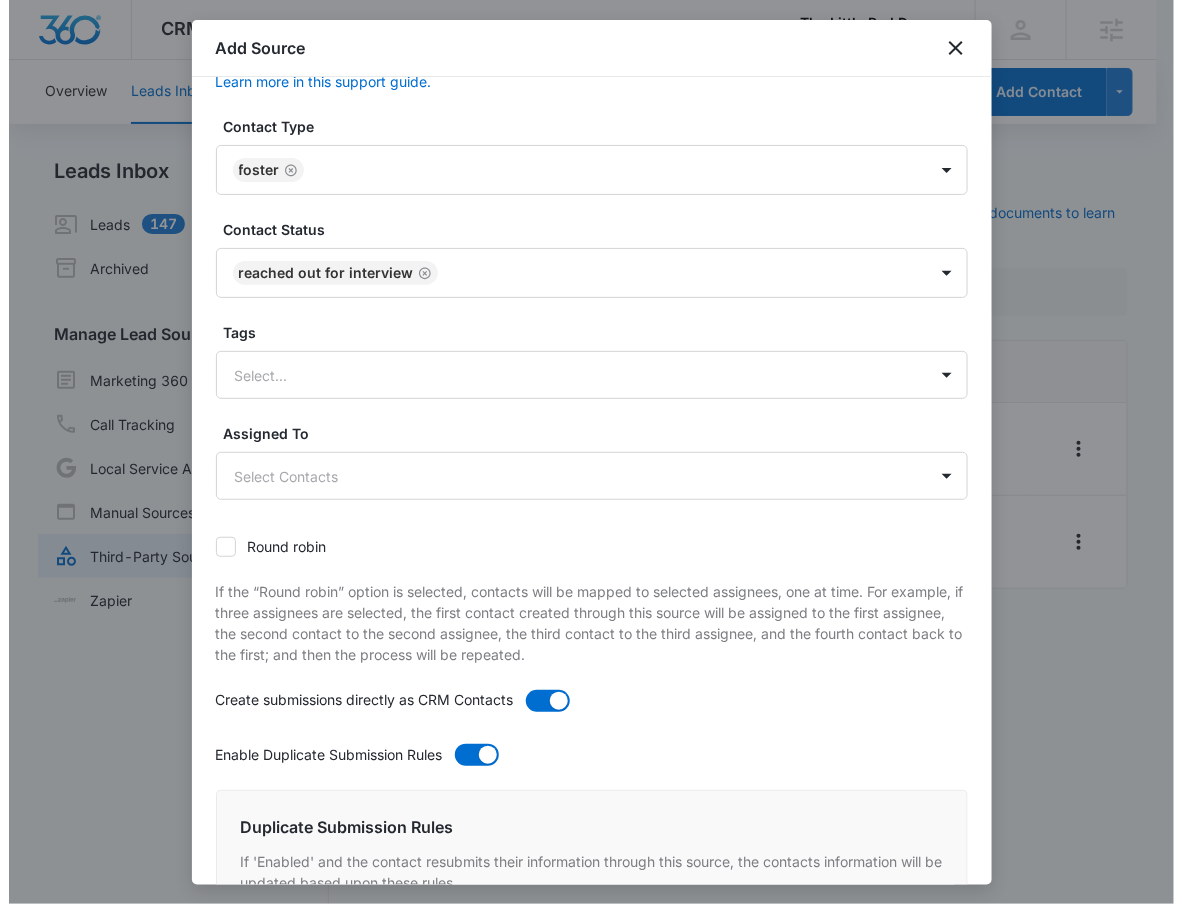 scroll, scrollTop: 677, scrollLeft: 0, axis: vertical 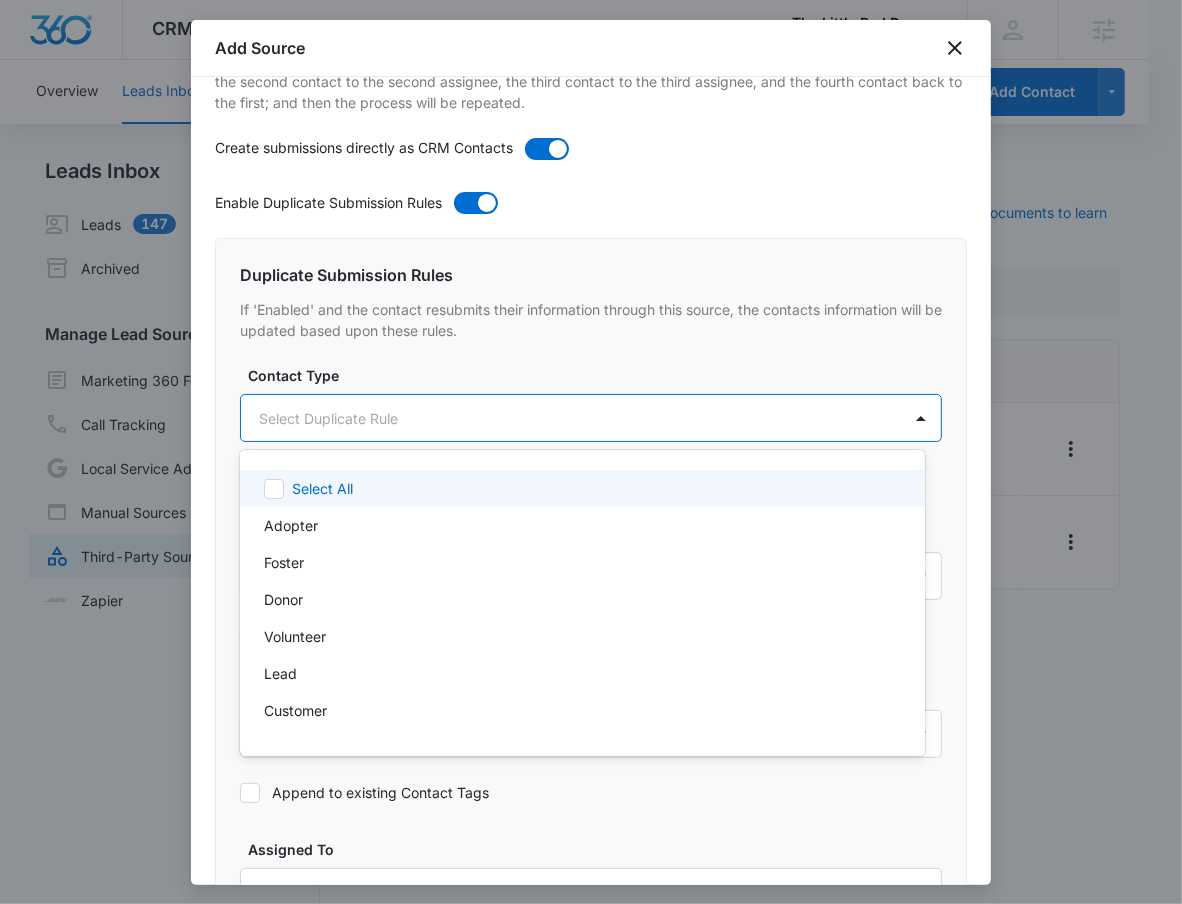 click on "CRM Apps Reputation Websites Forms CRM Email Social Shop Payments POS Content Ads Intelligence Files Brand Settings The Little Red Dog, Inc M53388 Your Accounts View All RN Robert Nguyen robert.nguyen@madwire.com My Profile Notifications Support Logout Terms & Conditions   •   Privacy Policy Agencies Overview Leads Inbox Contacts Organizations History Deals Projects Tasks Calendar Lists Reports Settings Add Contact Leads Inbox Leads 147 Archived Manage Lead Sources Marketing 360 Forms Call Tracking Local Service Ads Manual Sources Third-Party Sources Zapier Third-Party Sources Manually sync your third-party platform sources and assign them to contacts.   Visit our support documents to learn more. Source Source Name Submissions   Formstack - Adopt or Volunteer Form 1 submission Formstack - Foster Form --- Showing   1-2   of   2 The Little Red Dog, Inc - CRM Manage Third-Party Sources - Marketing 360®
Add Source Step 4 of 4 Submission Rules   Learn more in this support guide. Contact Type Foster" at bounding box center [591, 452] 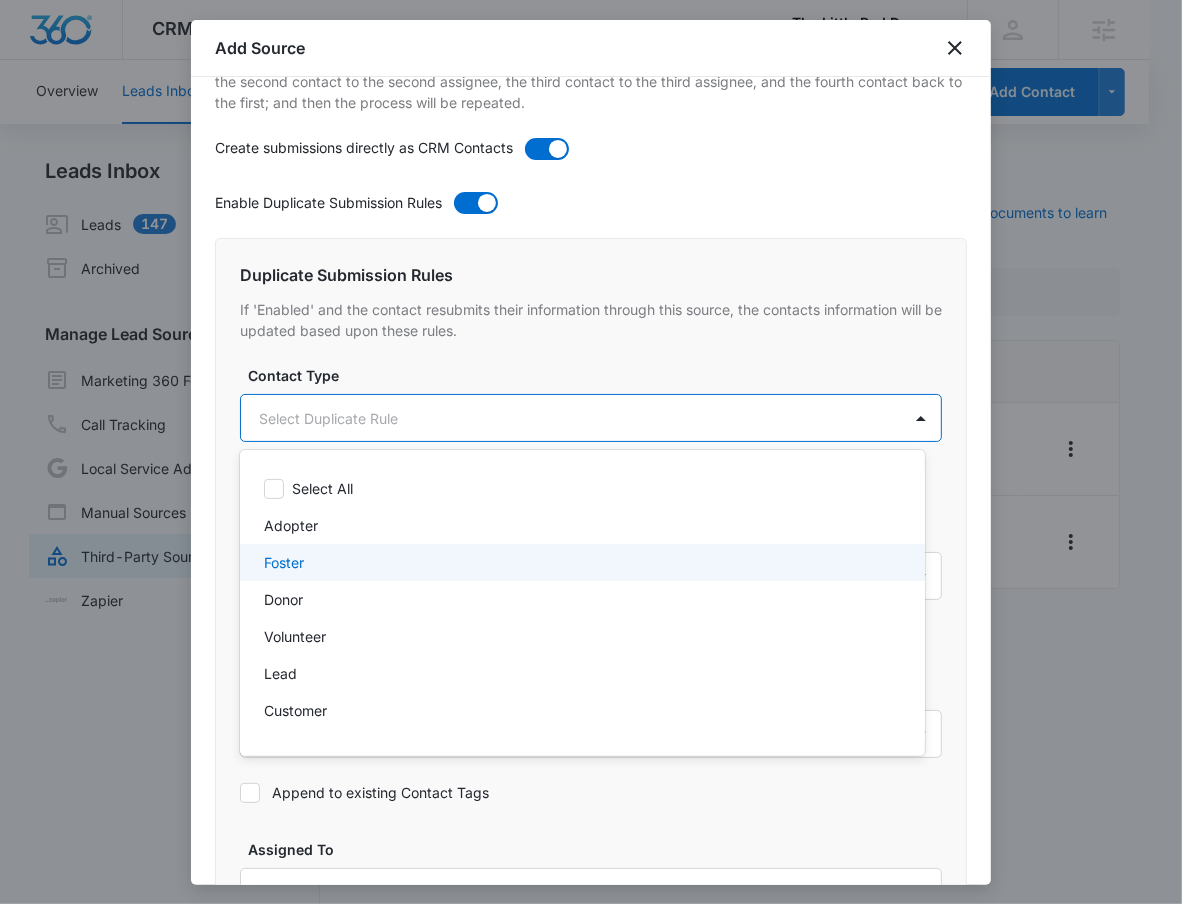 click on "Foster" at bounding box center [580, 562] 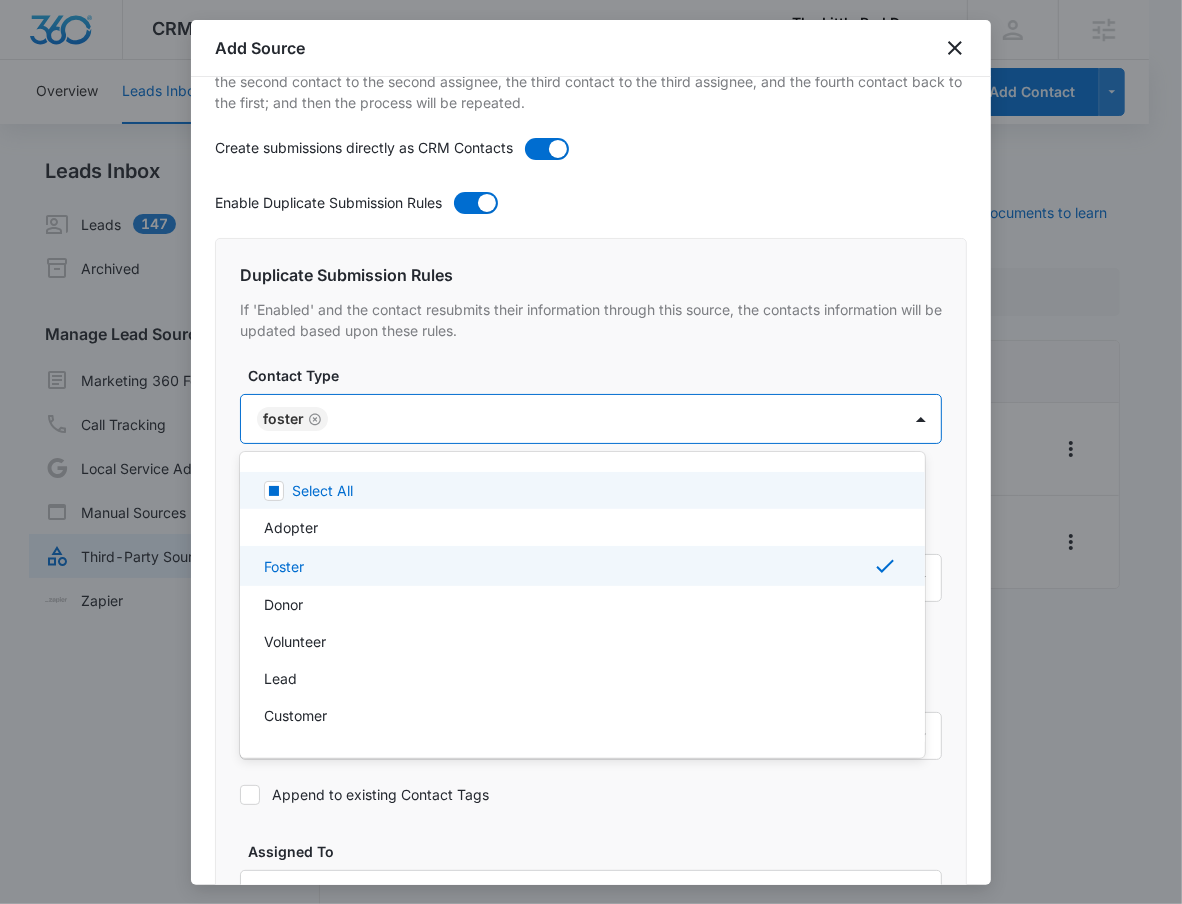 click at bounding box center (591, 452) 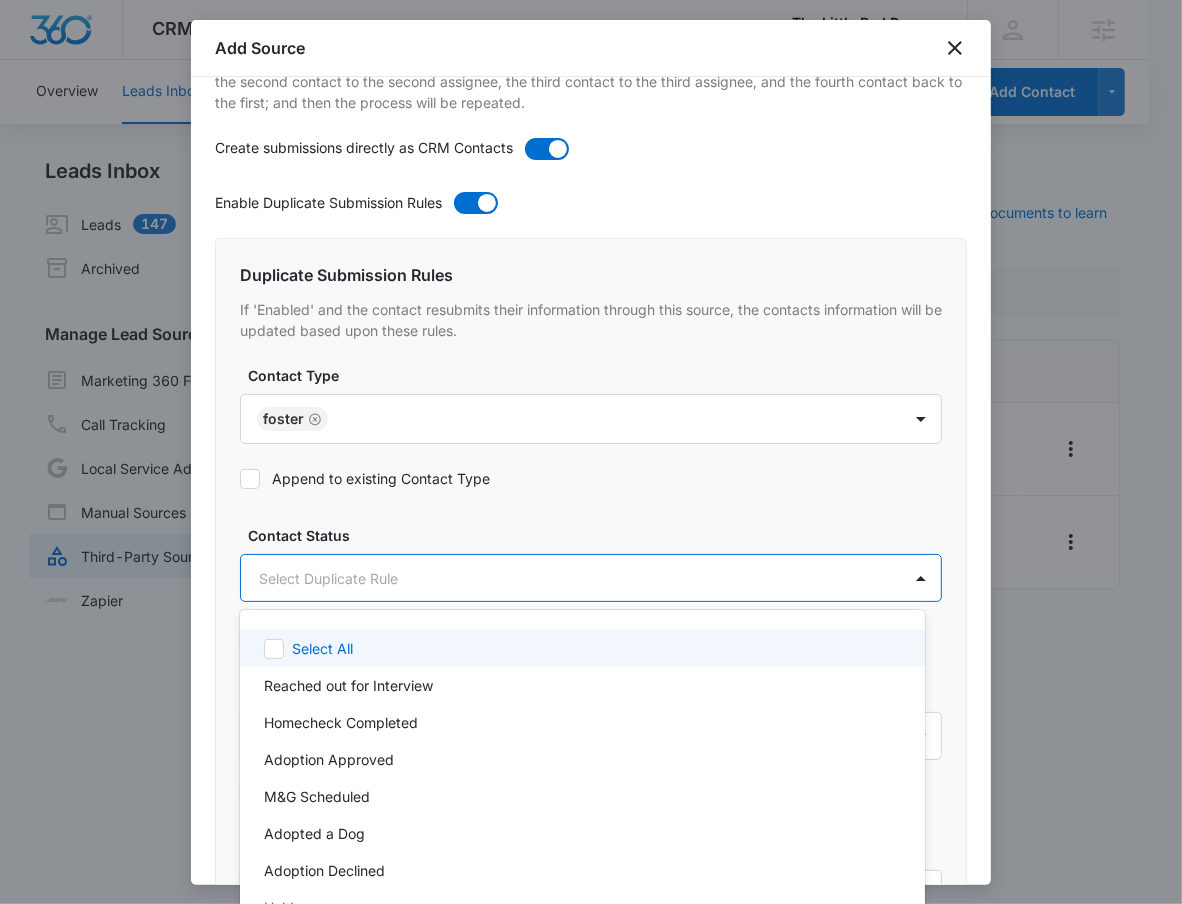 click on "CRM Apps Reputation Websites Forms CRM Email Social Shop Payments POS Content Ads Intelligence Files Brand Settings The Little Red Dog, Inc M53388 Your Accounts View All RN Robert Nguyen robert.nguyen@madwire.com My Profile Notifications Support Logout Terms & Conditions   •   Privacy Policy Agencies Overview Leads Inbox Contacts Organizations History Deals Projects Tasks Calendar Lists Reports Settings Add Contact Leads Inbox Leads 147 Archived Manage Lead Sources Marketing 360 Forms Call Tracking Local Service Ads Manual Sources Third-Party Sources Zapier Third-Party Sources Manually sync your third-party platform sources and assign them to contacts.   Visit our support documents to learn more. Source Source Name Submissions   Formstack - Adopt or Volunteer Form 1 submission Formstack - Foster Form --- Showing   1-2   of   2 The Little Red Dog, Inc - CRM Manage Third-Party Sources - Marketing 360®
Add Source Step 4 of 4 Submission Rules   Learn more in this support guide. Contact Type Foster" at bounding box center [591, 452] 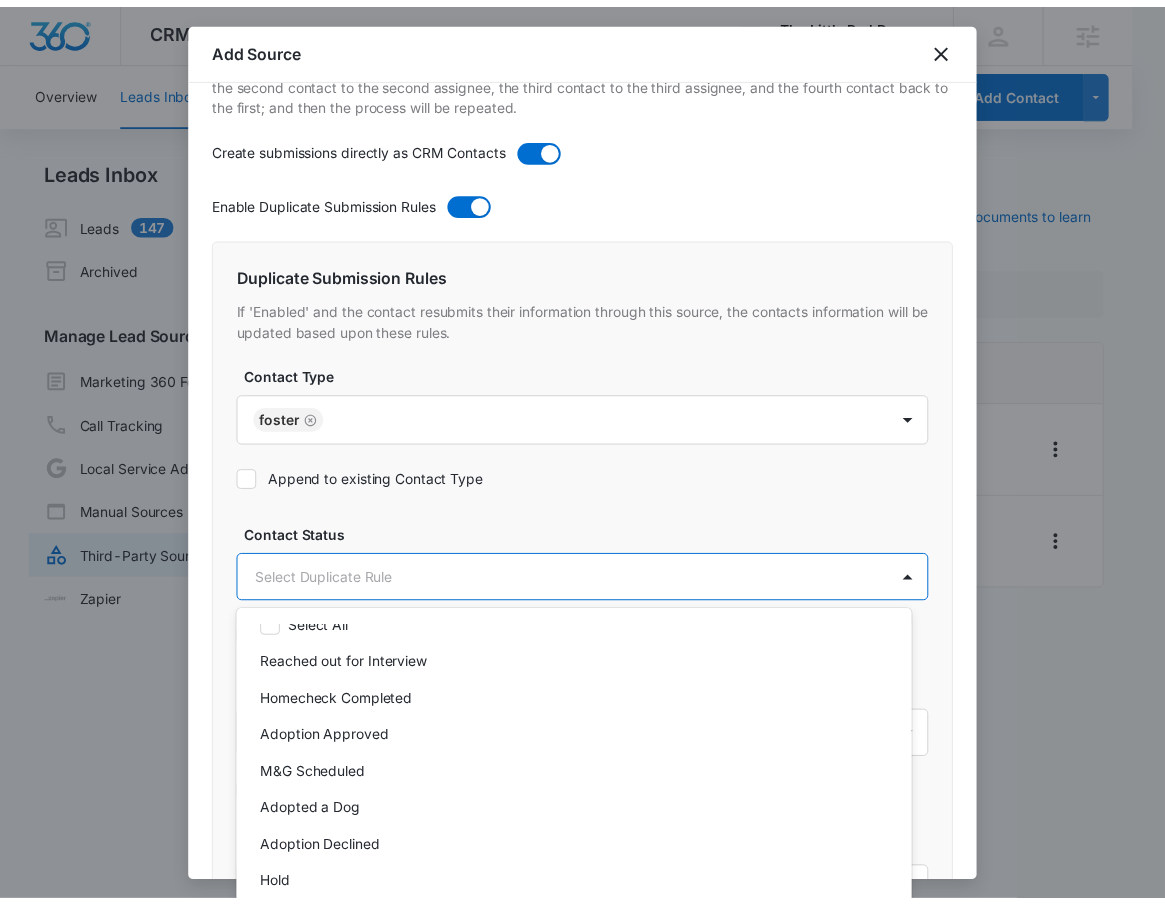 scroll, scrollTop: 20, scrollLeft: 0, axis: vertical 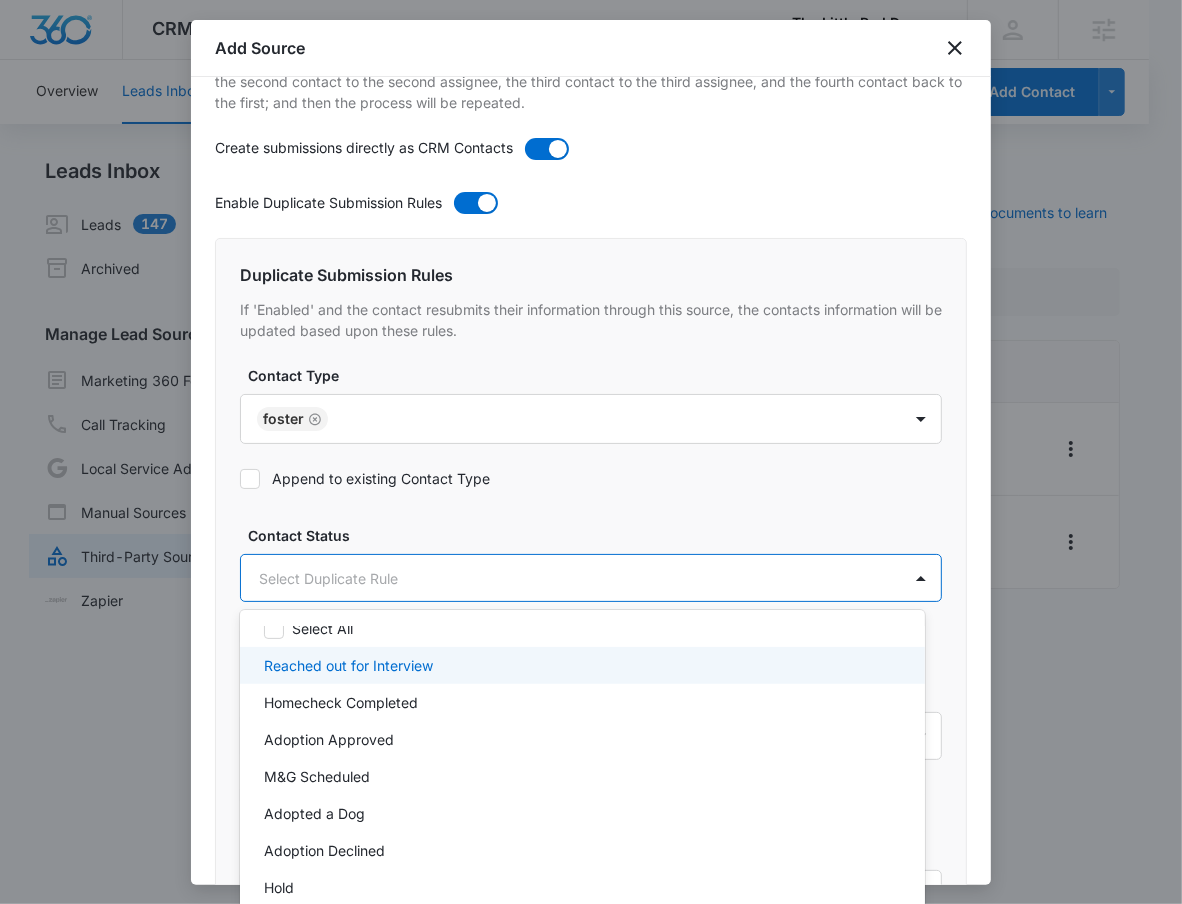 click on "Reached out for Interview" at bounding box center [580, 665] 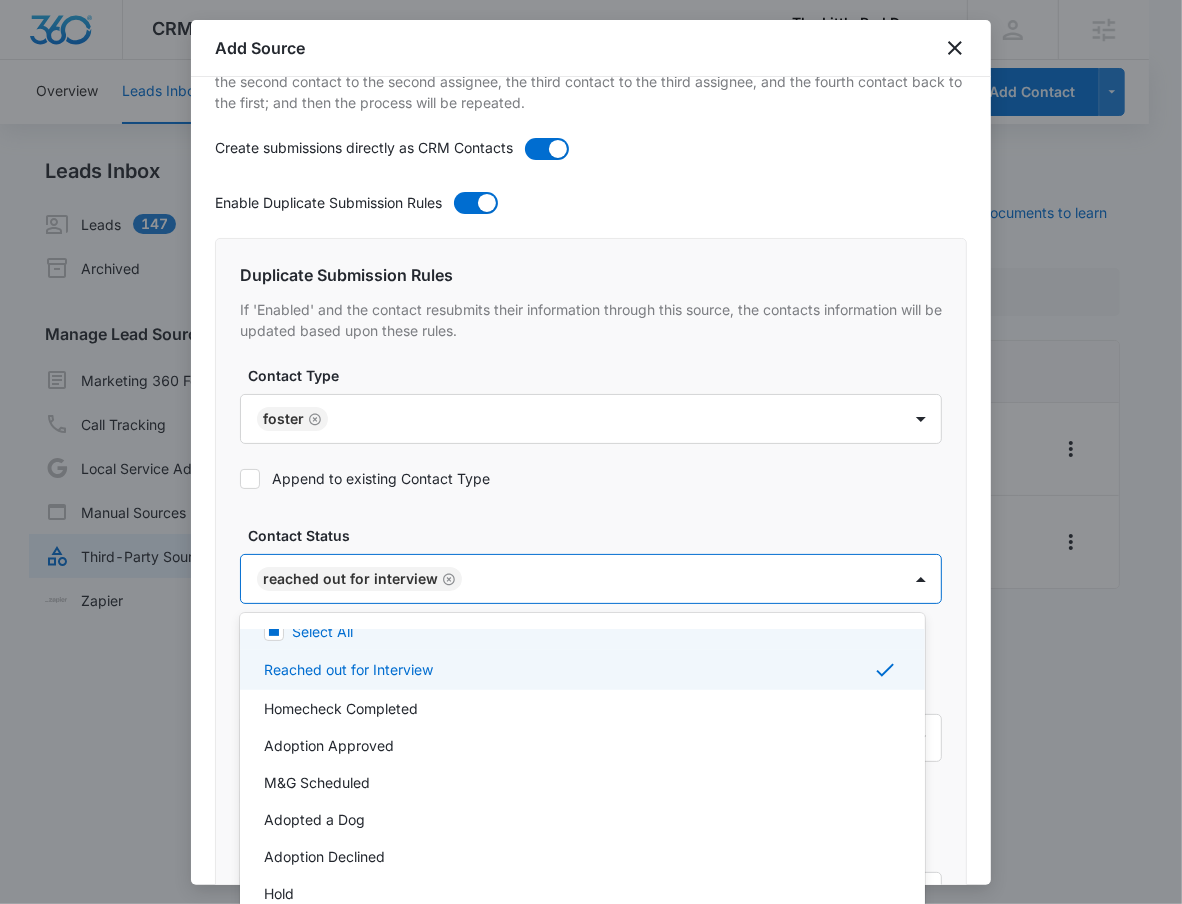 click at bounding box center (591, 452) 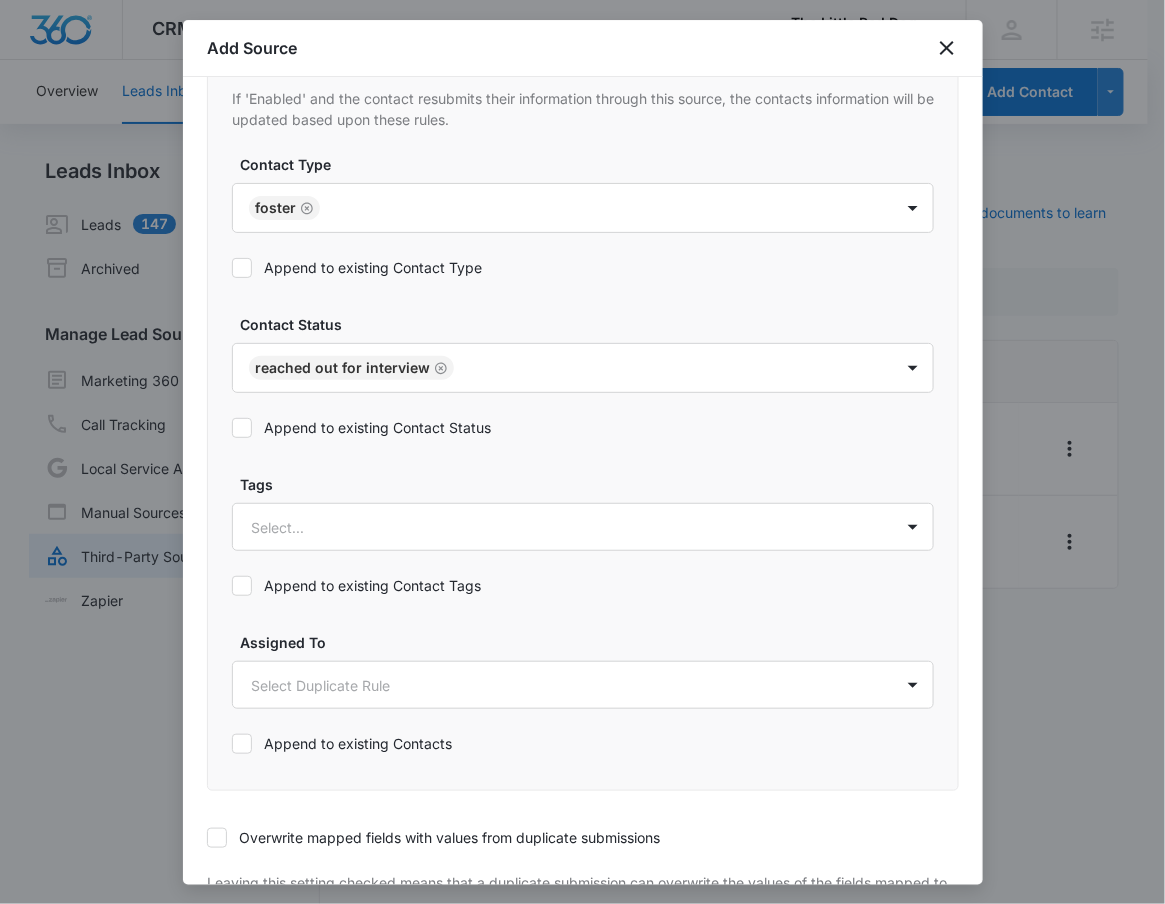 scroll, scrollTop: 890, scrollLeft: 0, axis: vertical 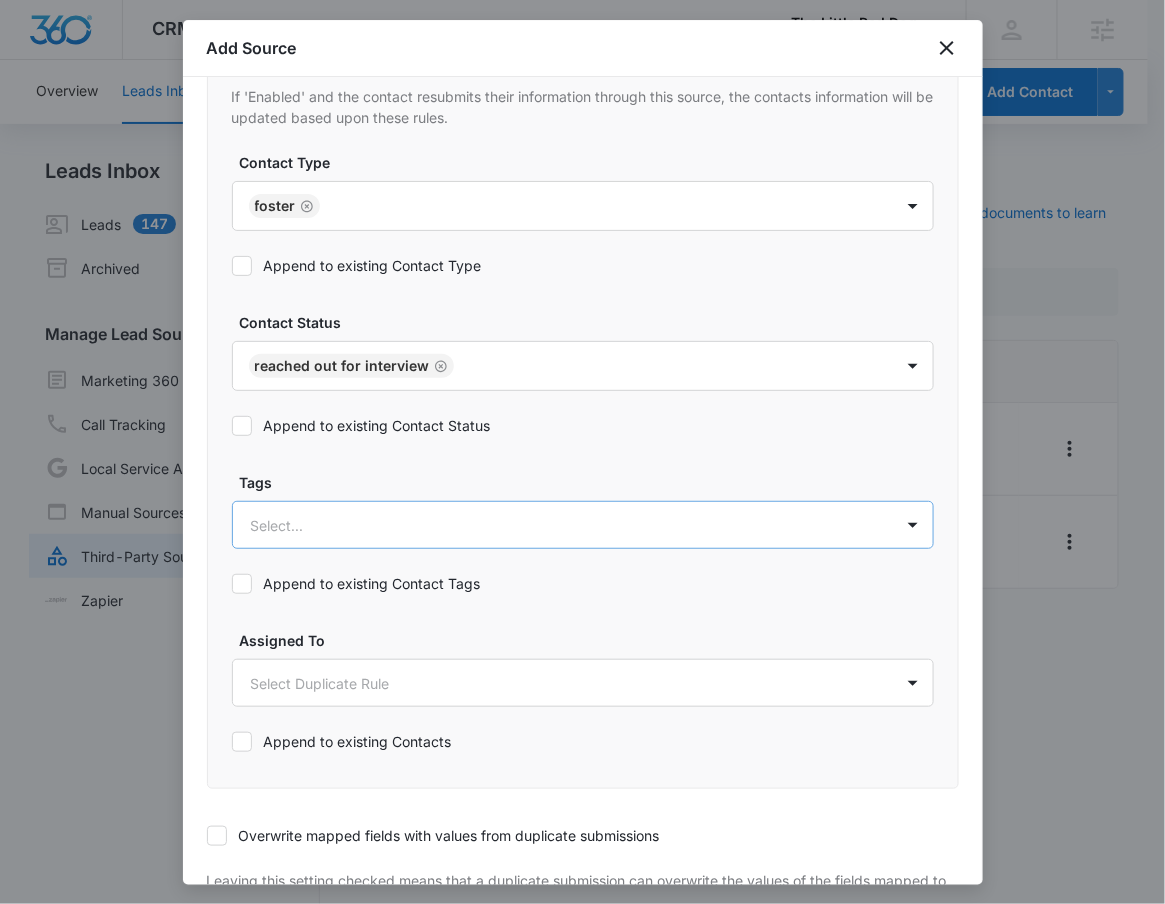 click at bounding box center [559, 525] 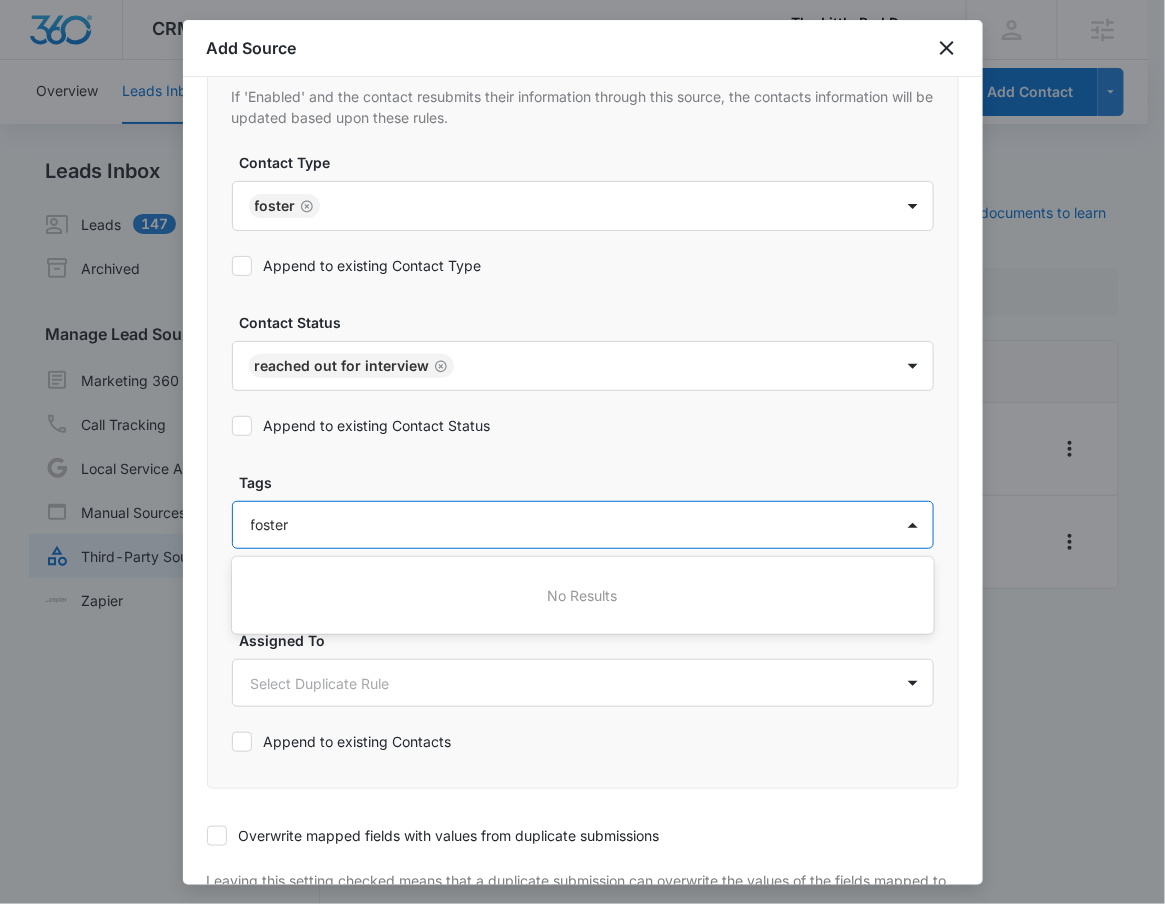 type on "foster" 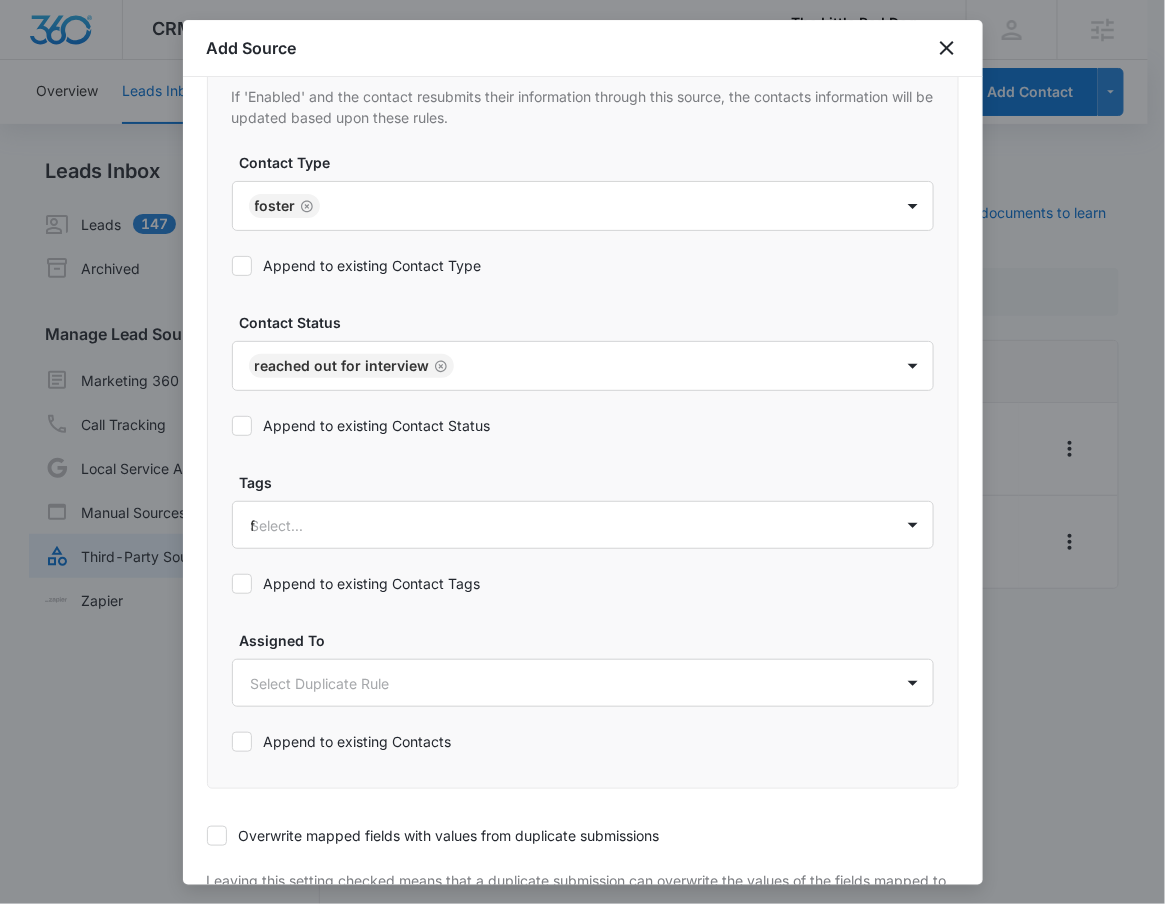 type 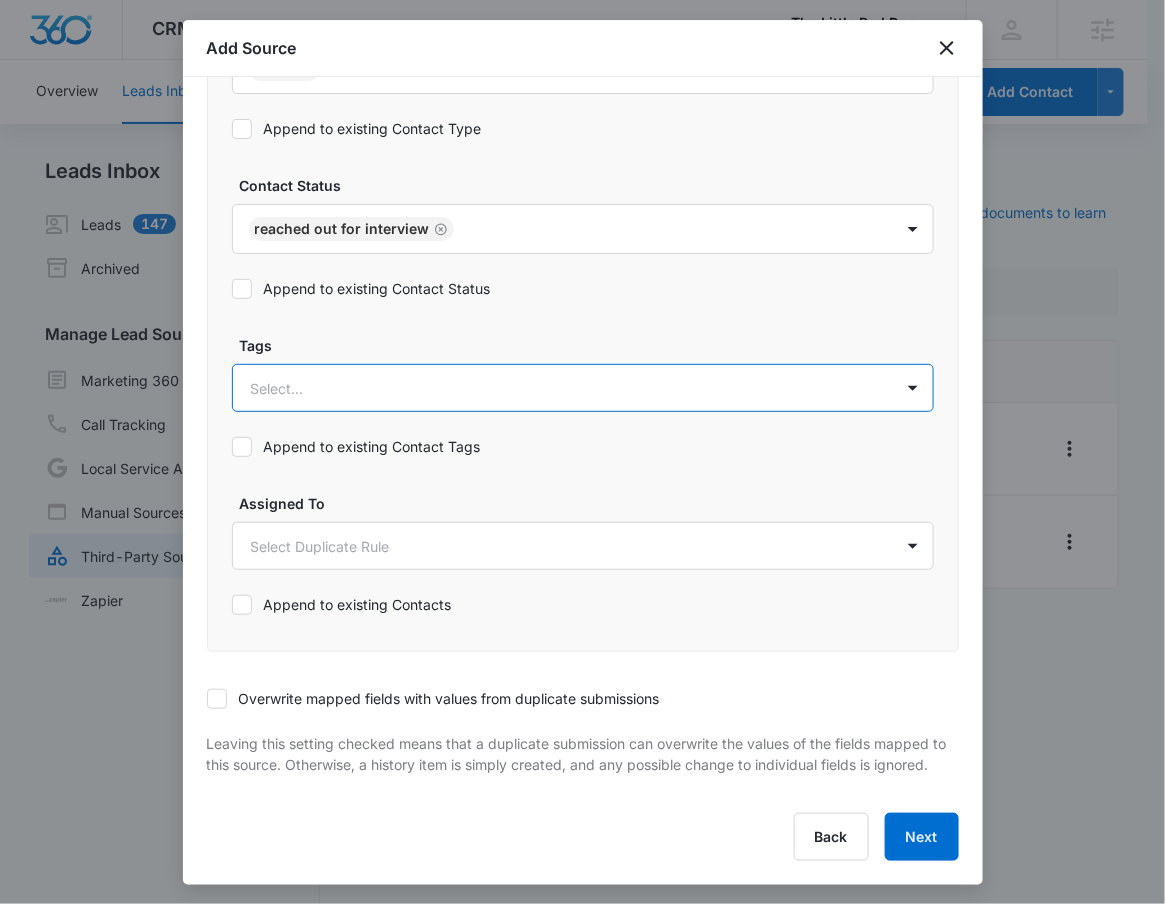 scroll, scrollTop: 1047, scrollLeft: 0, axis: vertical 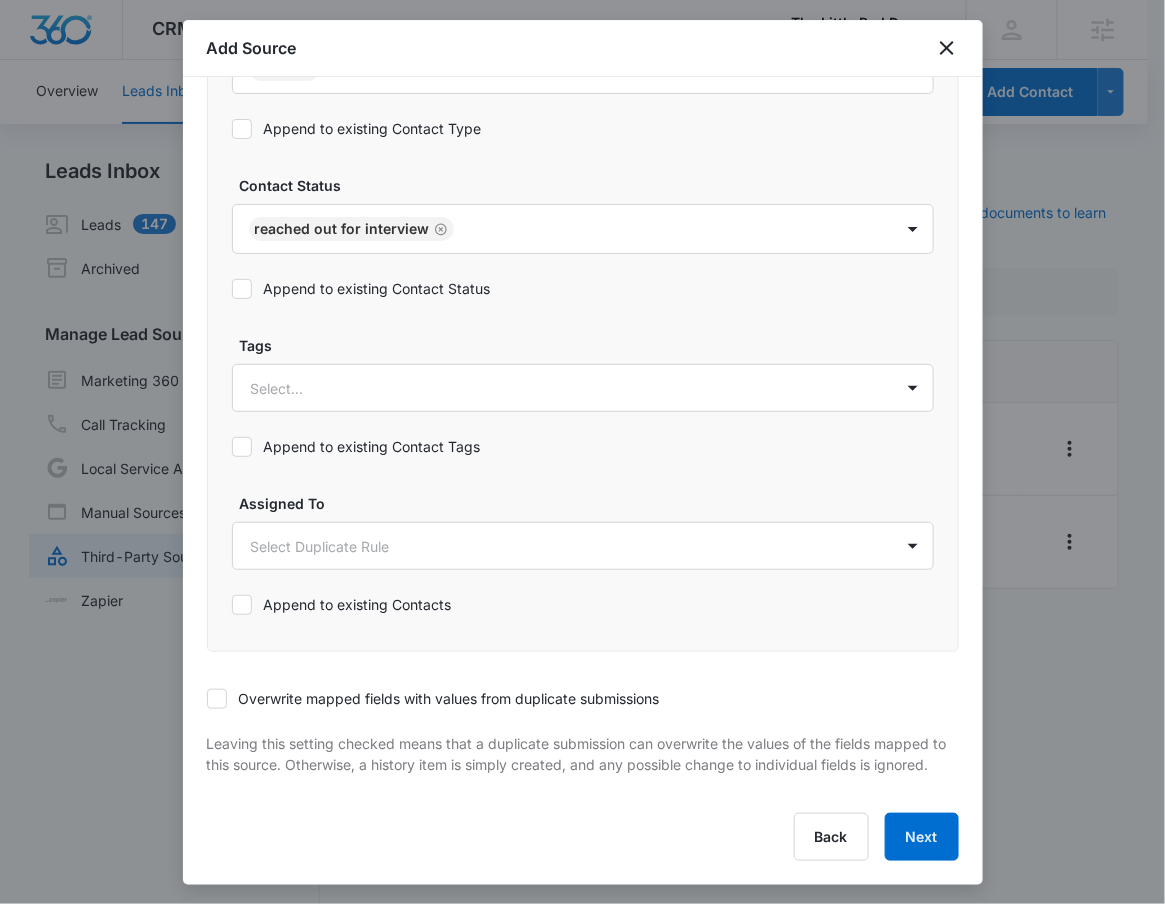 click on "Overwrite mapped fields with values from duplicate submissions" at bounding box center [433, 698] 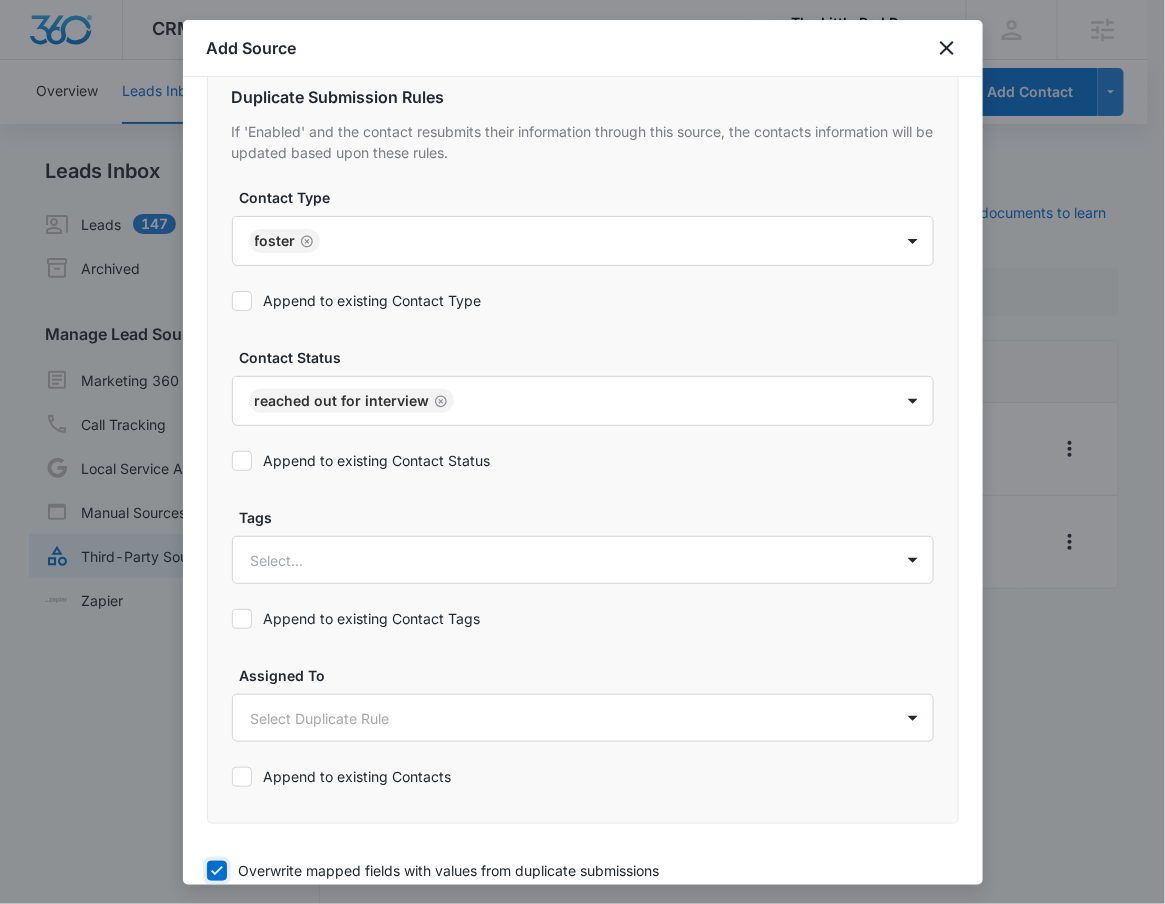 scroll, scrollTop: 748, scrollLeft: 0, axis: vertical 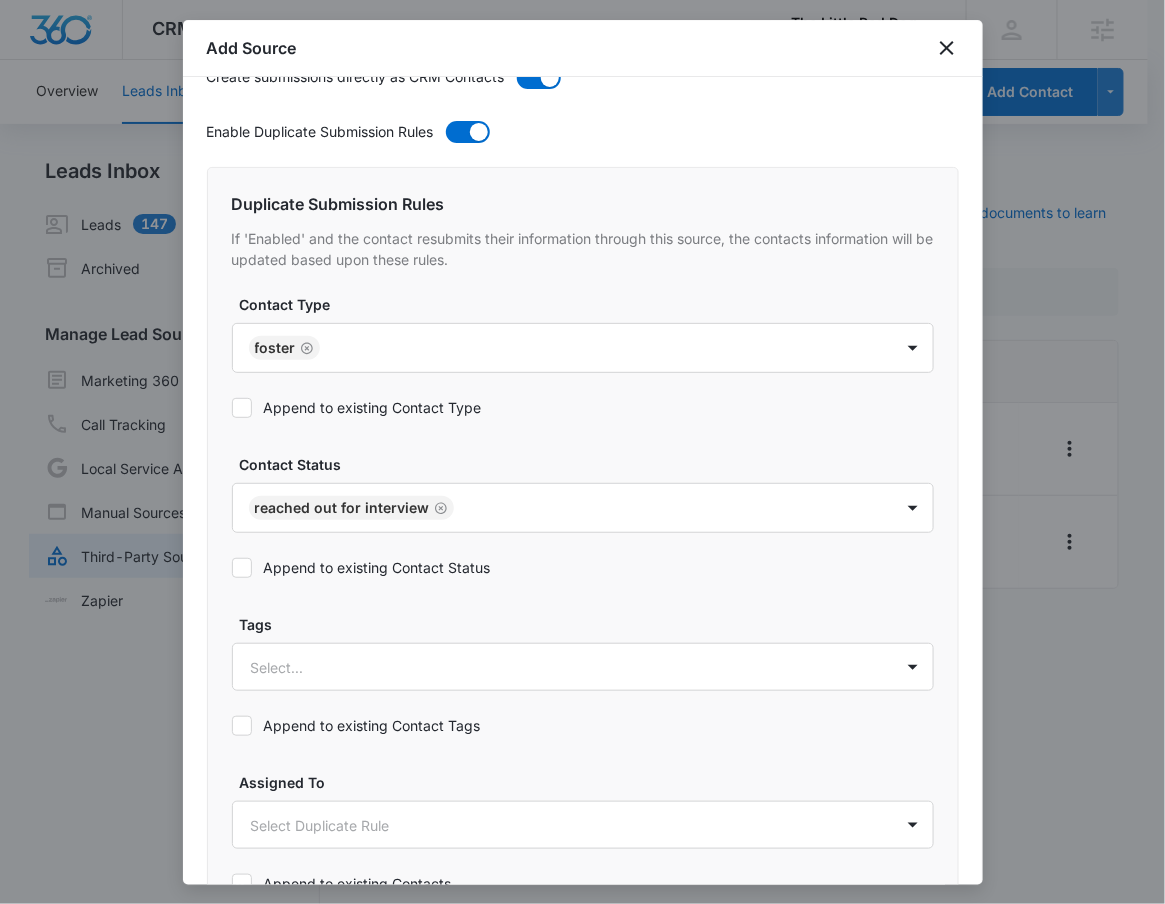 click on "Append to existing Contact Type" at bounding box center [357, 407] 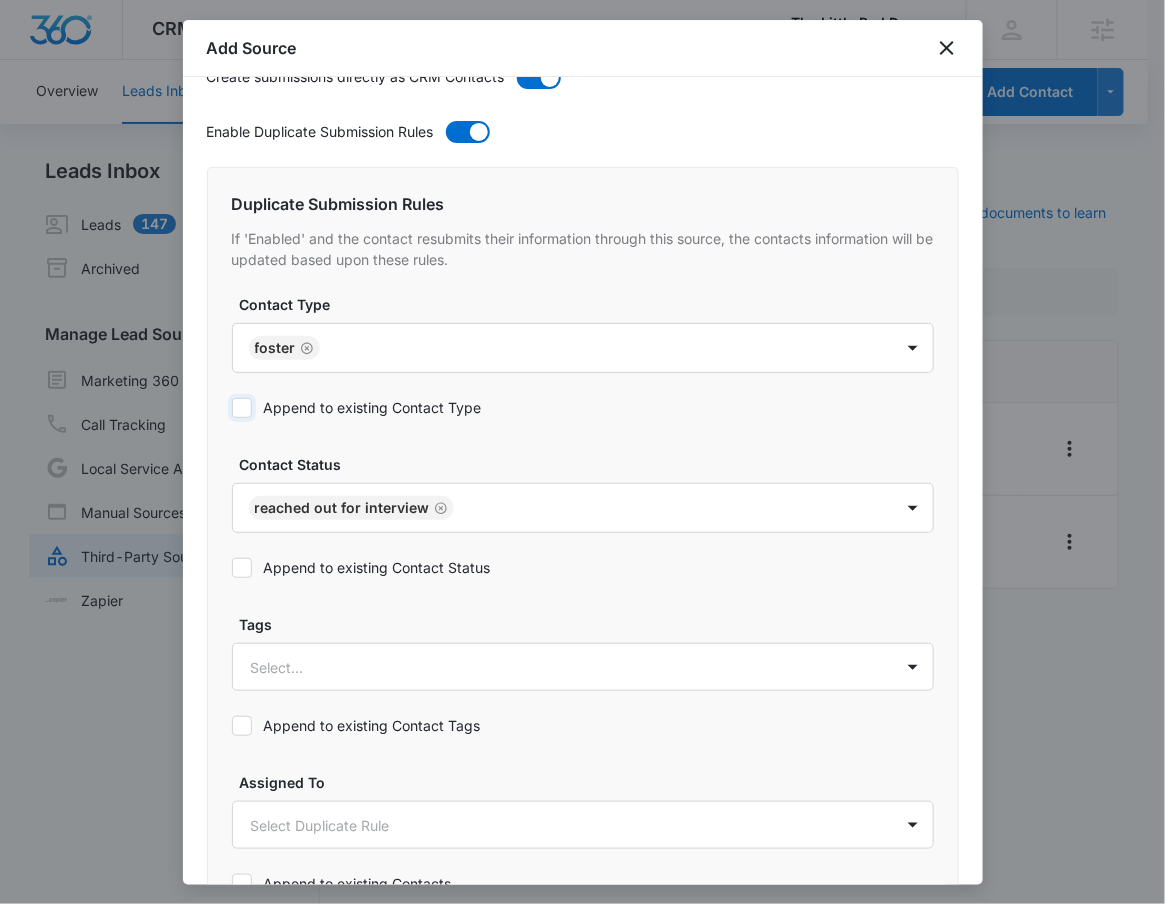 click on "Append to existing Contact Type" at bounding box center [232, 408] 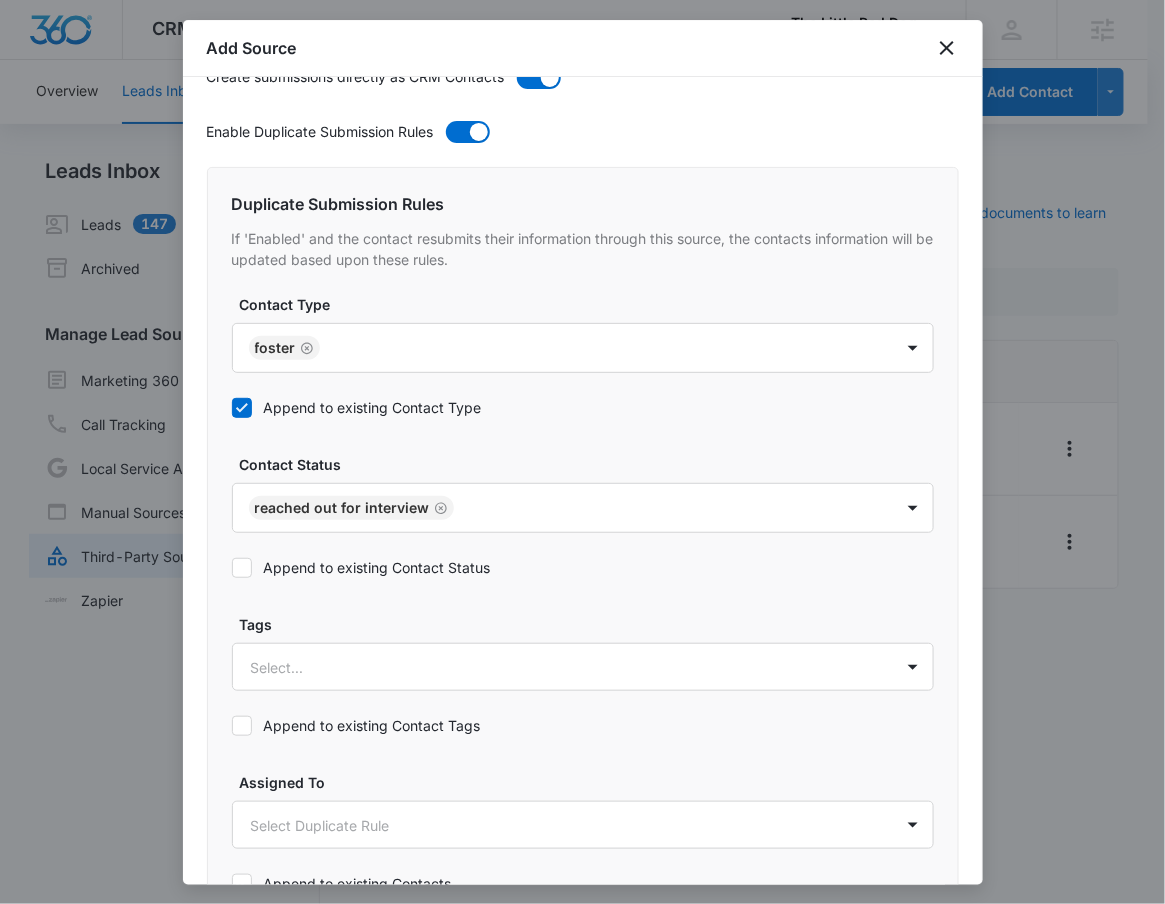 click on "Append to existing Contact Status" at bounding box center [361, 567] 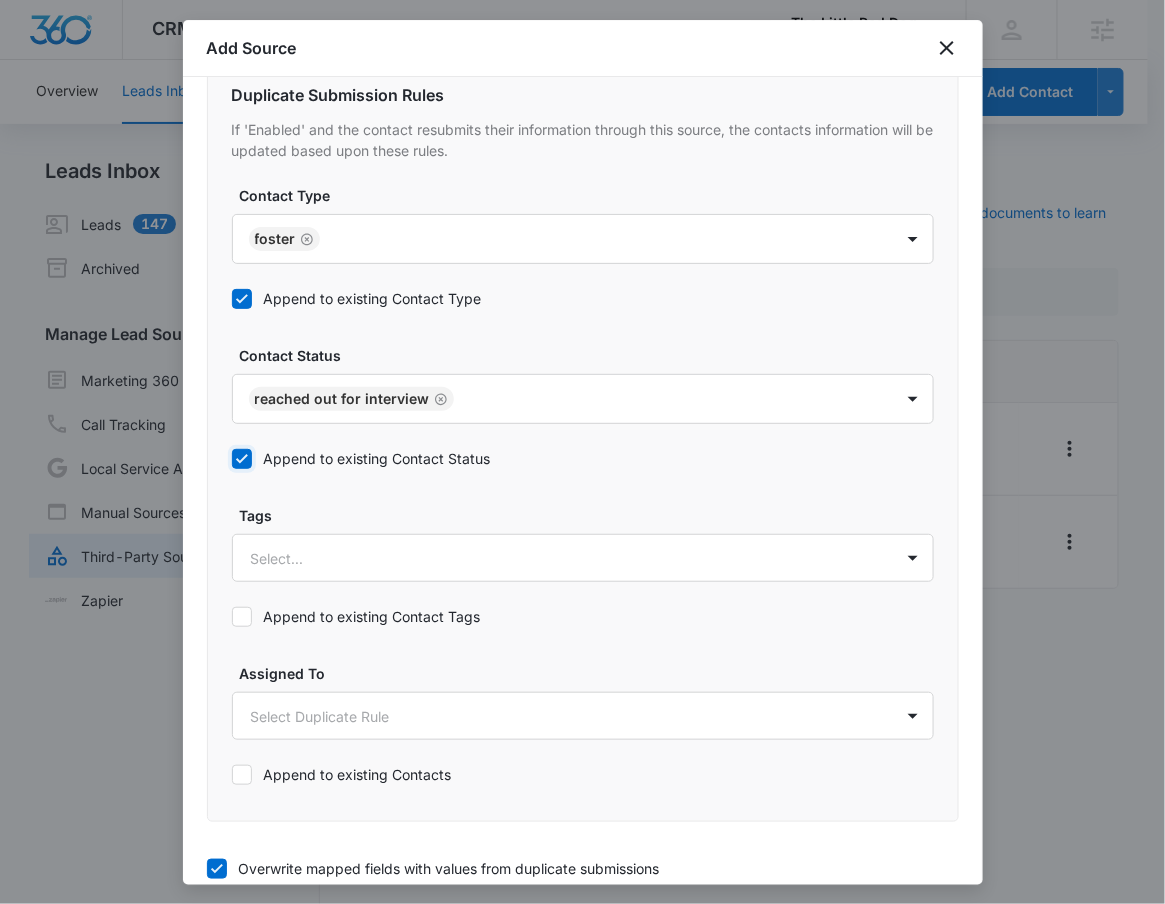 scroll, scrollTop: 1047, scrollLeft: 0, axis: vertical 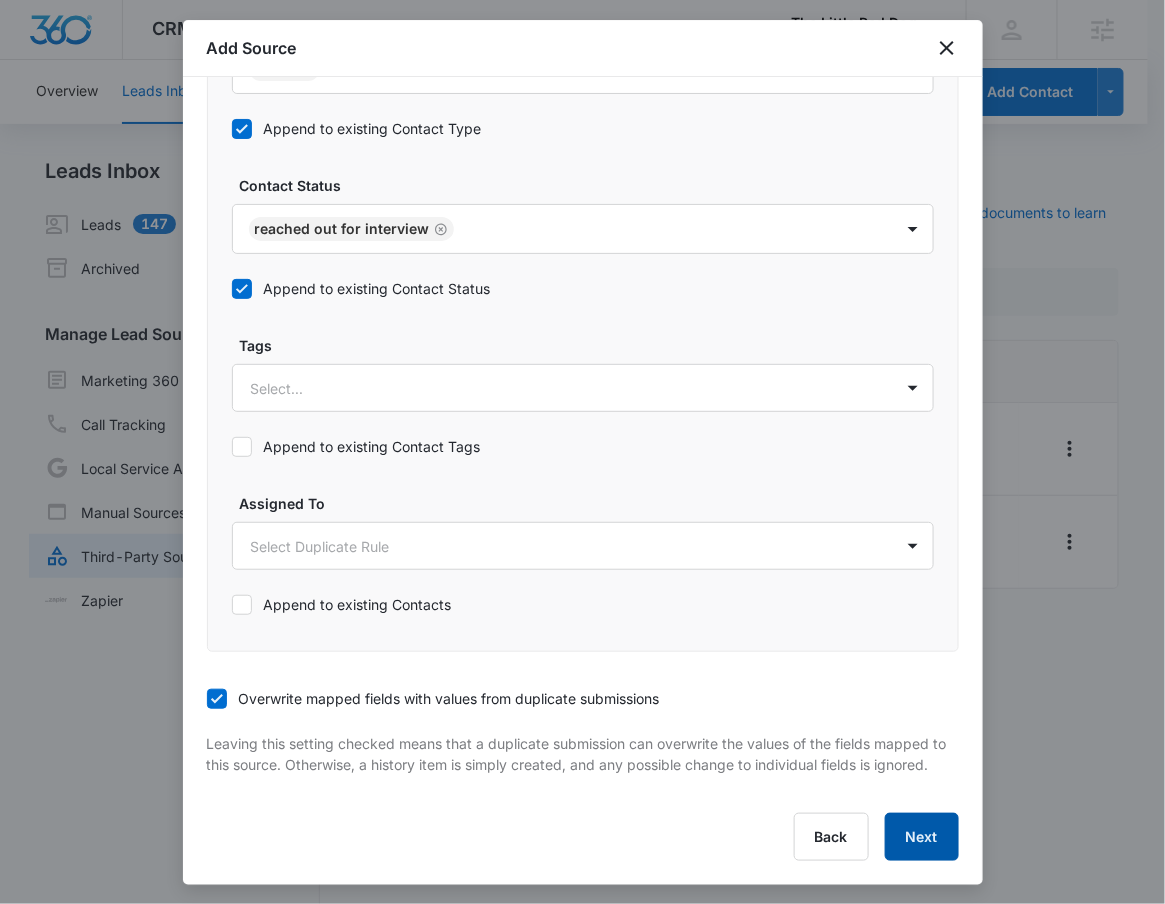 click on "Next" at bounding box center [922, 837] 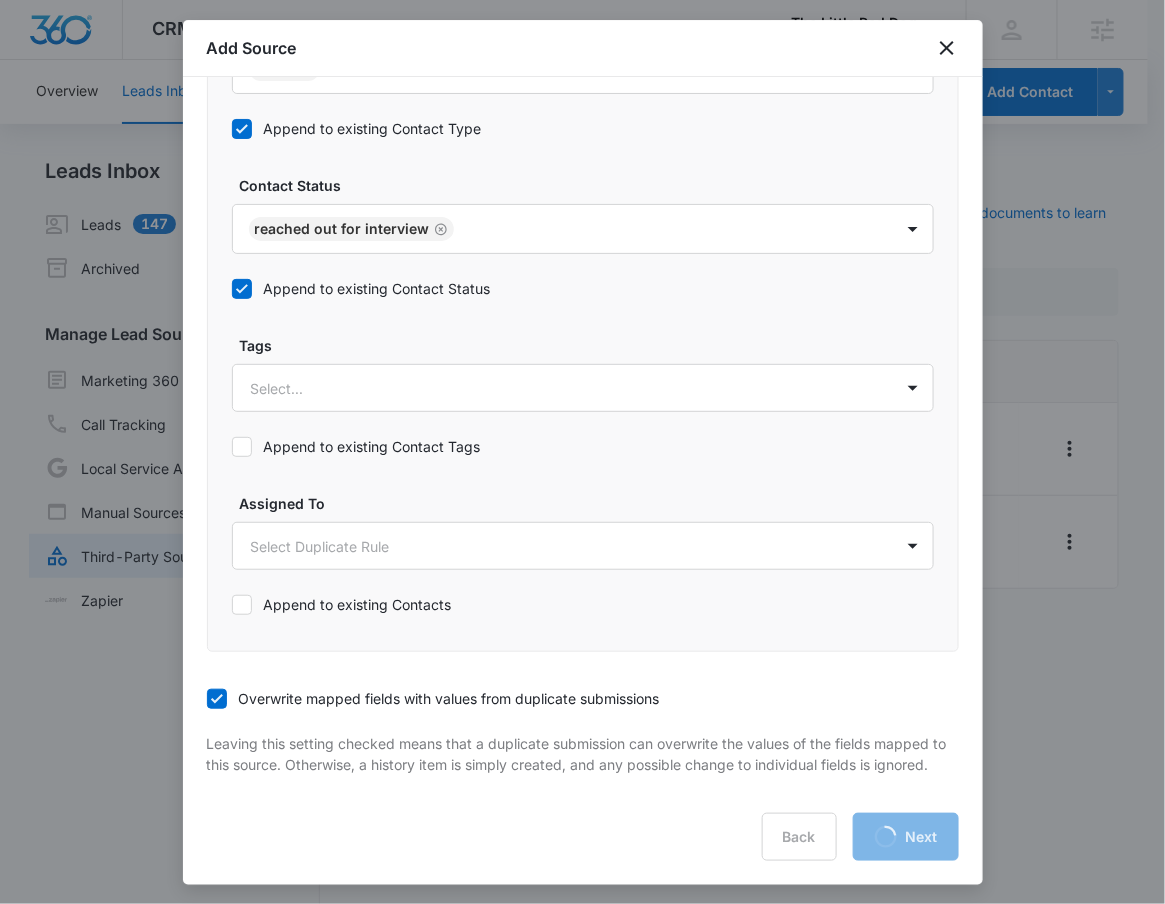 click on "Leaving this setting checked means that a duplicate submission can overwrite the values of the fields mapped to this source. Otherwise, a history item is simply created, and any possible change to individual fields is ignored." at bounding box center [583, 754] 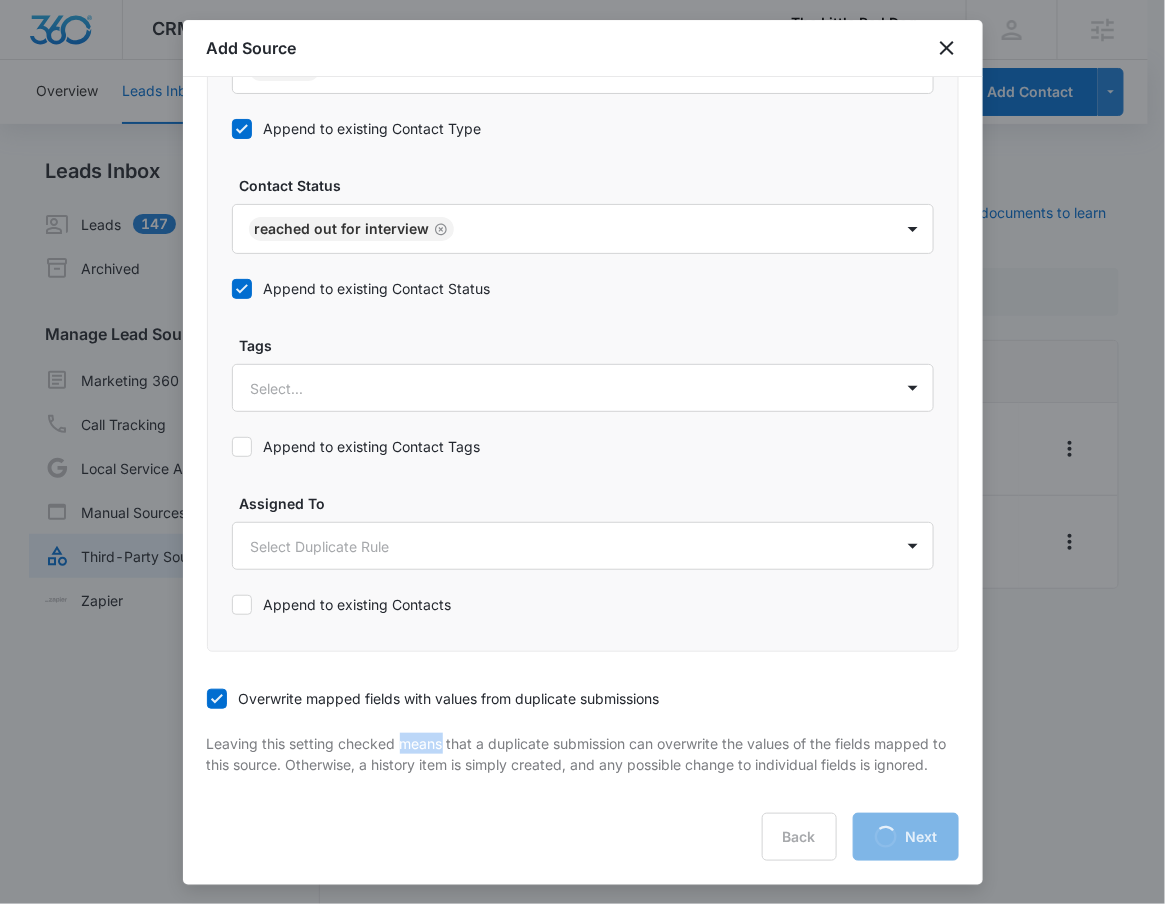 click on "Leaving this setting checked means that a duplicate submission can overwrite the values of the fields mapped to this source. Otherwise, a history item is simply created, and any possible change to individual fields is ignored." at bounding box center [583, 754] 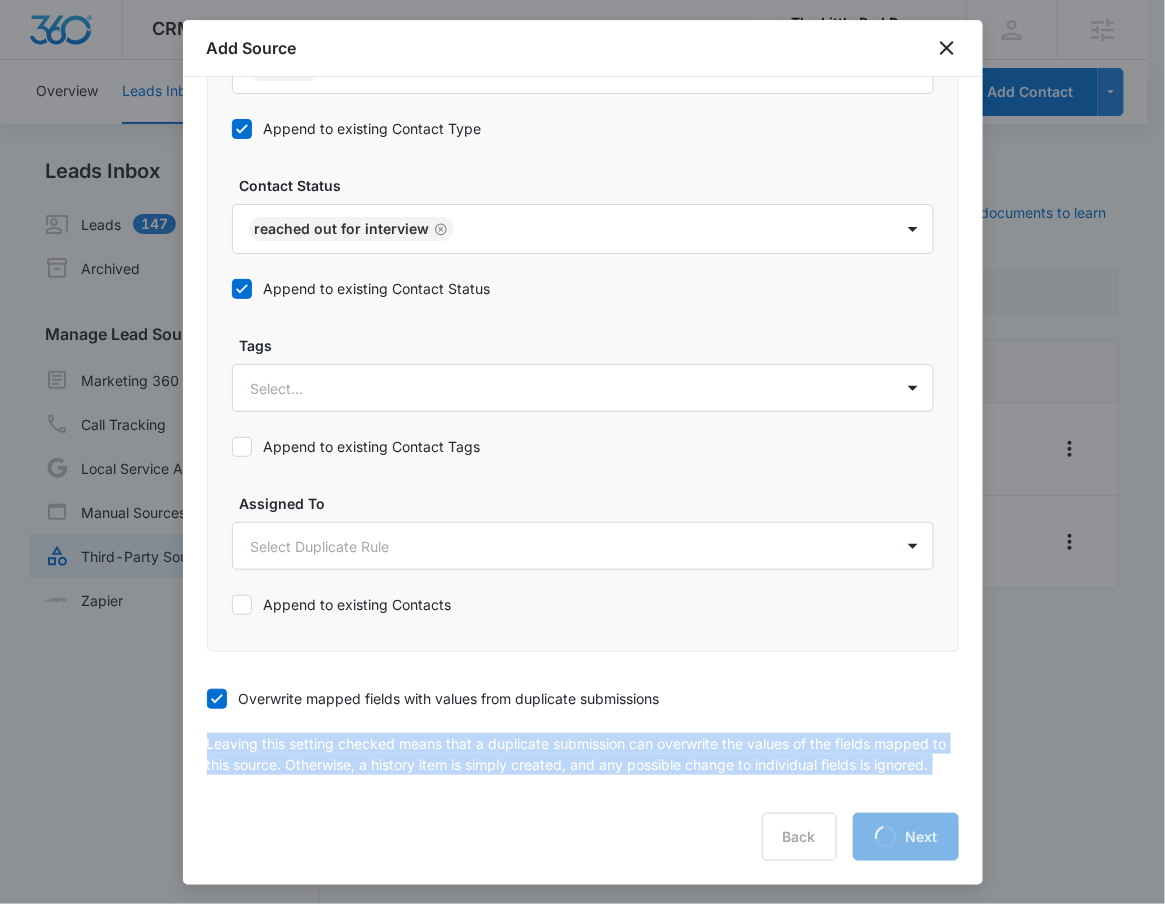click on "Leaving this setting checked means that a duplicate submission can overwrite the values of the fields mapped to this source. Otherwise, a history item is simply created, and any possible change to individual fields is ignored." at bounding box center [583, 754] 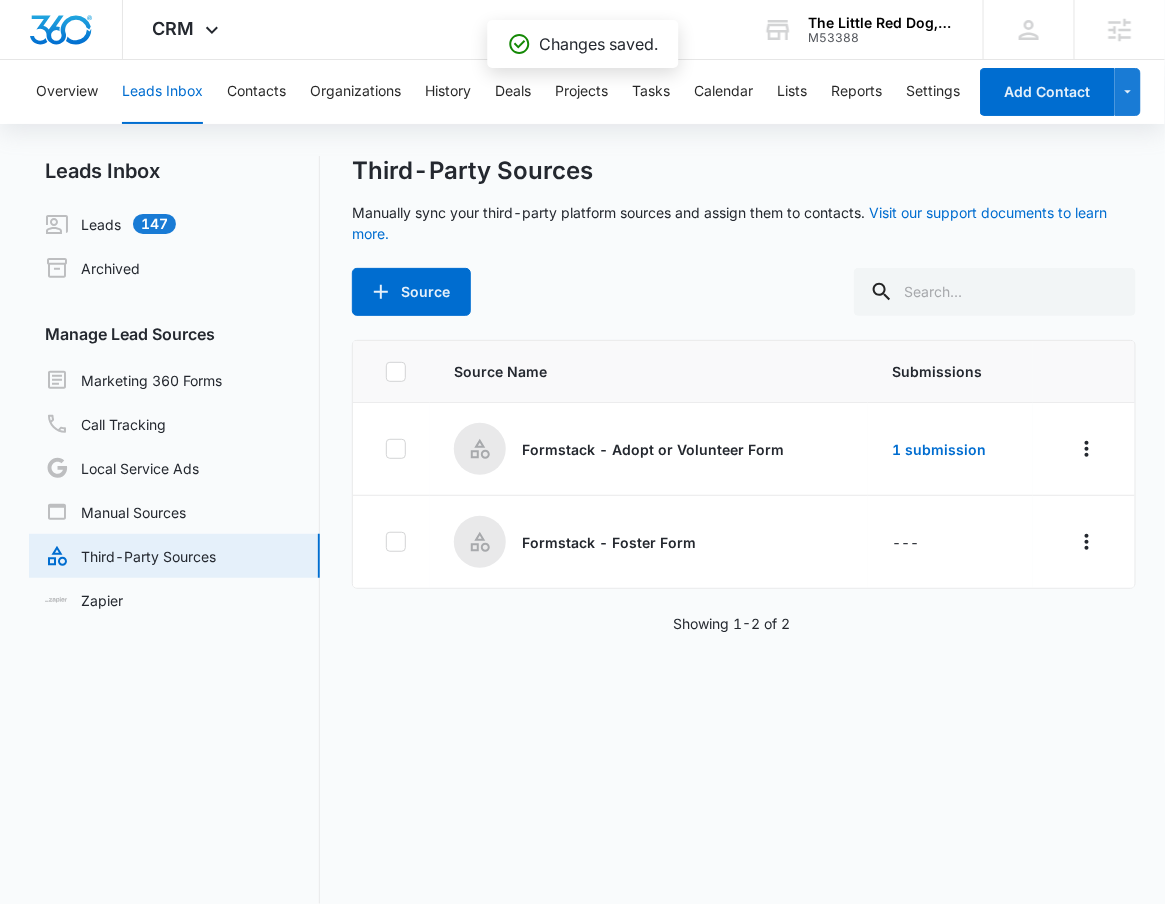 click on "Source Name Submissions   Formstack - Adopt or Volunteer Form 1 submission Formstack - Foster Form --- Showing   1-2   of   2" at bounding box center [744, 622] 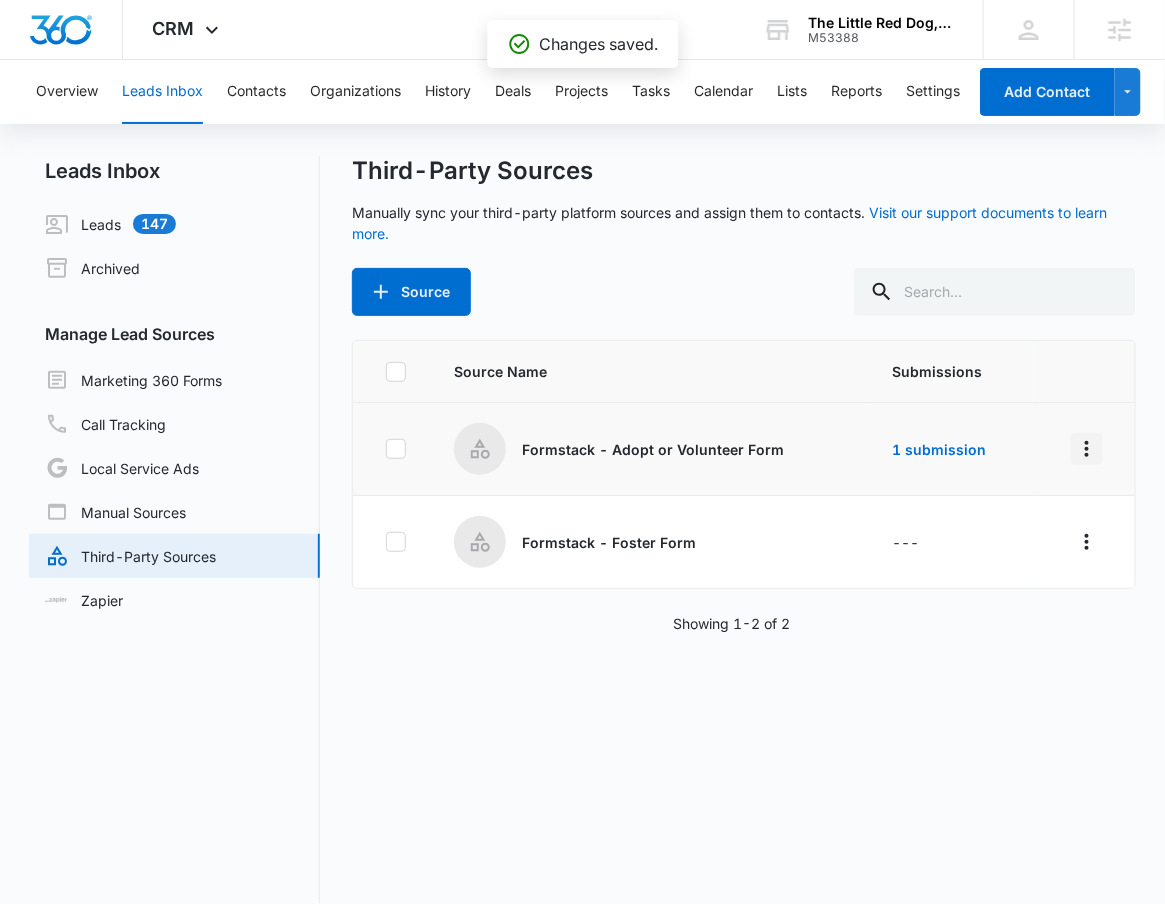 click 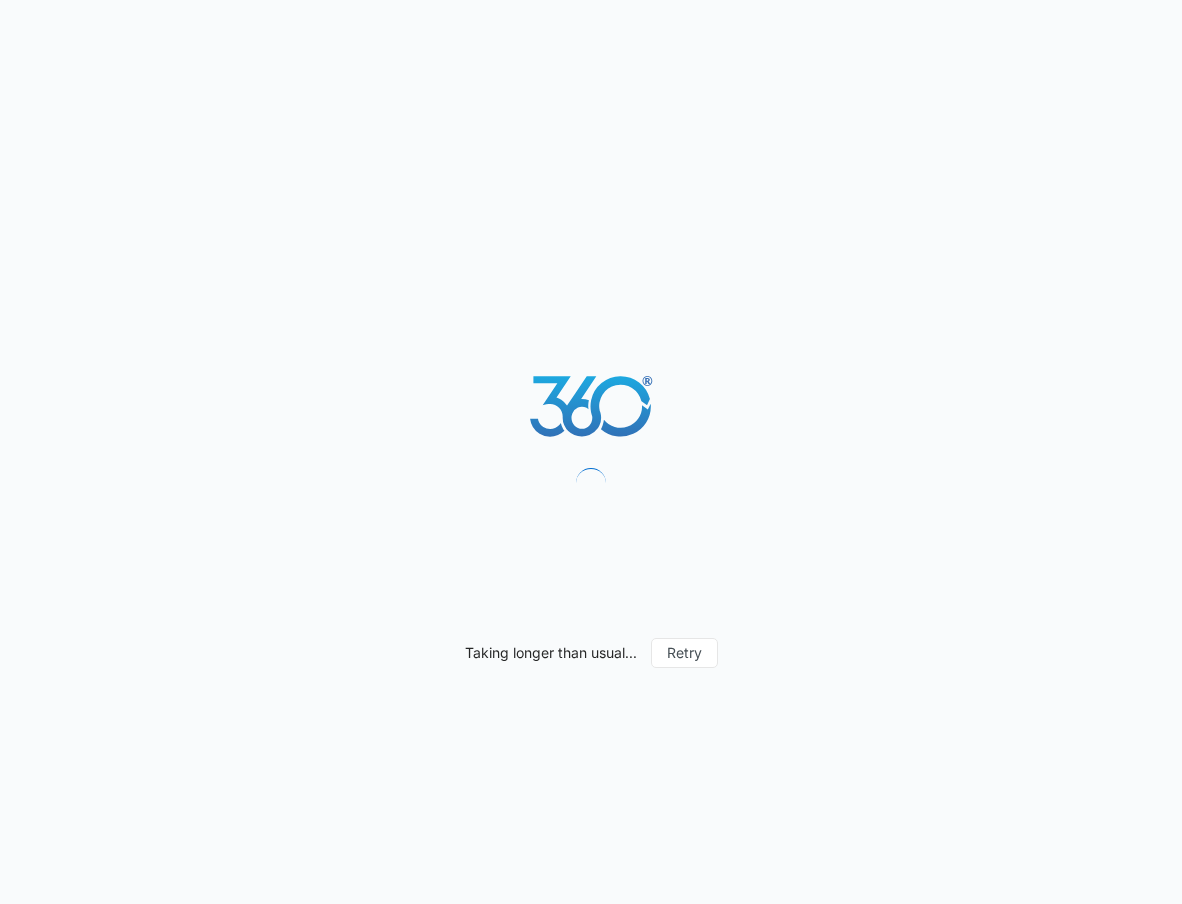 scroll, scrollTop: 0, scrollLeft: 0, axis: both 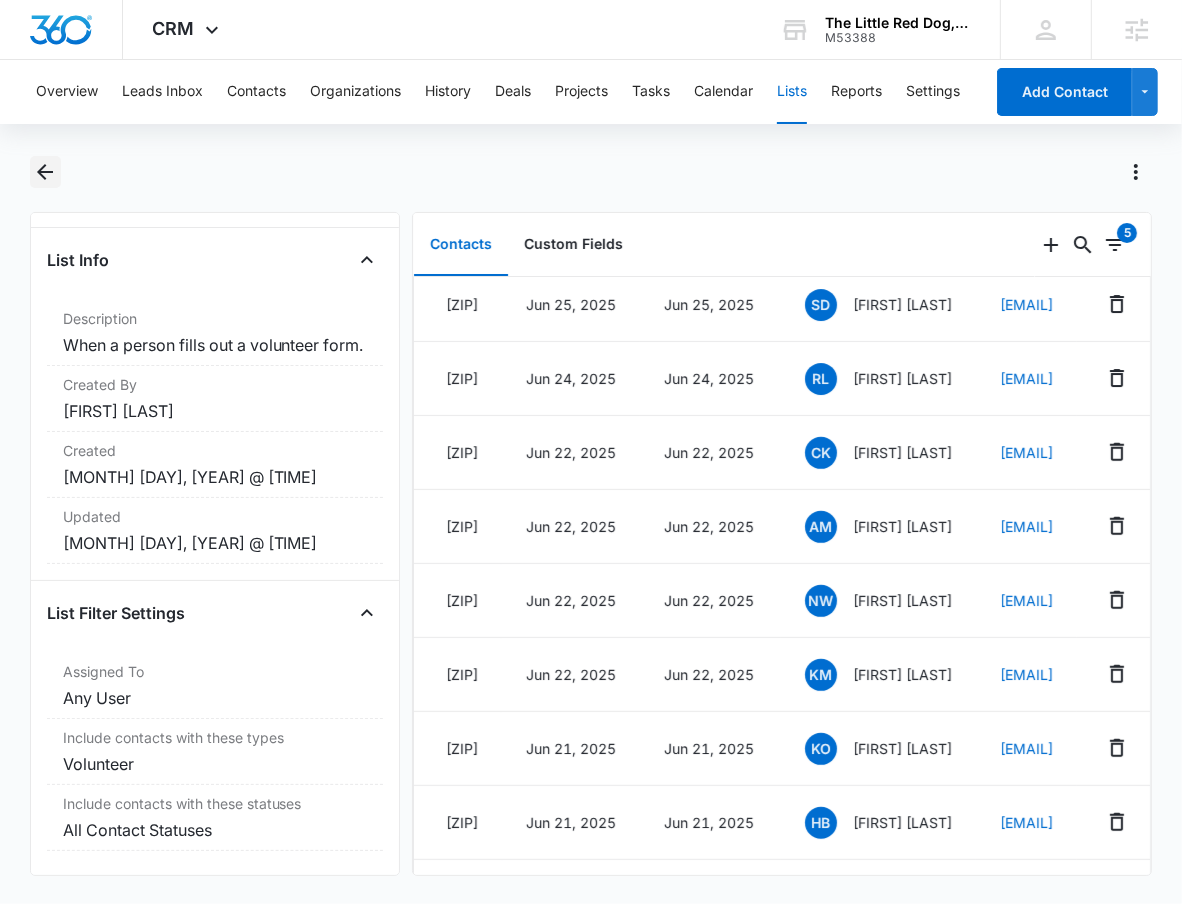click 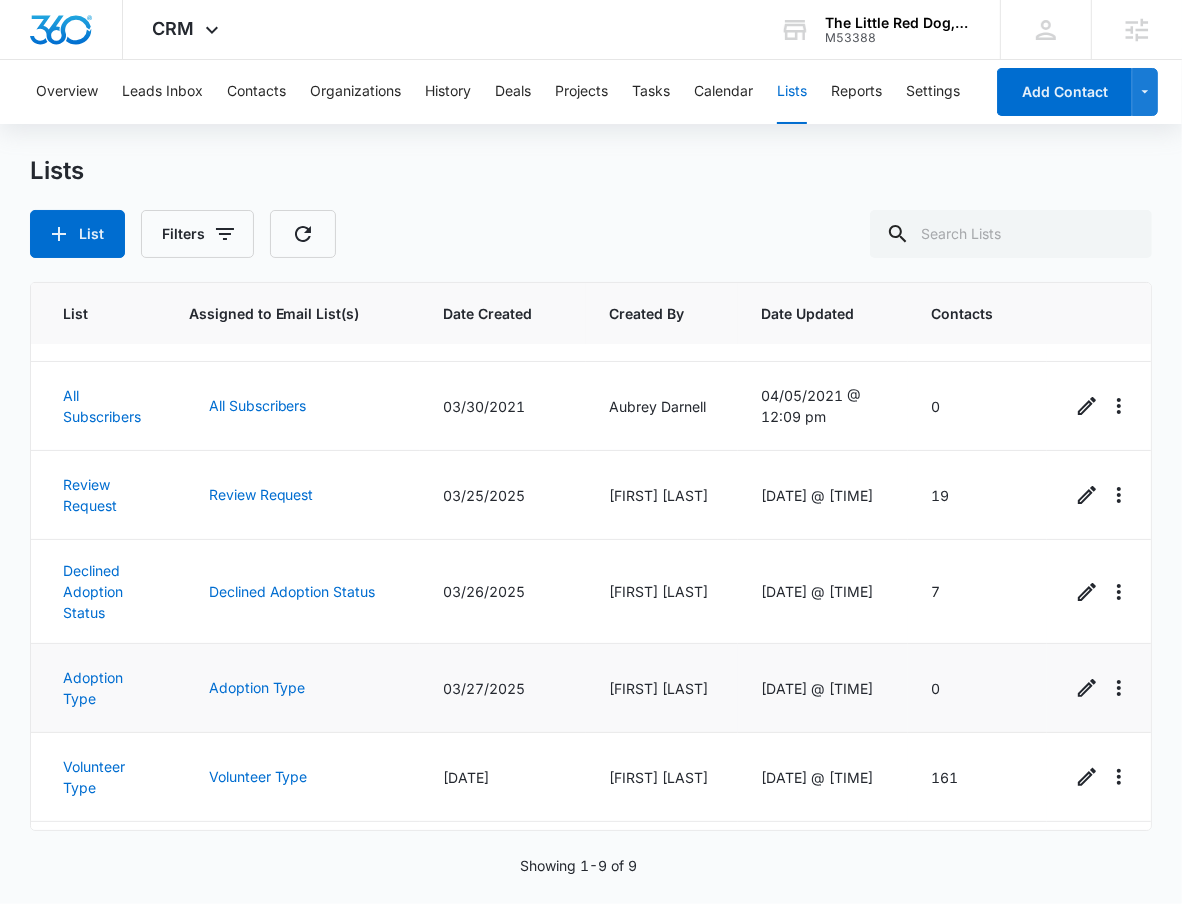 scroll, scrollTop: 264, scrollLeft: 0, axis: vertical 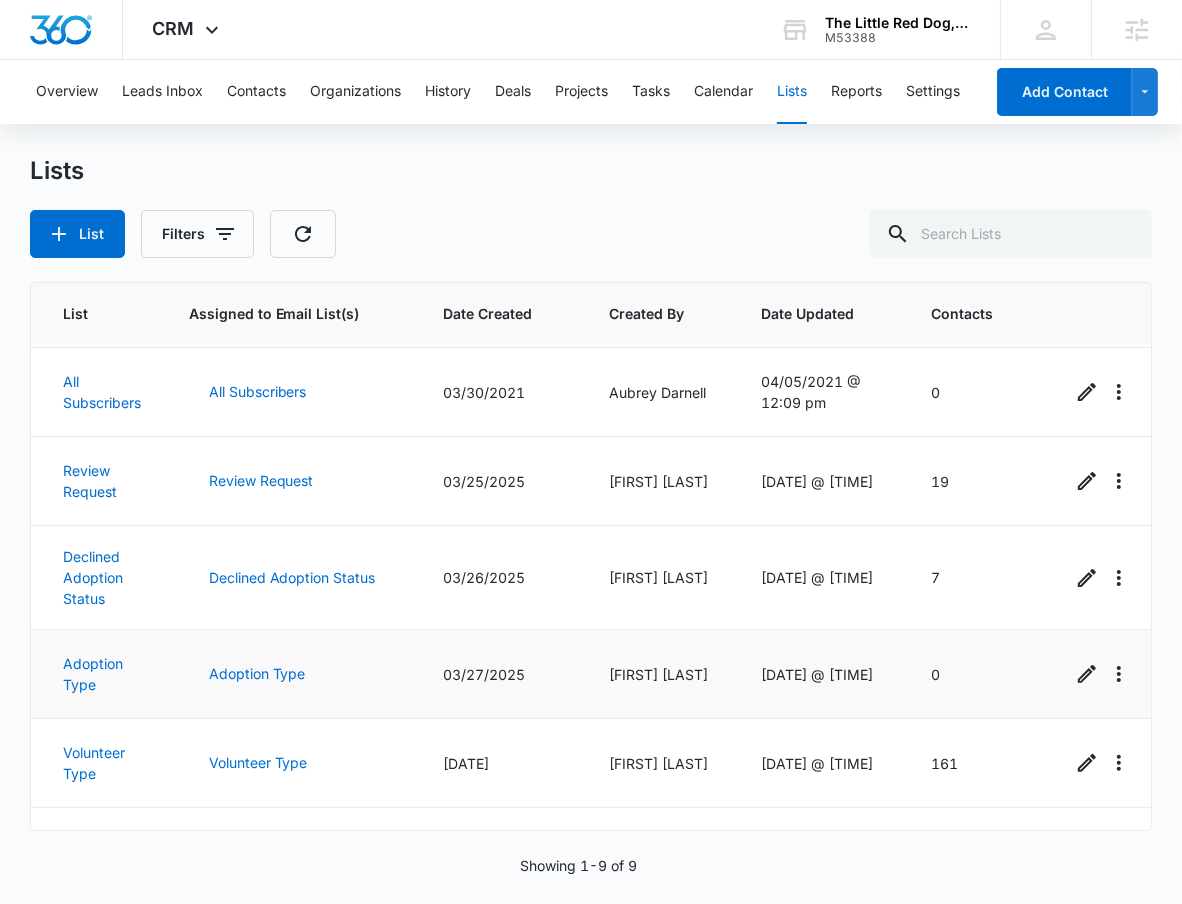 click on "Adoption Type" at bounding box center (98, 674) 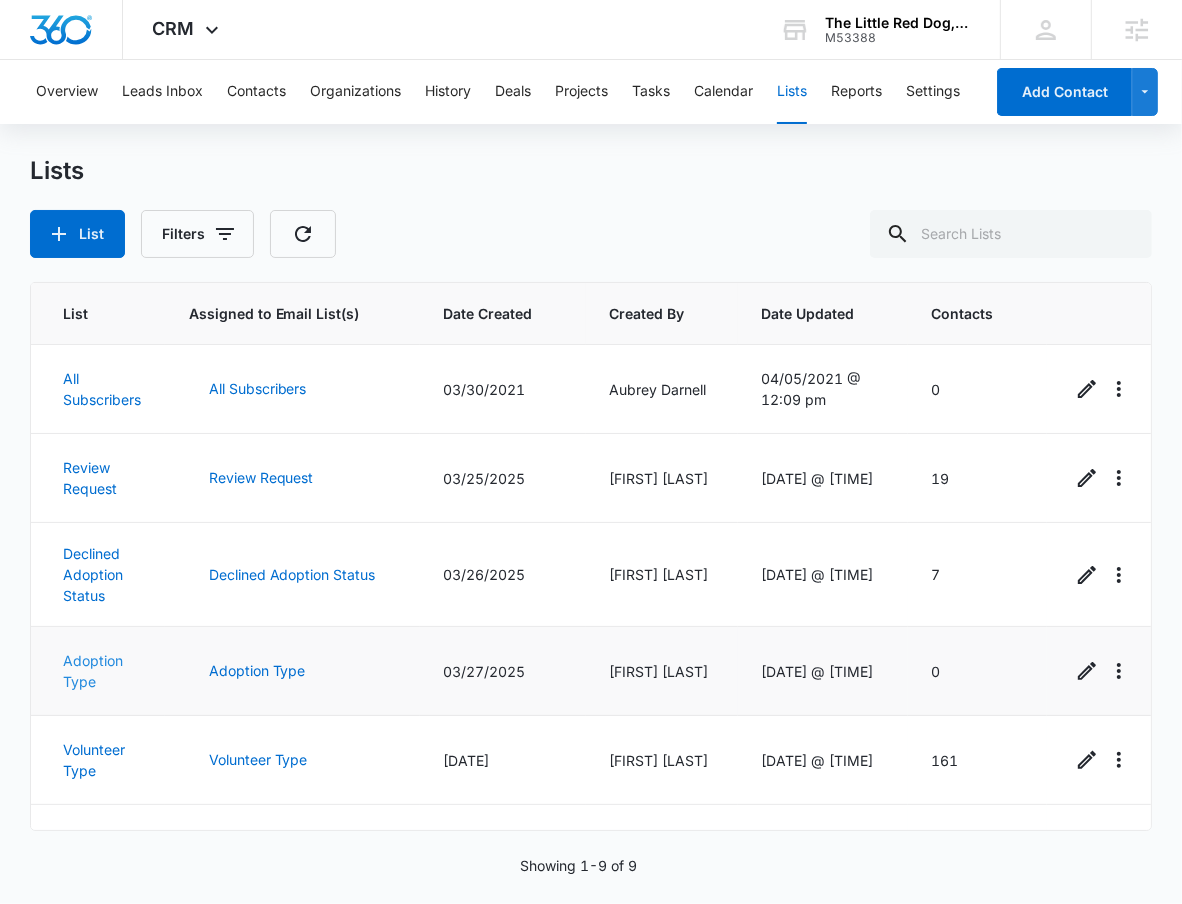 scroll, scrollTop: 268, scrollLeft: 0, axis: vertical 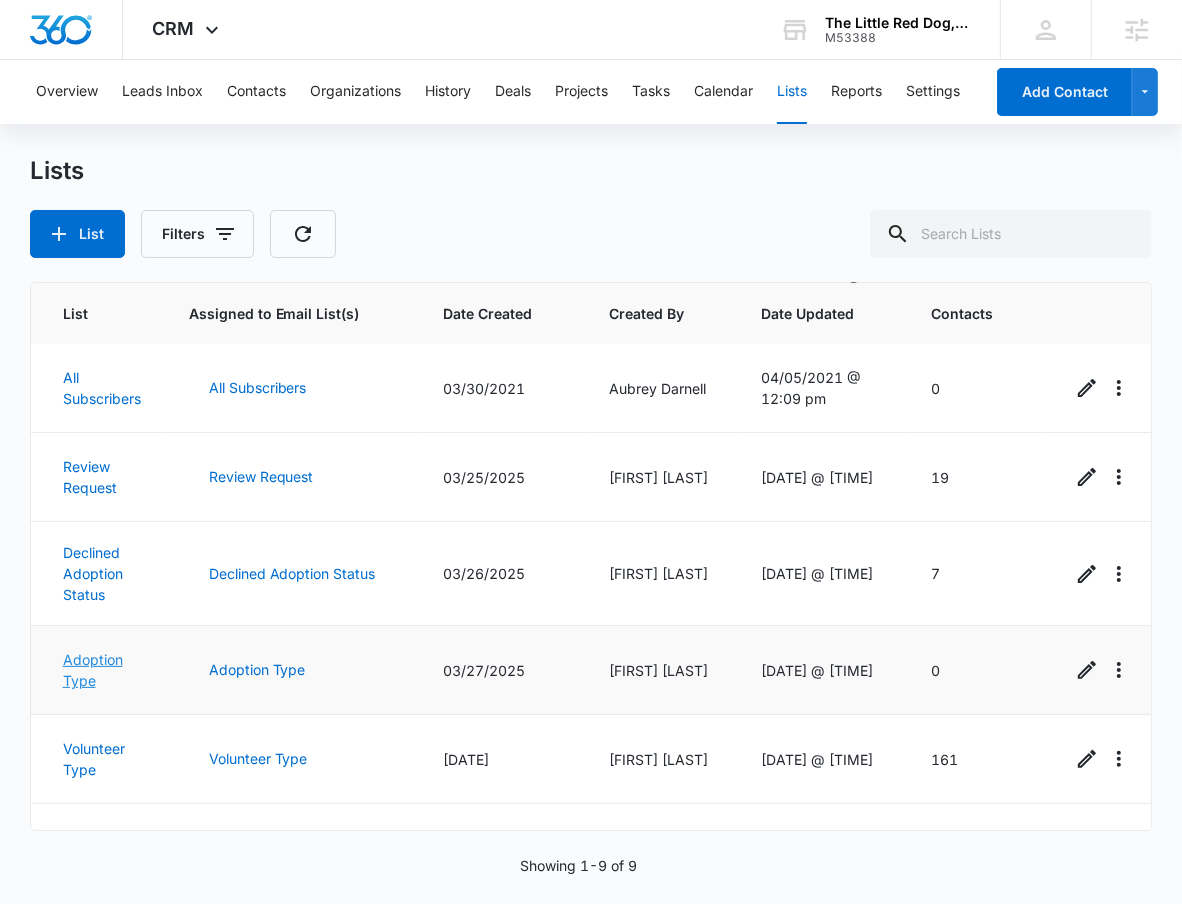 click on "Adoption Type" at bounding box center (93, 670) 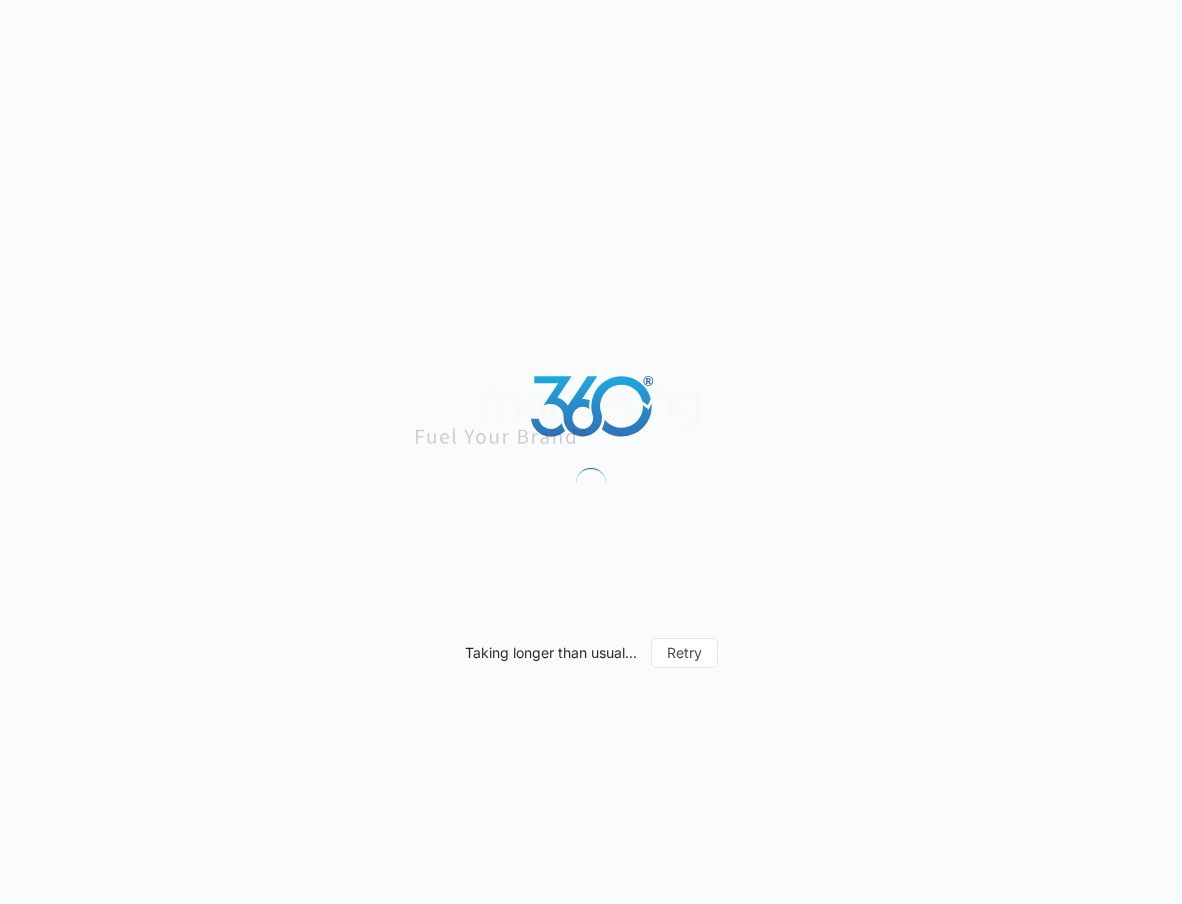 scroll, scrollTop: 0, scrollLeft: 0, axis: both 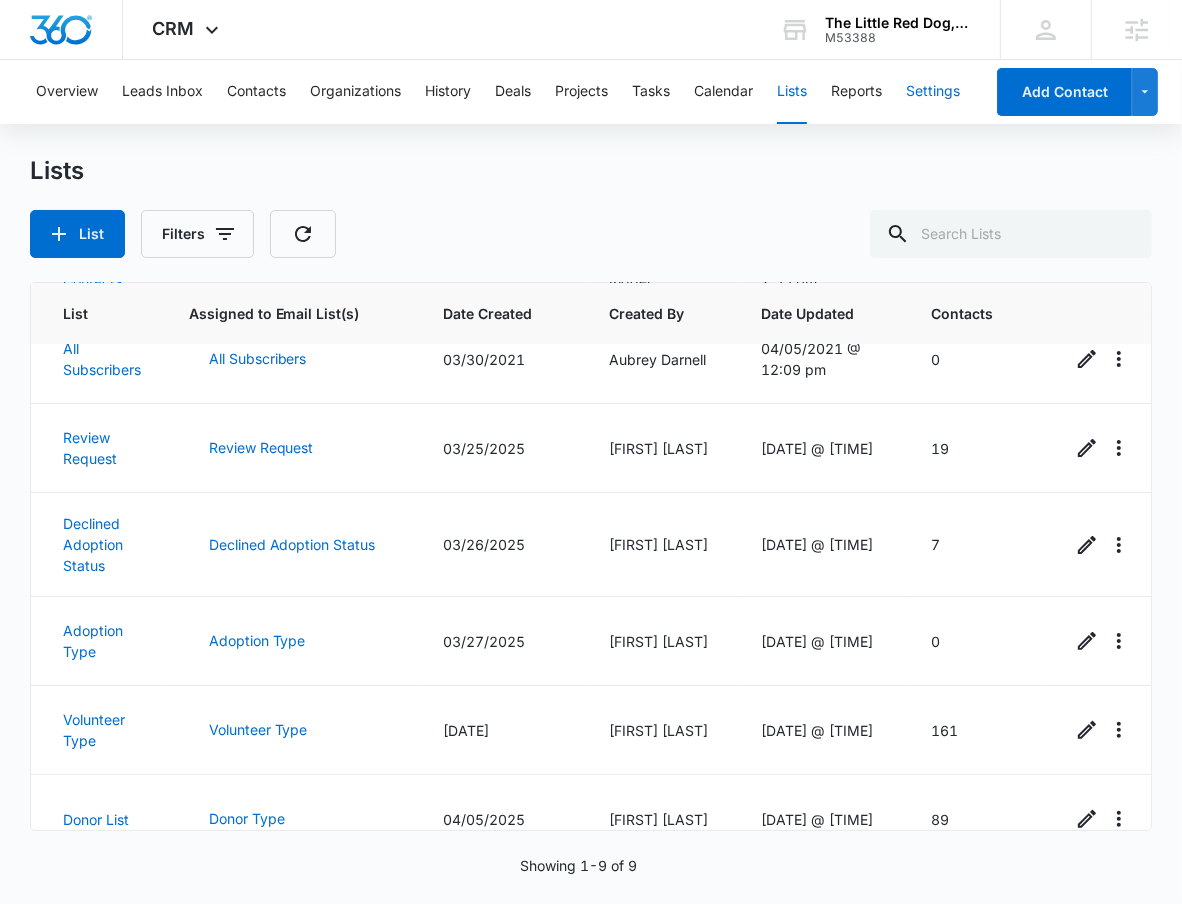 click on "Settings" at bounding box center [933, 92] 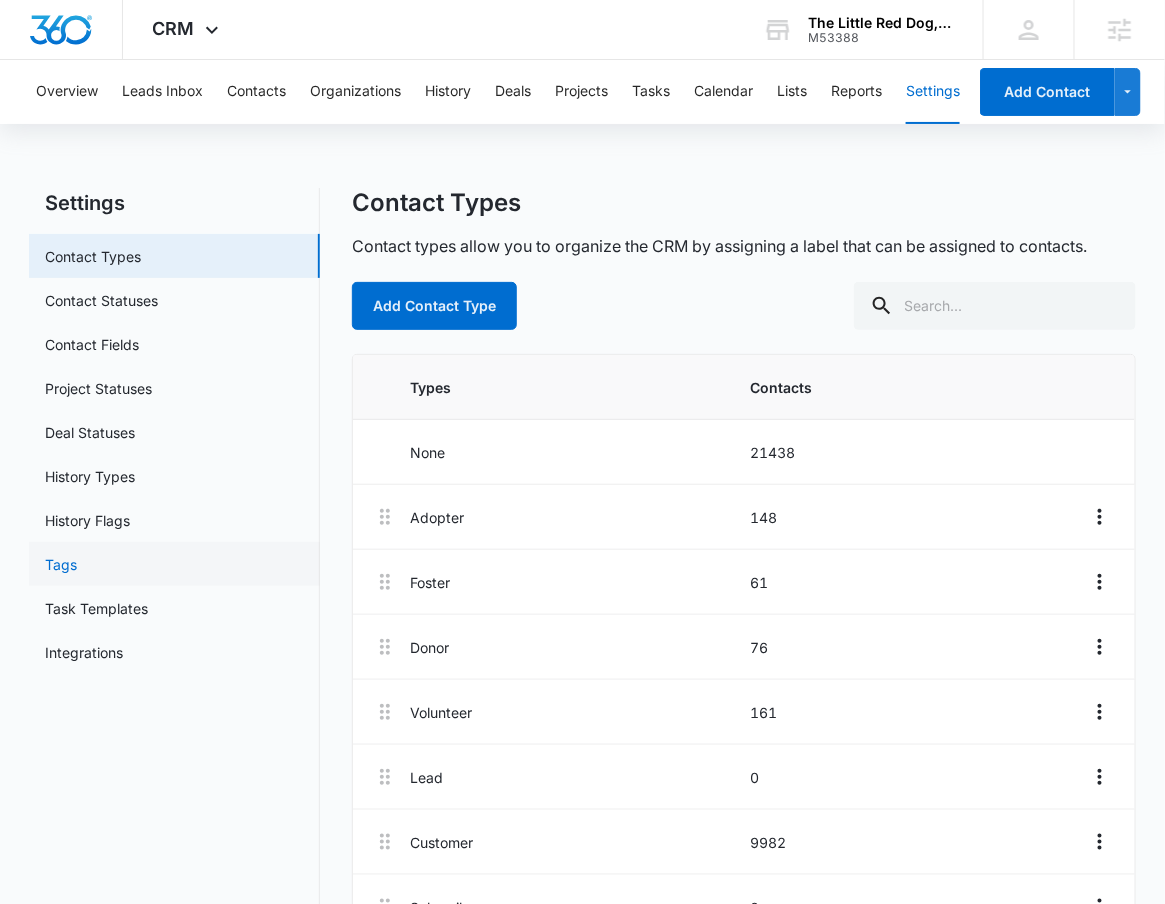 click on "Tags" at bounding box center [61, 564] 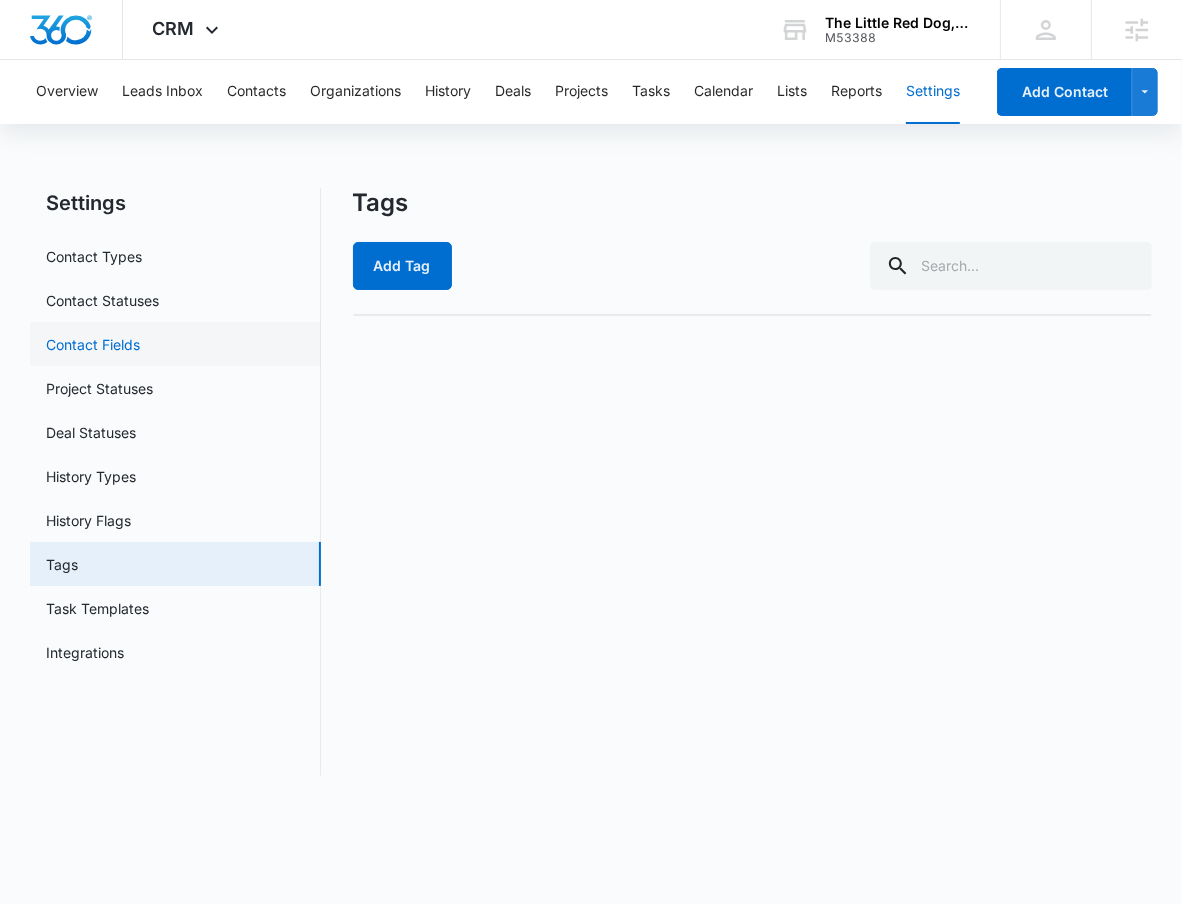 click on "Contact Fields" at bounding box center [93, 344] 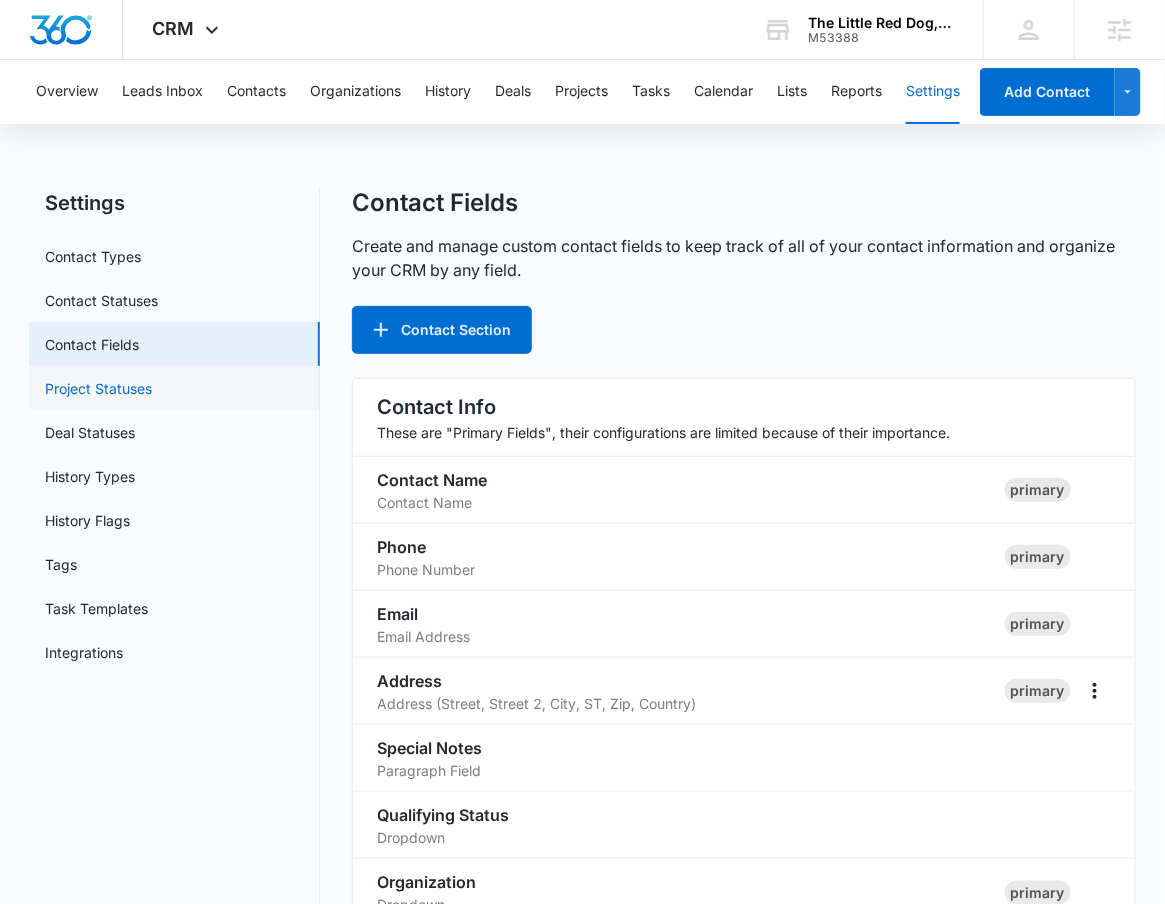 click on "Project Statuses" at bounding box center [98, 388] 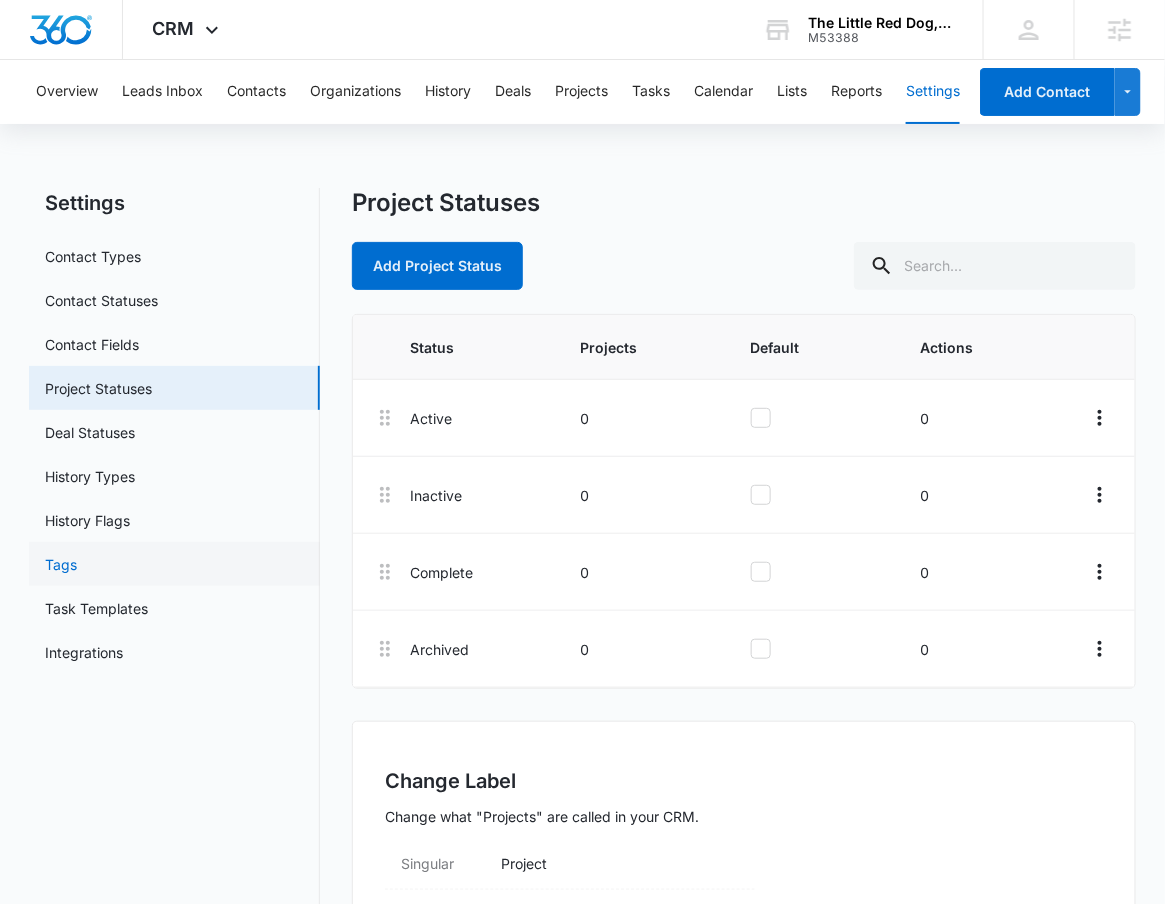 click on "Tags" at bounding box center (61, 564) 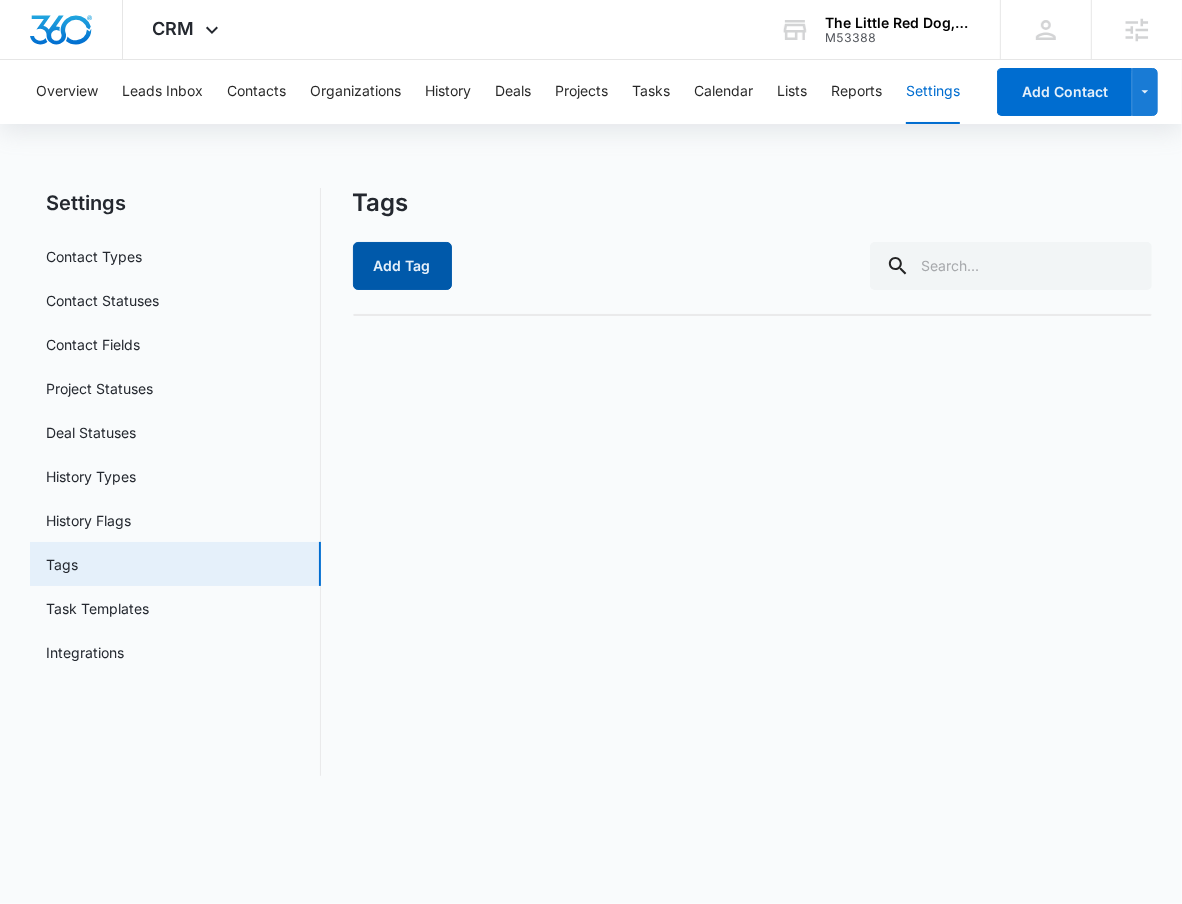 click on "Add Tag" at bounding box center (402, 266) 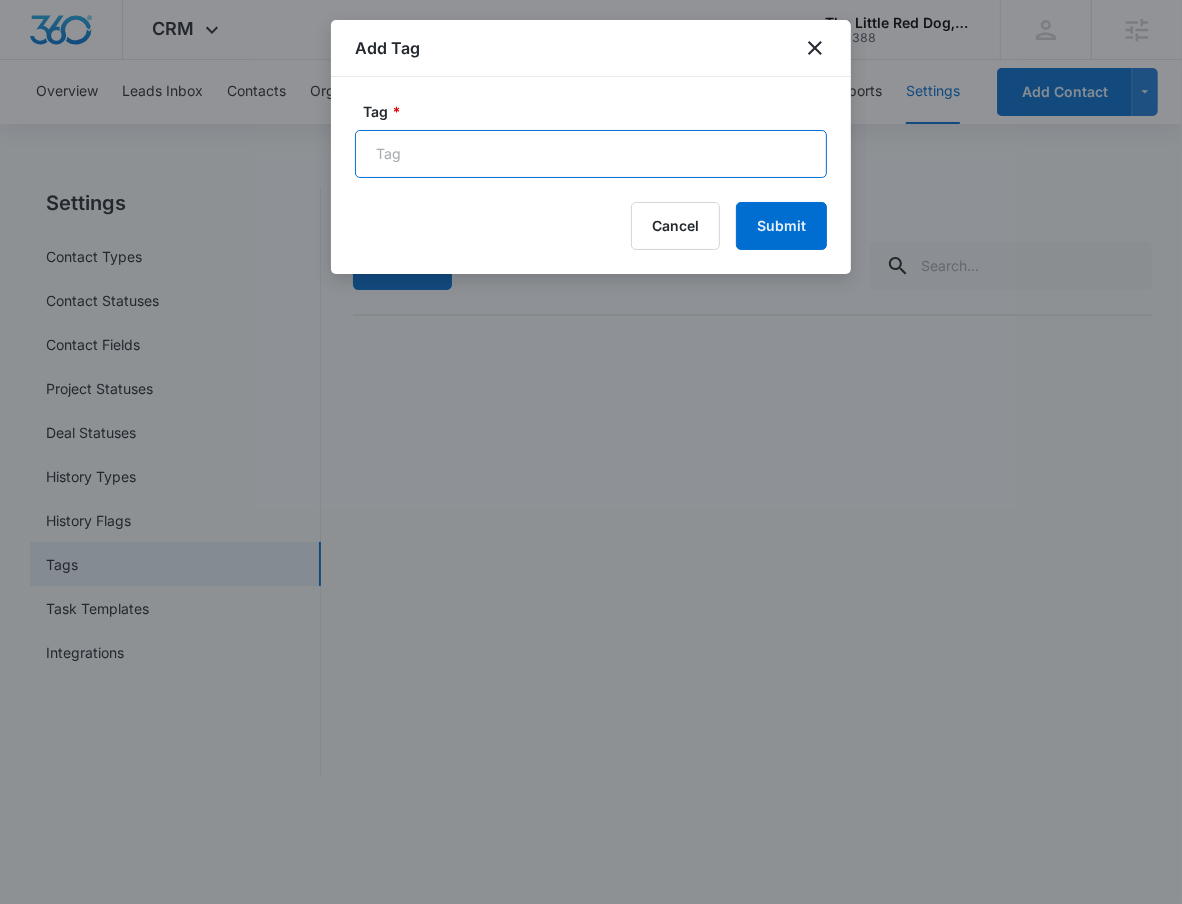 click on "Tag *" at bounding box center [591, 154] 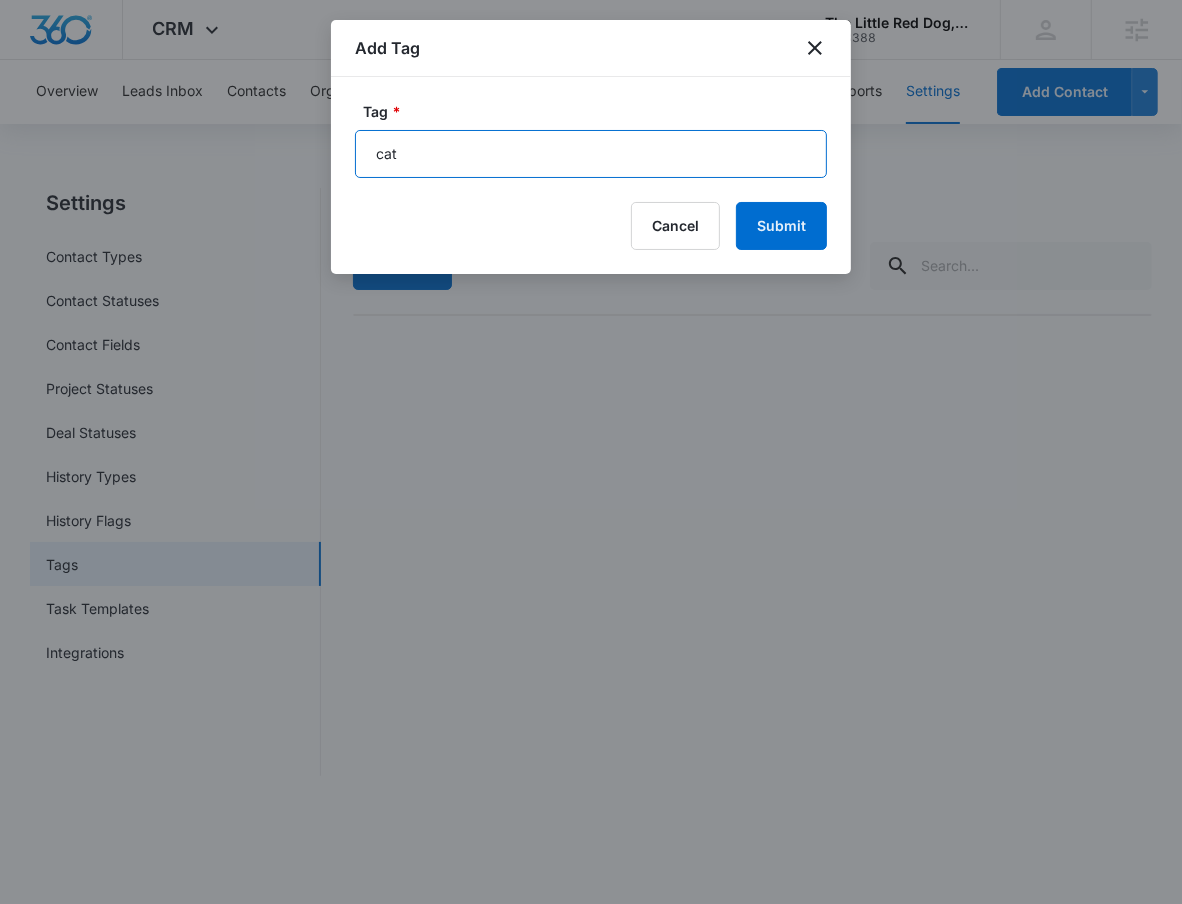 drag, startPoint x: 533, startPoint y: 162, endPoint x: 4, endPoint y: 111, distance: 531.4527 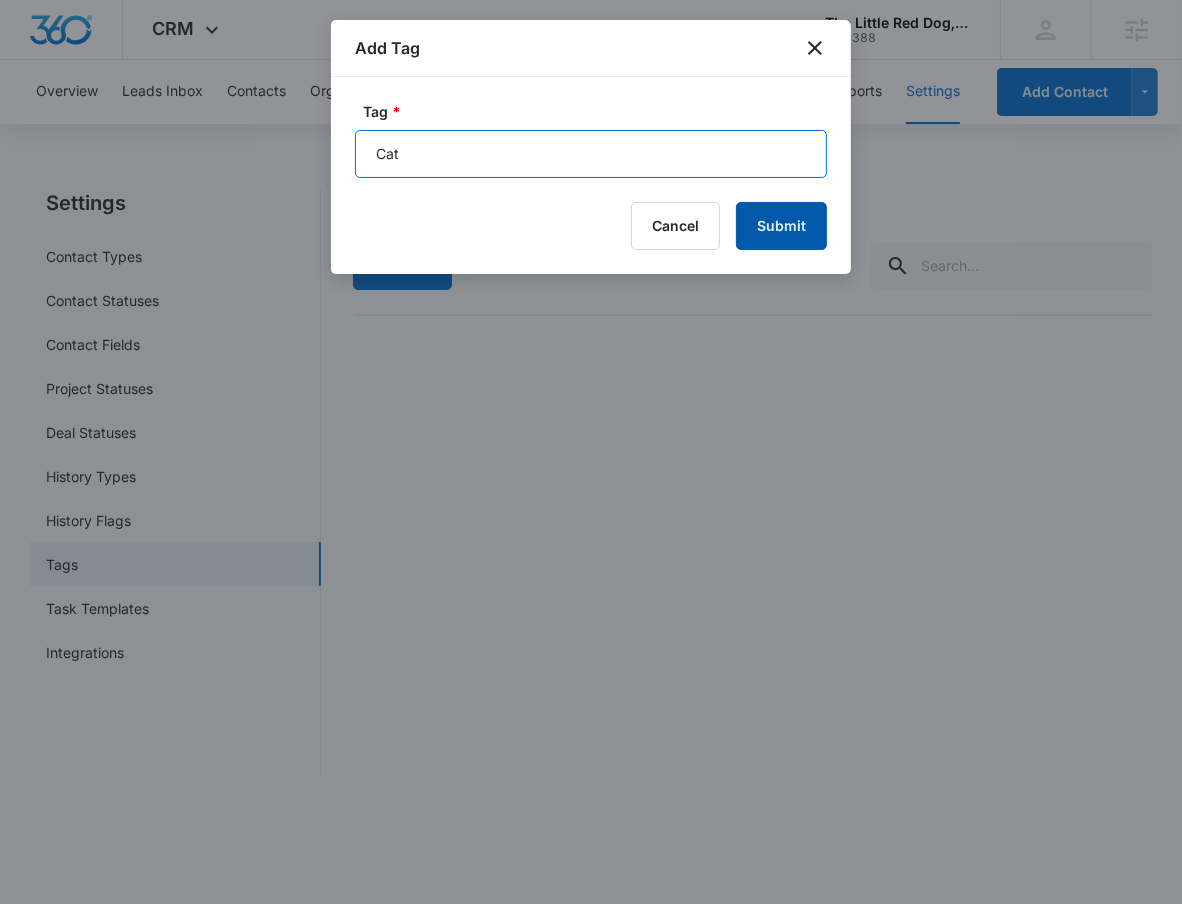 type on "Cat" 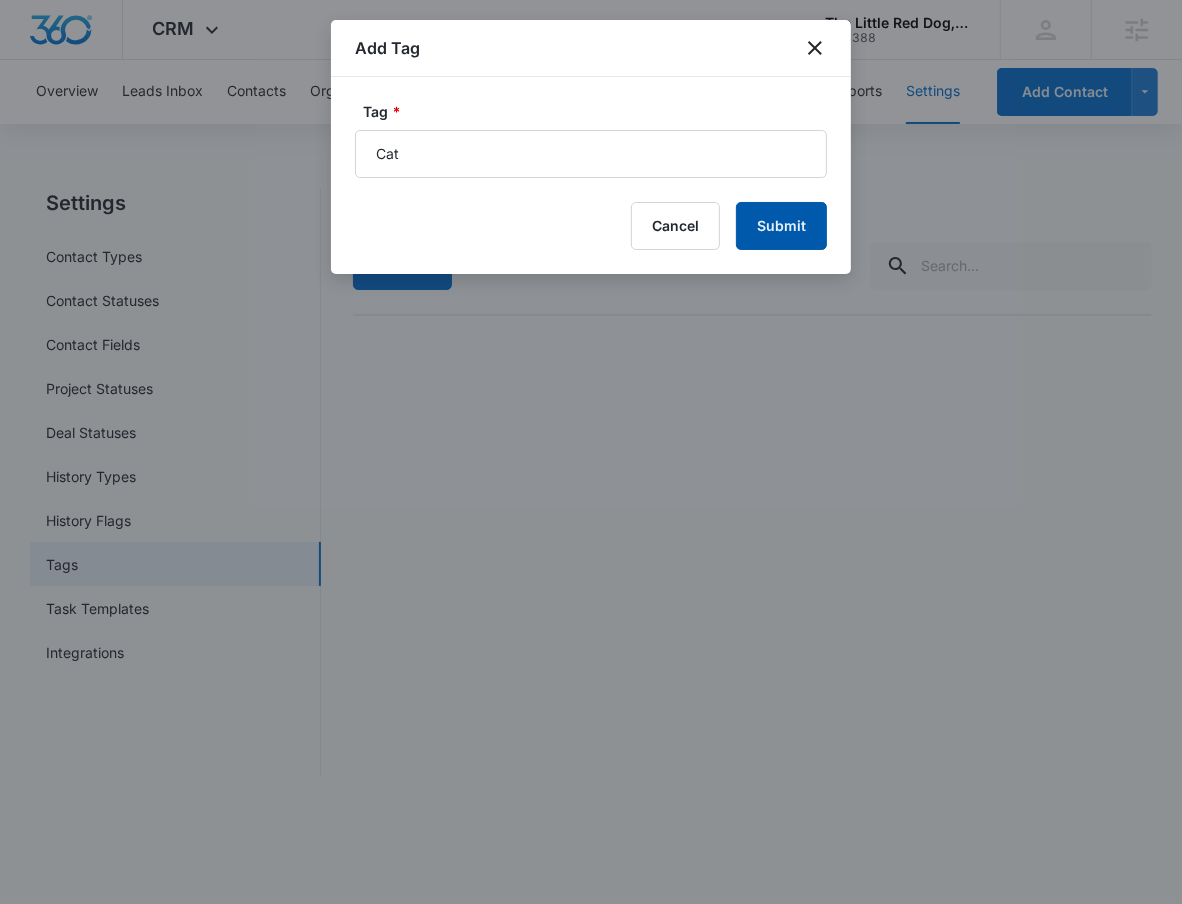 click on "Submit" at bounding box center (781, 226) 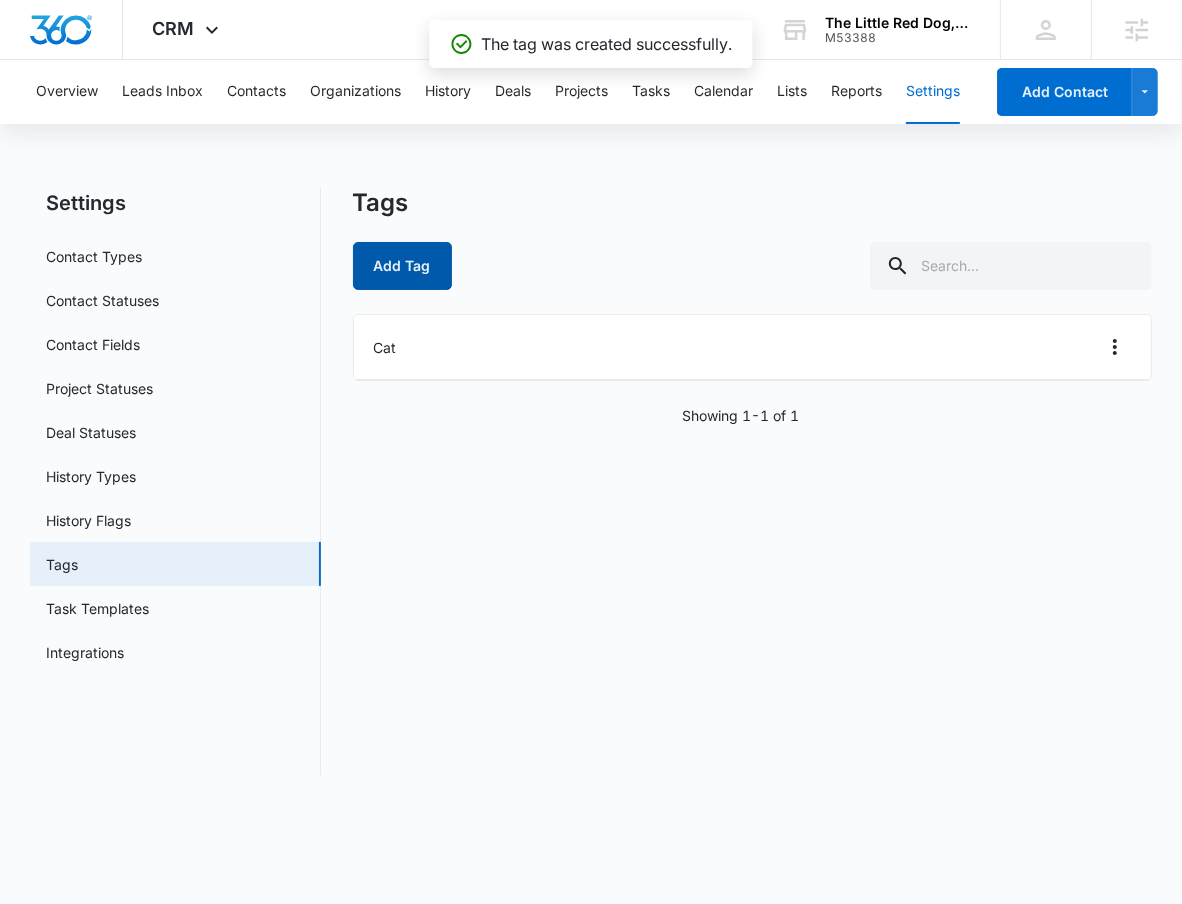 click on "Add Tag" at bounding box center (402, 266) 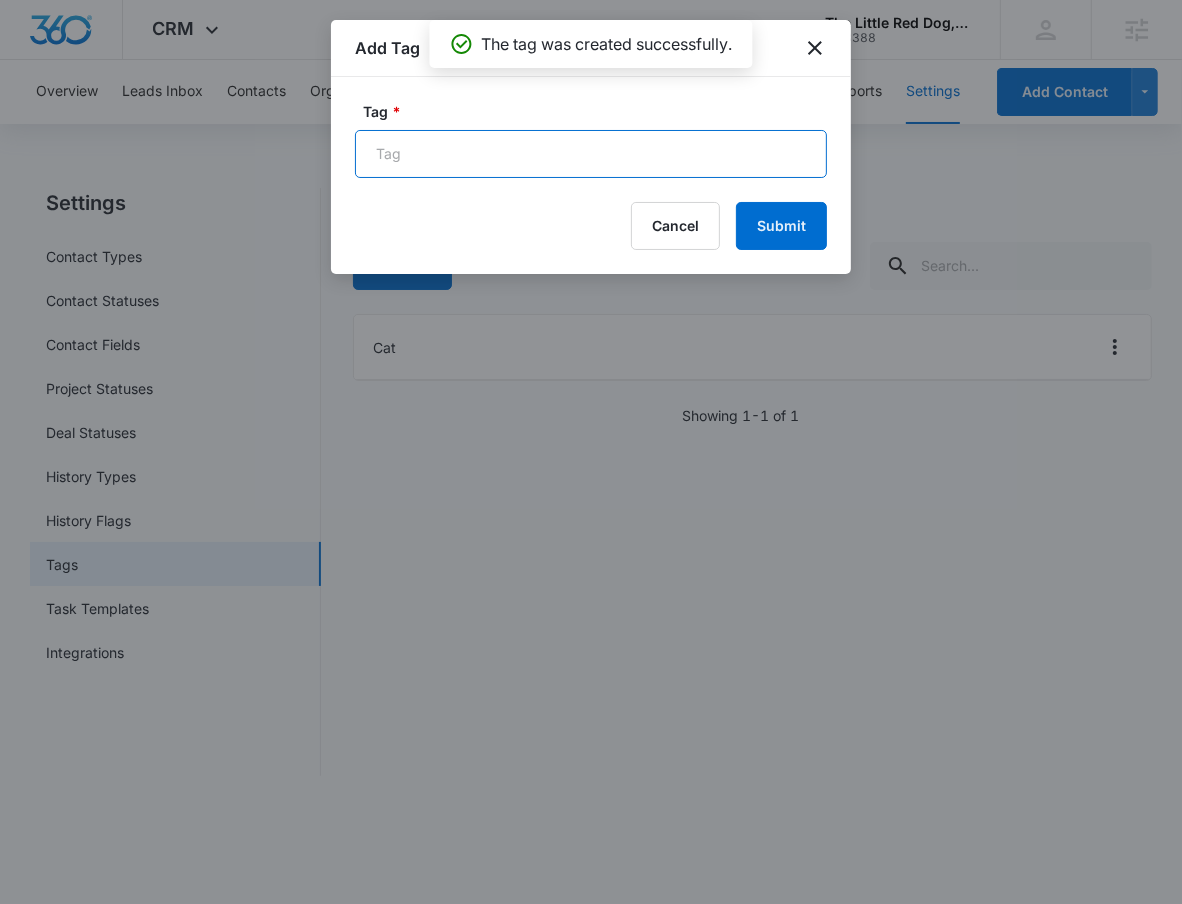 click on "Tag *" at bounding box center (591, 154) 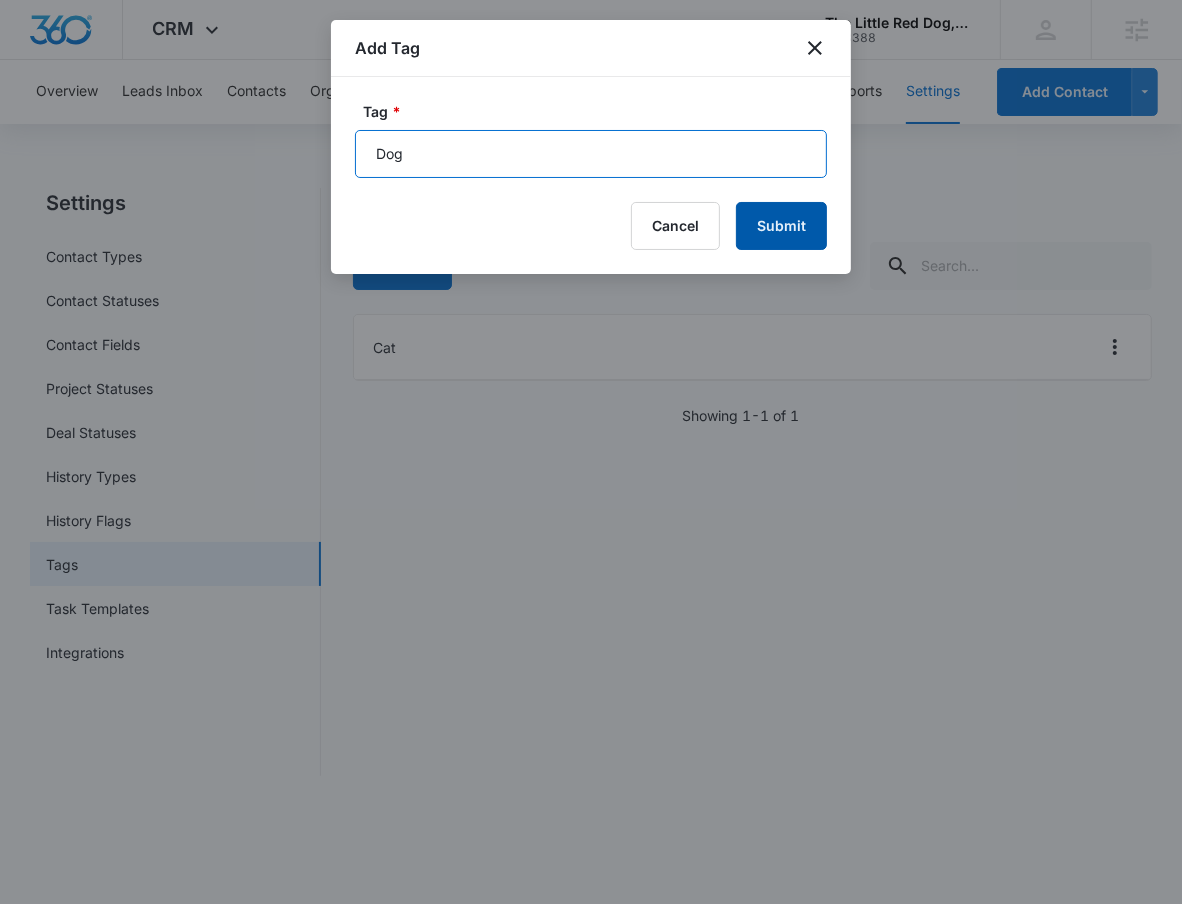 type on "Dog" 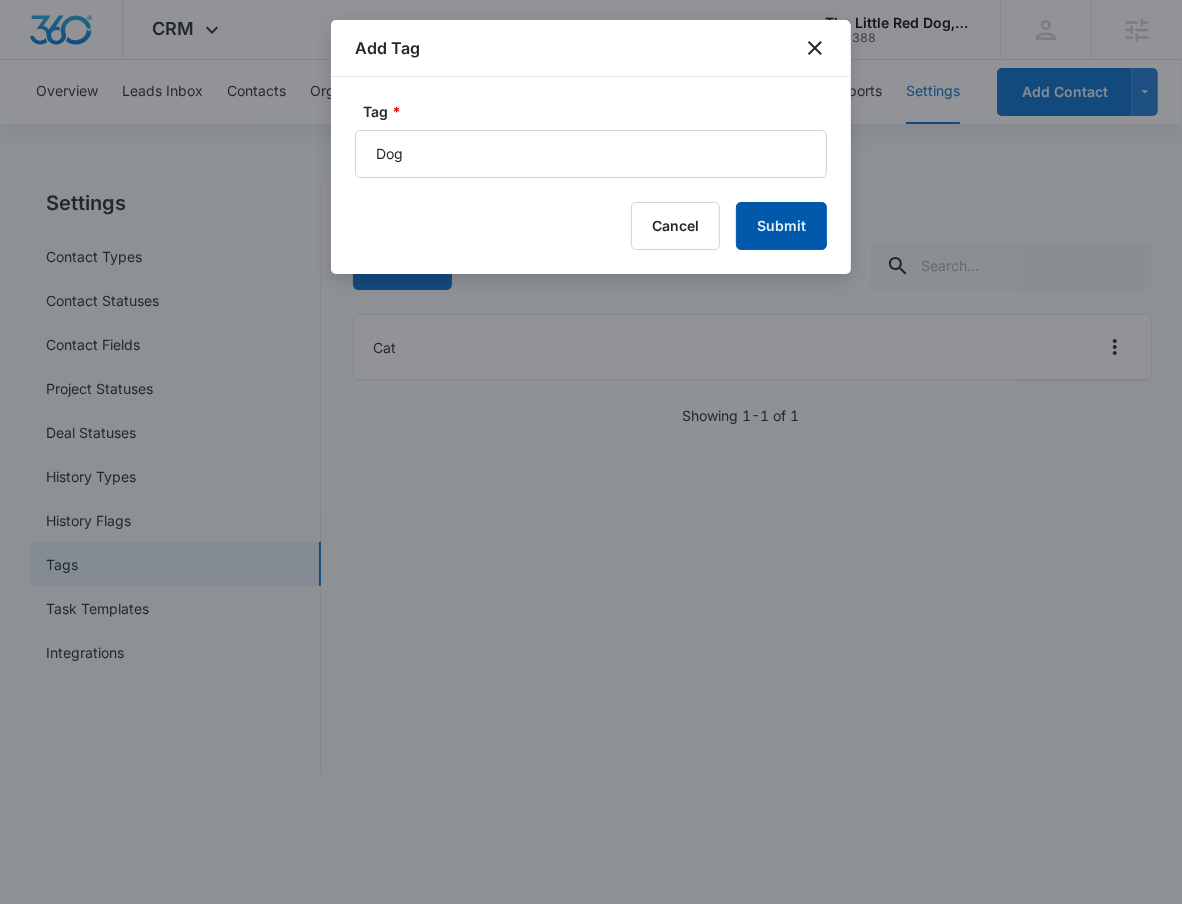 click on "Submit" at bounding box center [781, 226] 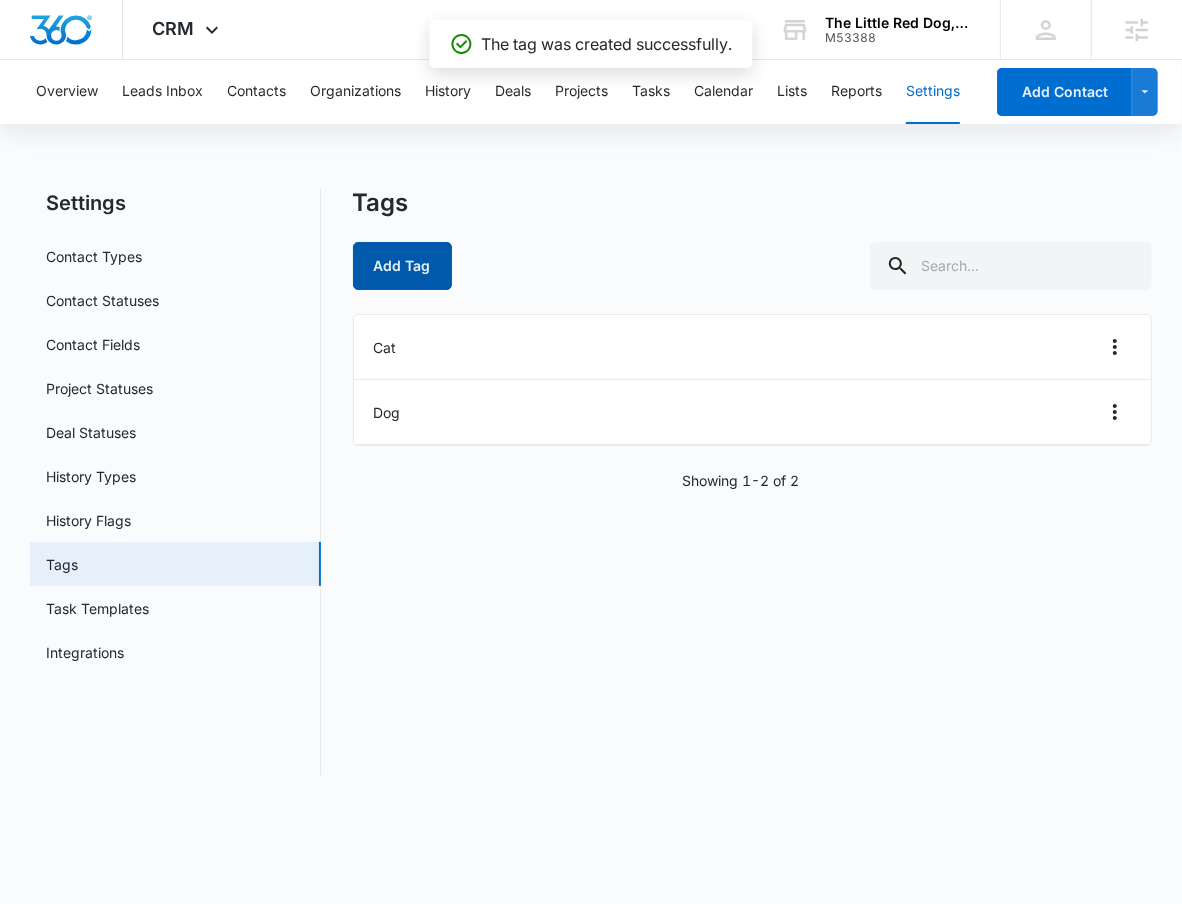 click on "Add Tag" at bounding box center [402, 266] 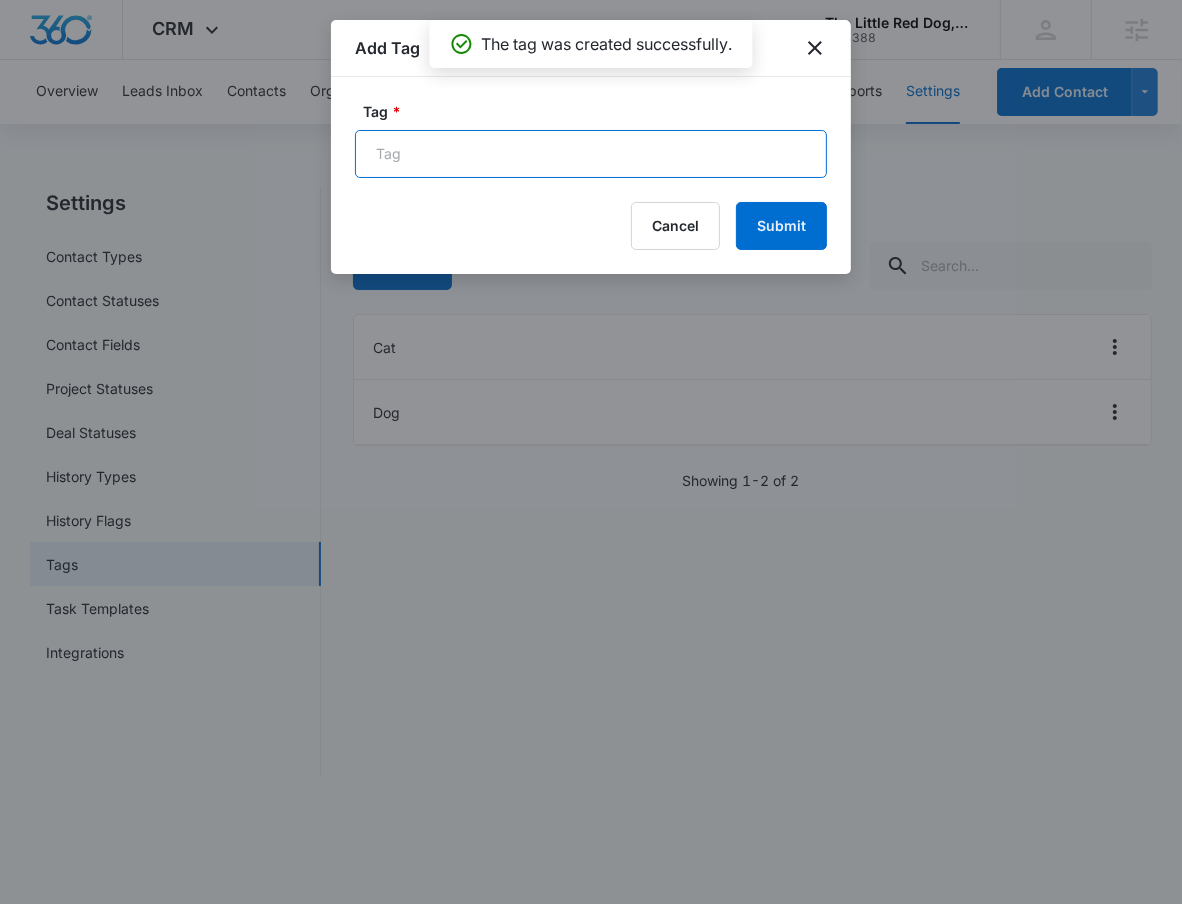 click on "Tag *" at bounding box center (591, 154) 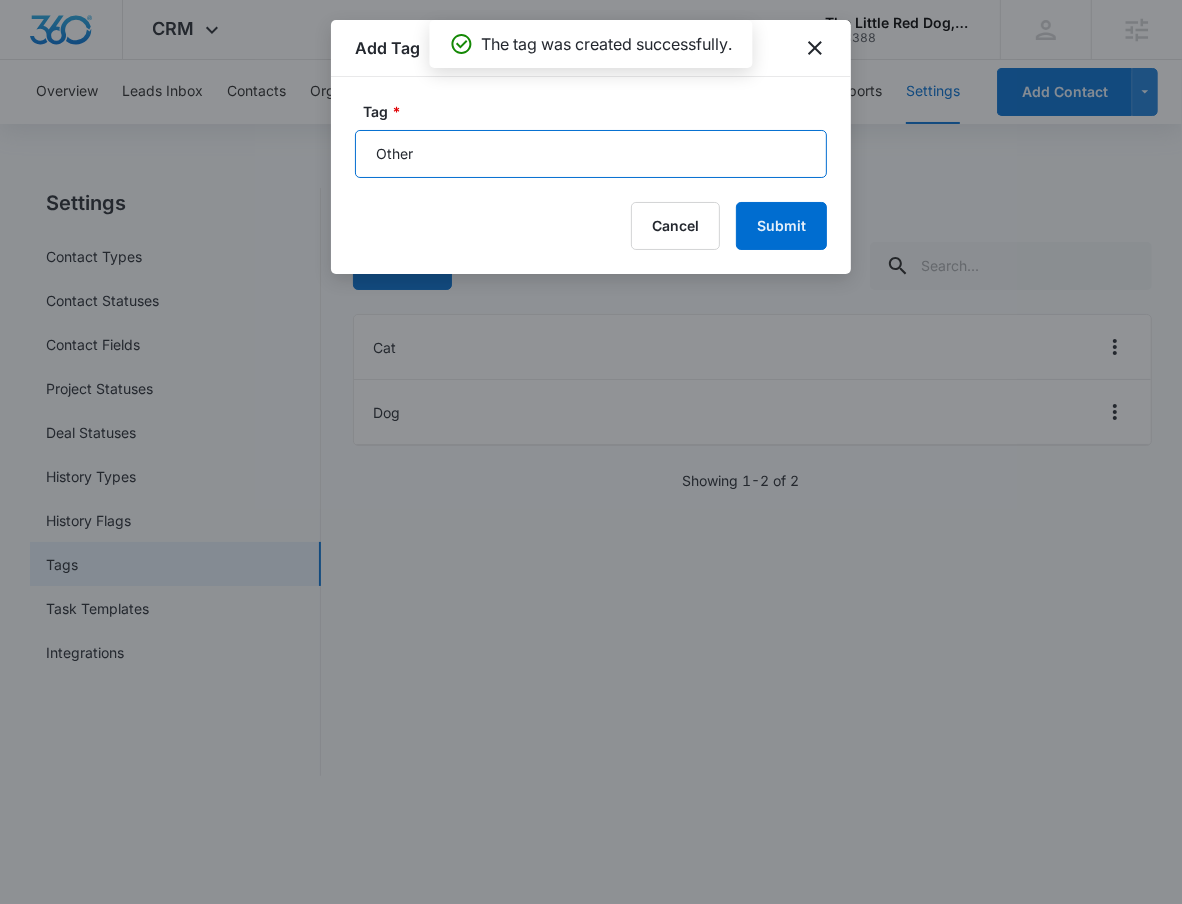 type on "Other" 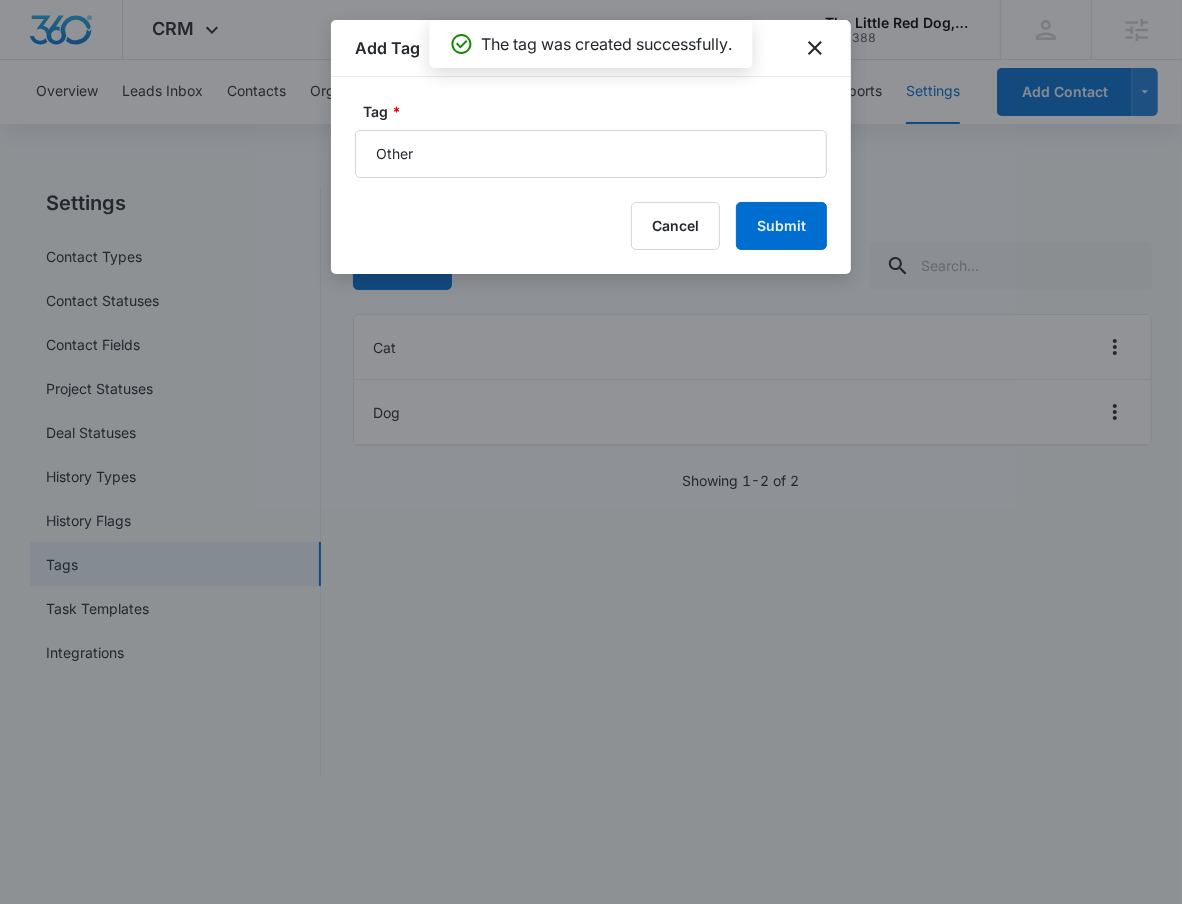 click on "Tag * Other Cancel Submit" at bounding box center [591, 175] 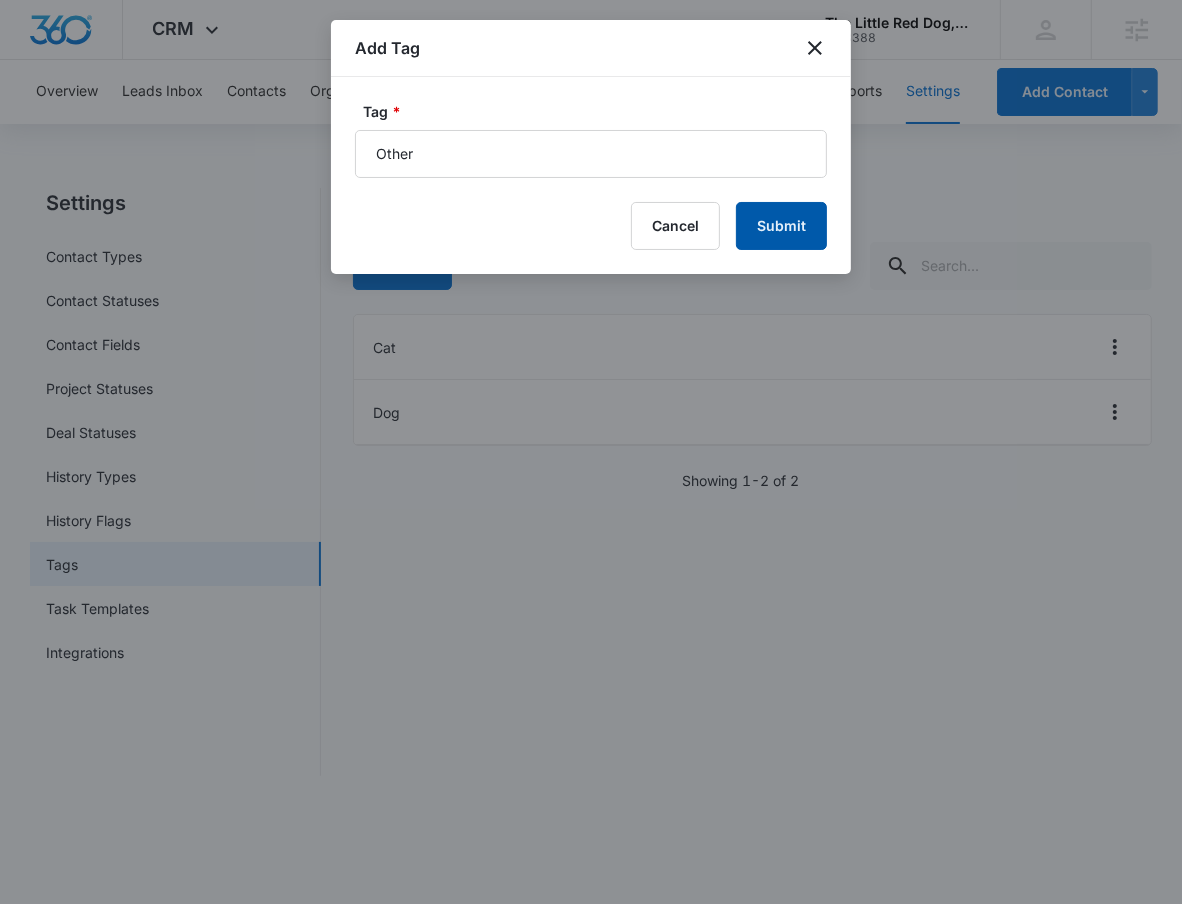 click on "Submit" at bounding box center [781, 226] 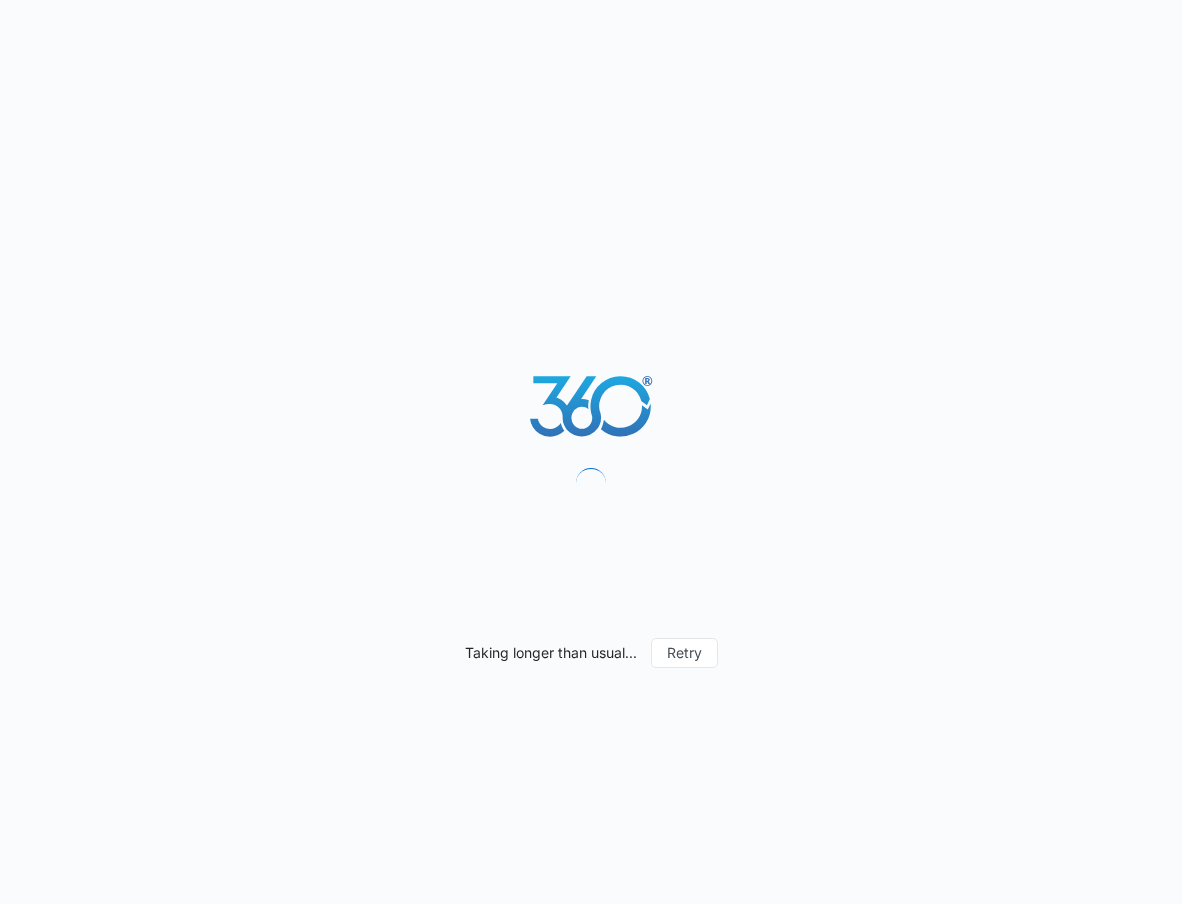 scroll, scrollTop: 0, scrollLeft: 0, axis: both 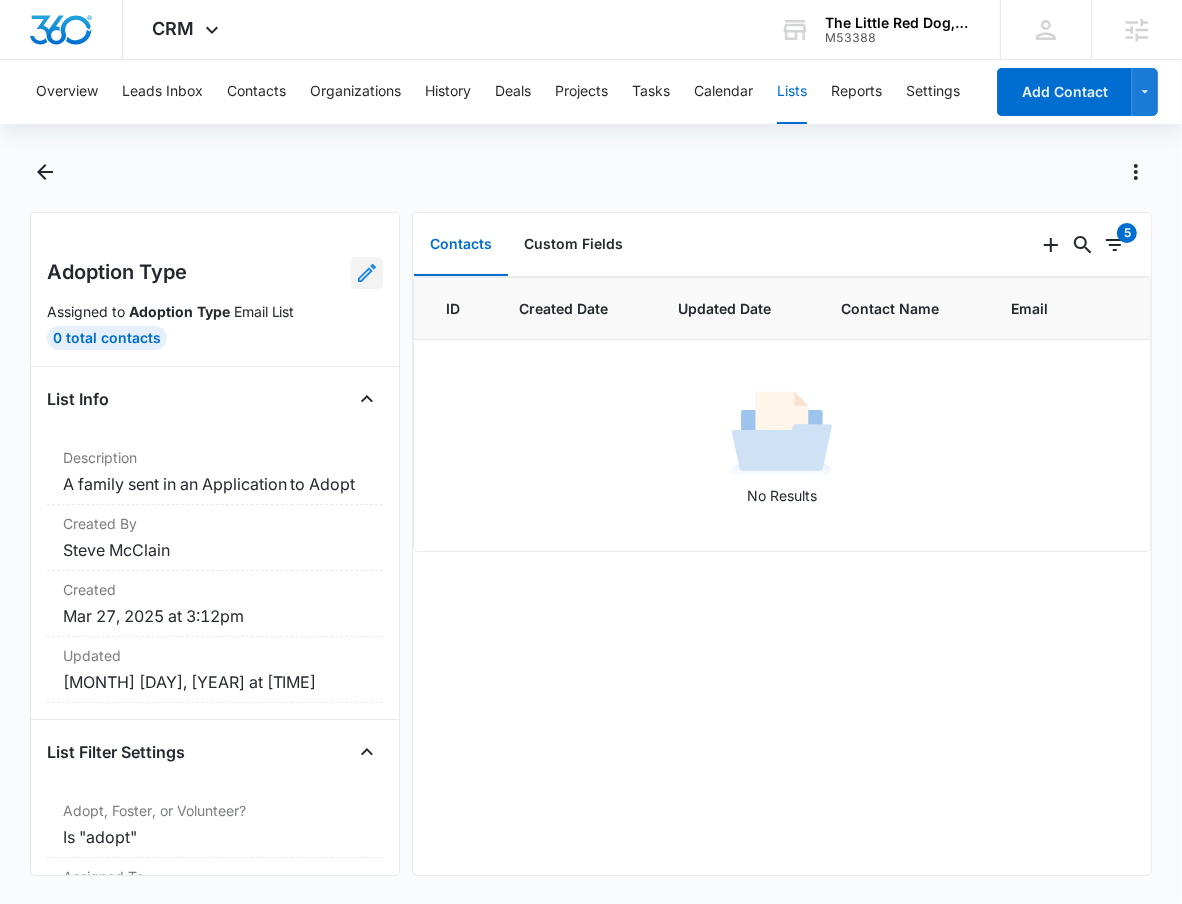 click at bounding box center [367, 273] 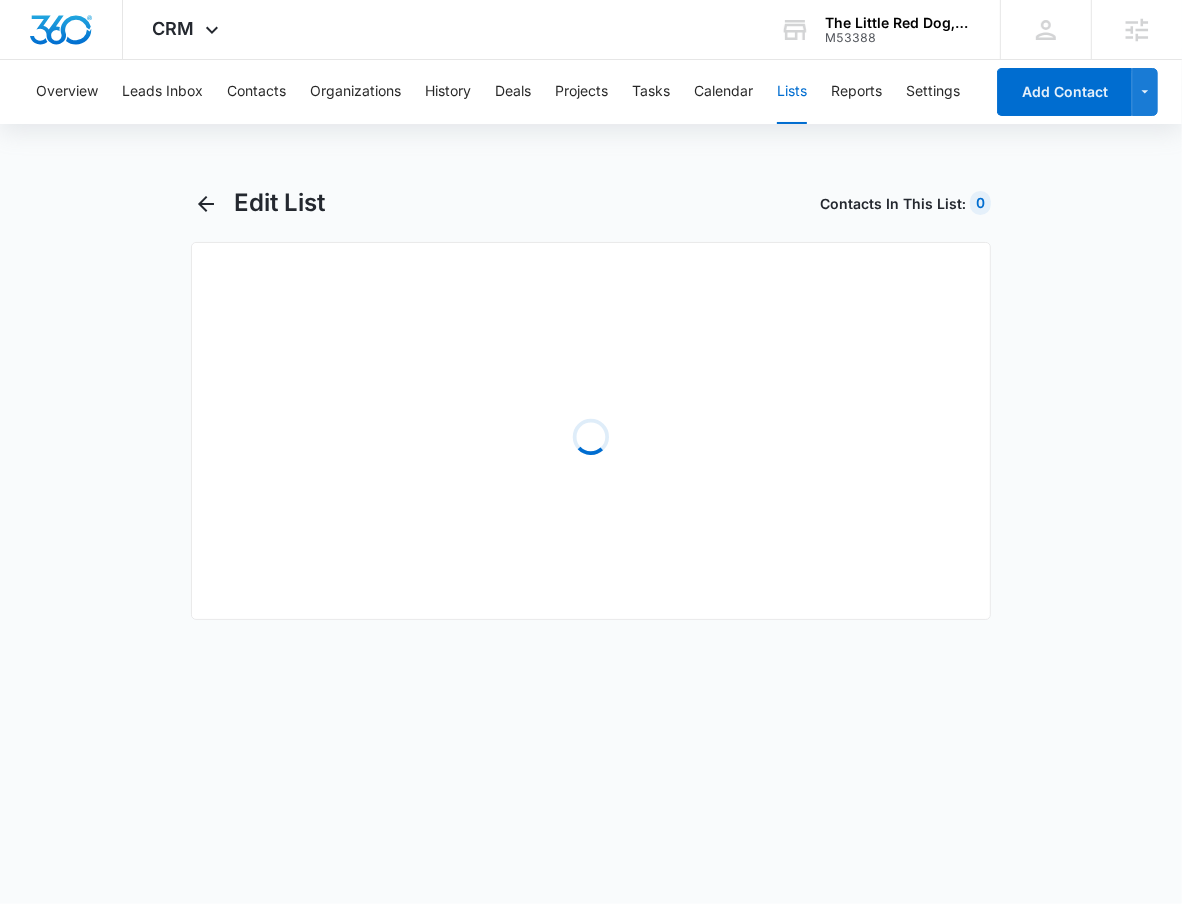 select on "31" 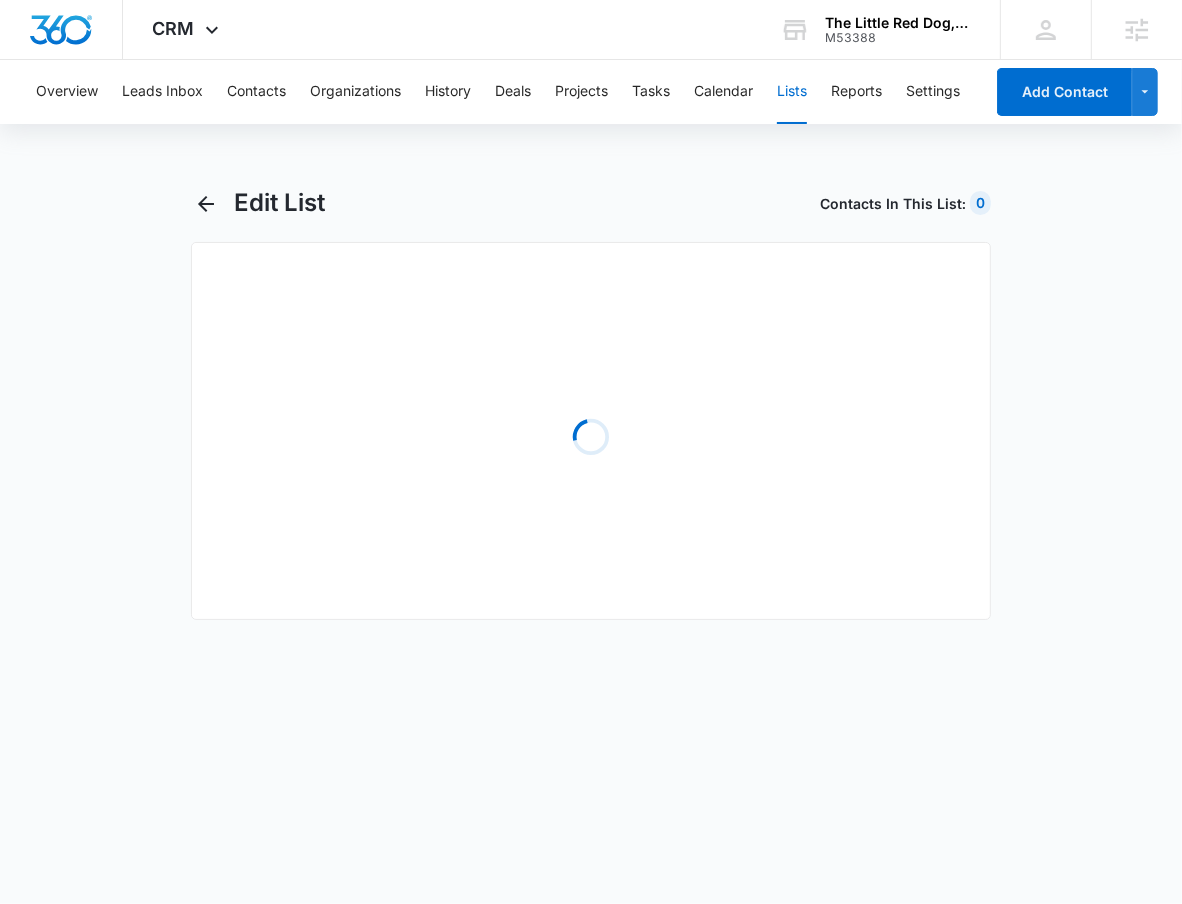 select on "31" 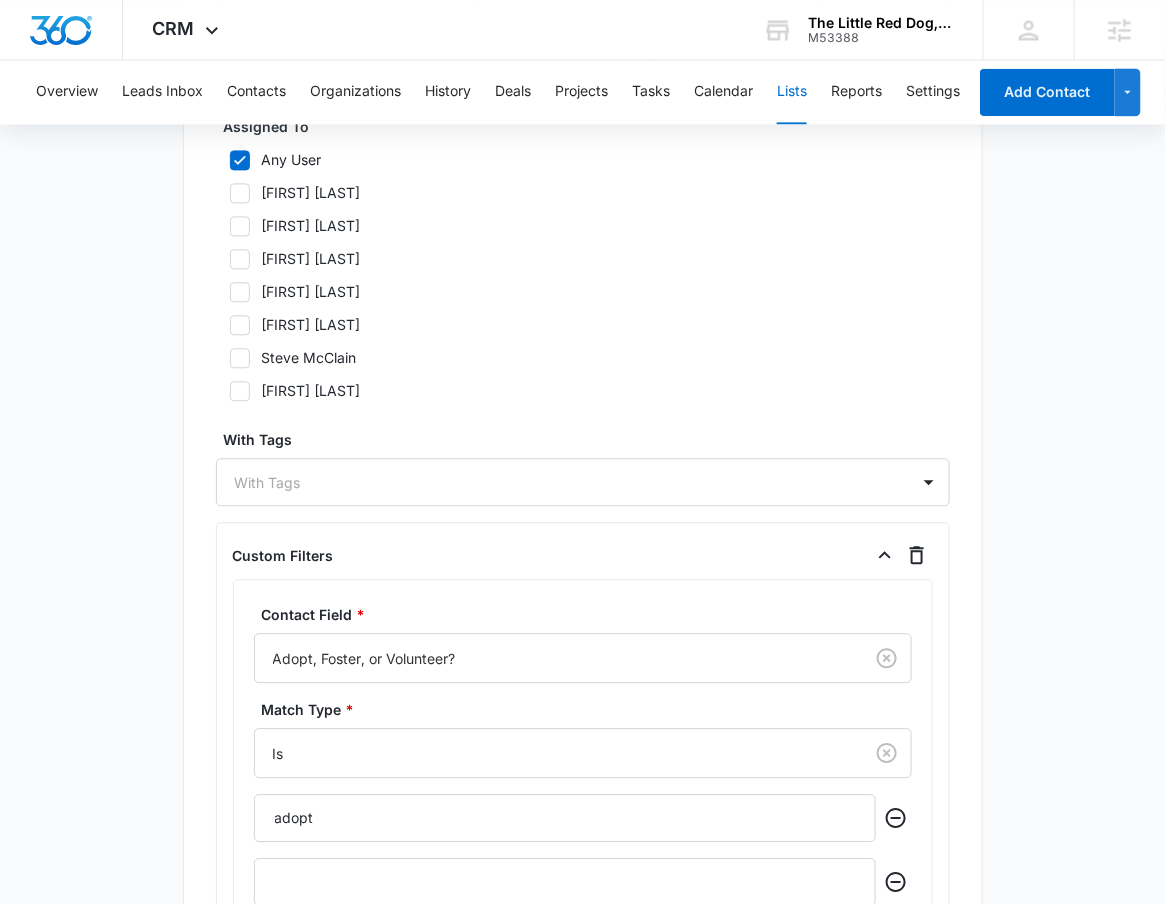 scroll, scrollTop: 1281, scrollLeft: 0, axis: vertical 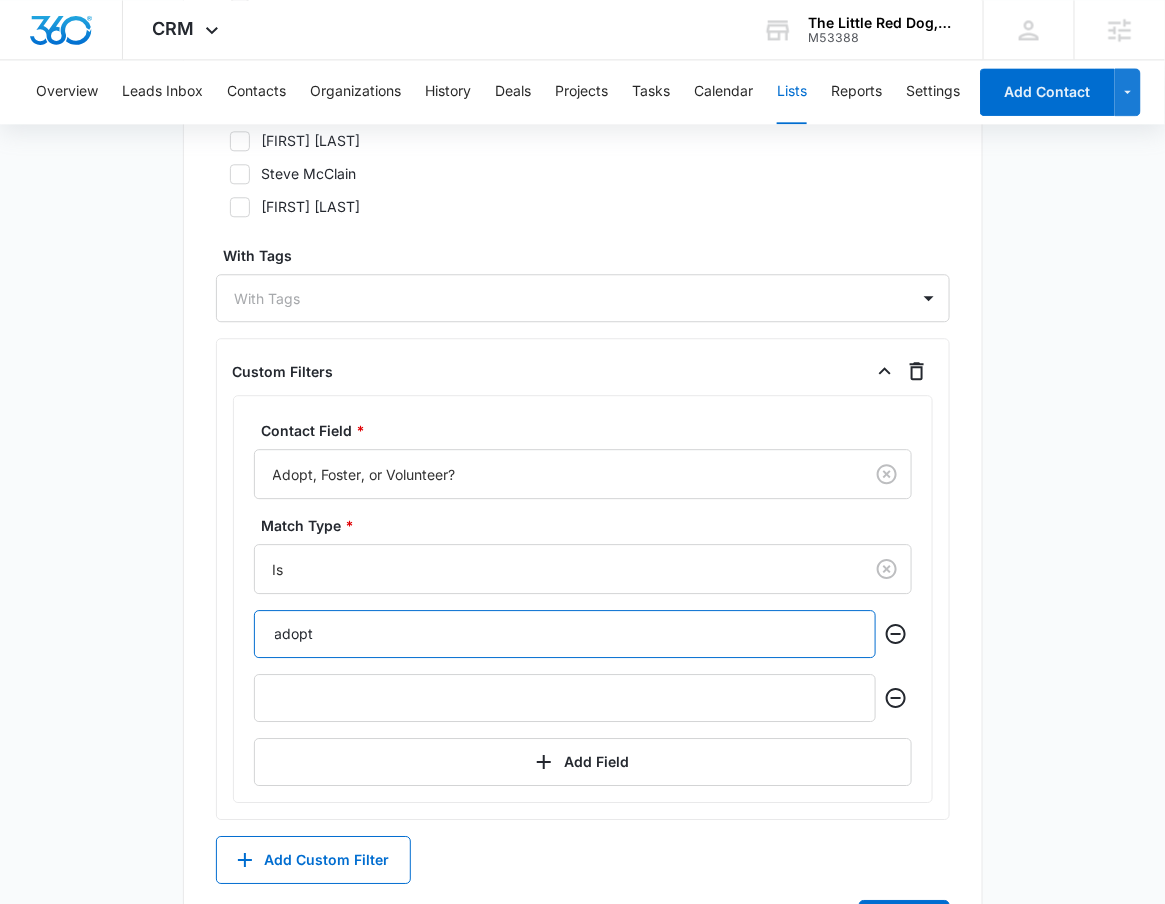 click on "adopt" at bounding box center [565, 634] 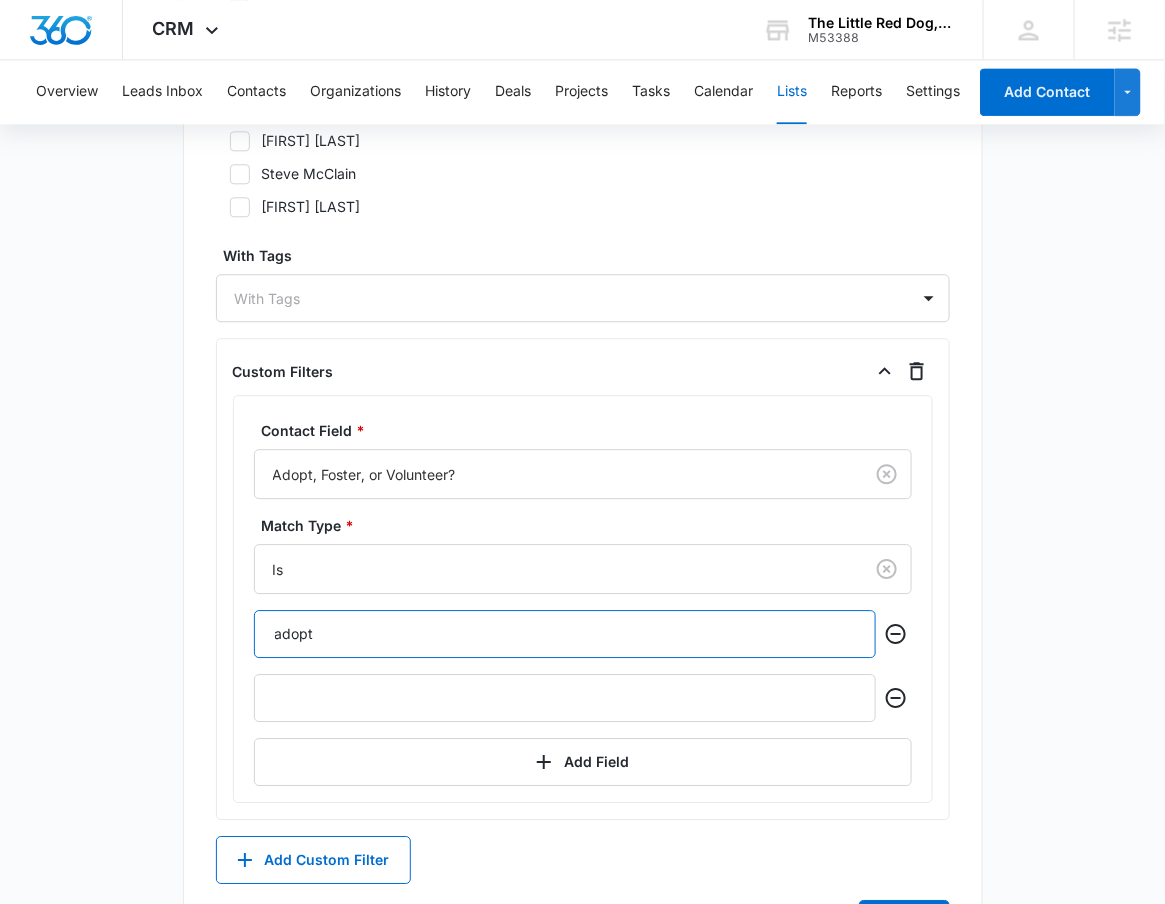 click on "adopt" at bounding box center [565, 634] 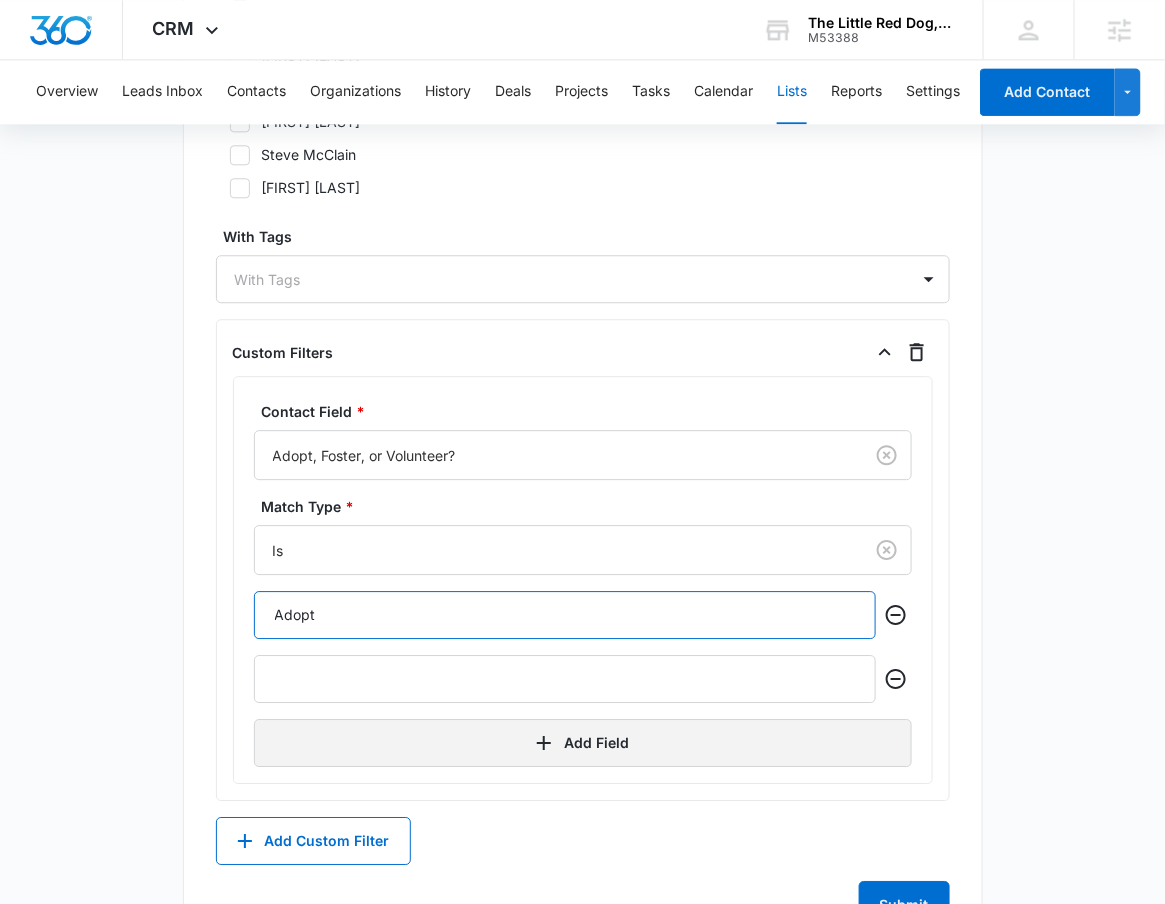 scroll, scrollTop: 1328, scrollLeft: 0, axis: vertical 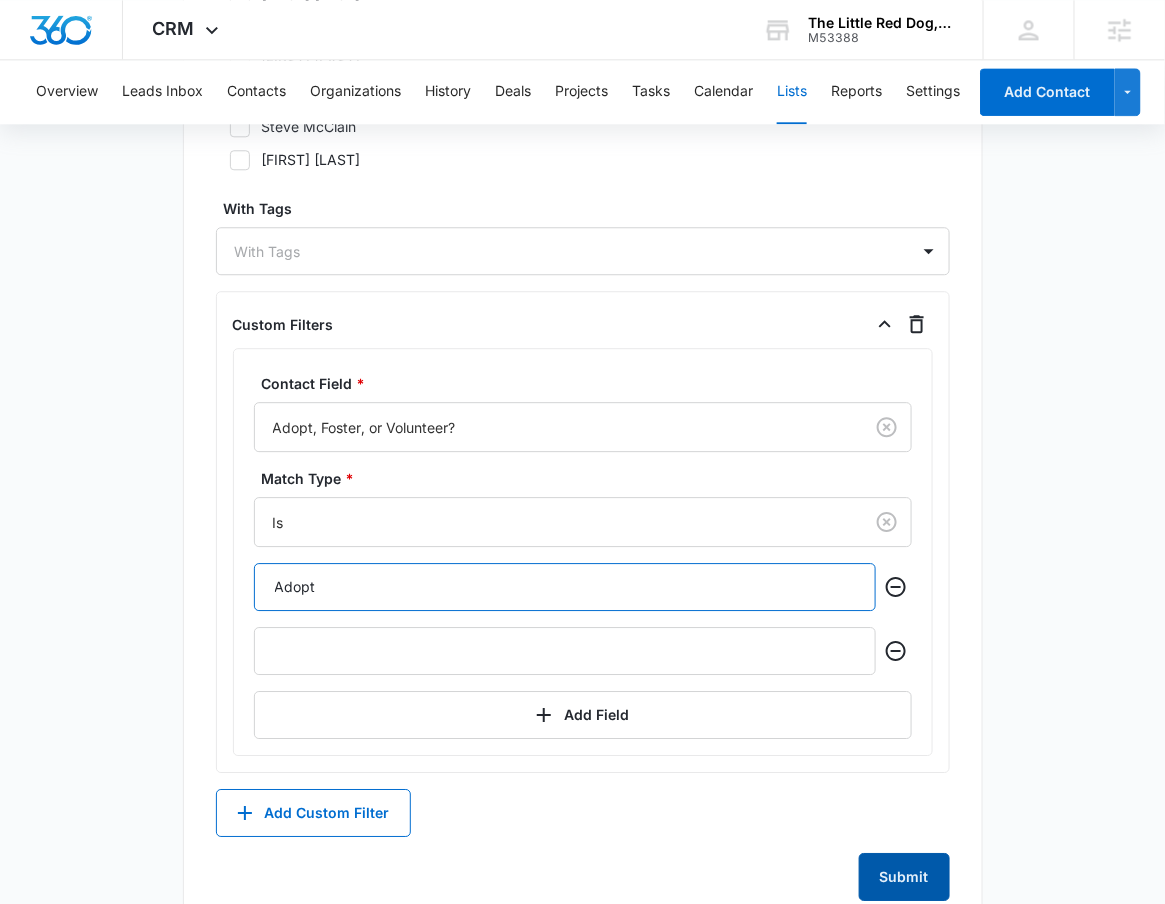type on "Adopt" 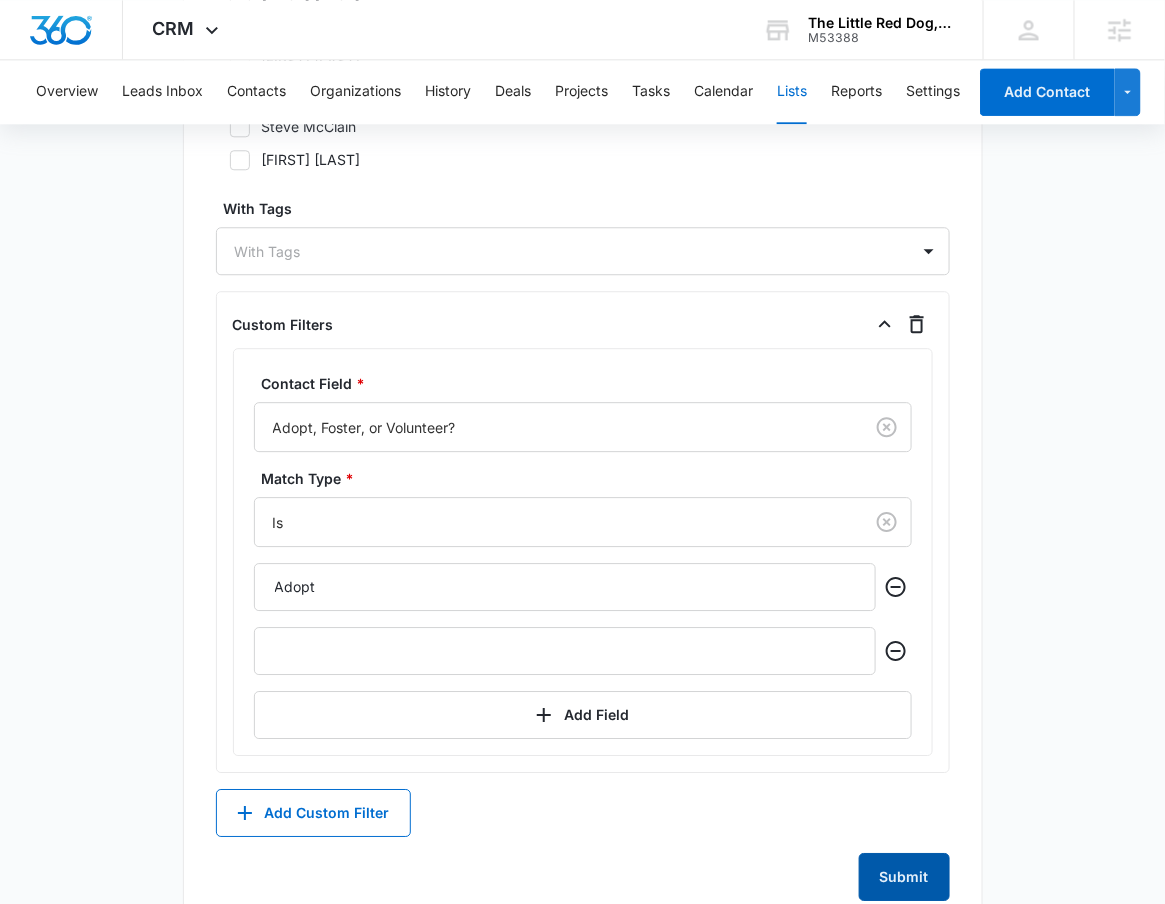 click on "Submit" at bounding box center [904, 877] 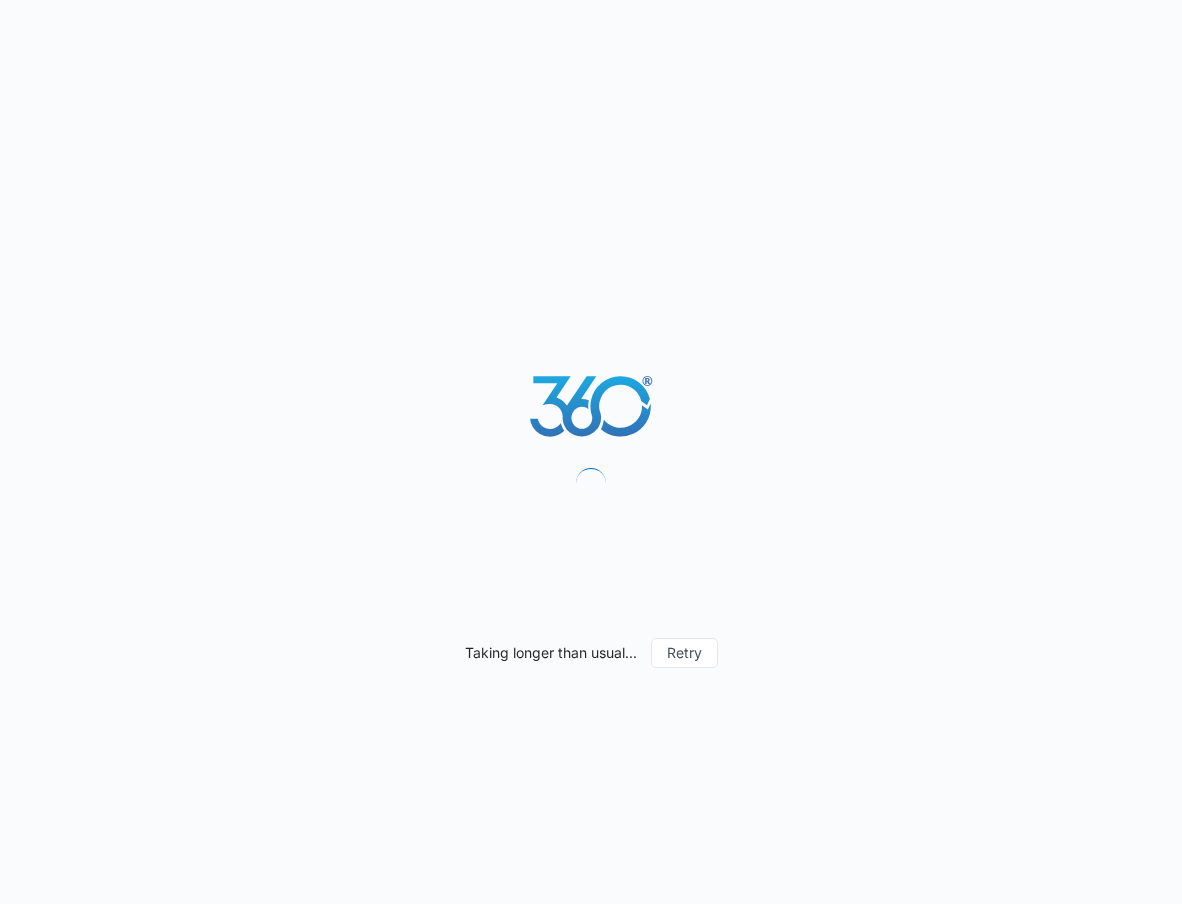scroll, scrollTop: 0, scrollLeft: 0, axis: both 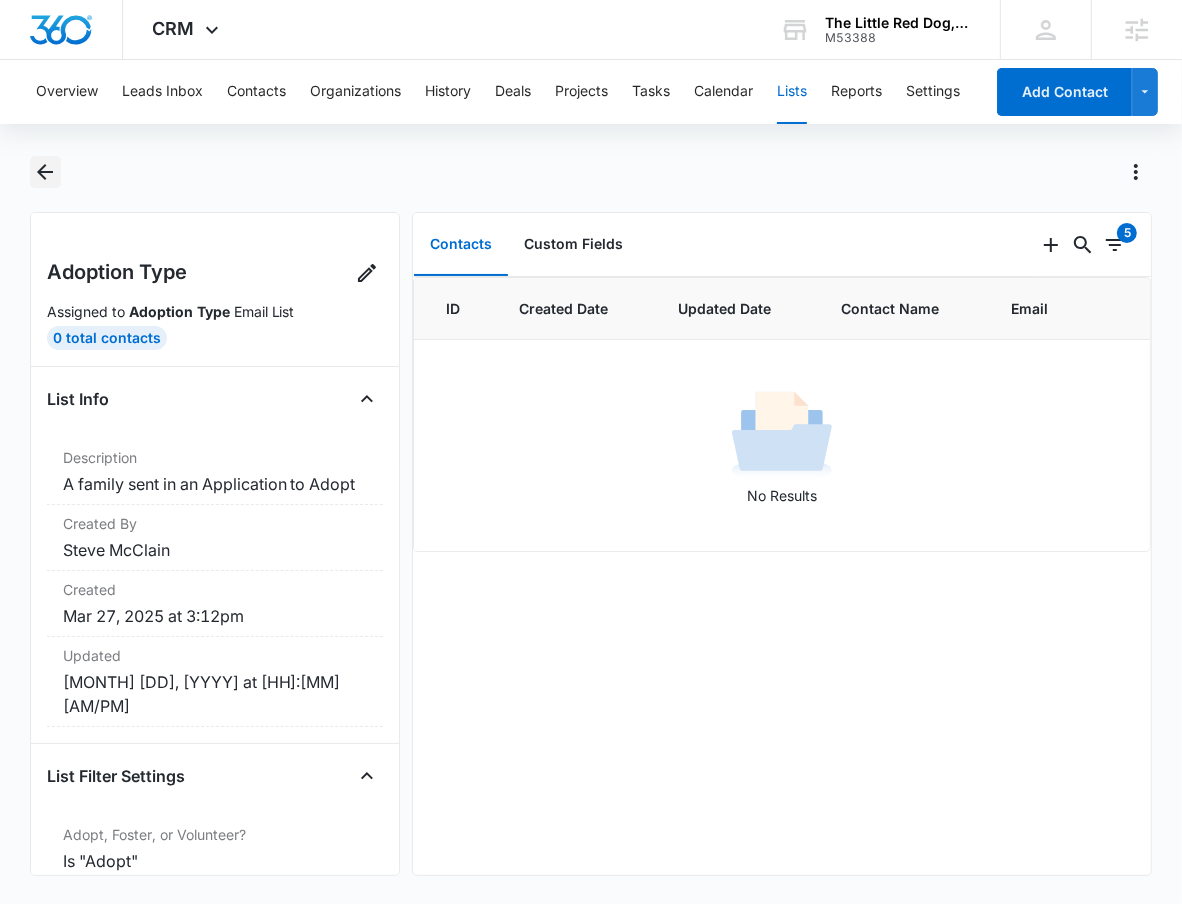 click 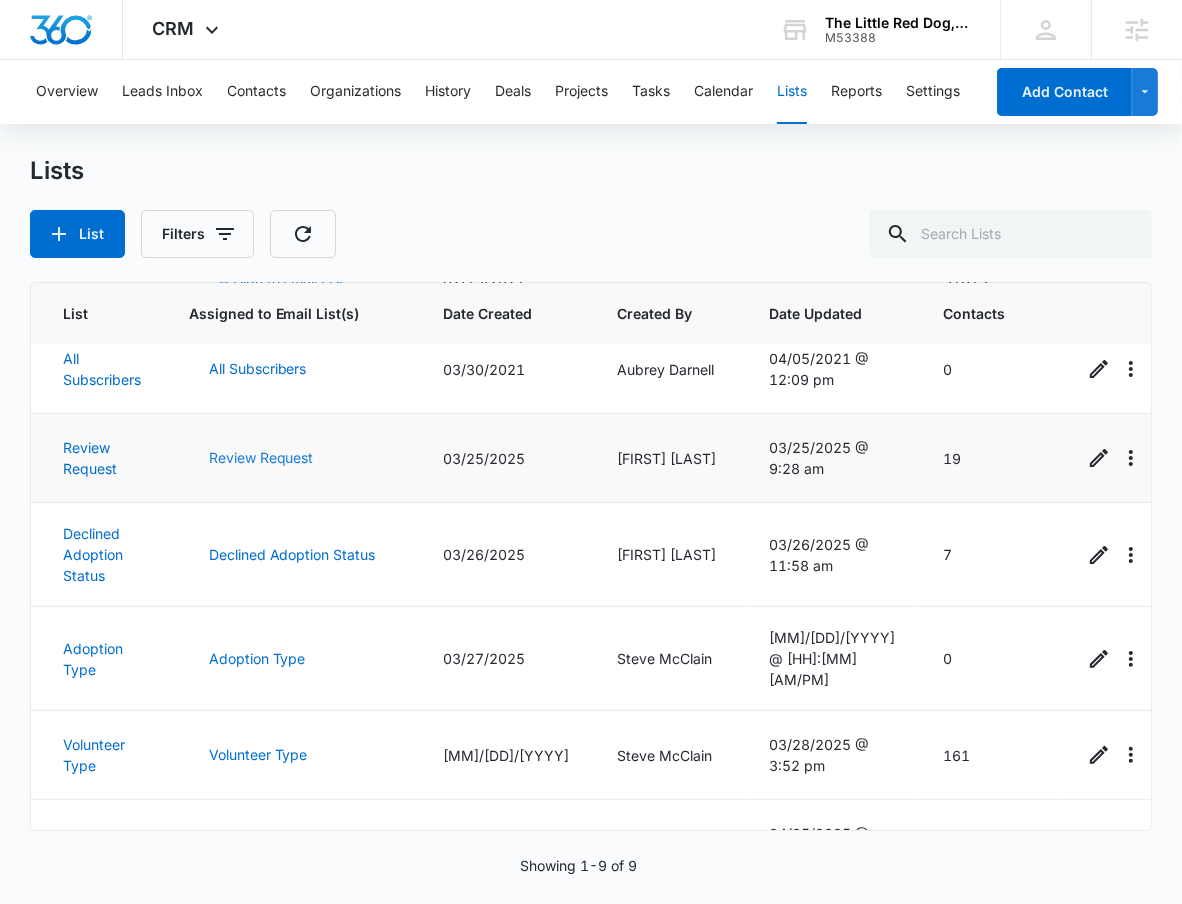 scroll, scrollTop: 346, scrollLeft: 0, axis: vertical 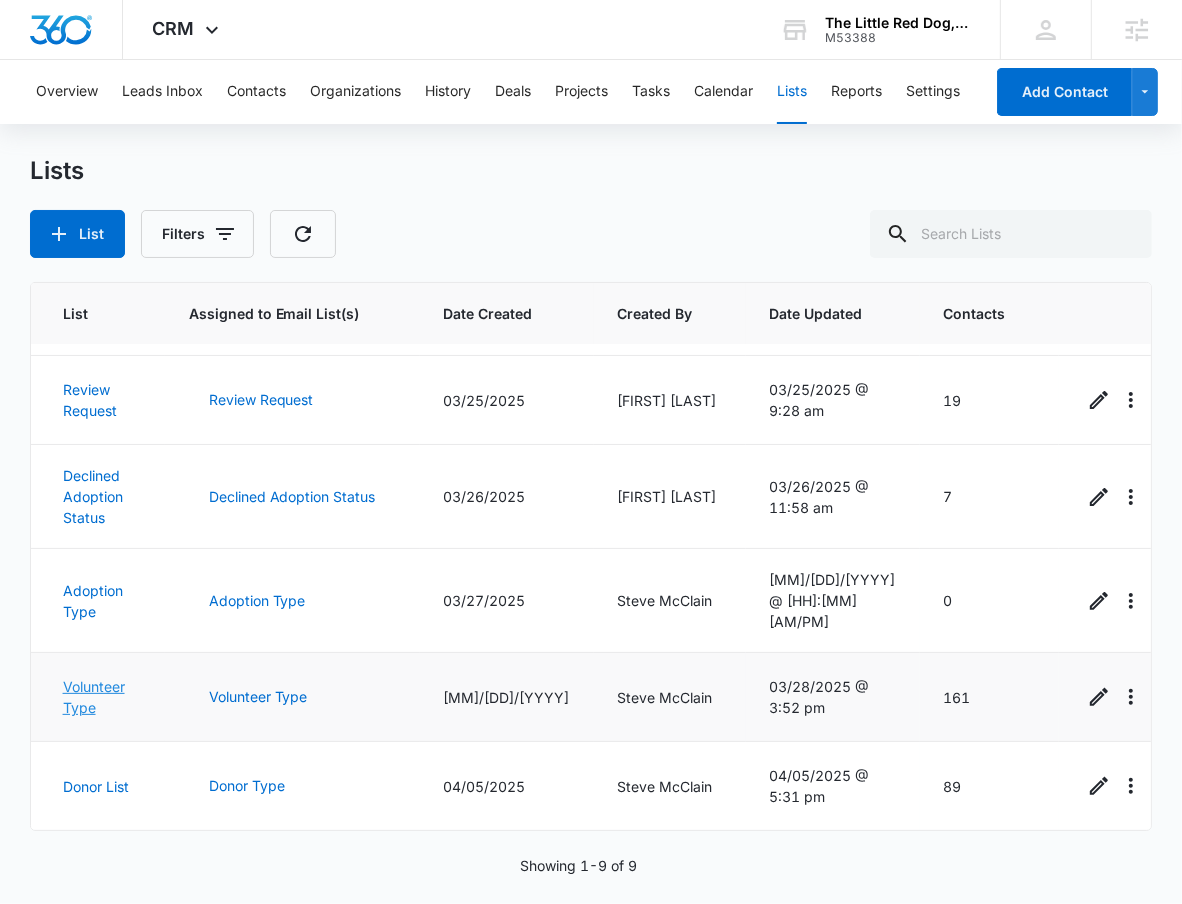 click on "Volunteer Type" at bounding box center [94, 697] 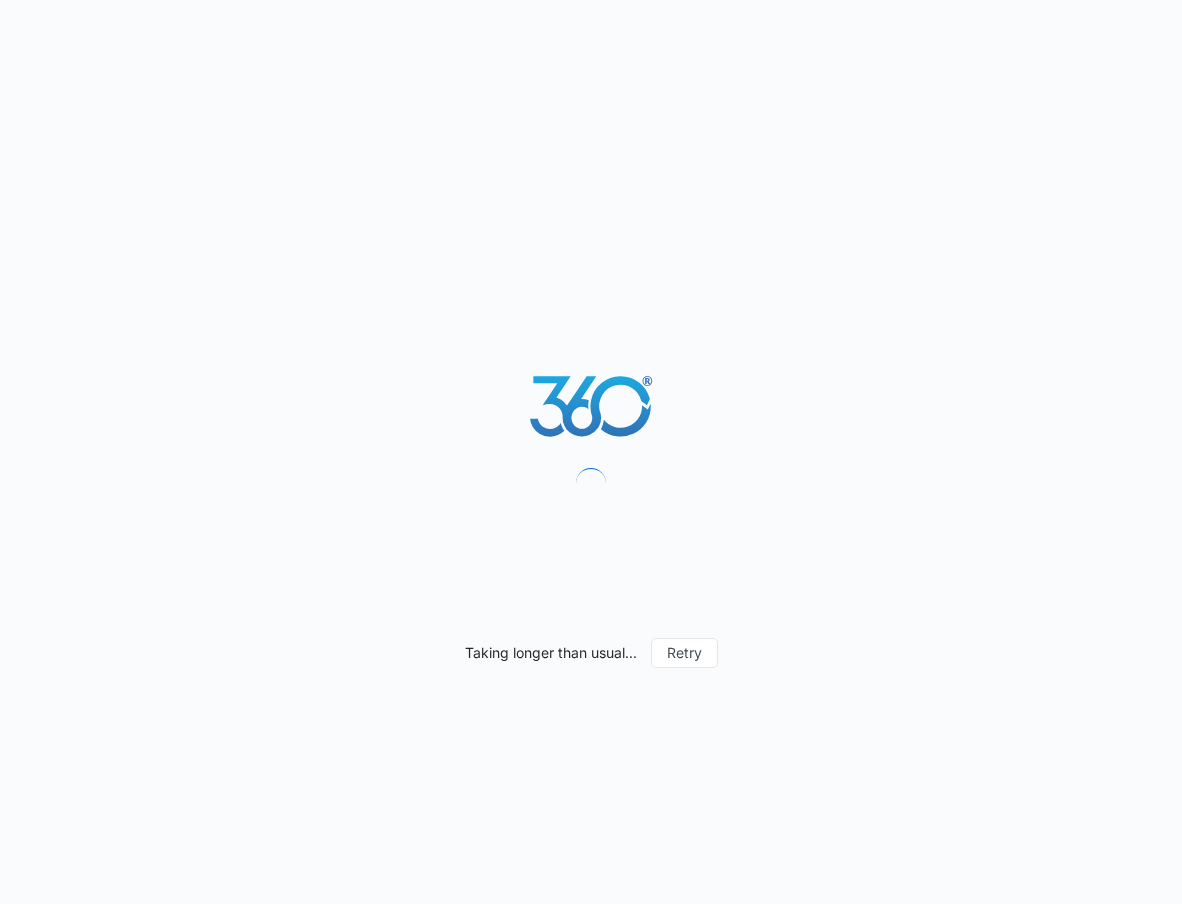 scroll, scrollTop: 0, scrollLeft: 0, axis: both 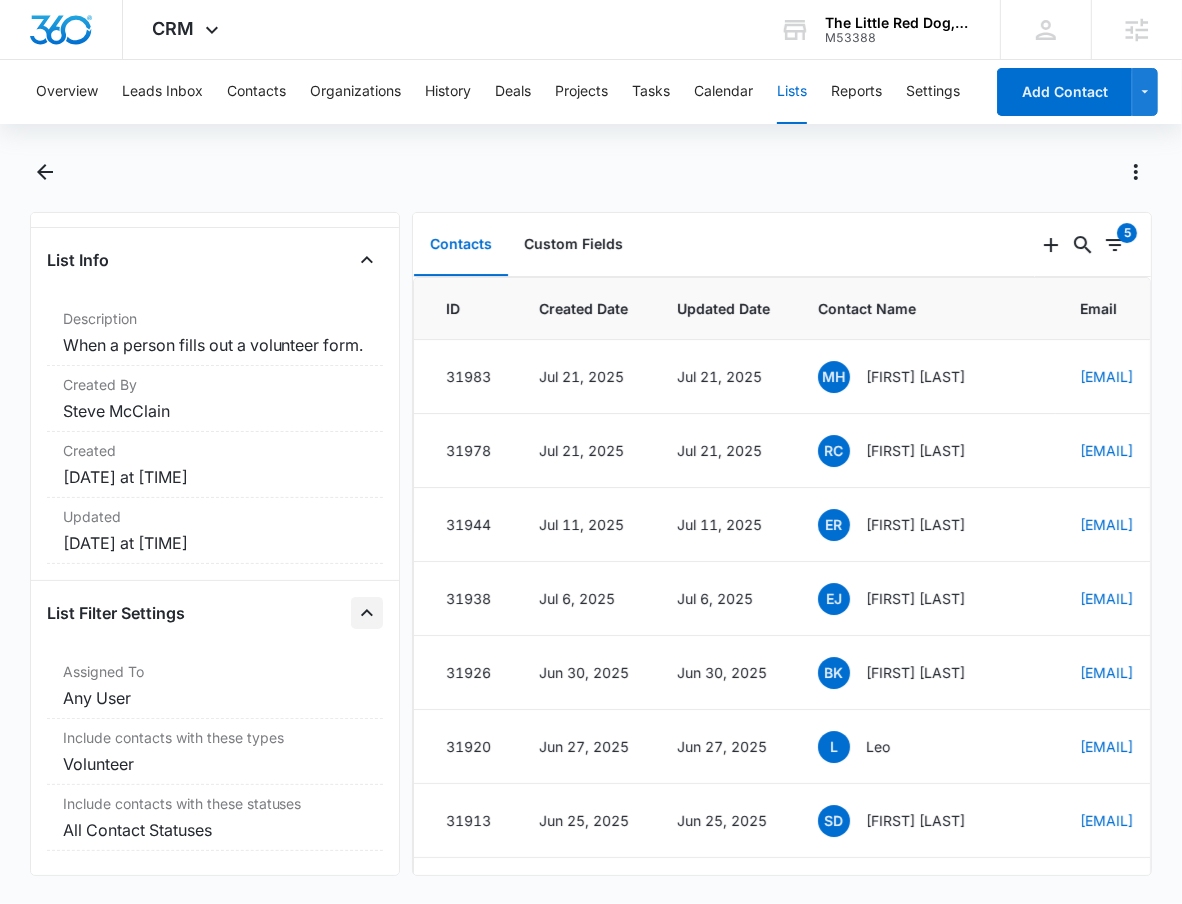 click 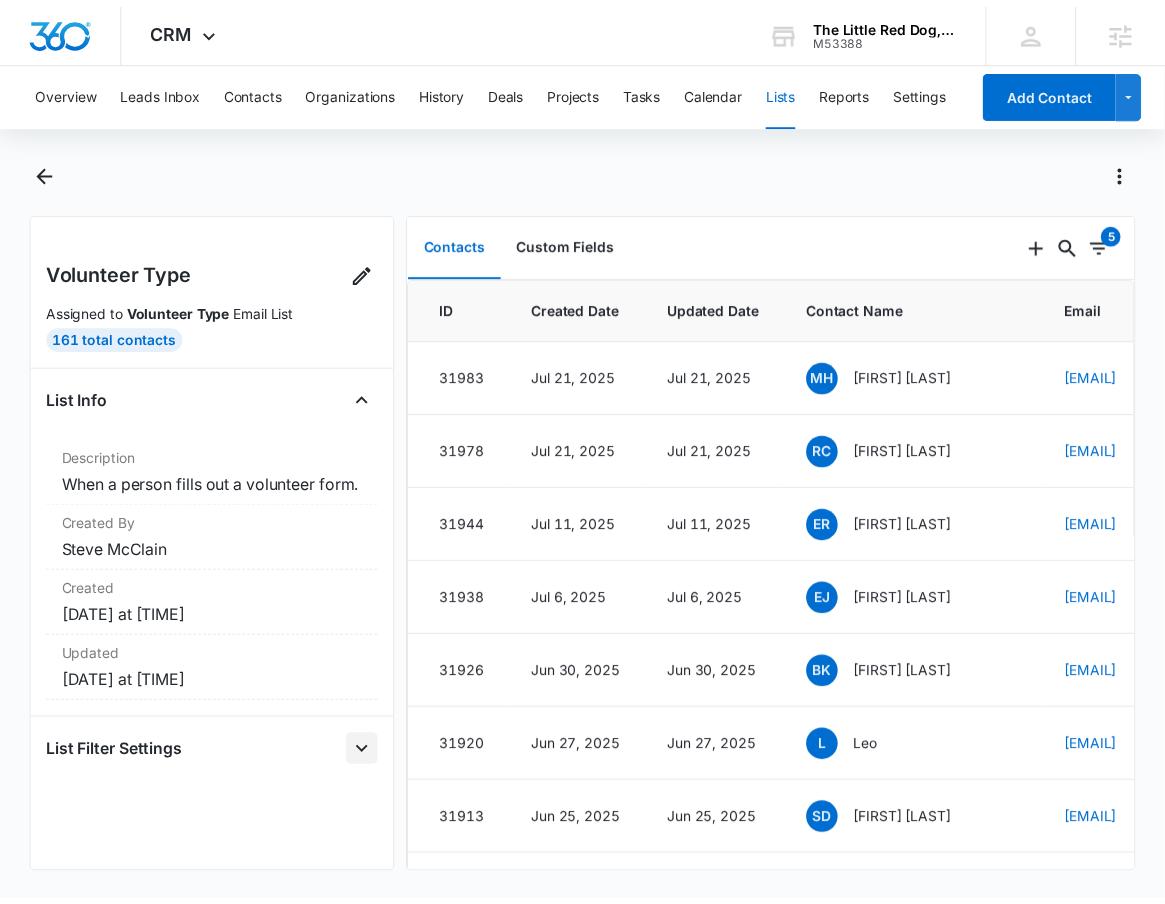 scroll, scrollTop: 0, scrollLeft: 0, axis: both 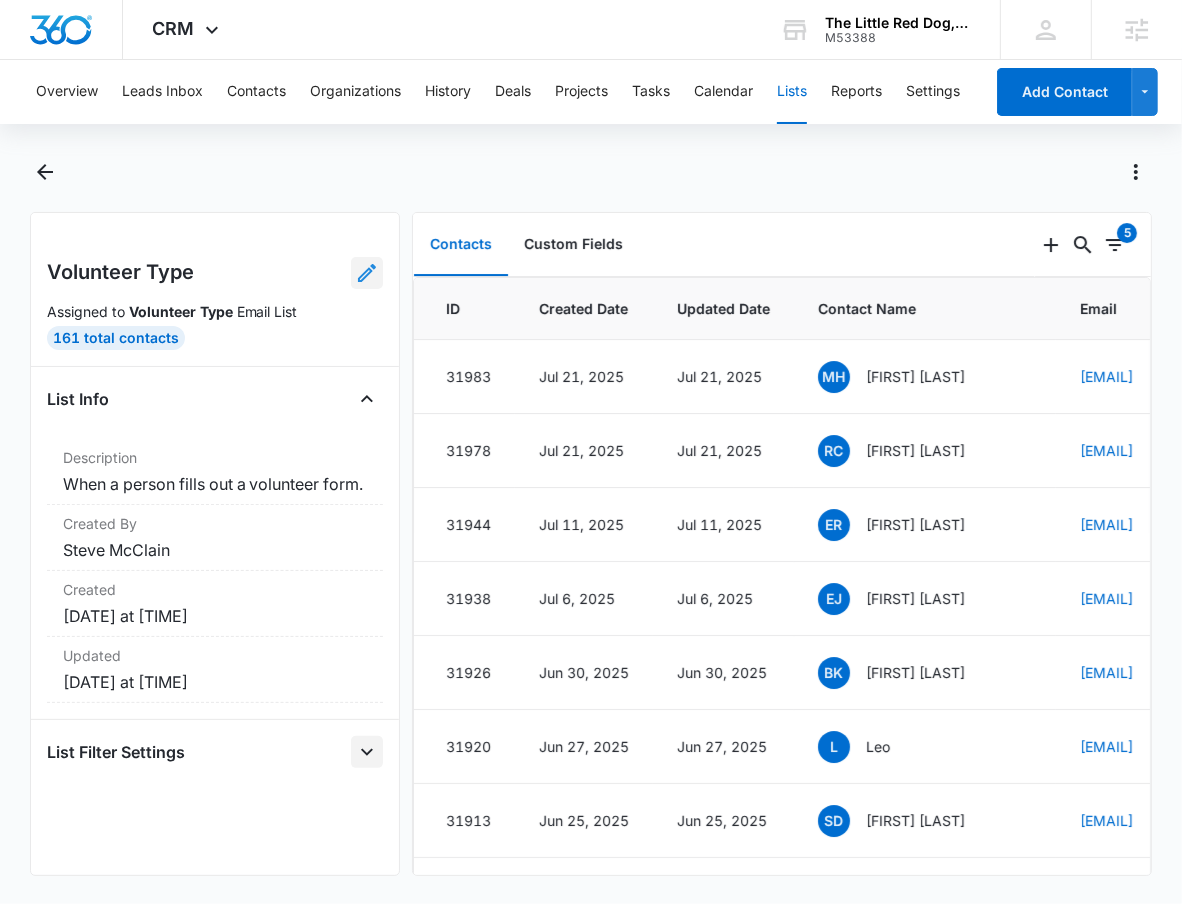 click 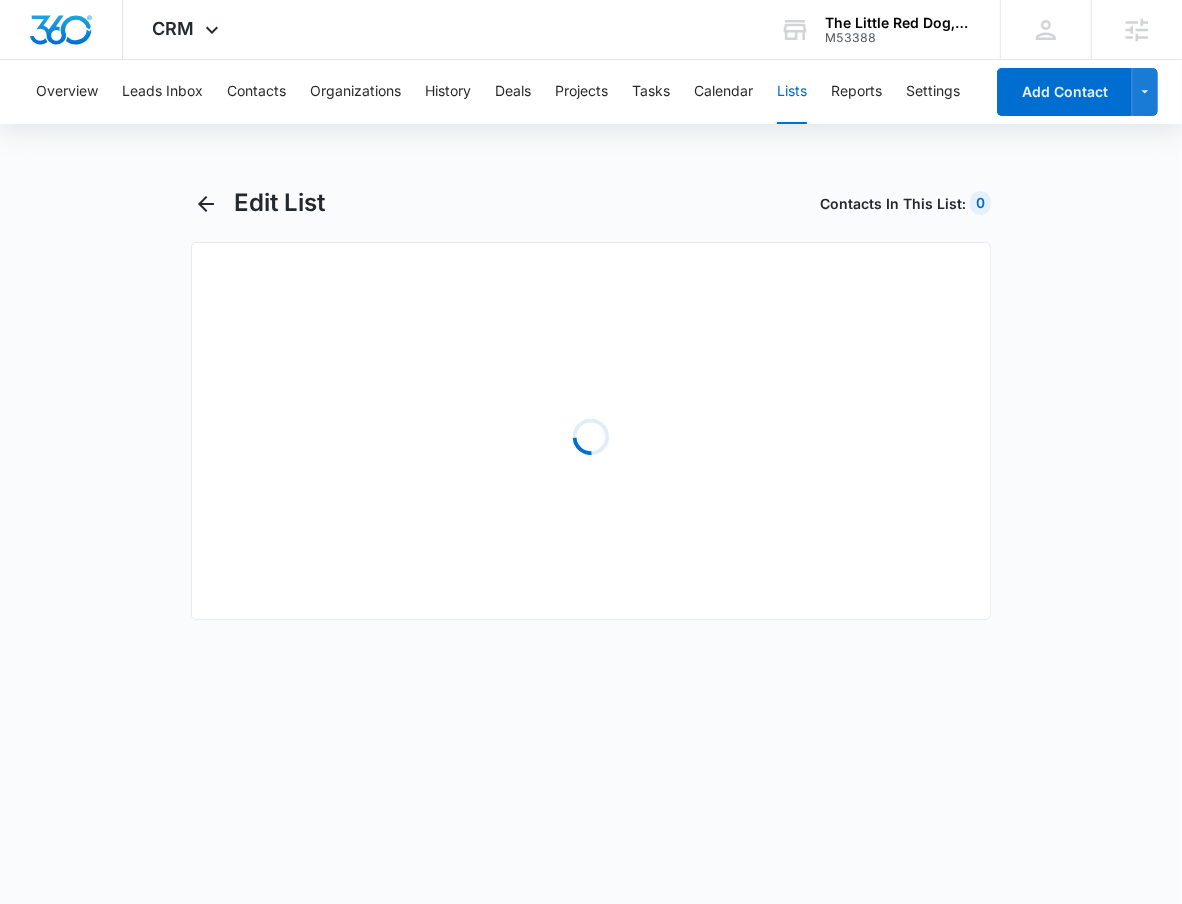 select on "31" 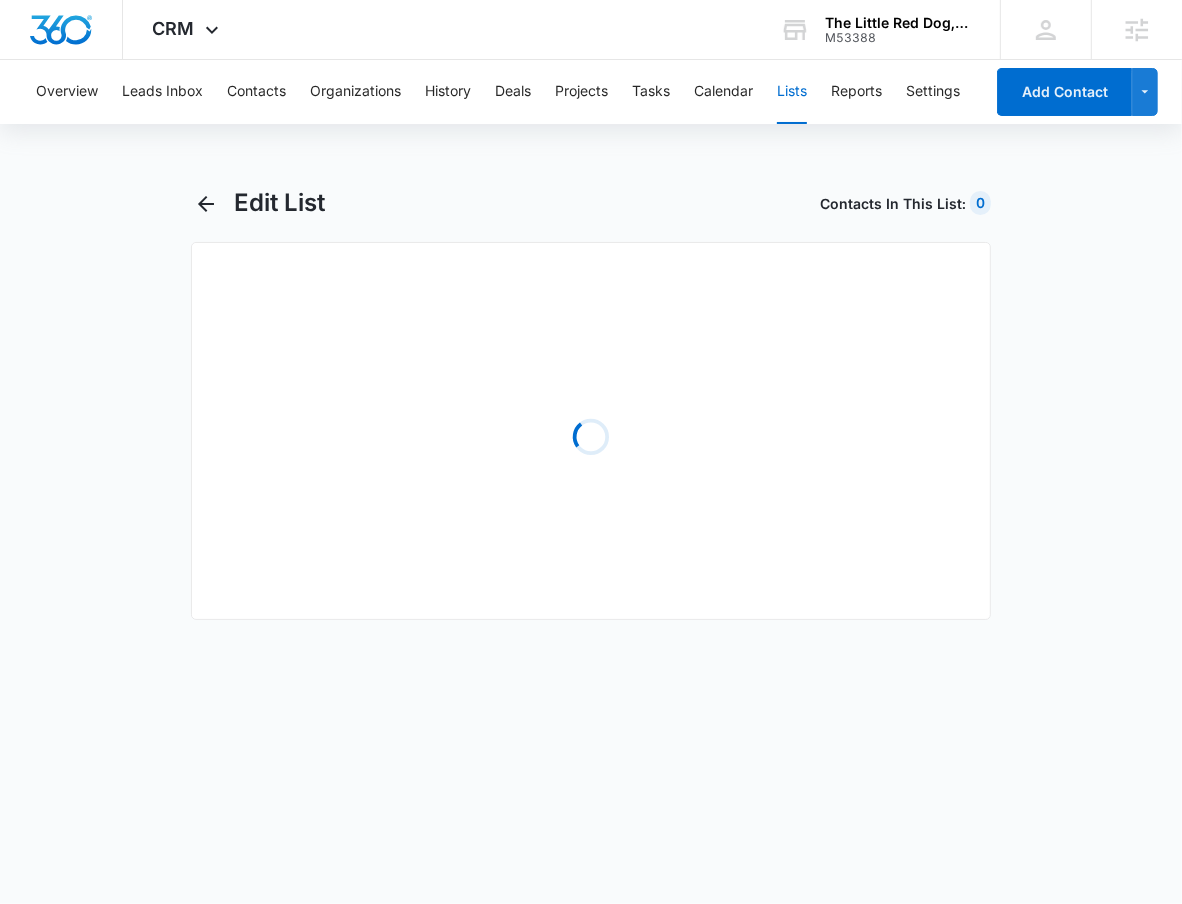 select on "31" 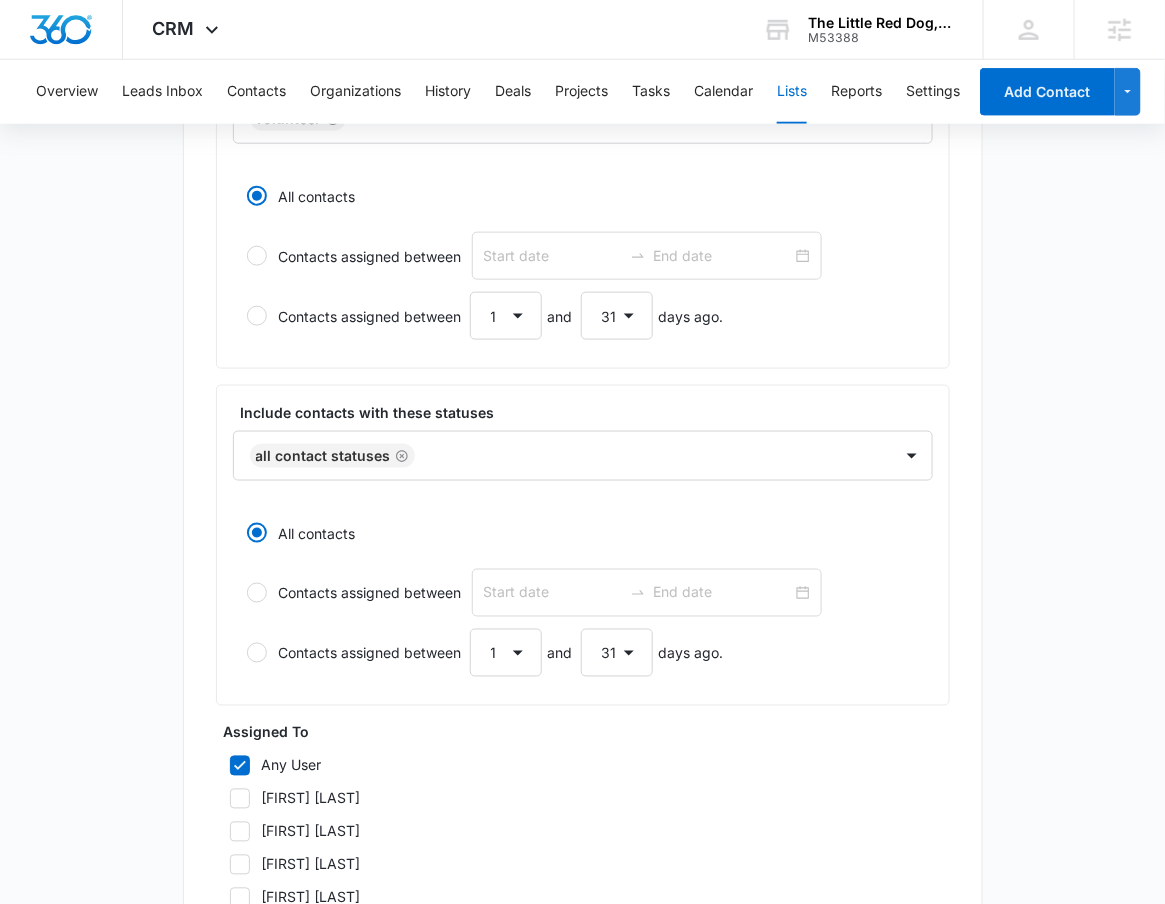 scroll, scrollTop: 884, scrollLeft: 0, axis: vertical 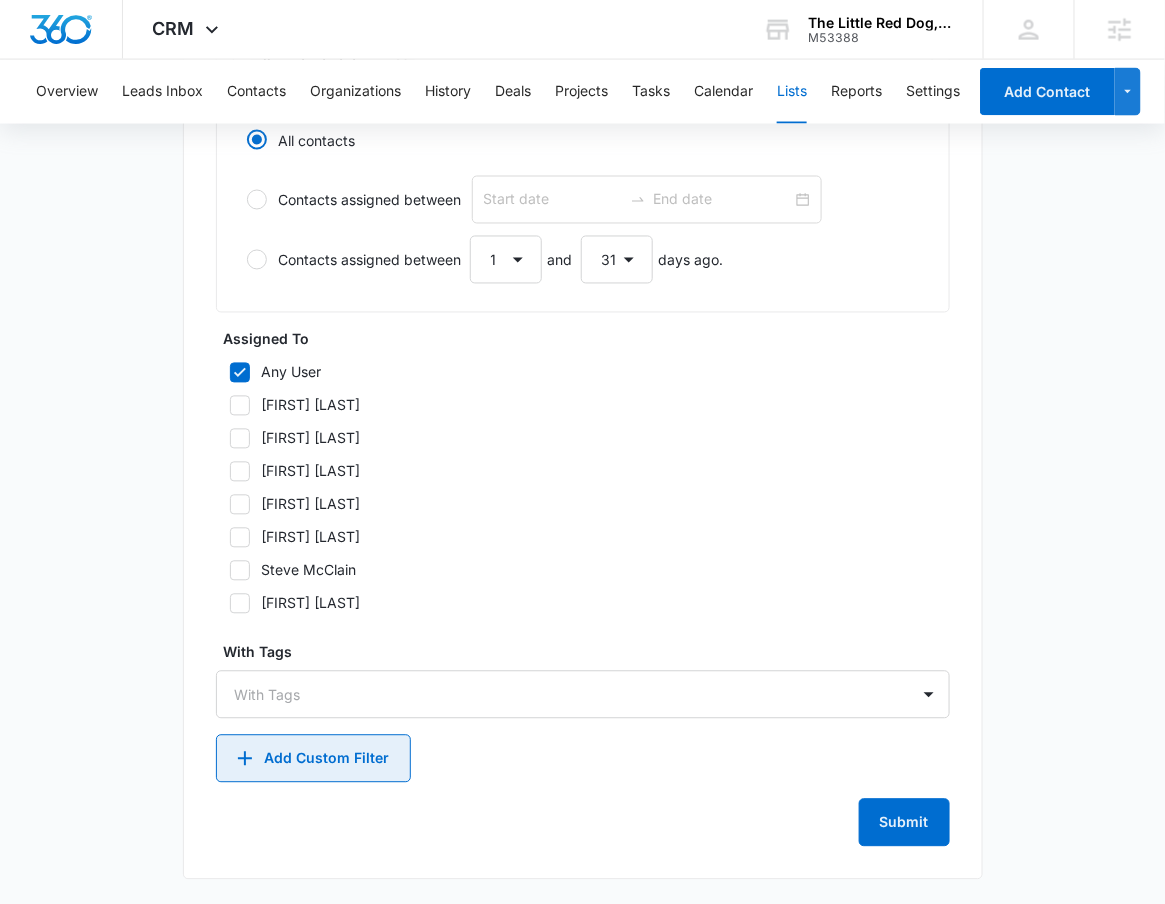 click on "Add Custom Filter" at bounding box center (313, 759) 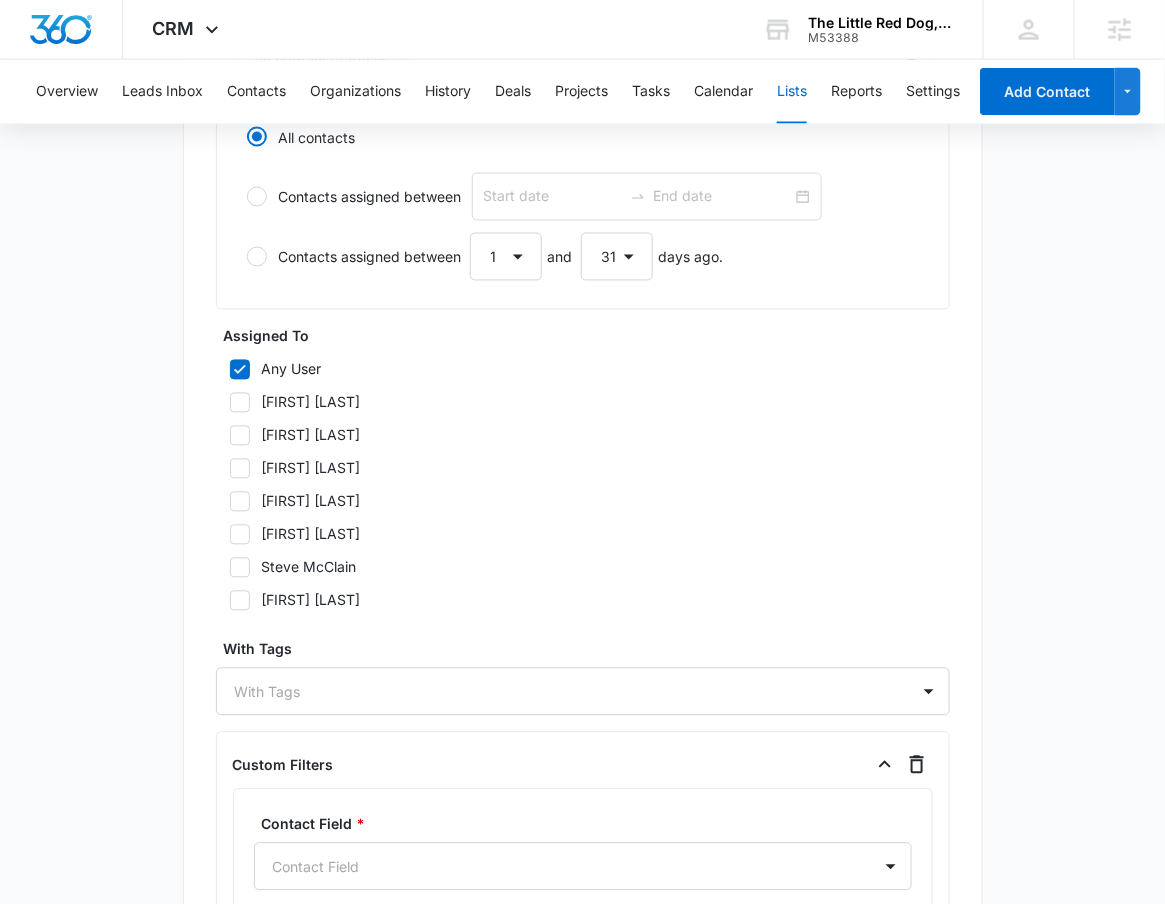 scroll, scrollTop: 1314, scrollLeft: 0, axis: vertical 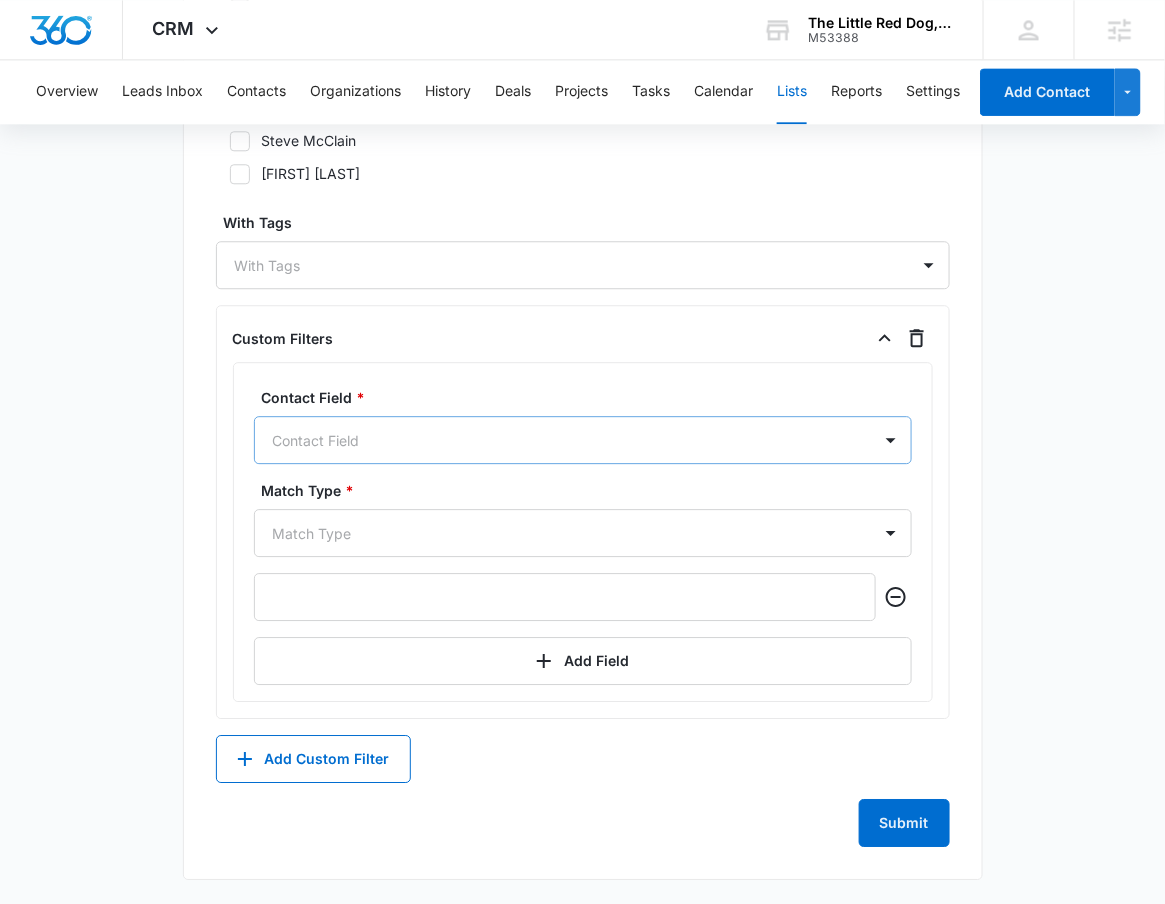 click at bounding box center (559, 440) 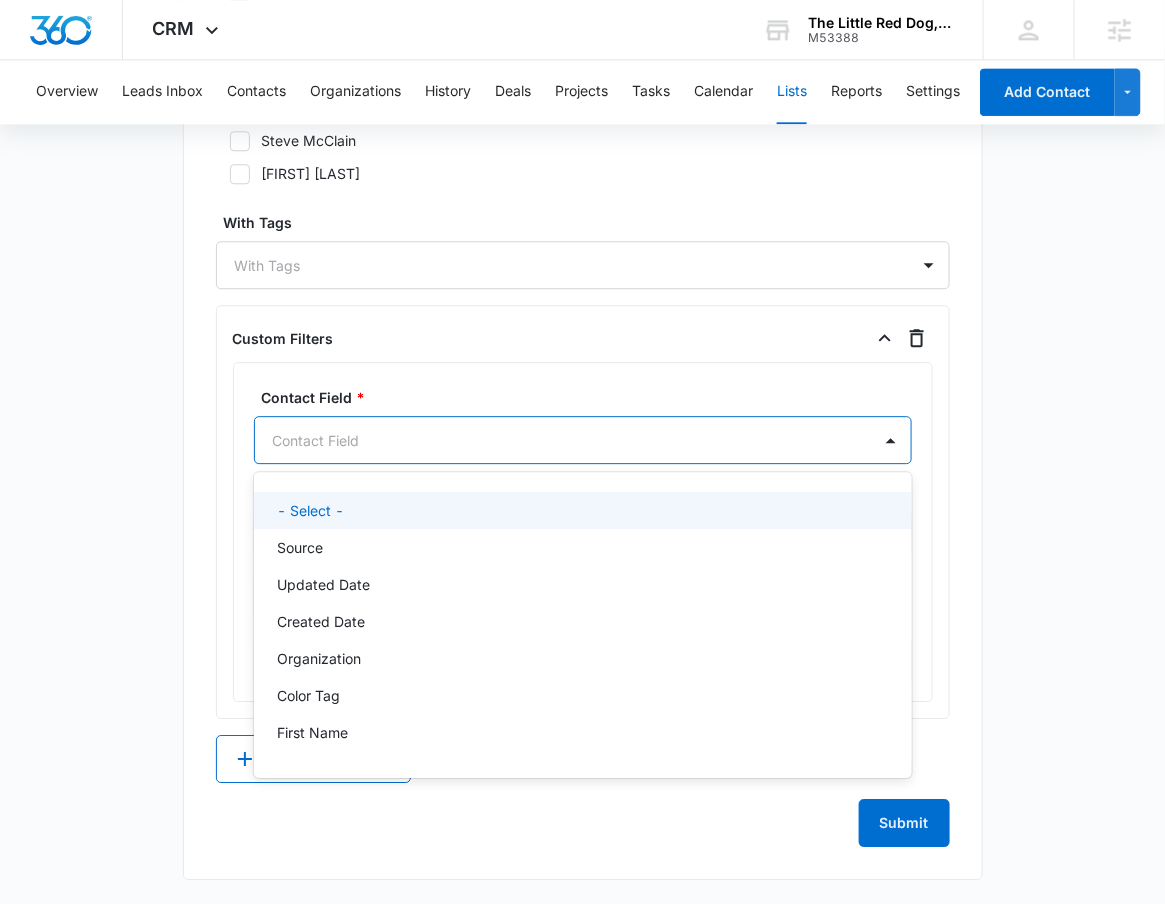 type on "2" 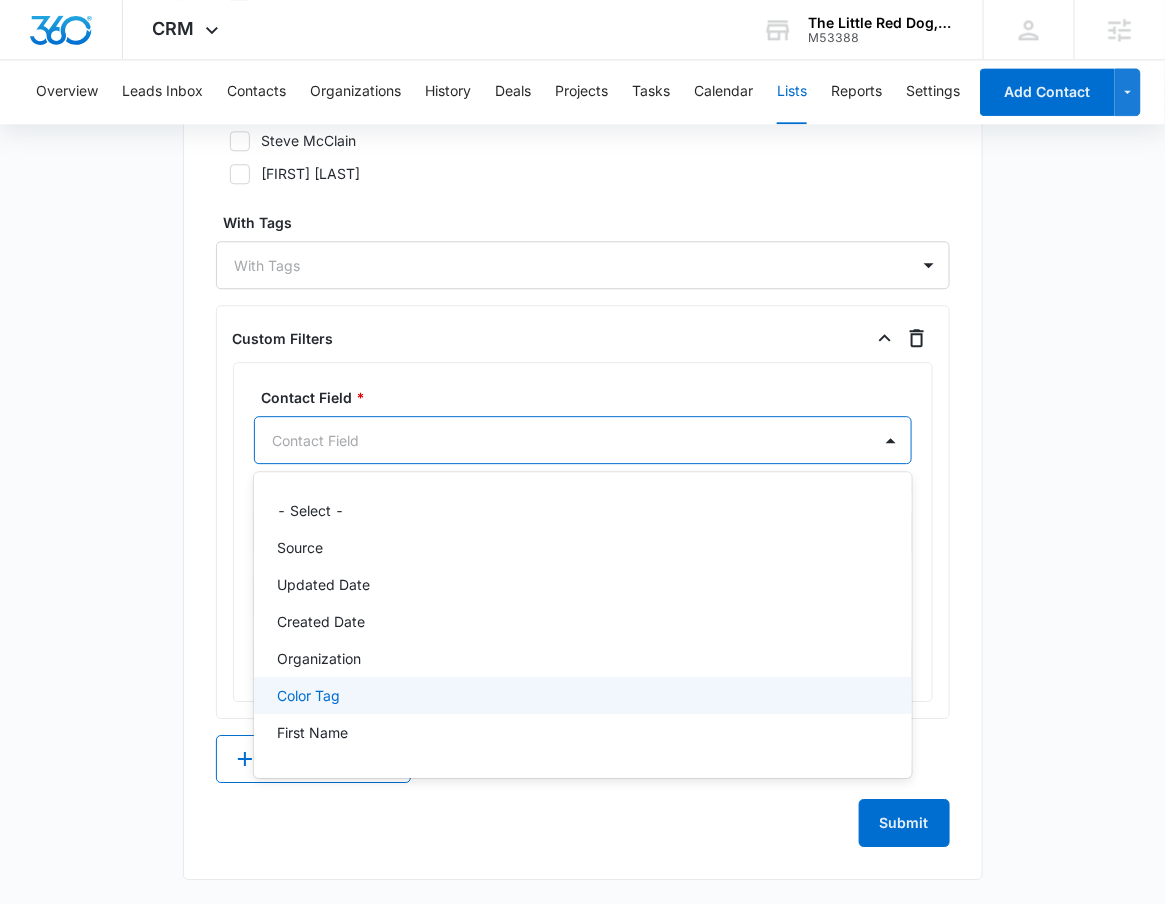 type on "w" 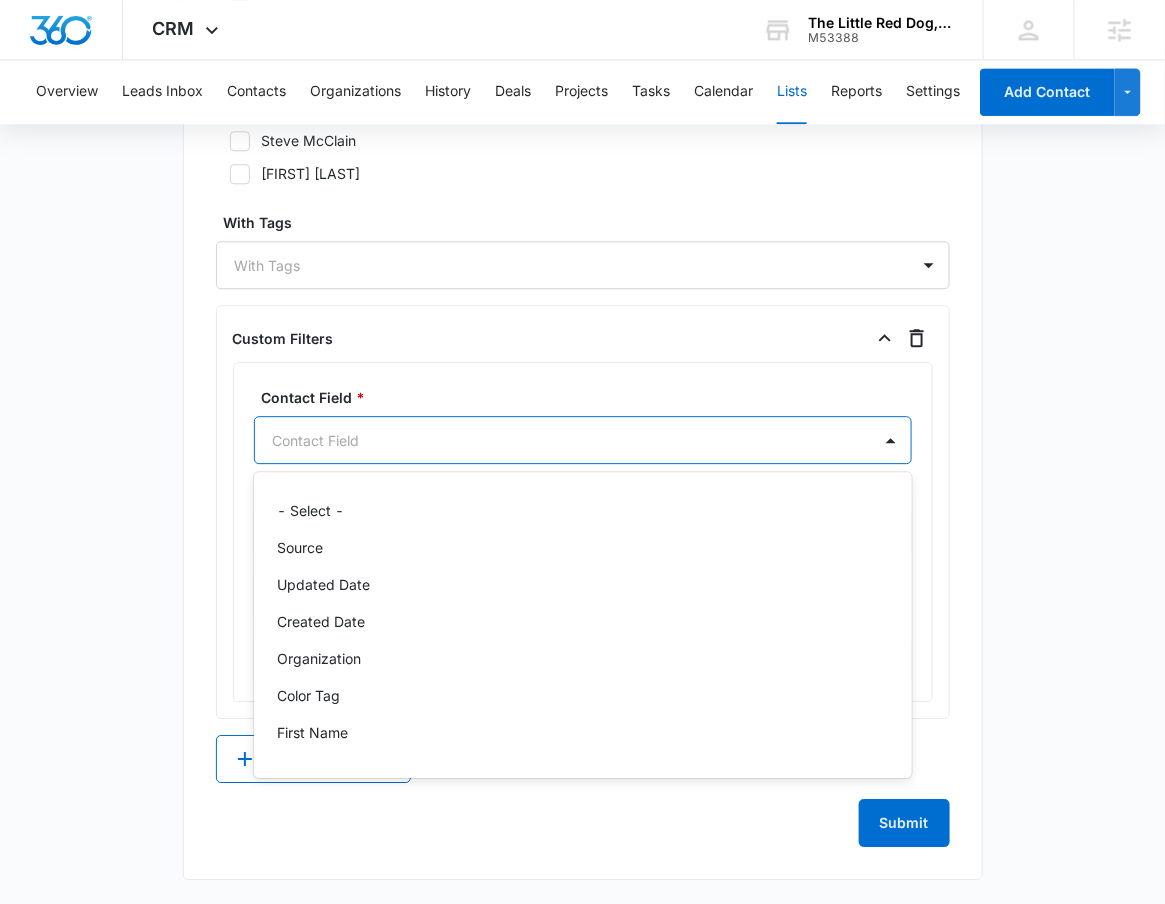type on "M" 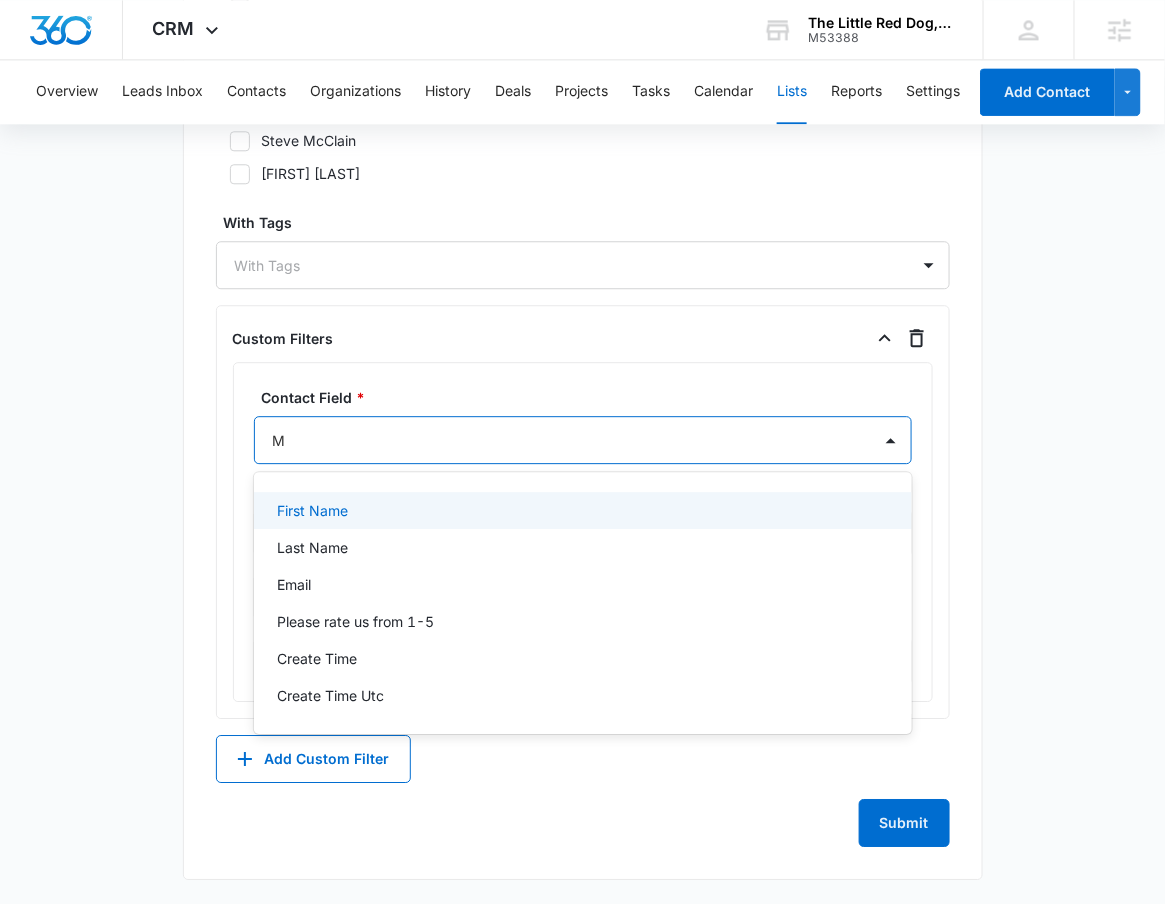 type 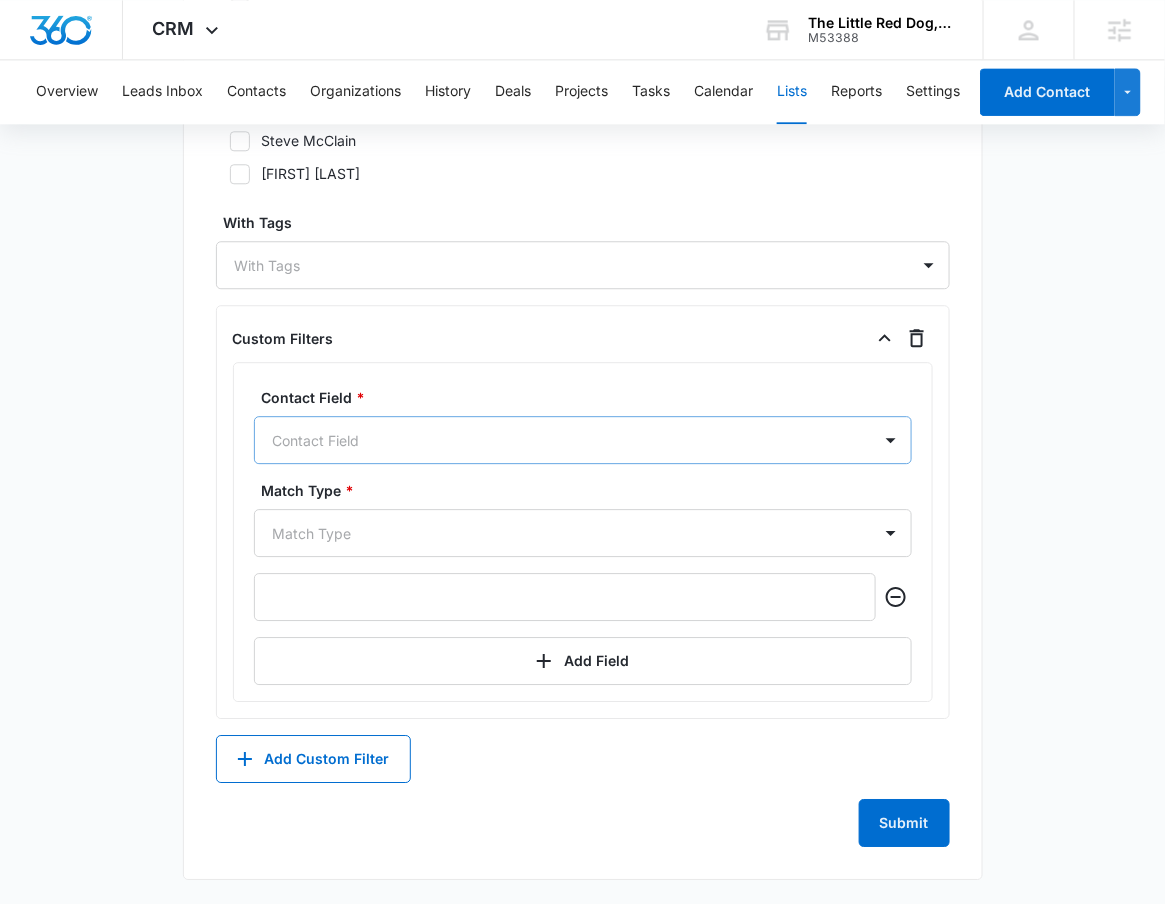 click at bounding box center (559, 440) 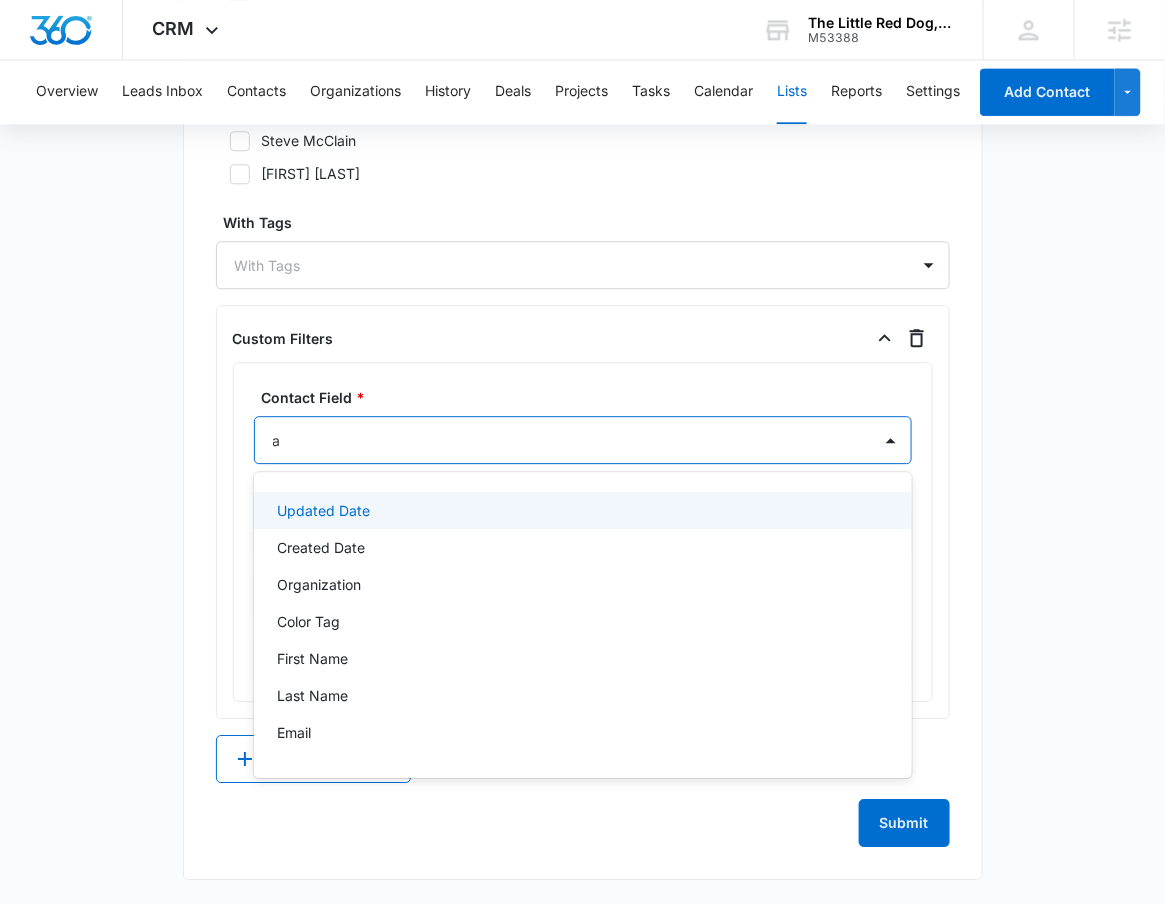 type on "ad" 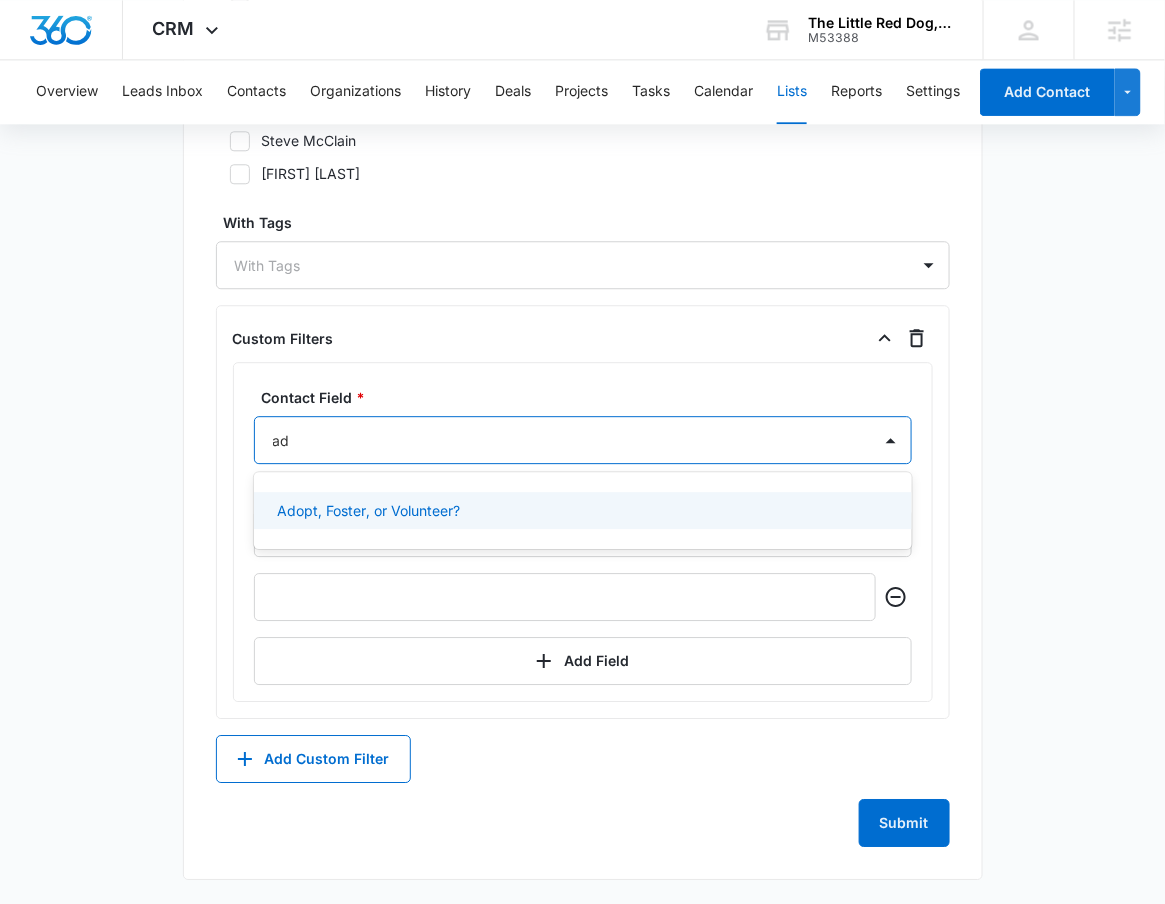click on "Adopt, Foster, or Volunteer?" at bounding box center [369, 510] 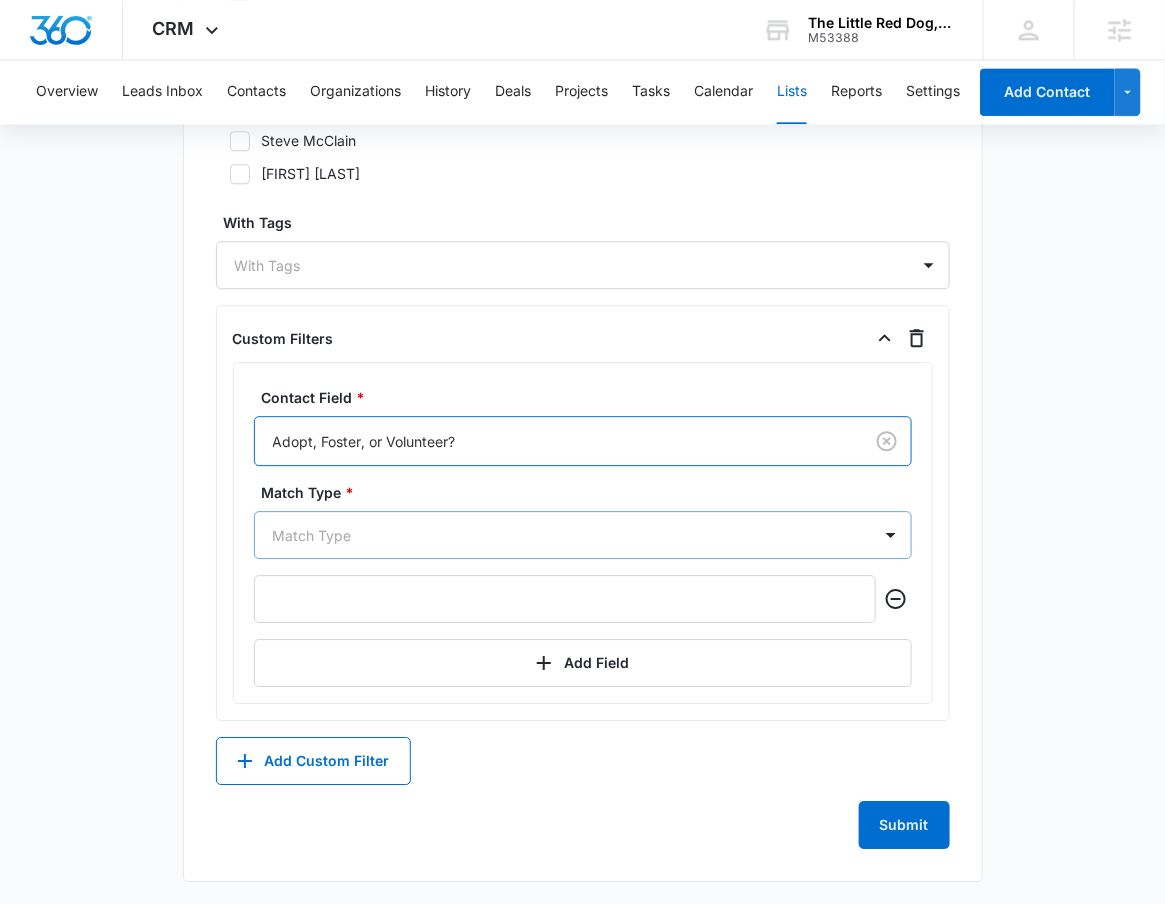 click at bounding box center (559, 535) 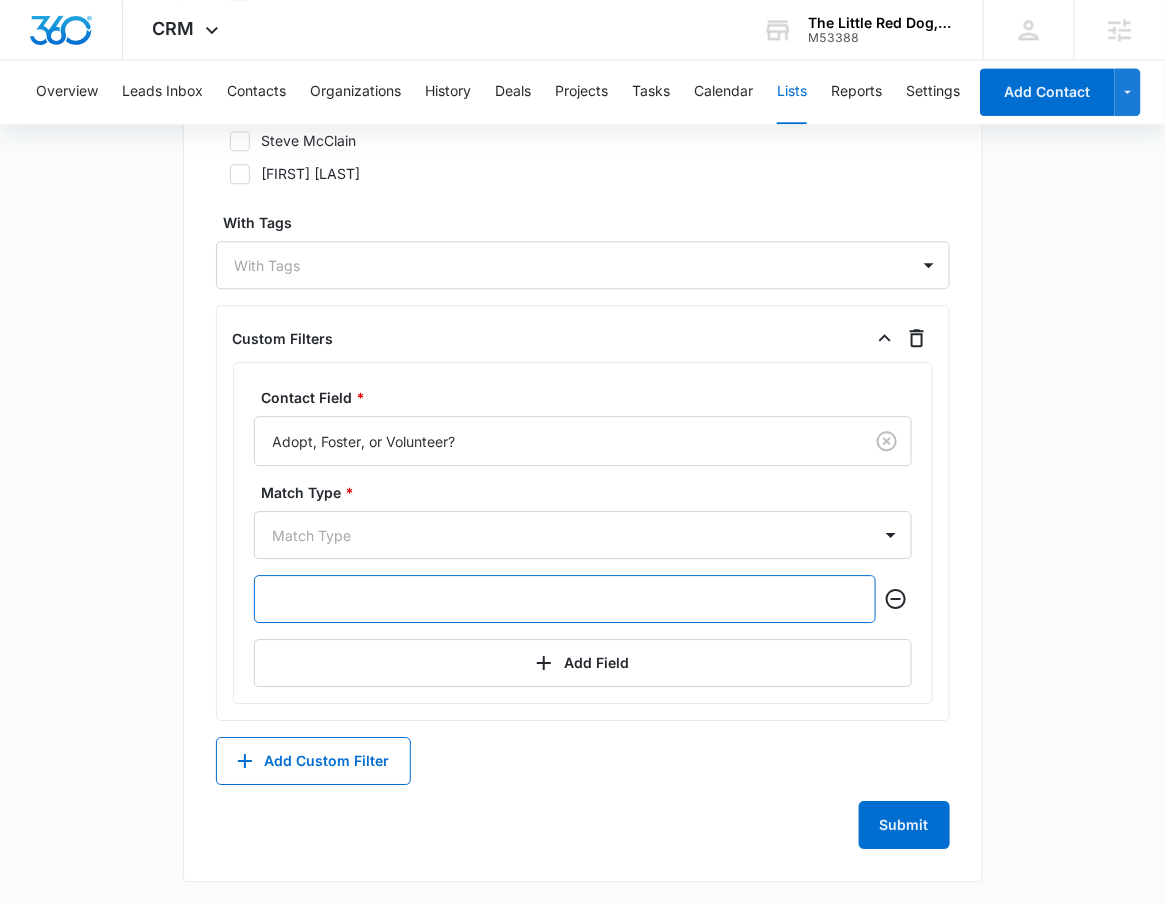 click at bounding box center (565, 599) 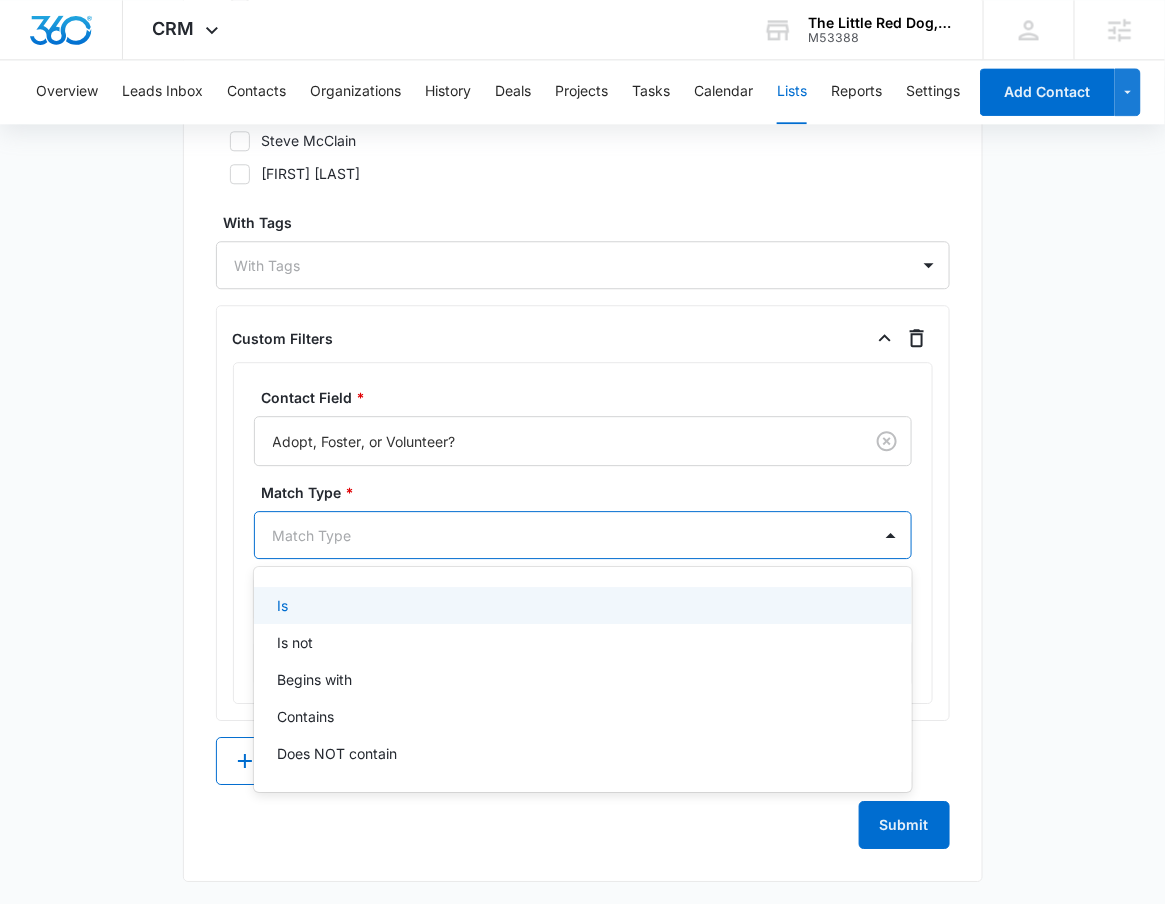 click at bounding box center [559, 535] 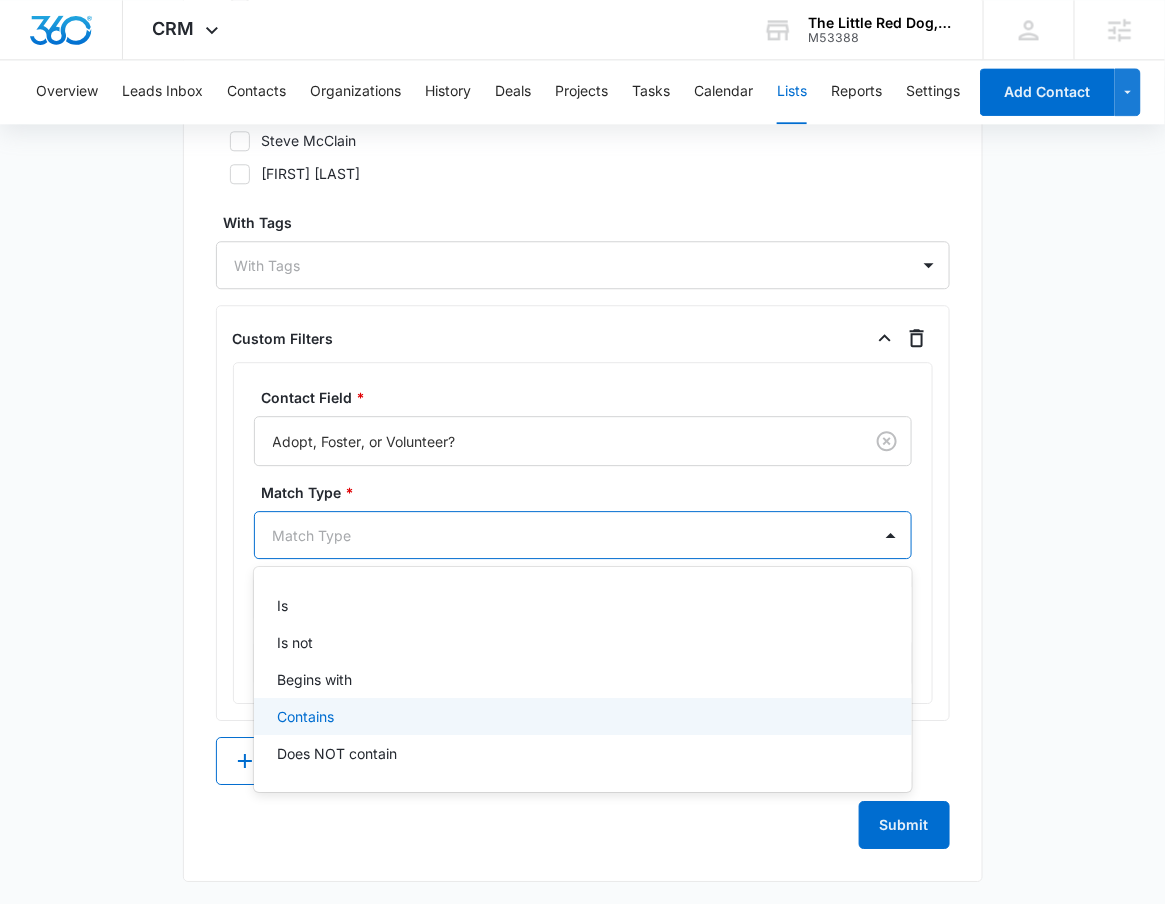 click on "Contains" at bounding box center [581, 716] 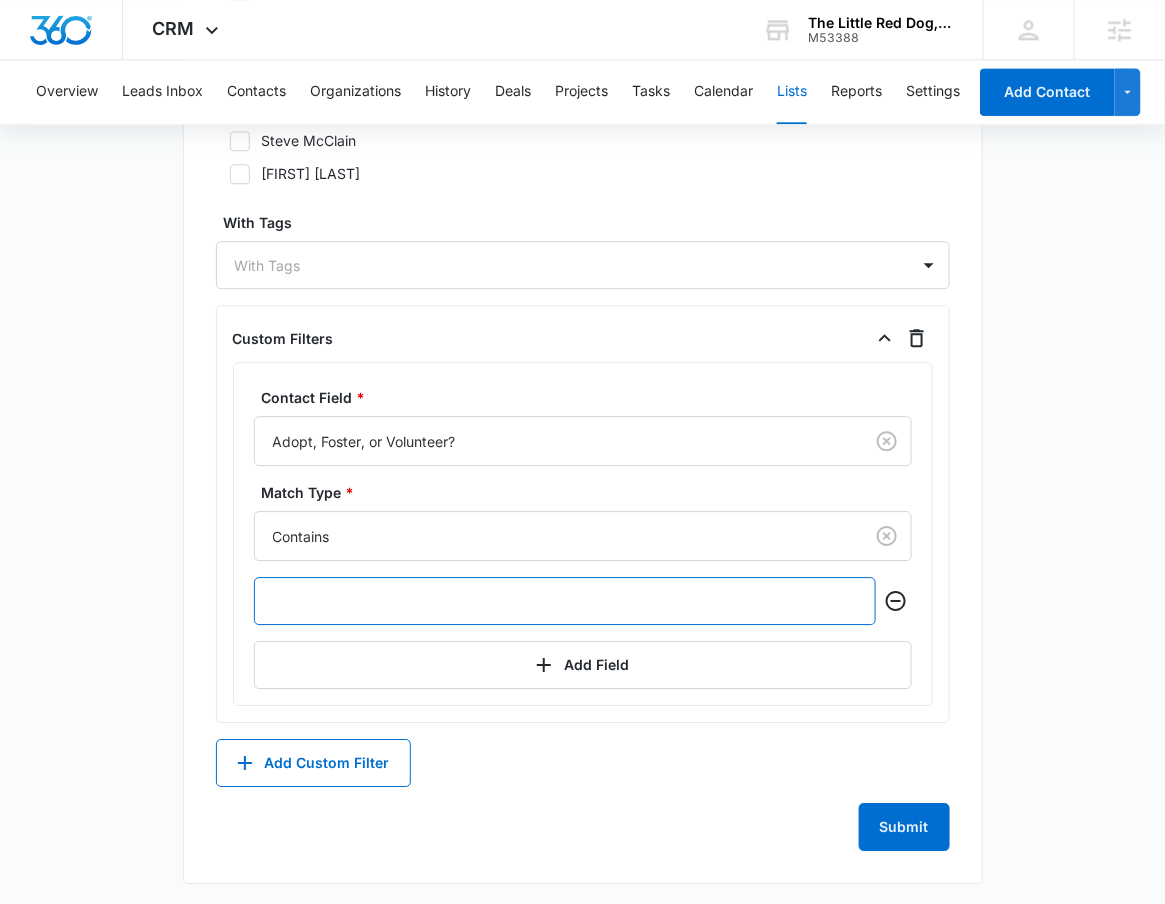 click at bounding box center [565, 601] 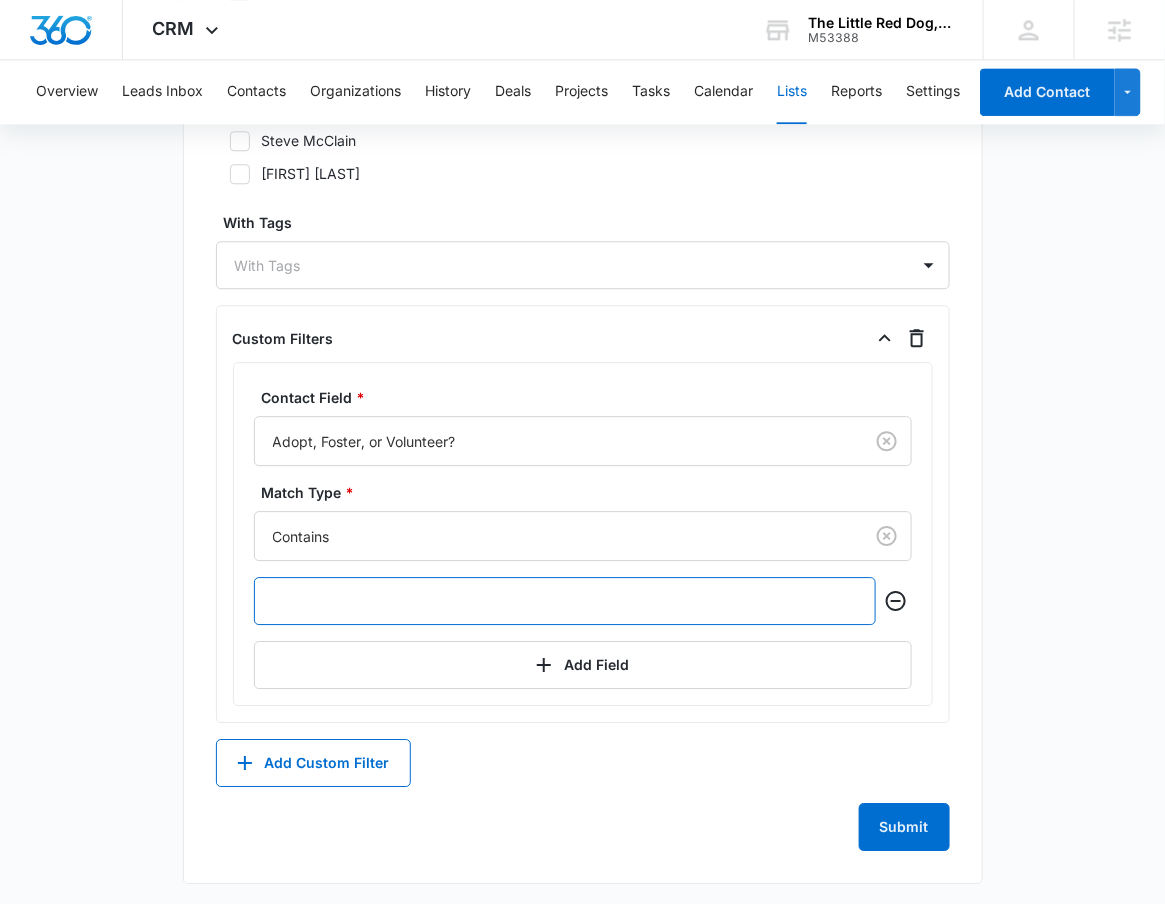 type on "F" 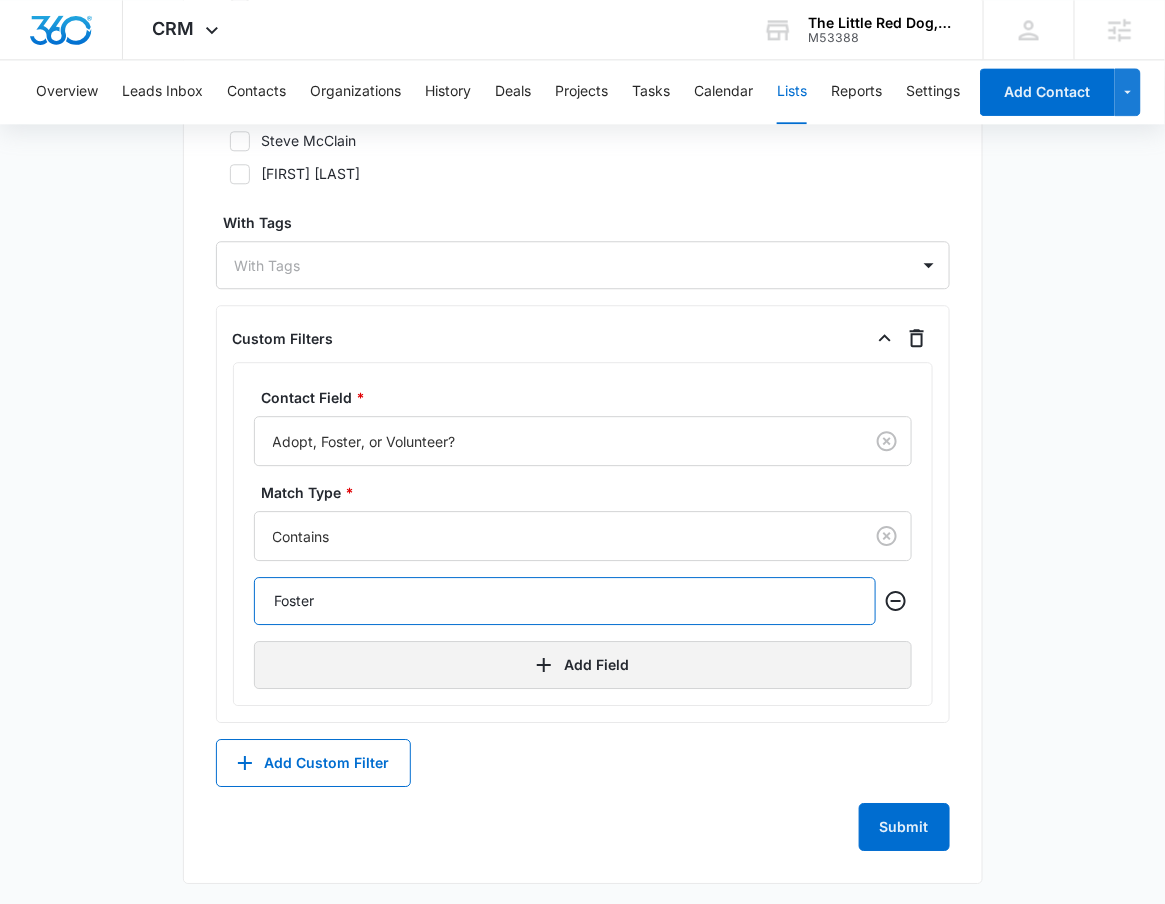 type on "Foster" 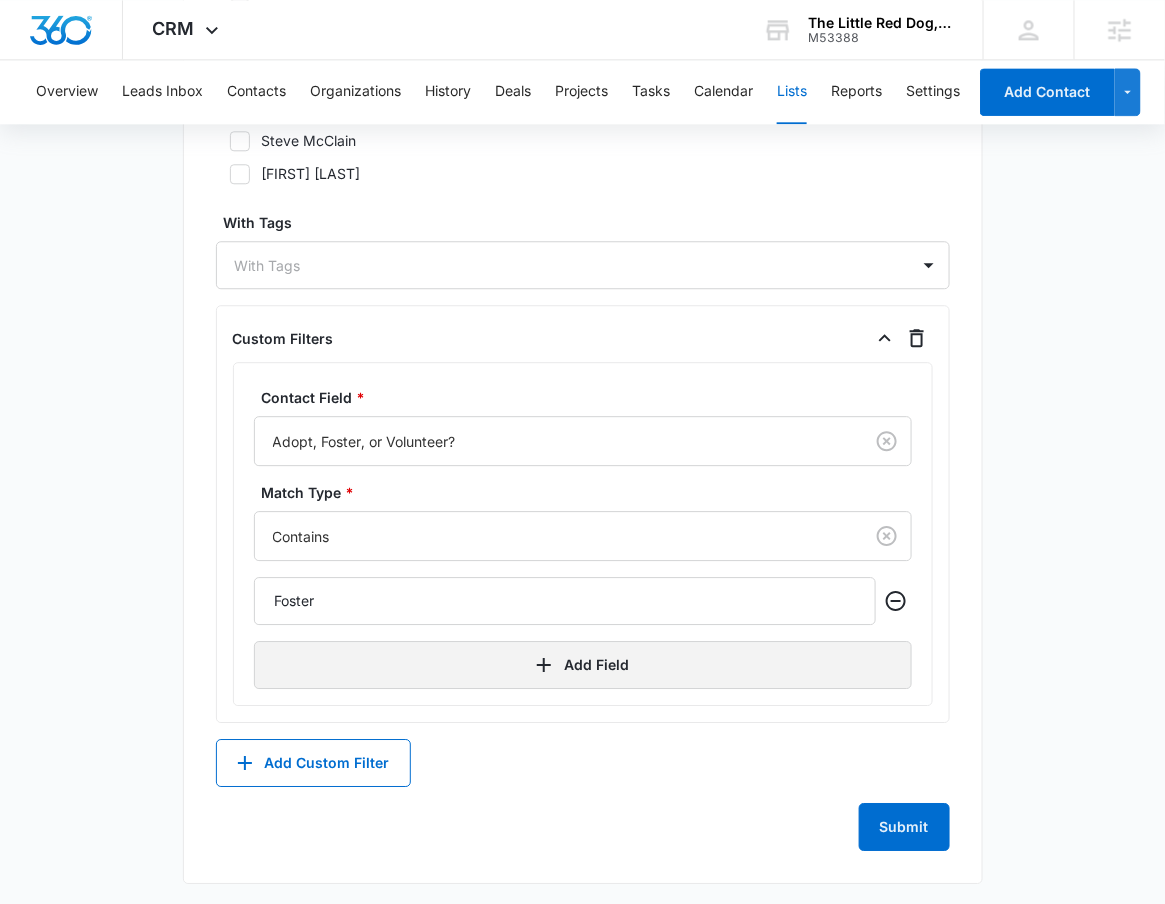 click on "Add Field" at bounding box center (583, 665) 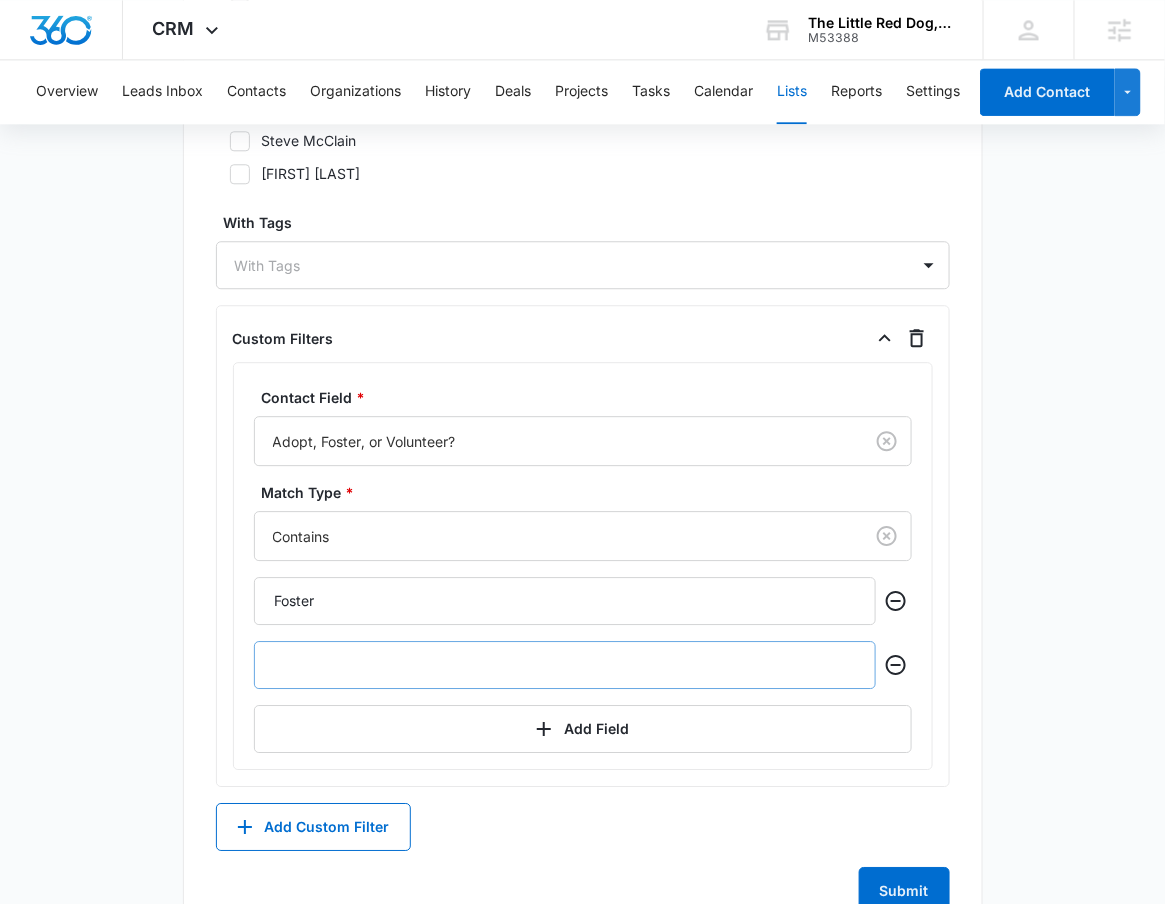click at bounding box center (565, 665) 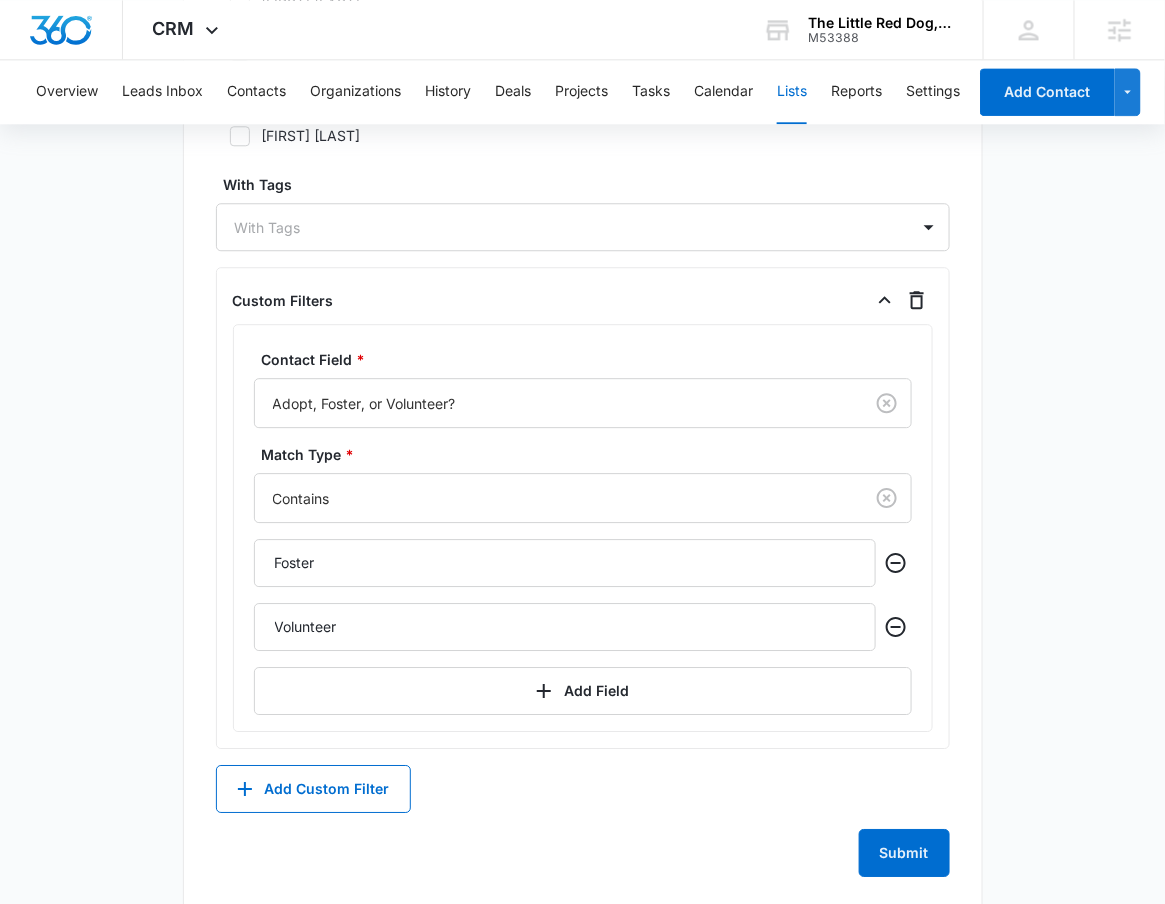 scroll, scrollTop: 1364, scrollLeft: 0, axis: vertical 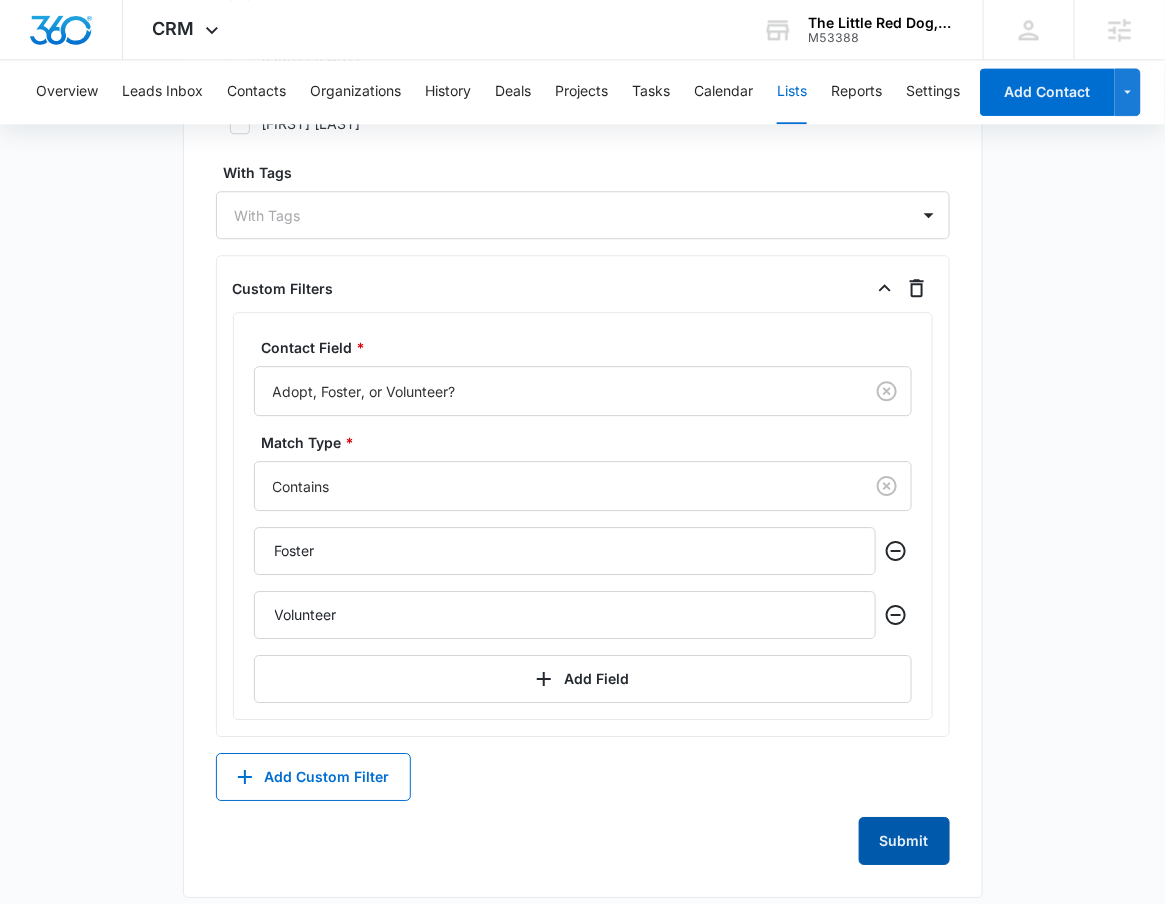 type on "Volunteer" 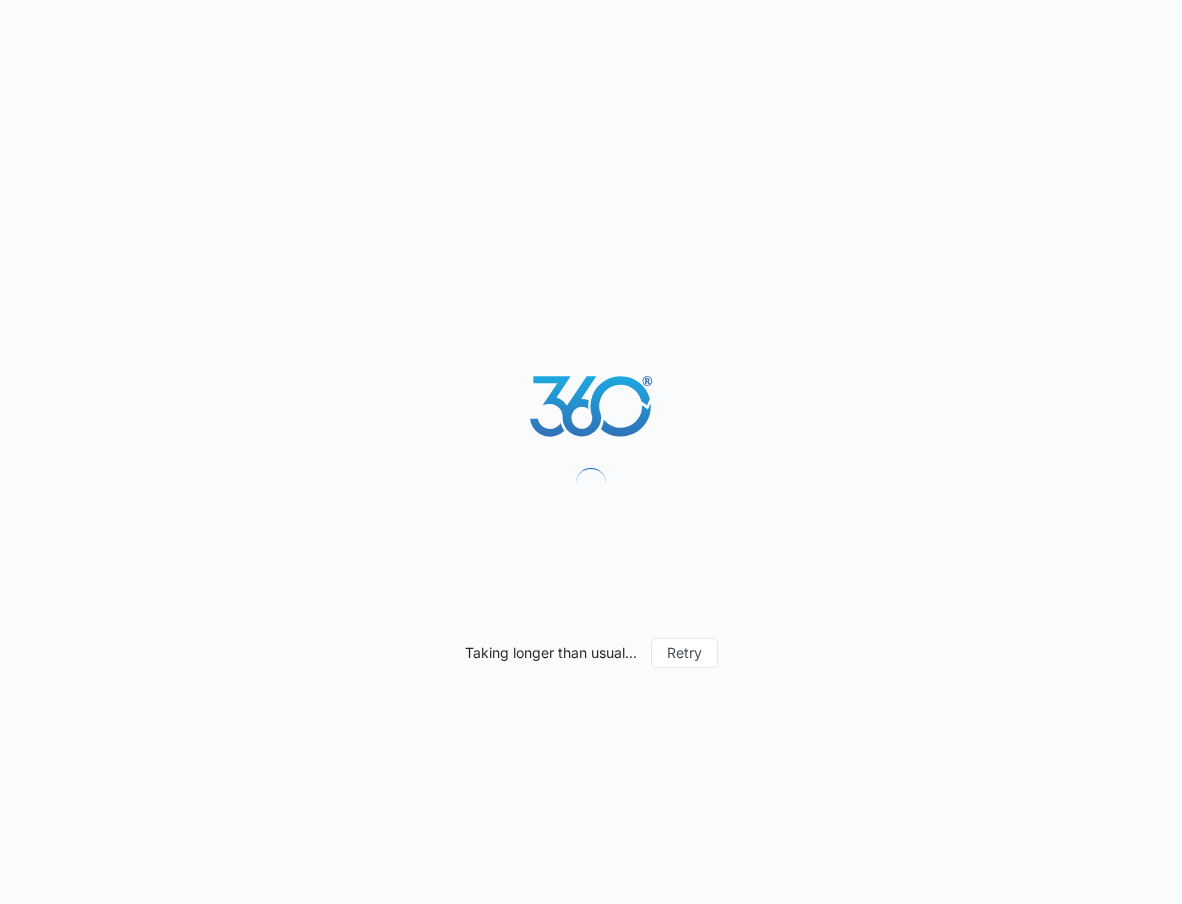 scroll, scrollTop: 0, scrollLeft: 0, axis: both 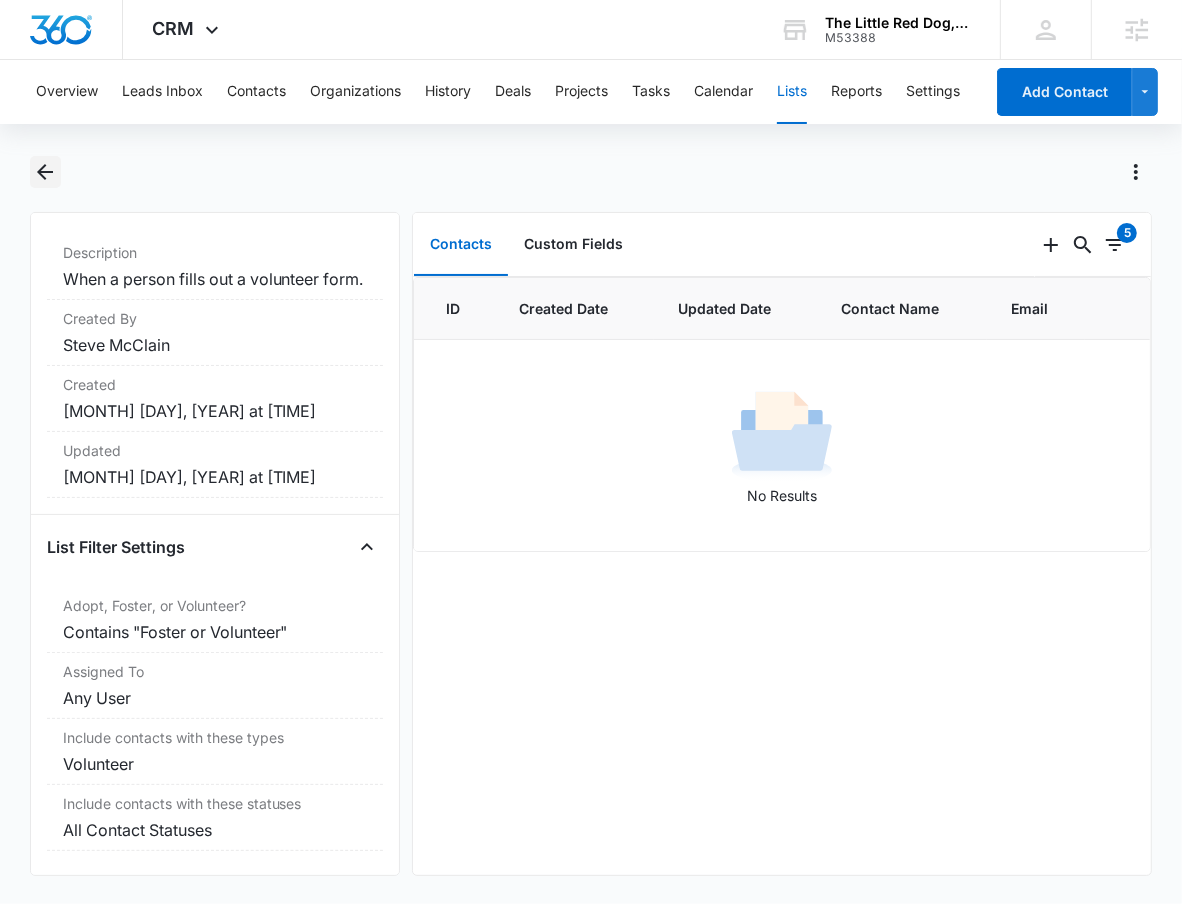 click 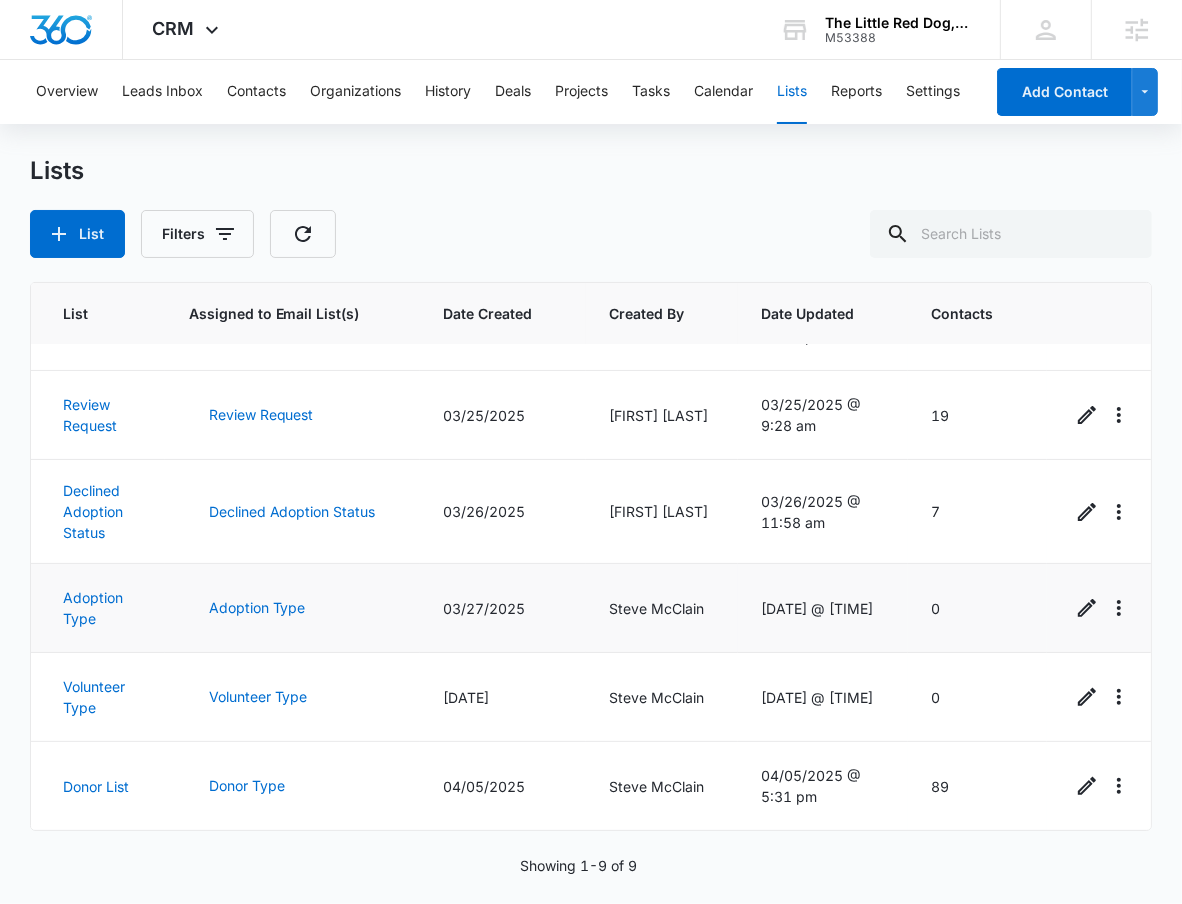 scroll, scrollTop: 328, scrollLeft: 0, axis: vertical 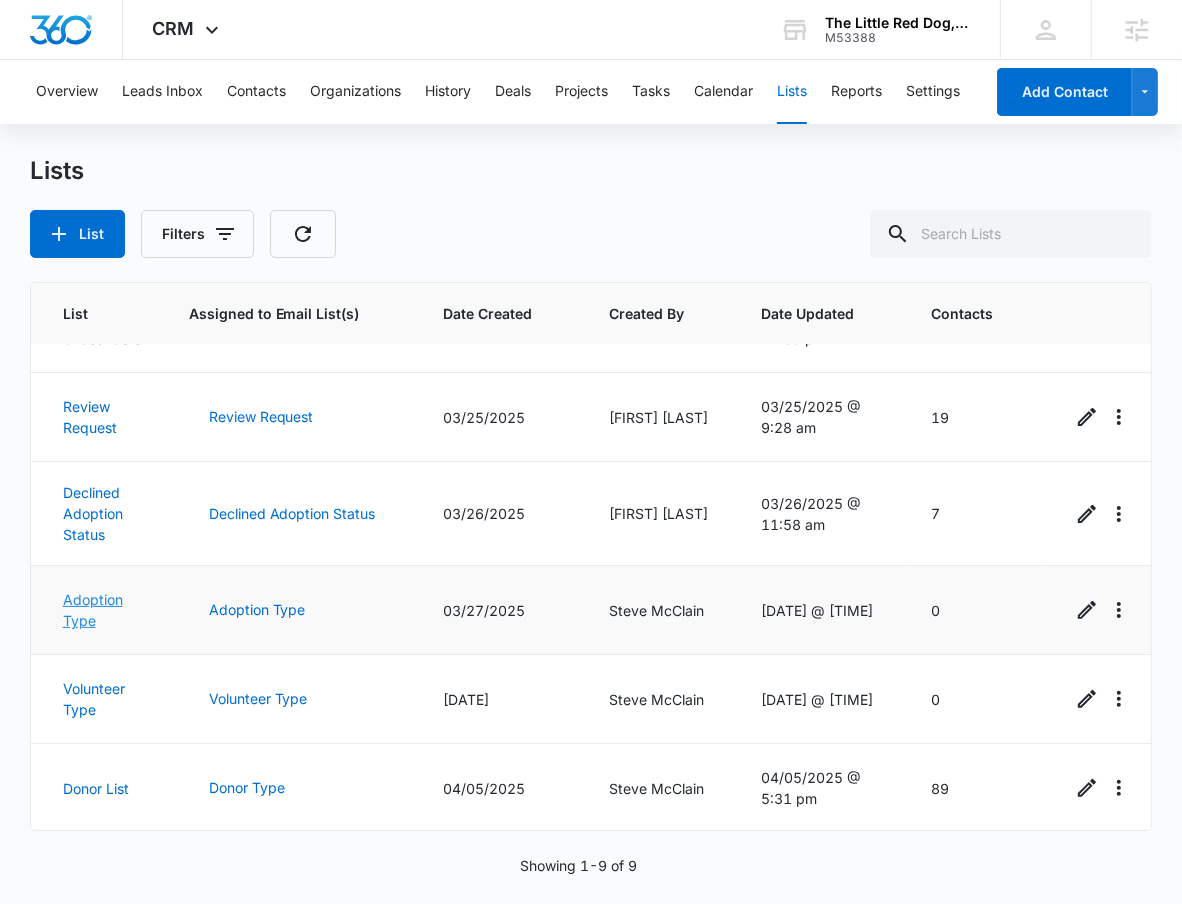 click on "Adoption Type" at bounding box center (93, 610) 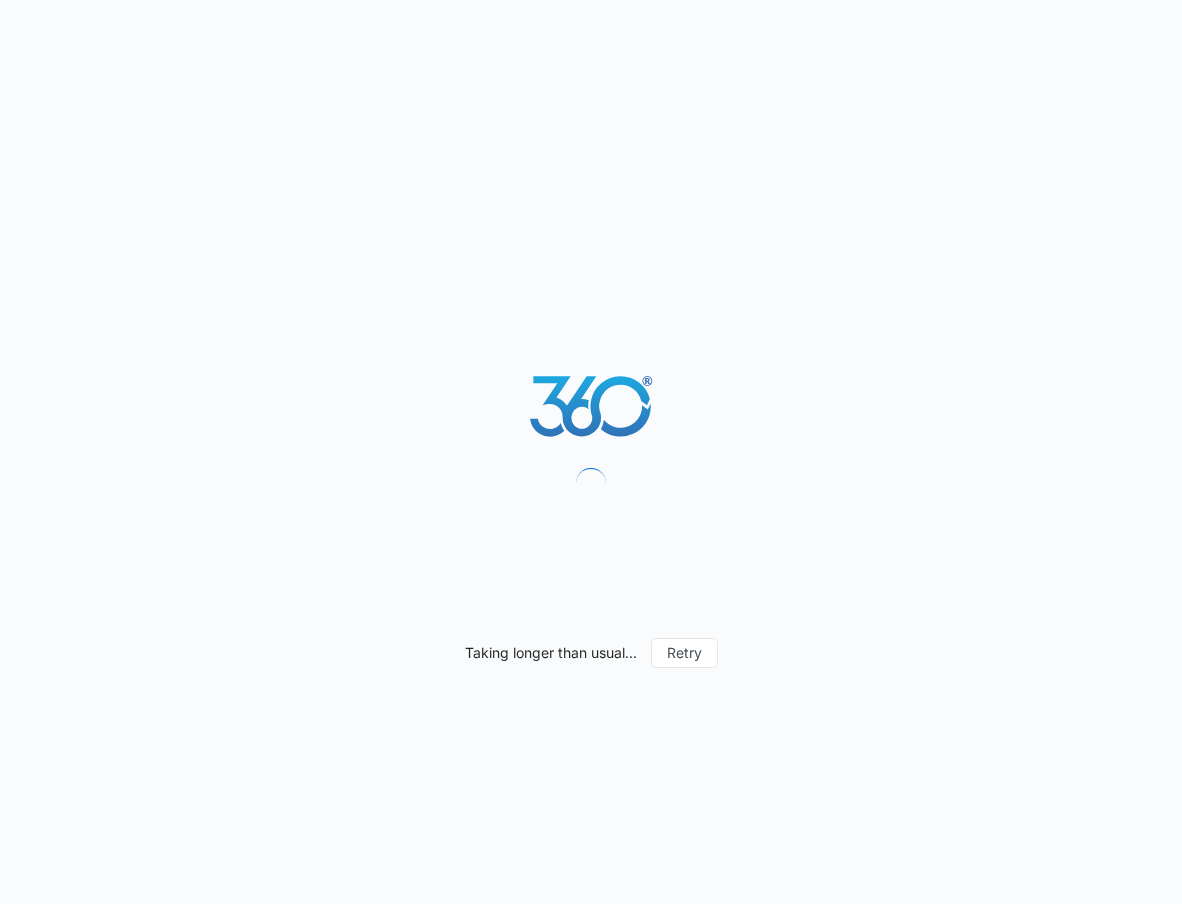 scroll, scrollTop: 0, scrollLeft: 0, axis: both 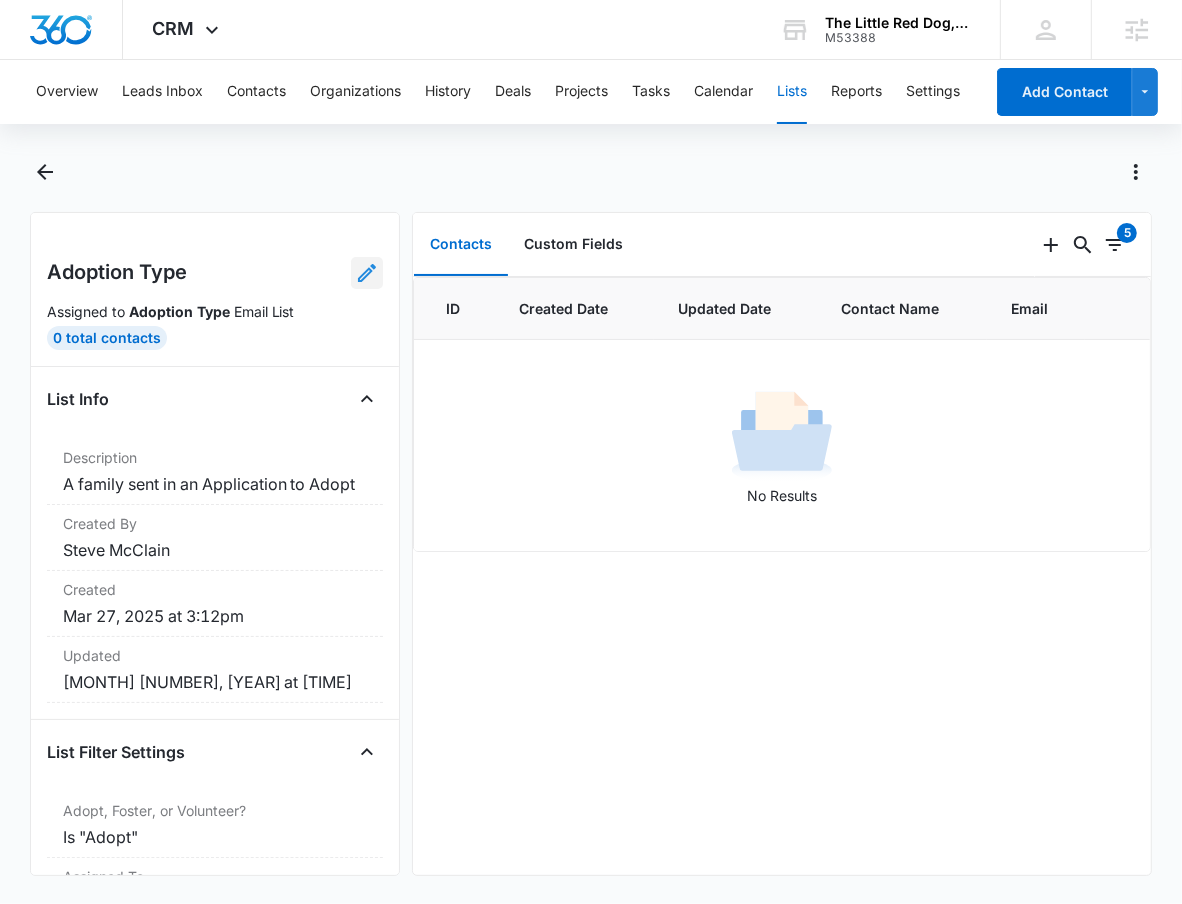 click 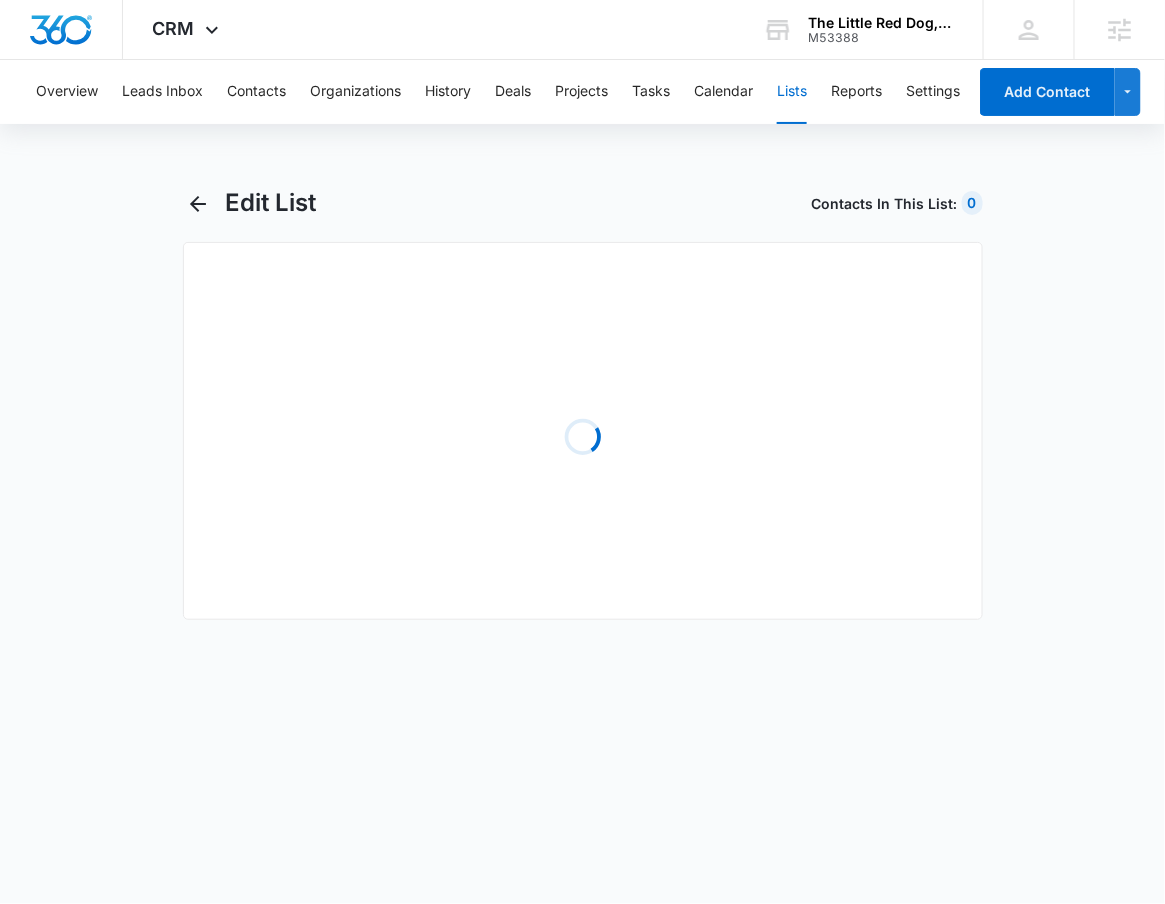 select on "31" 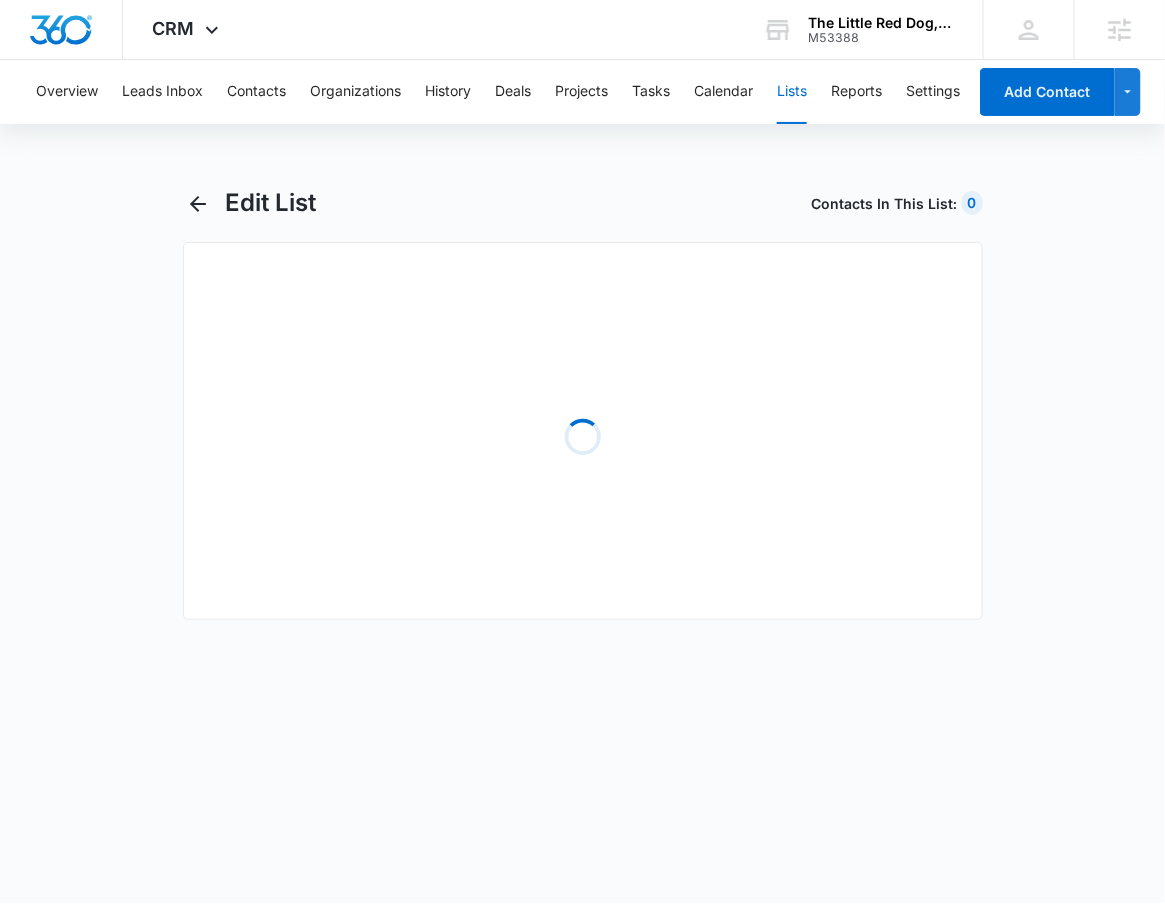 select on "31" 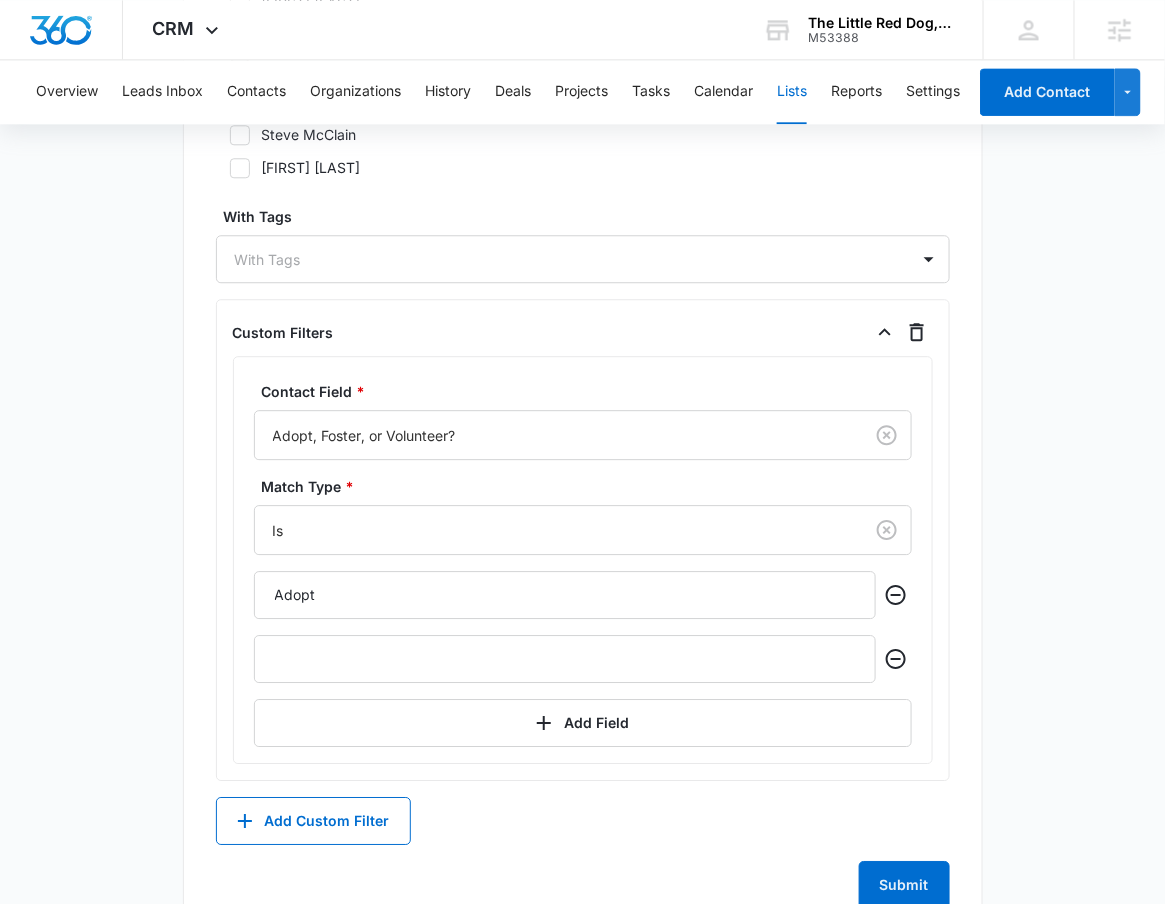 scroll, scrollTop: 1382, scrollLeft: 0, axis: vertical 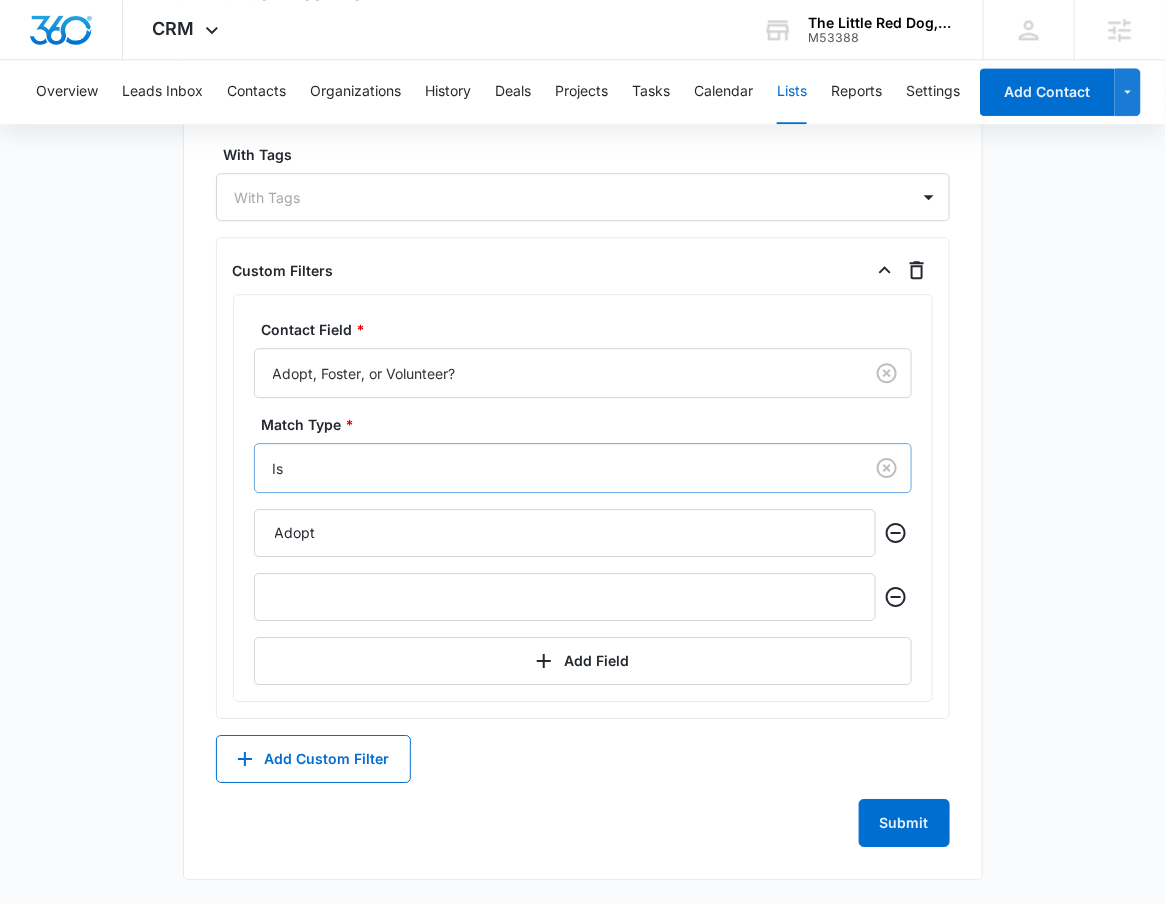 click at bounding box center (555, 468) 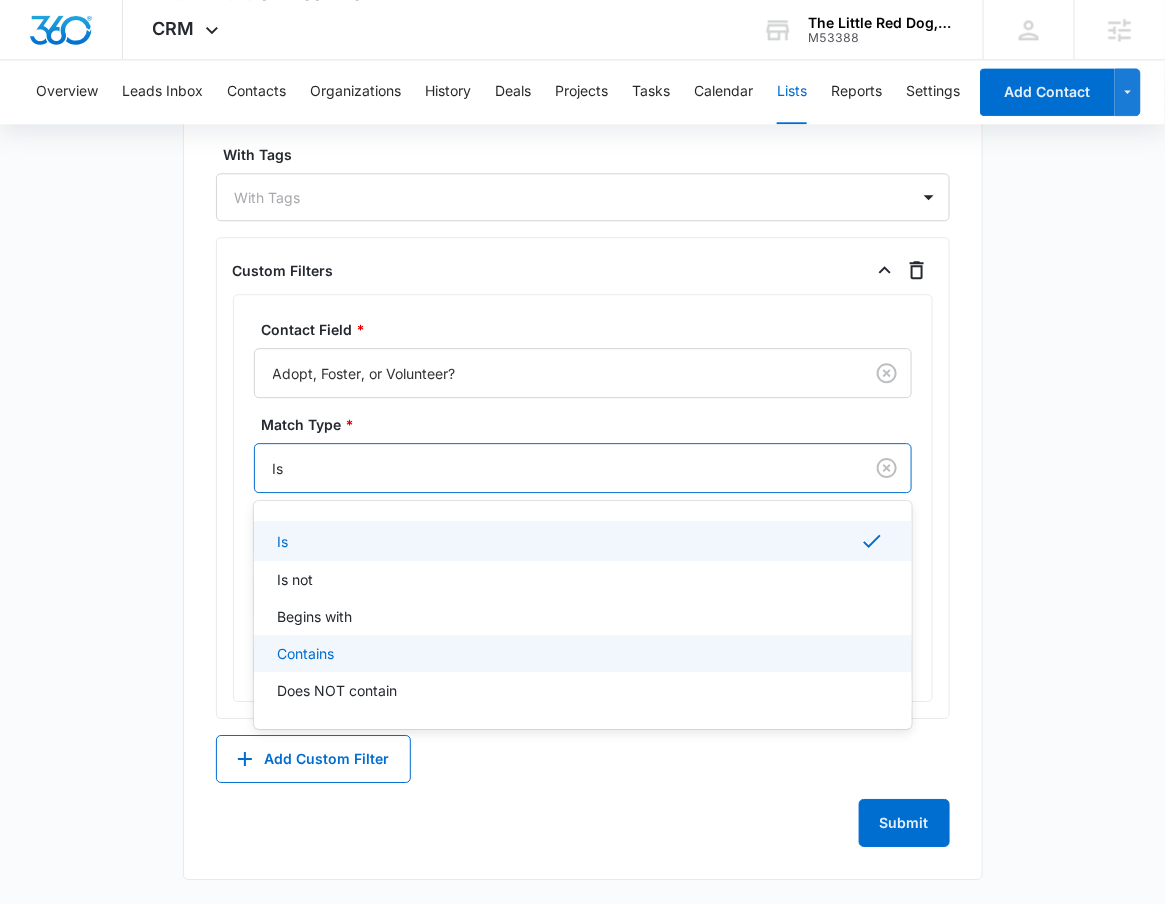 click on "Contains" at bounding box center [583, 653] 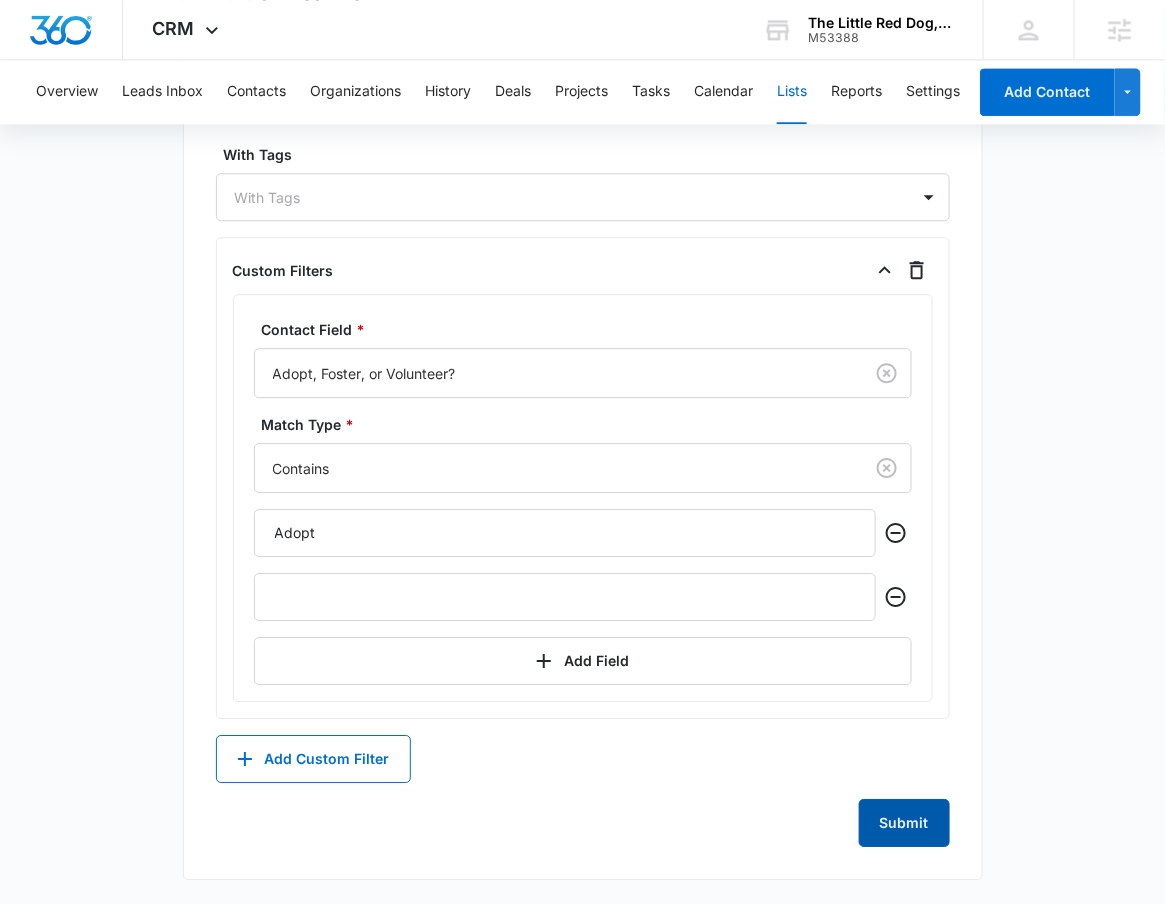 click on "Submit" at bounding box center [904, 823] 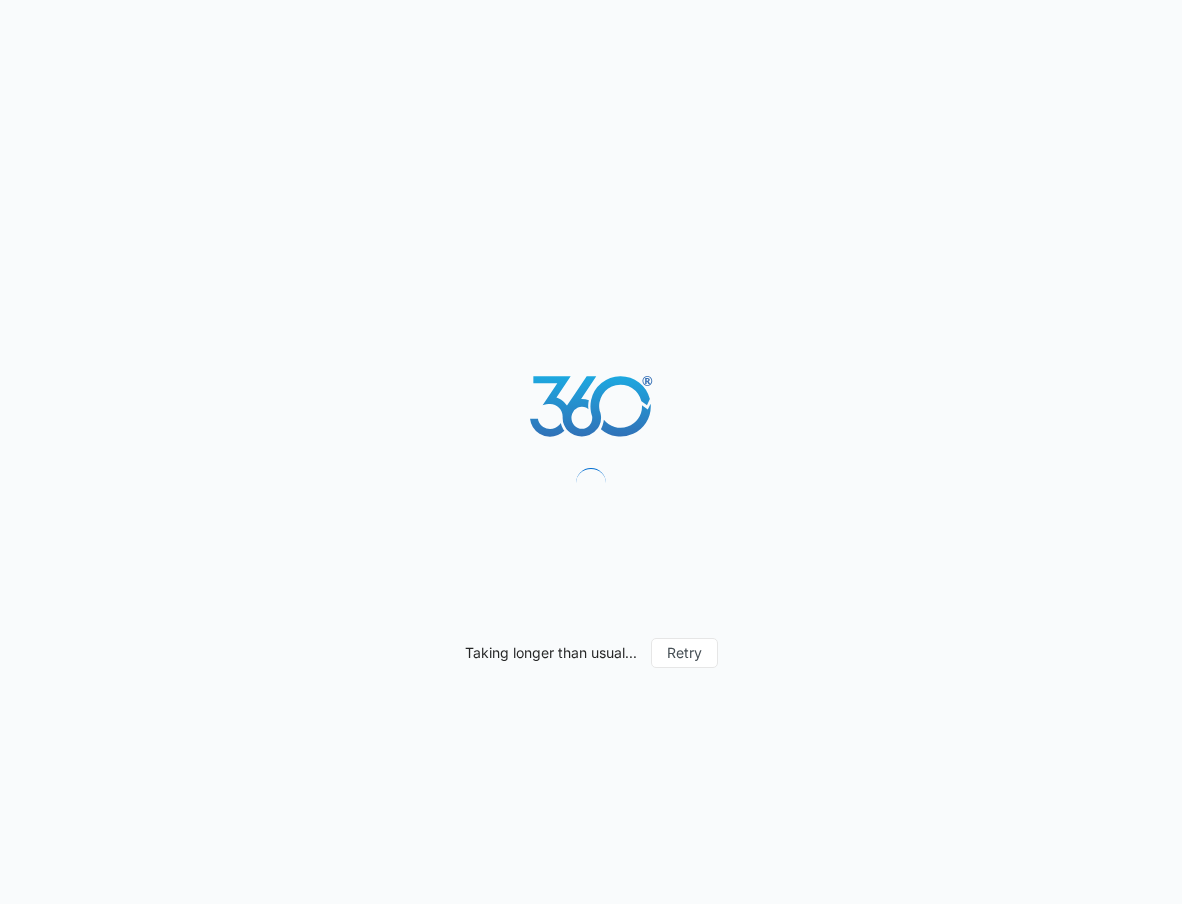 scroll, scrollTop: 0, scrollLeft: 0, axis: both 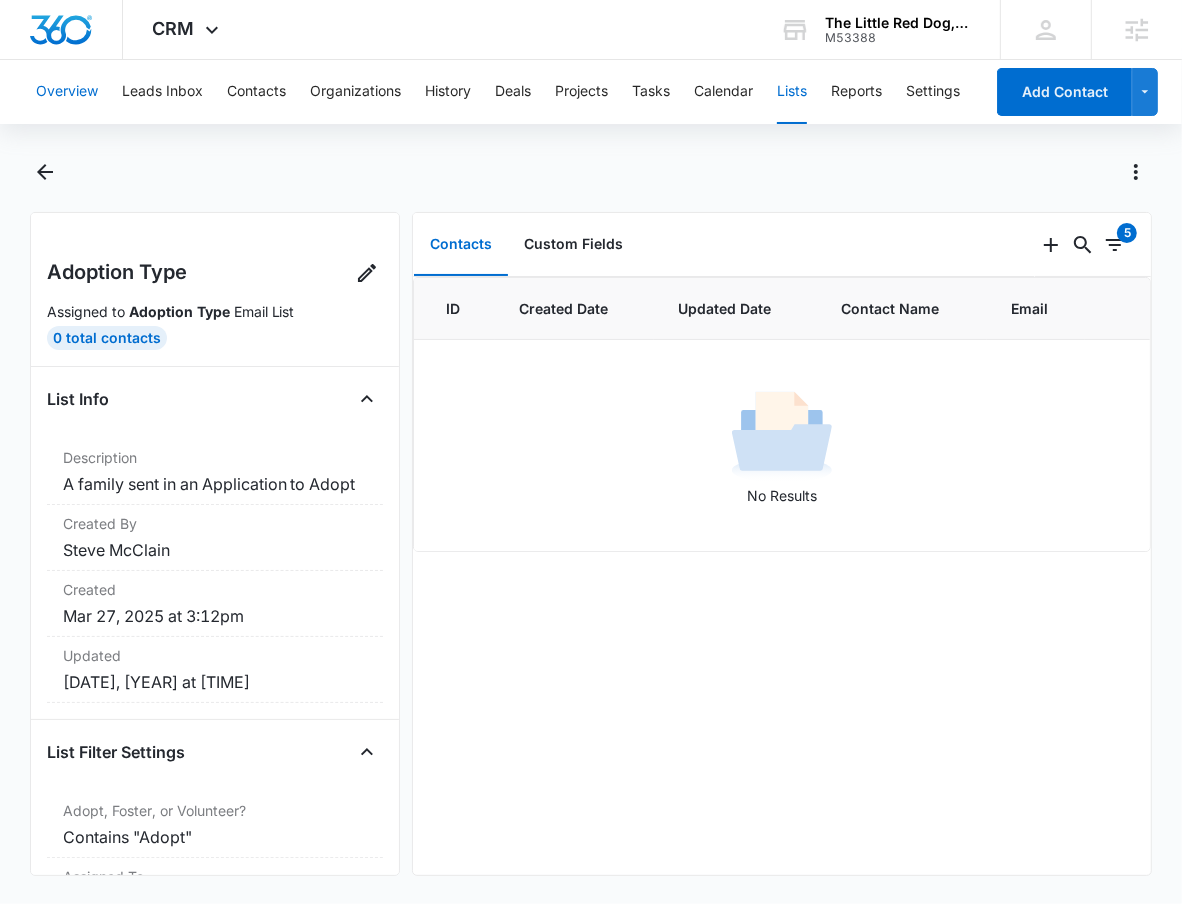 click on "Overview" at bounding box center (67, 92) 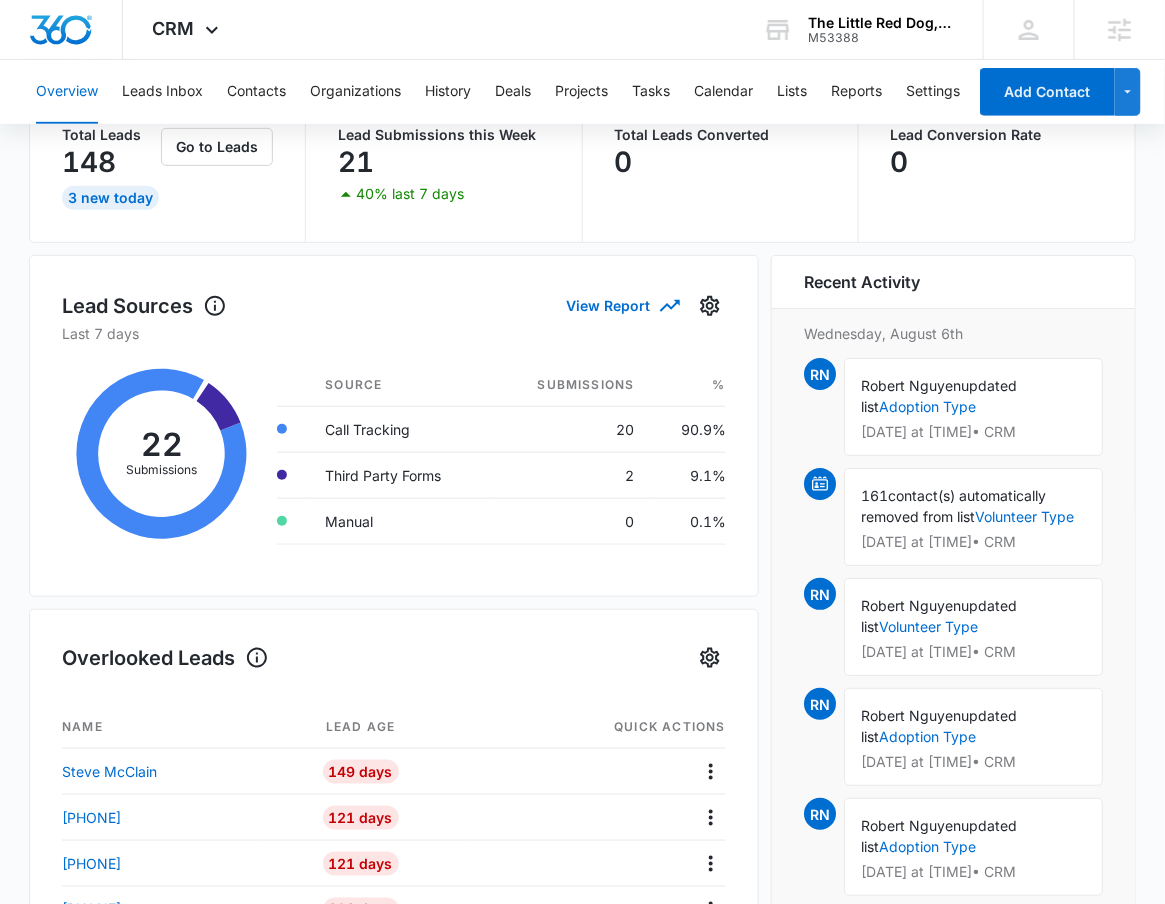 scroll, scrollTop: 245, scrollLeft: 0, axis: vertical 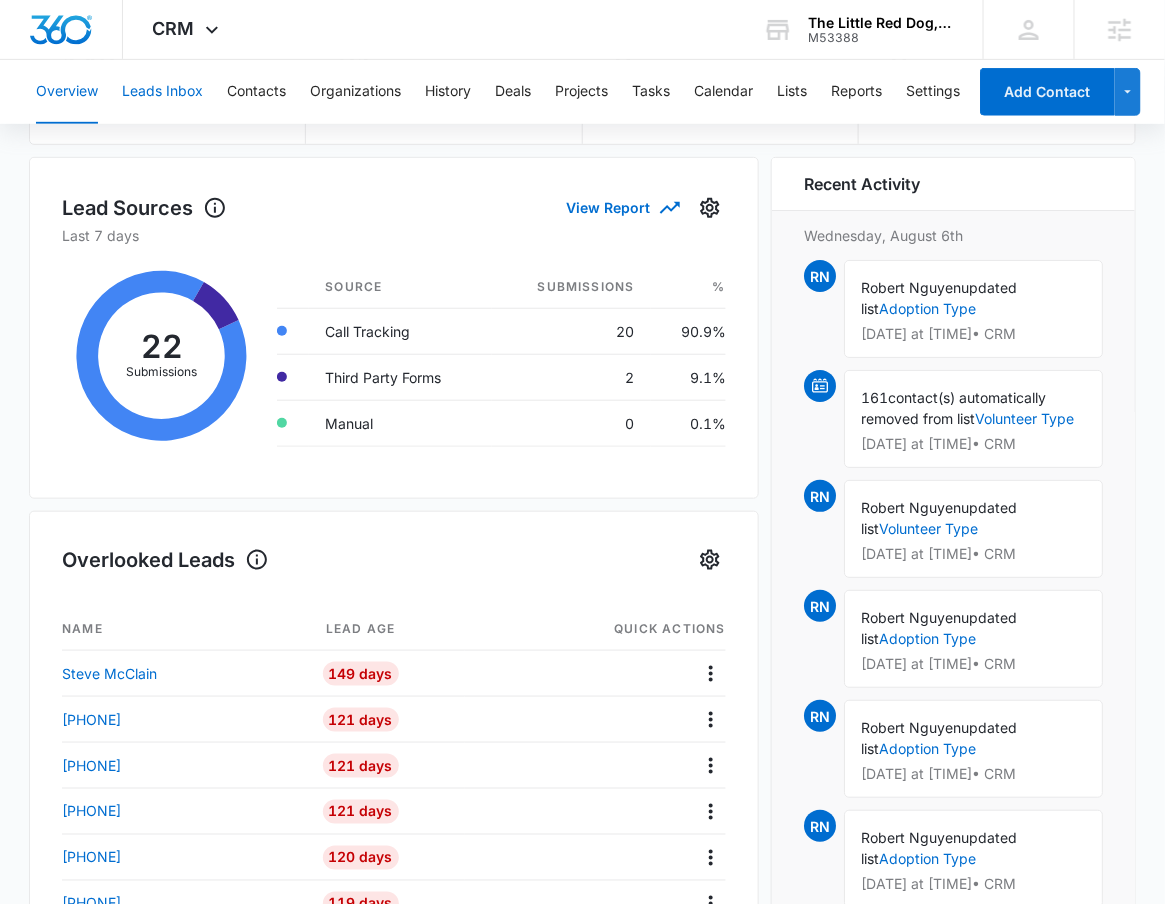 click on "Leads Inbox" at bounding box center [162, 92] 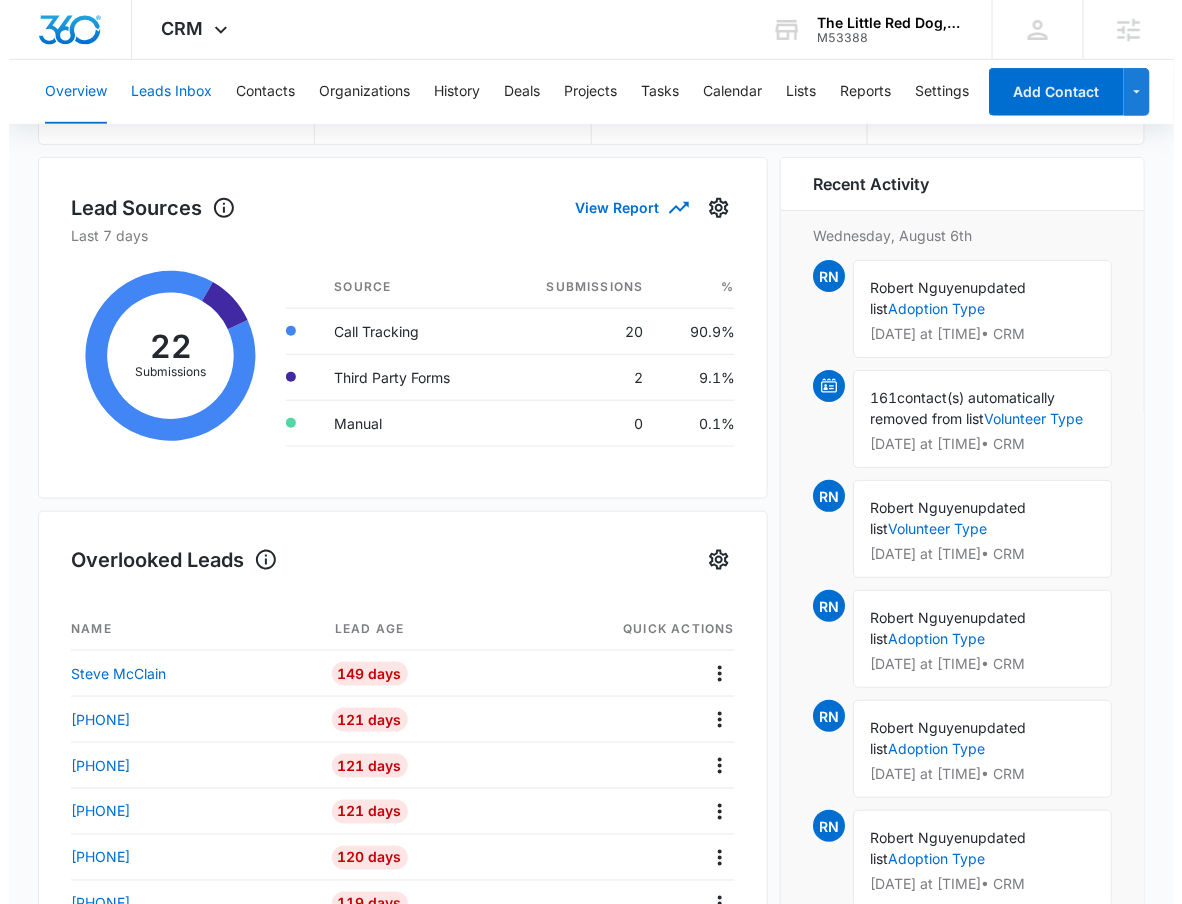 scroll, scrollTop: 0, scrollLeft: 0, axis: both 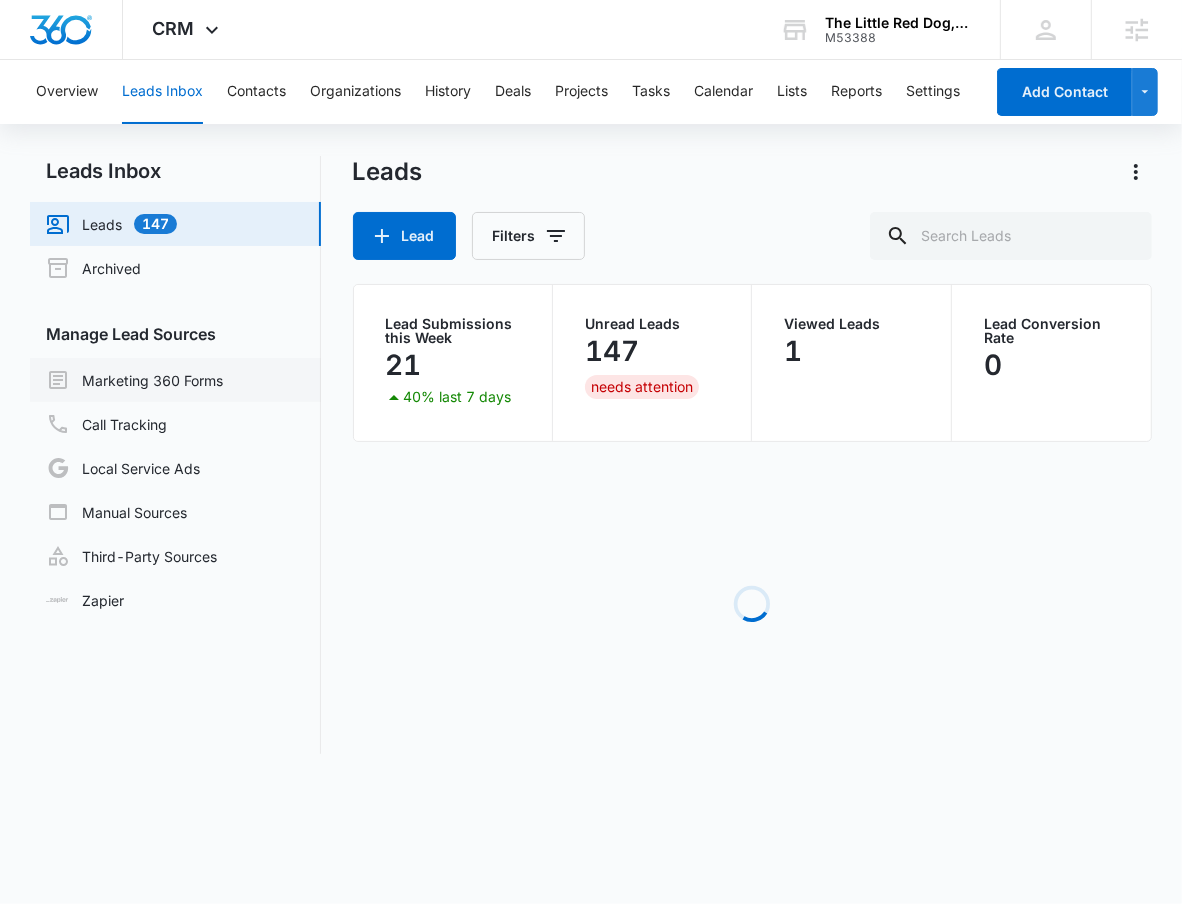 click on "Marketing 360 Forms" at bounding box center (134, 380) 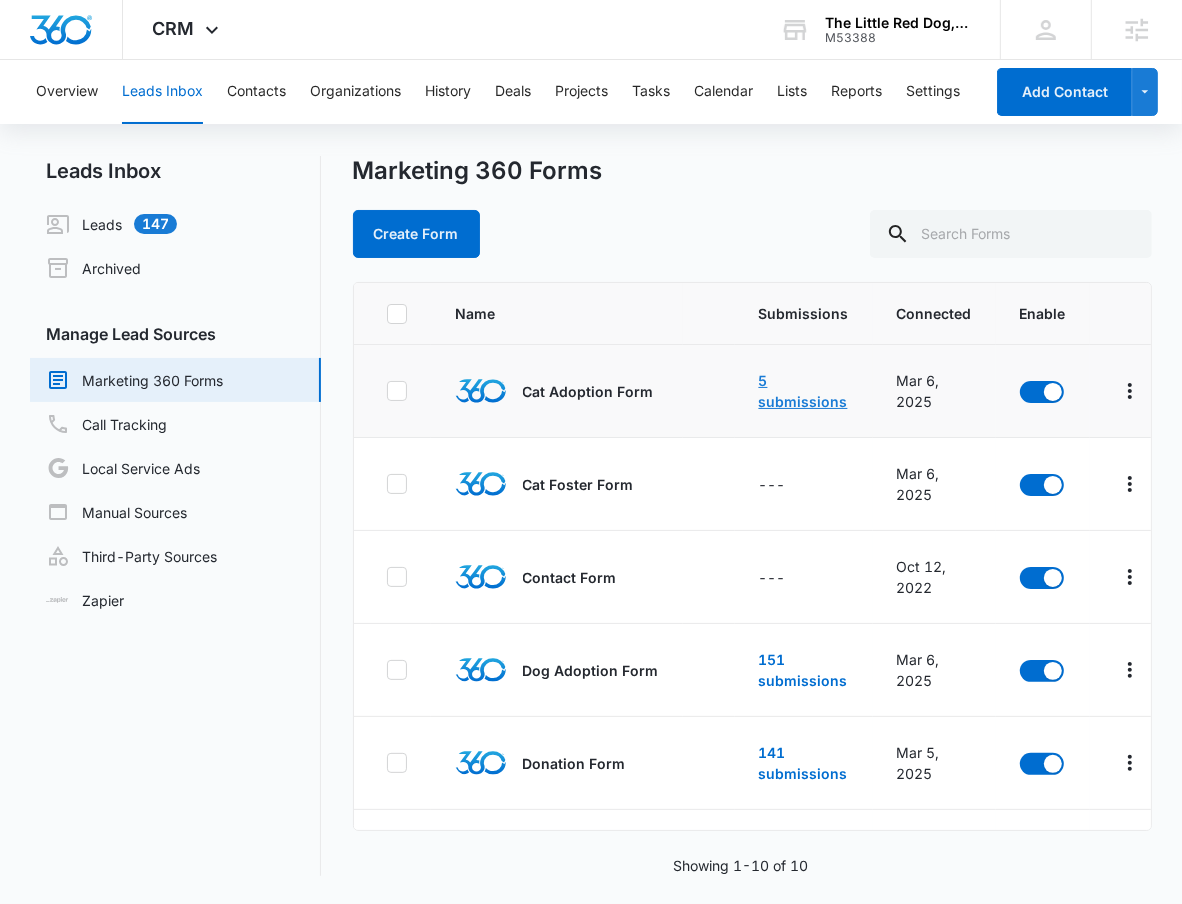 click on "5 submissions" at bounding box center (803, 391) 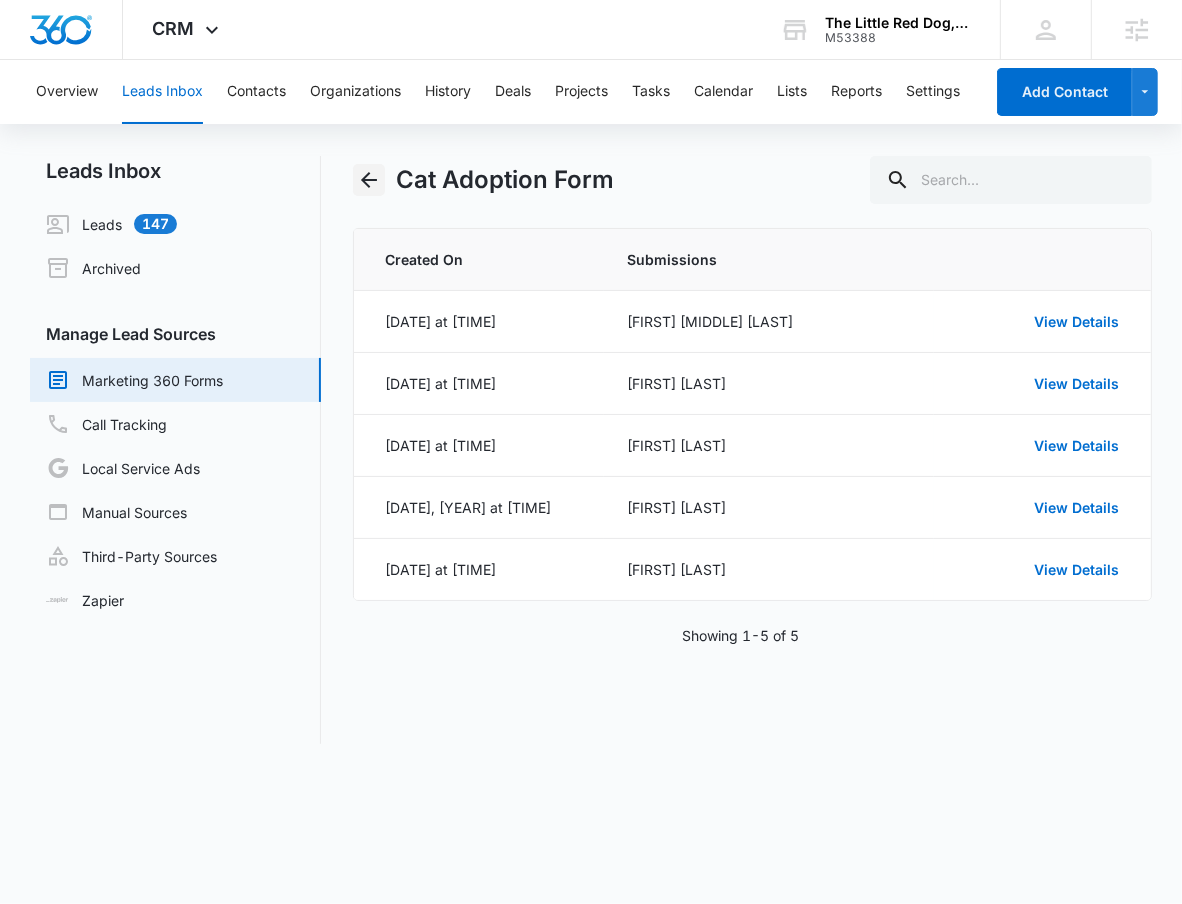 click 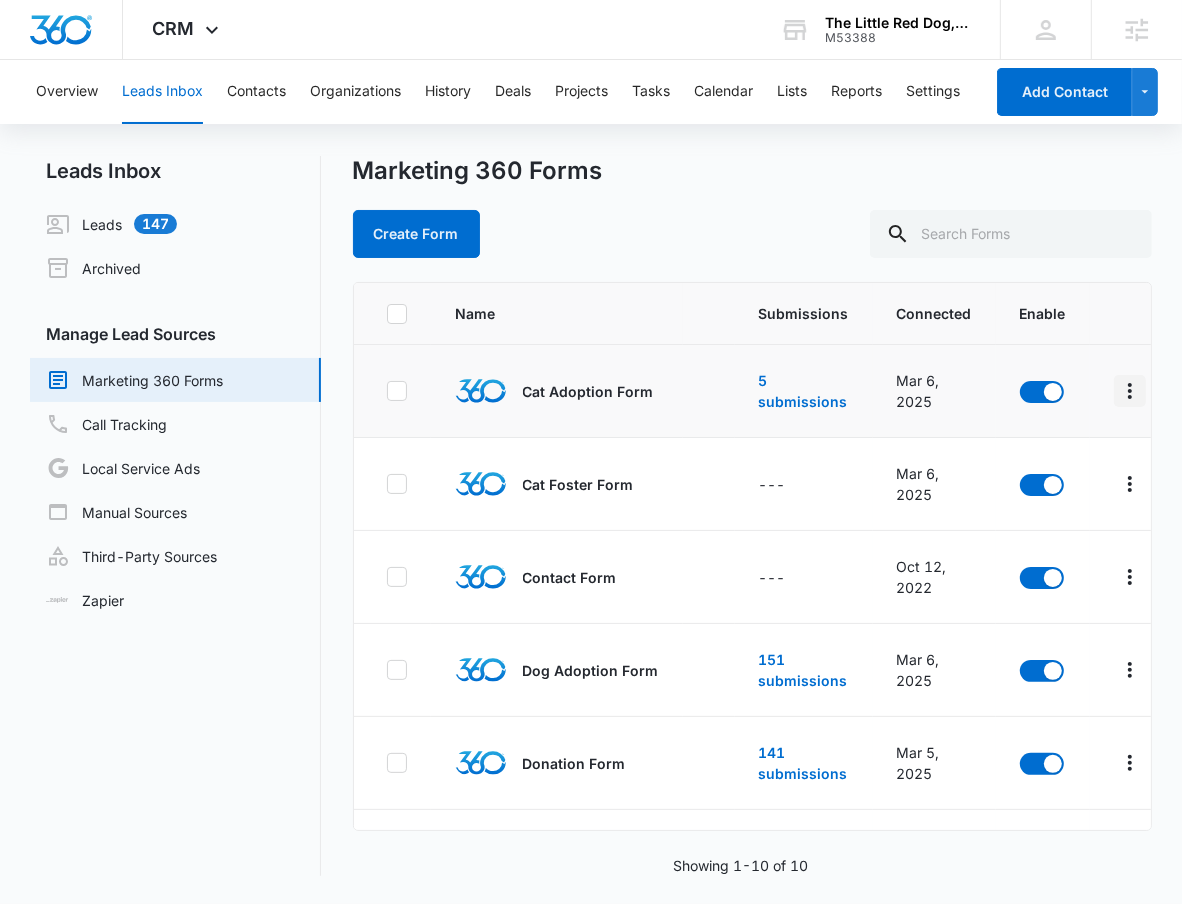 click 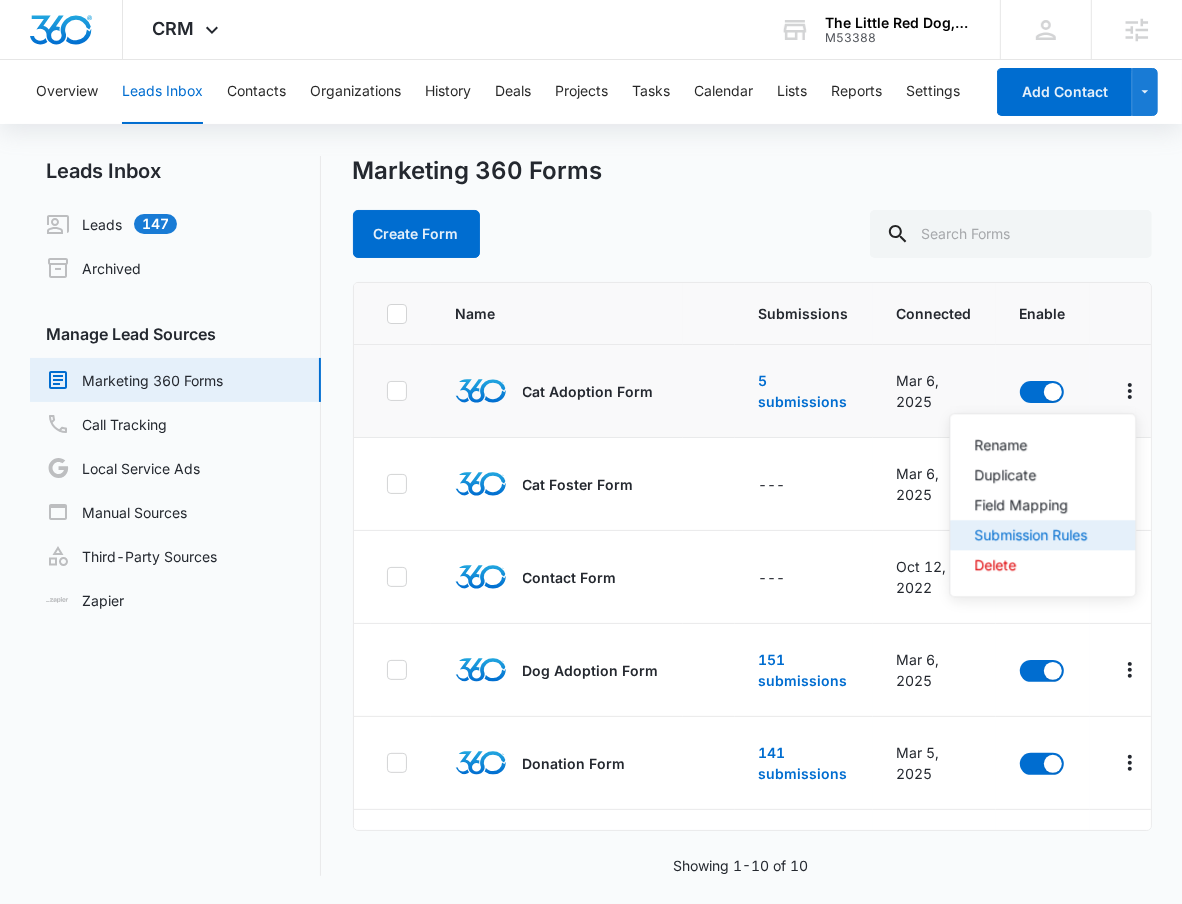 click on "Submission Rules" at bounding box center (1030, 535) 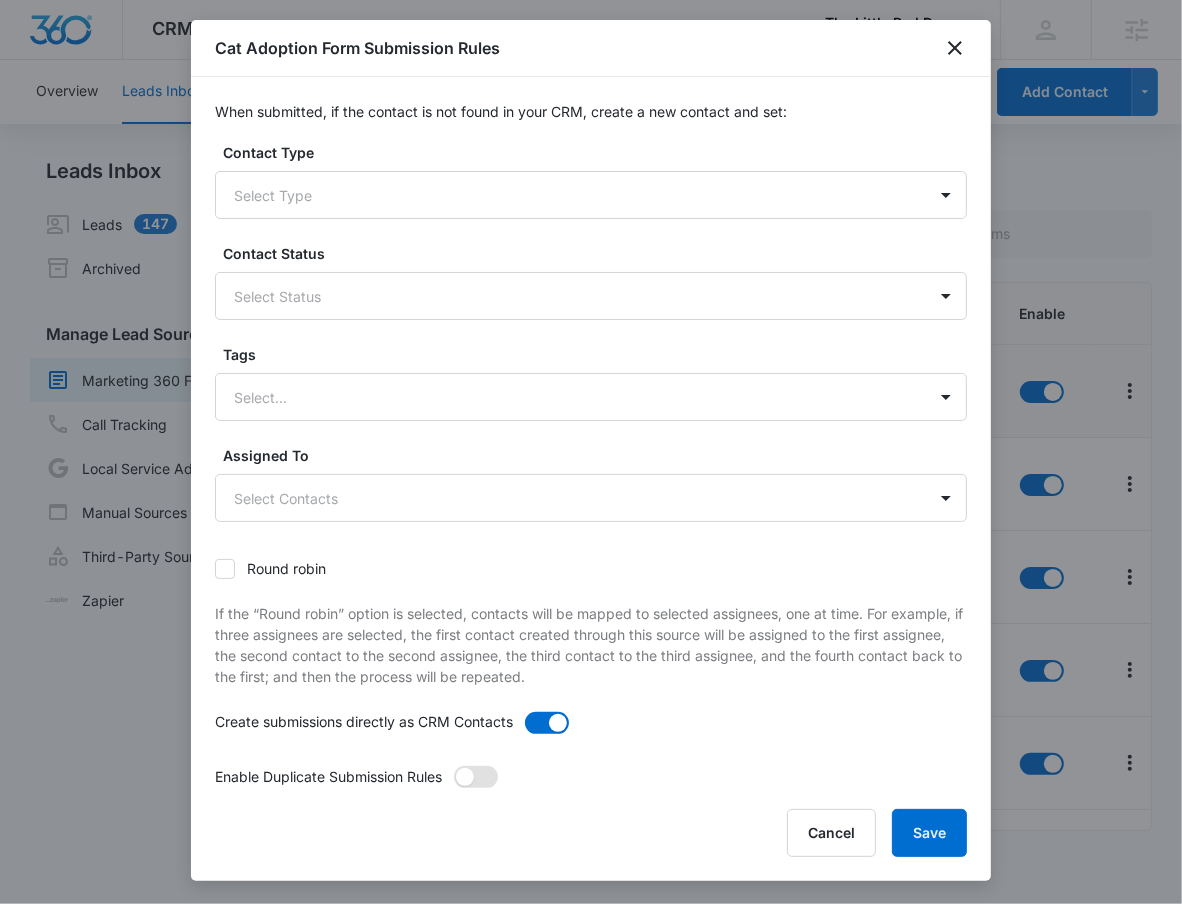 click at bounding box center (476, 777) 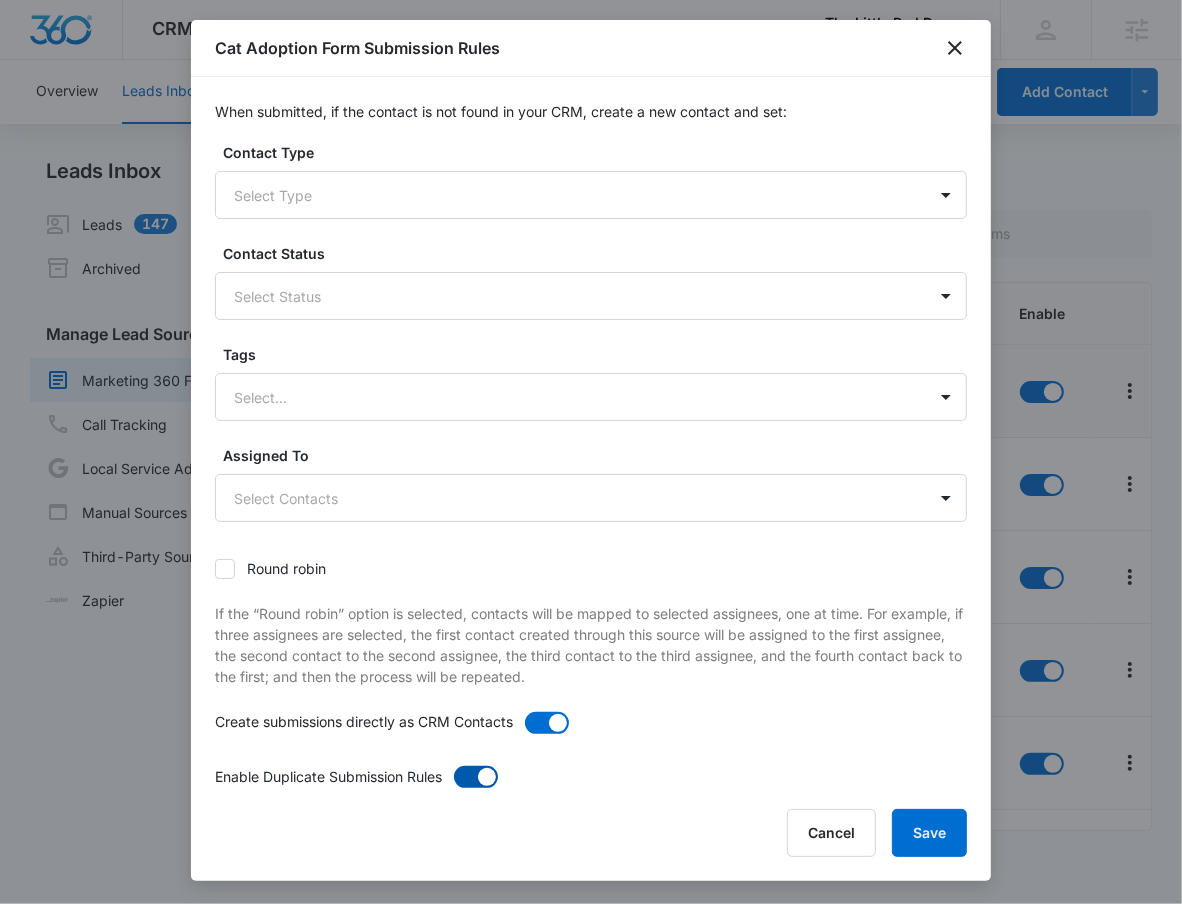 scroll, scrollTop: 940, scrollLeft: 0, axis: vertical 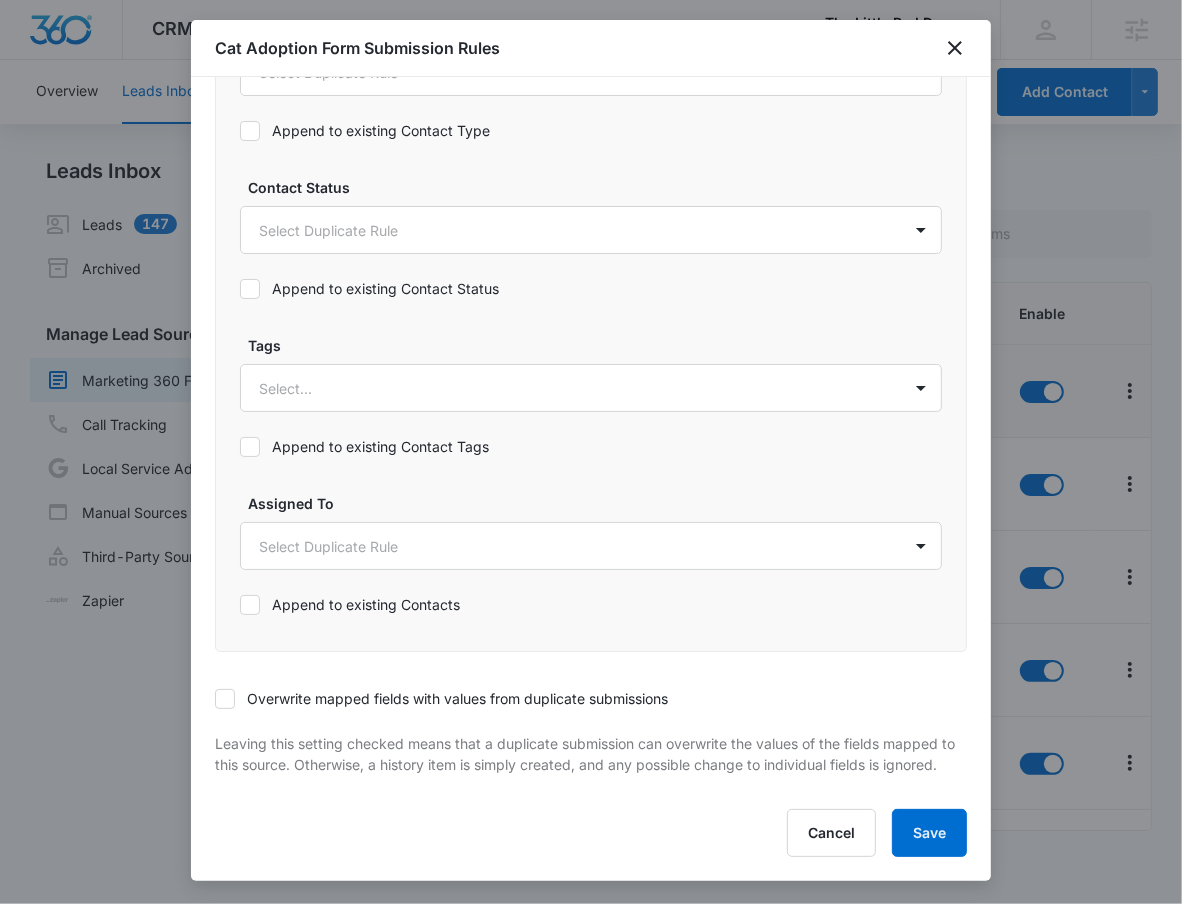 click on "Overwrite mapped fields with values from duplicate submissions Leaving this setting checked means that a duplicate submission can overwrite the values of the fields mapped to this source. Otherwise, a history item is simply created, and any possible change to individual fields is ignored." at bounding box center [591, 725] 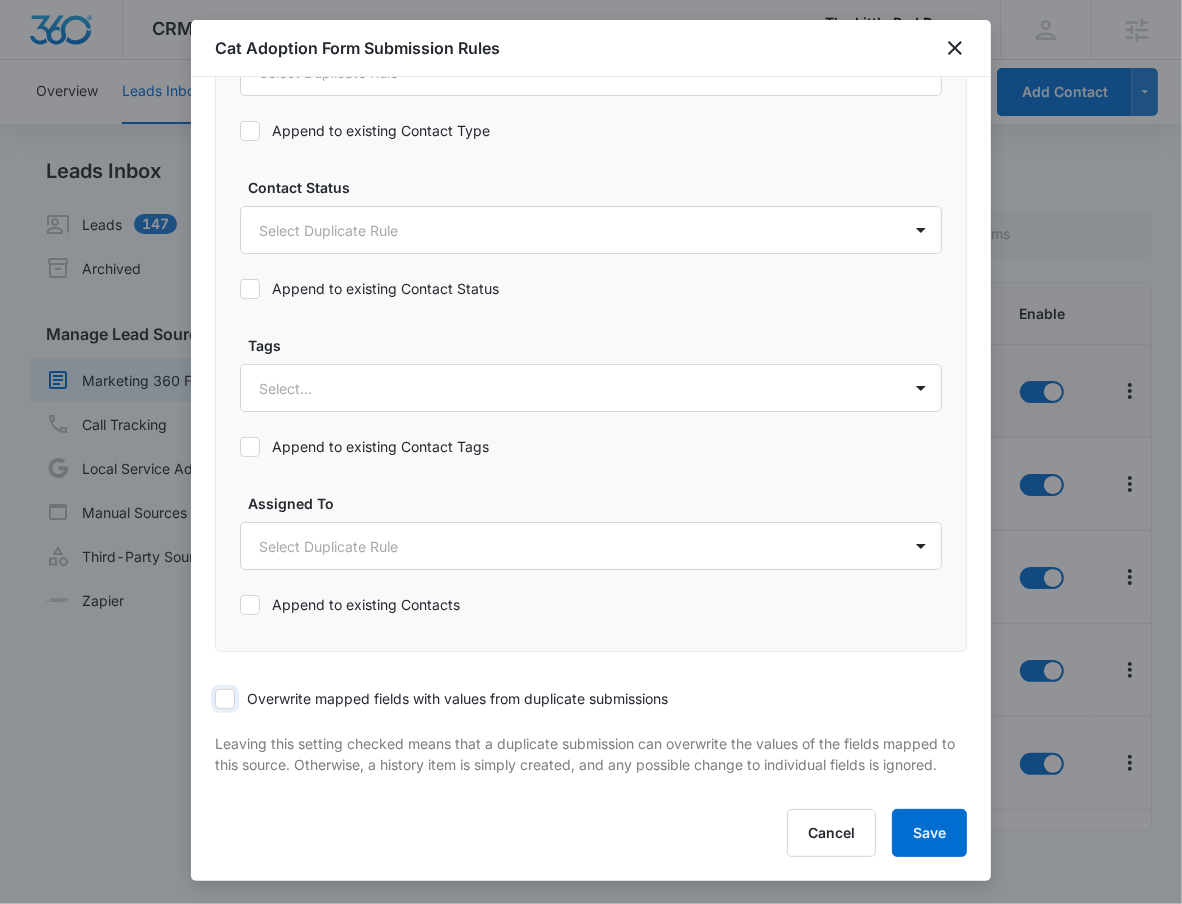 click on "Overwrite mapped fields with values from duplicate submissions" at bounding box center (215, 699) 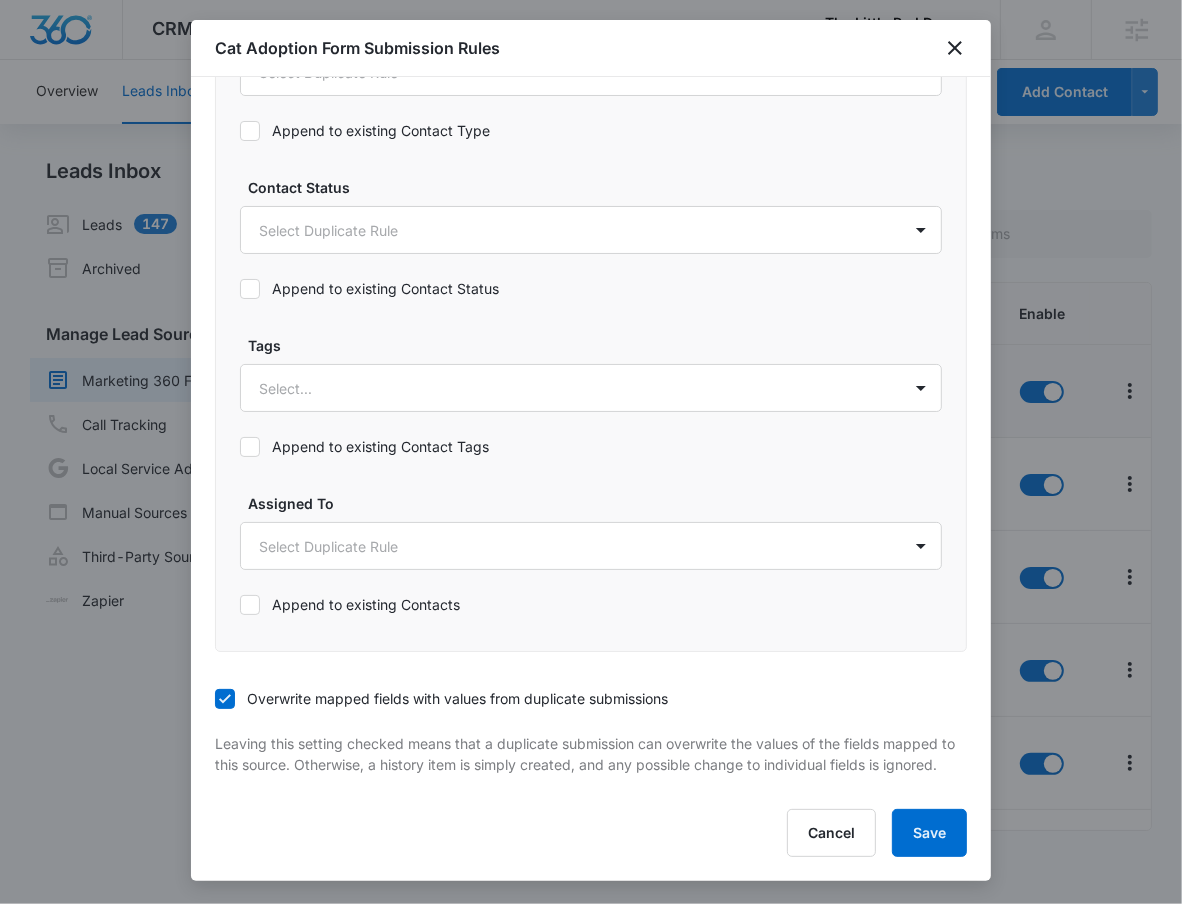click on "Overwrite mapped fields with values from duplicate submissions" at bounding box center [441, 698] 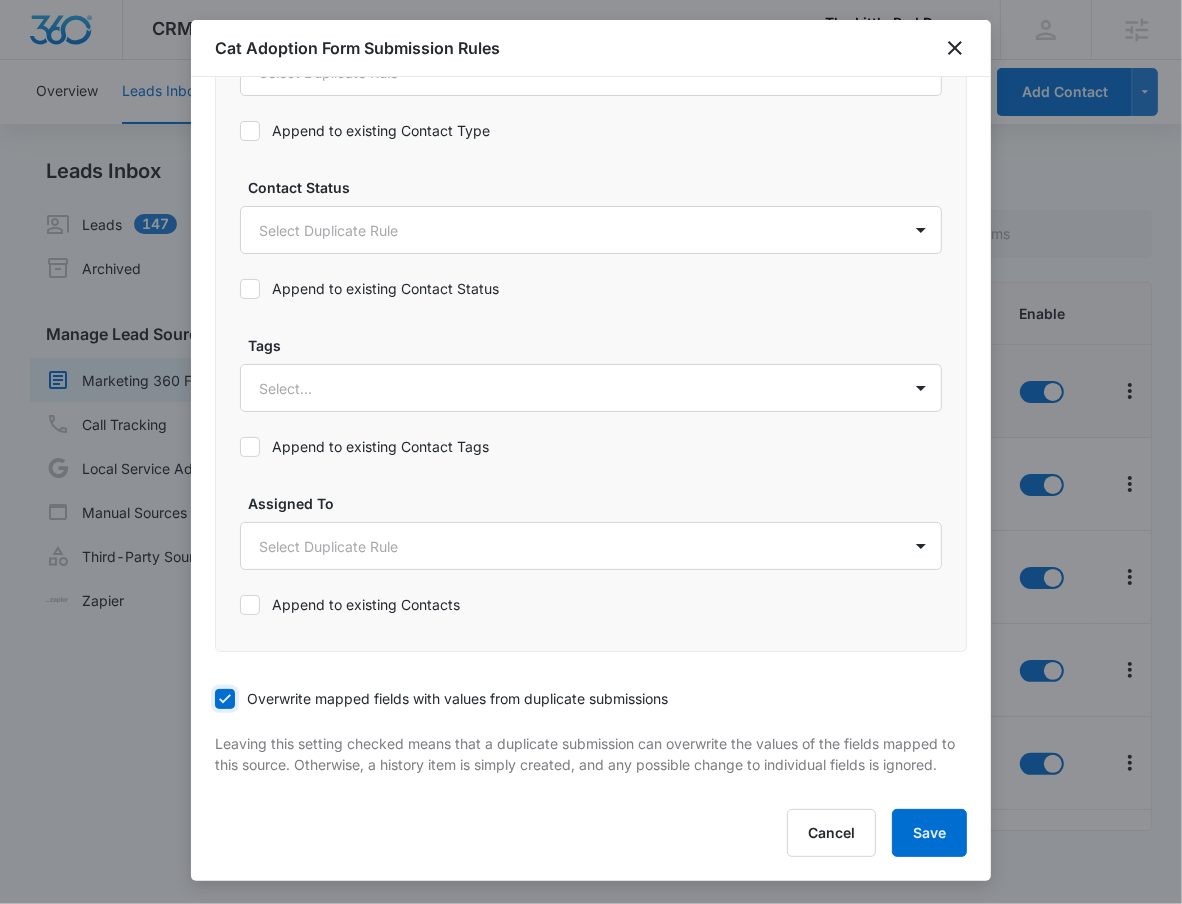 click on "Overwrite mapped fields with values from duplicate submissions" at bounding box center [215, 699] 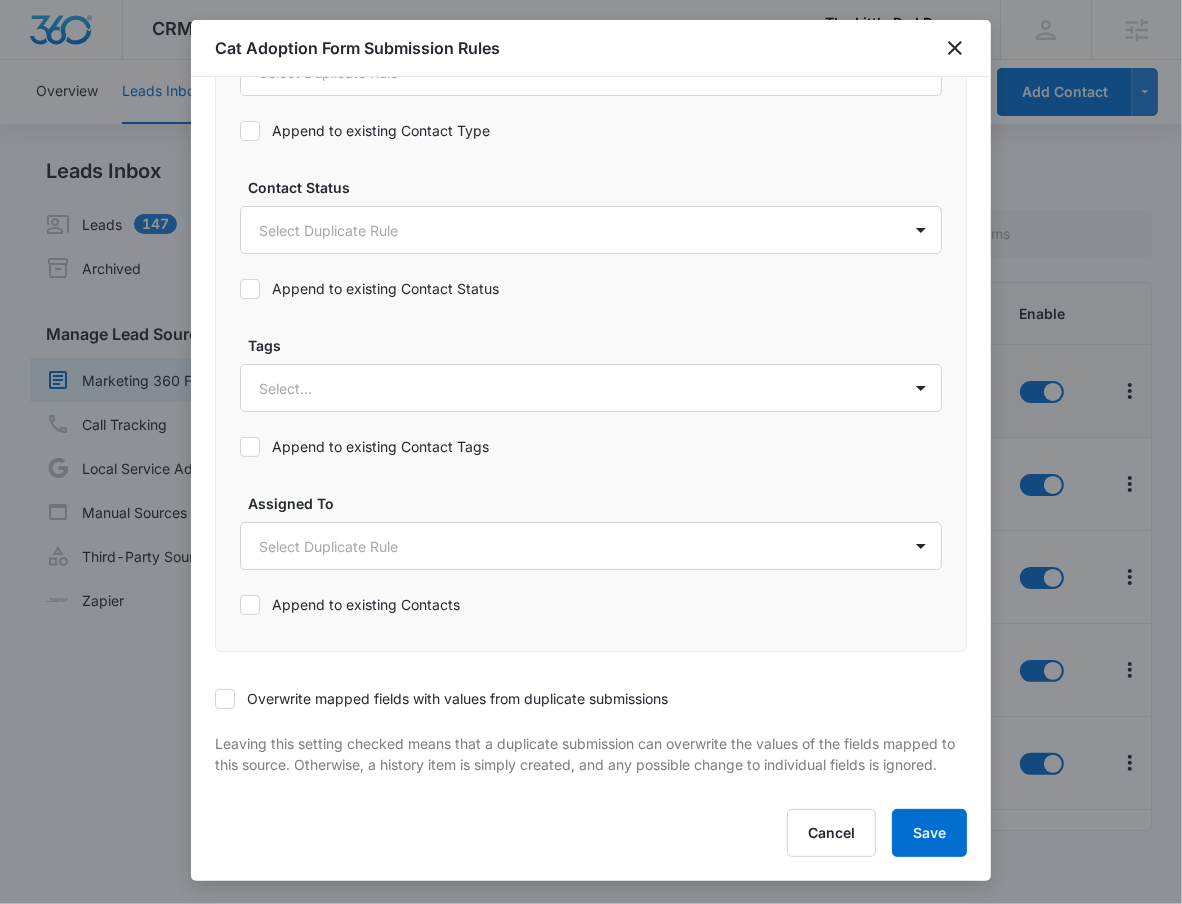 click on "Overwrite mapped fields with values from duplicate submissions" at bounding box center (441, 698) 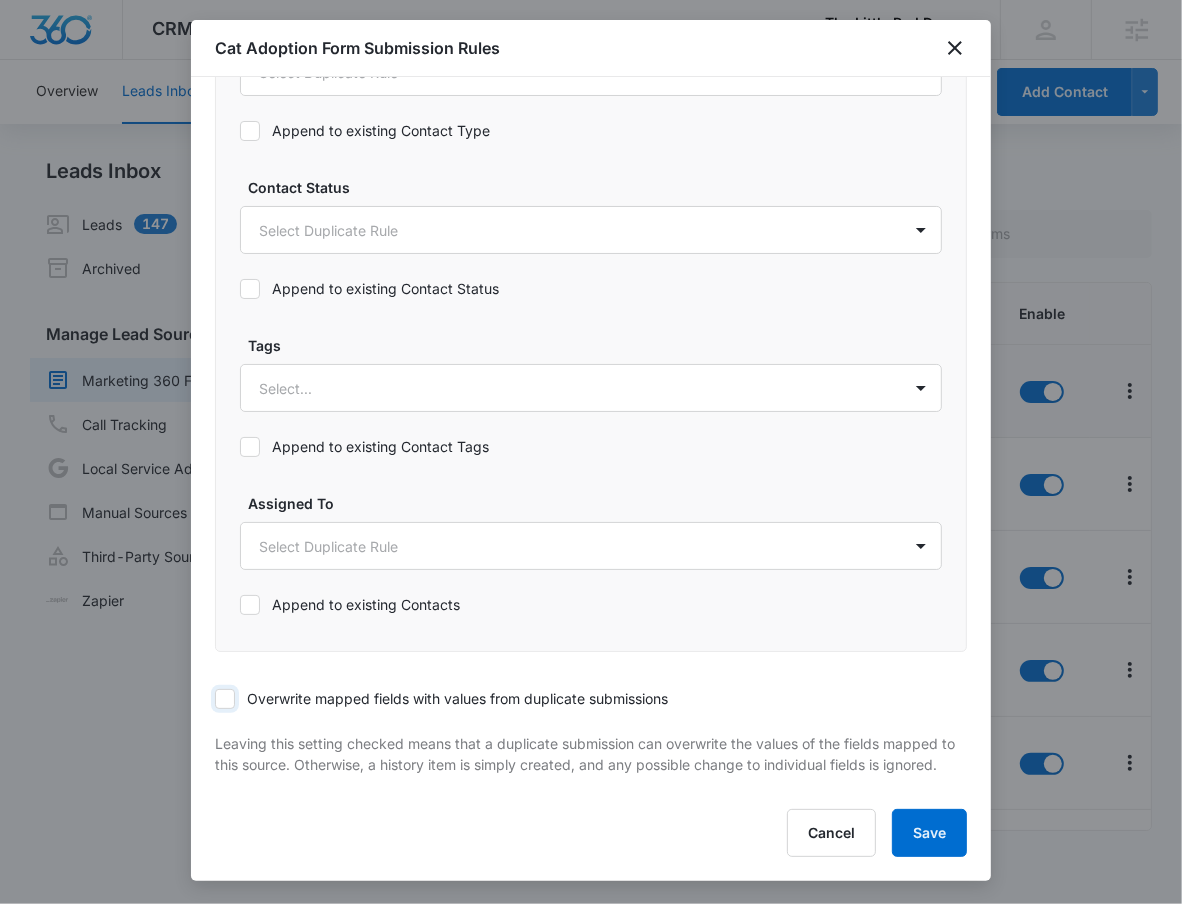 click on "Overwrite mapped fields with values from duplicate submissions" at bounding box center [215, 699] 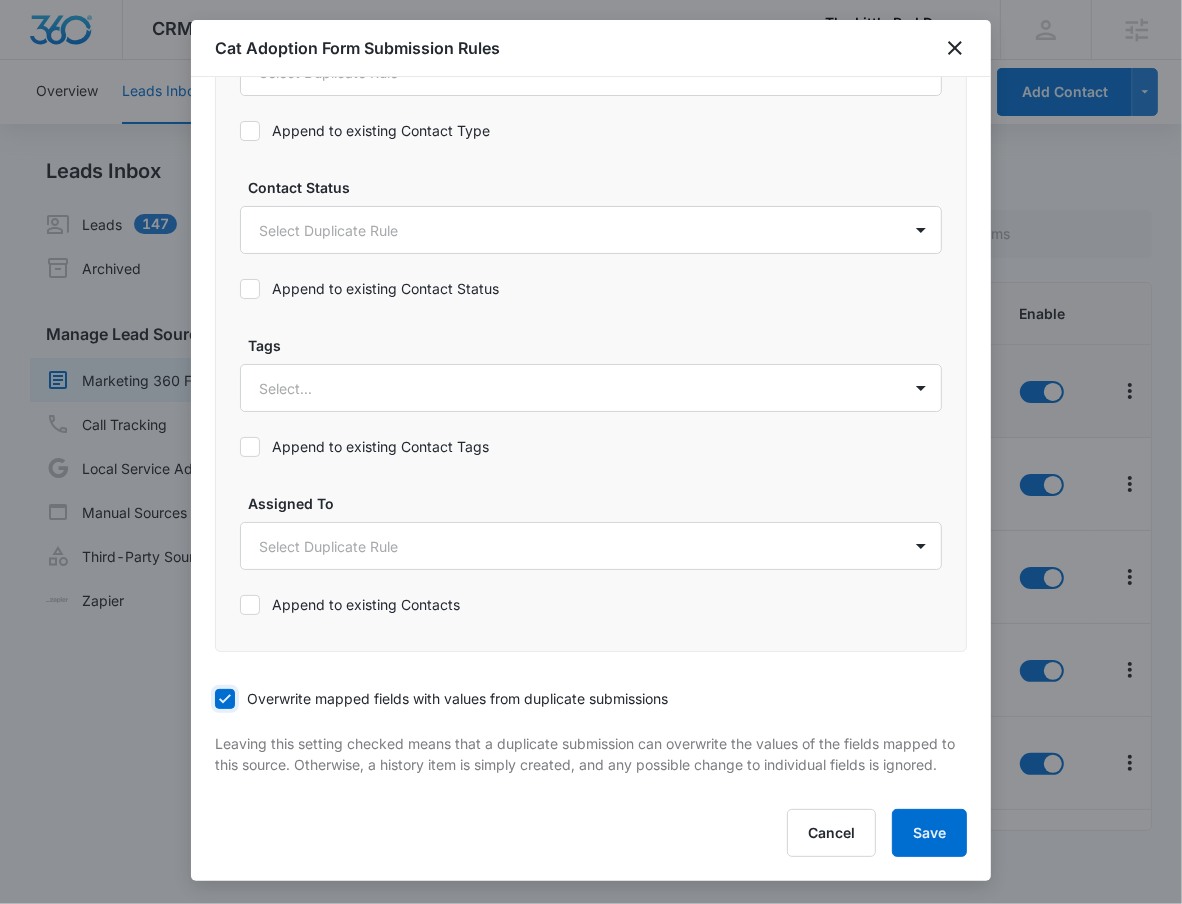 scroll, scrollTop: 0, scrollLeft: 0, axis: both 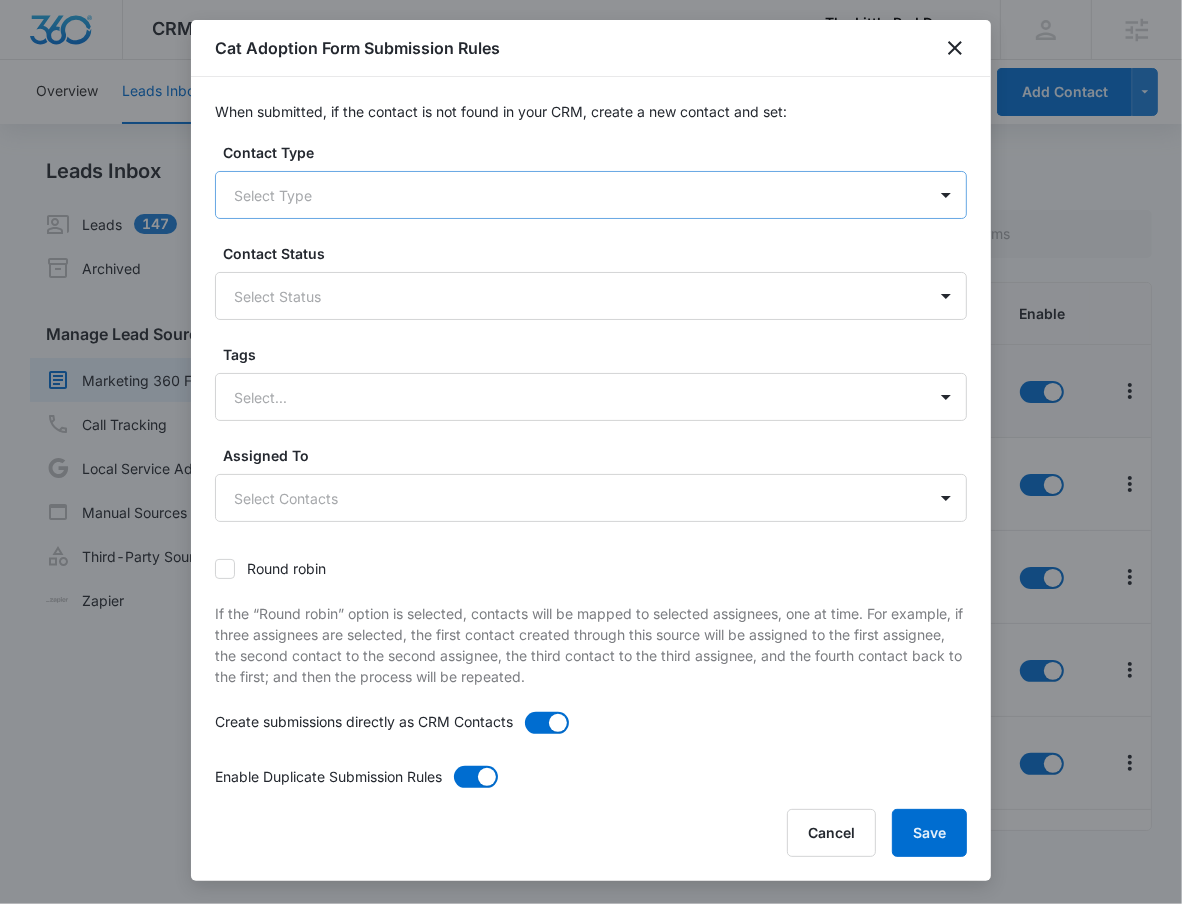click at bounding box center [567, 195] 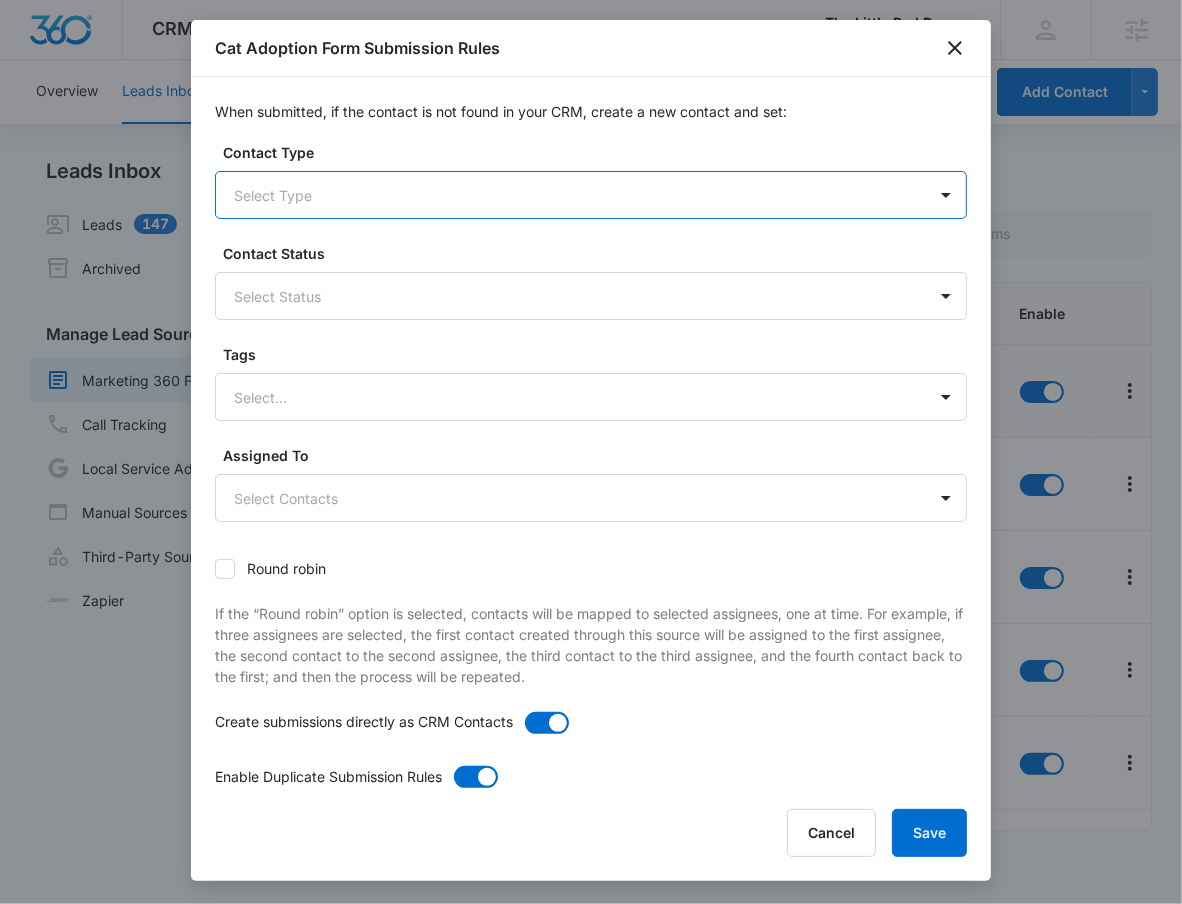 click at bounding box center (567, 195) 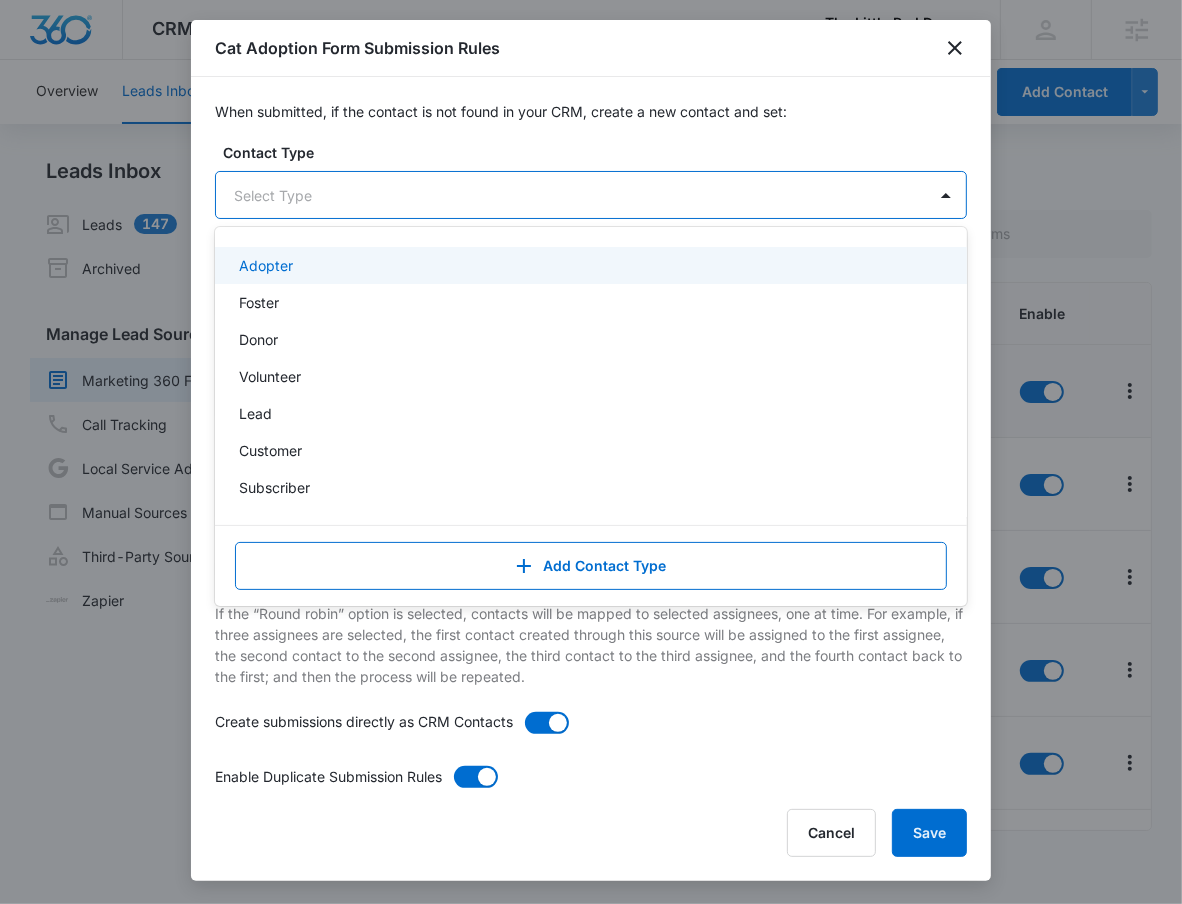 click on "Adopter" at bounding box center [589, 265] 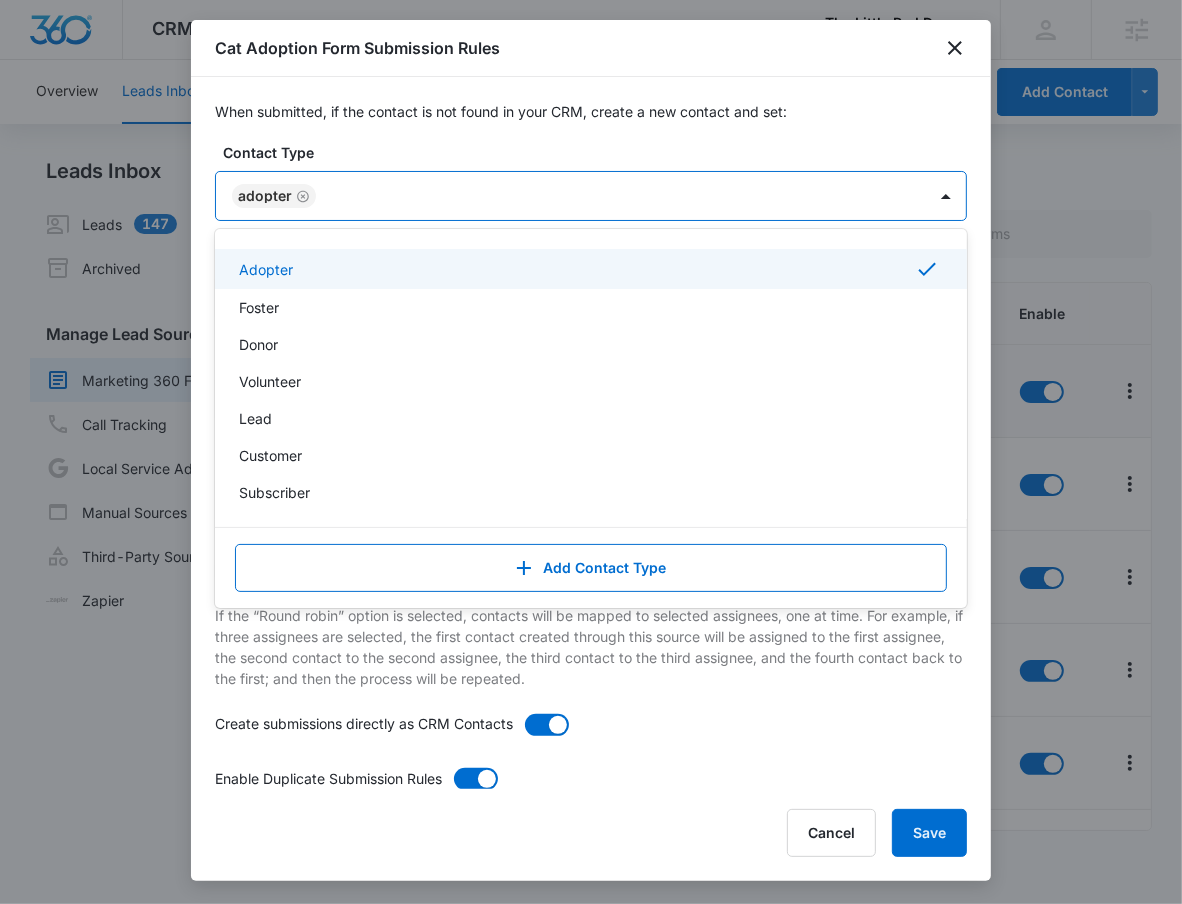 click on "When submitted, if the contact is not found in your CRM, create a new contact and set: Contact Type option Adopter, selected. Adopter selected, 1 of 8. 8 results available. Use Up and Down to choose options, press Enter to select the currently focused option, press Escape to exit the menu, press Tab to select the option and exit the menu. Adopter Adopter Foster Donor Volunteer Lead Customer Subscriber Business Inquiry Add Contact Type Contact Status Select Status Tags Select... Assigned To Select Contacts Round robin If the “Round robin” option is selected, contacts will be mapped to selected assignees, one at time. For example, if three assignees are selected, the first contact created through this source will be assigned to the first assignee, the second contact to the second assignee, the third contact to the third assignee, and the fourth contact back to the first; and then the process will be repeated. Create submissions directly as CRM Contacts Enable Duplicate Submission Rules Contact Type Tags" at bounding box center (591, 433) 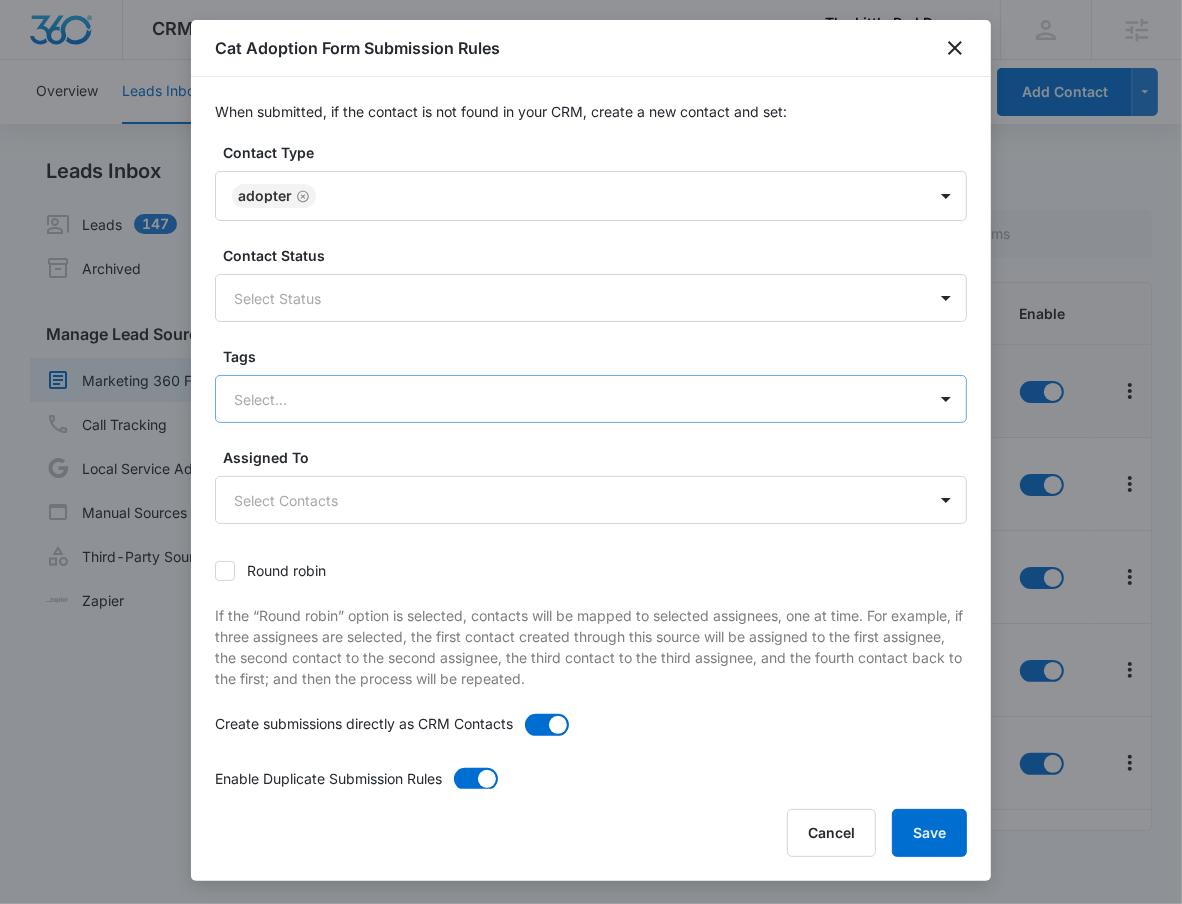 click at bounding box center (567, 399) 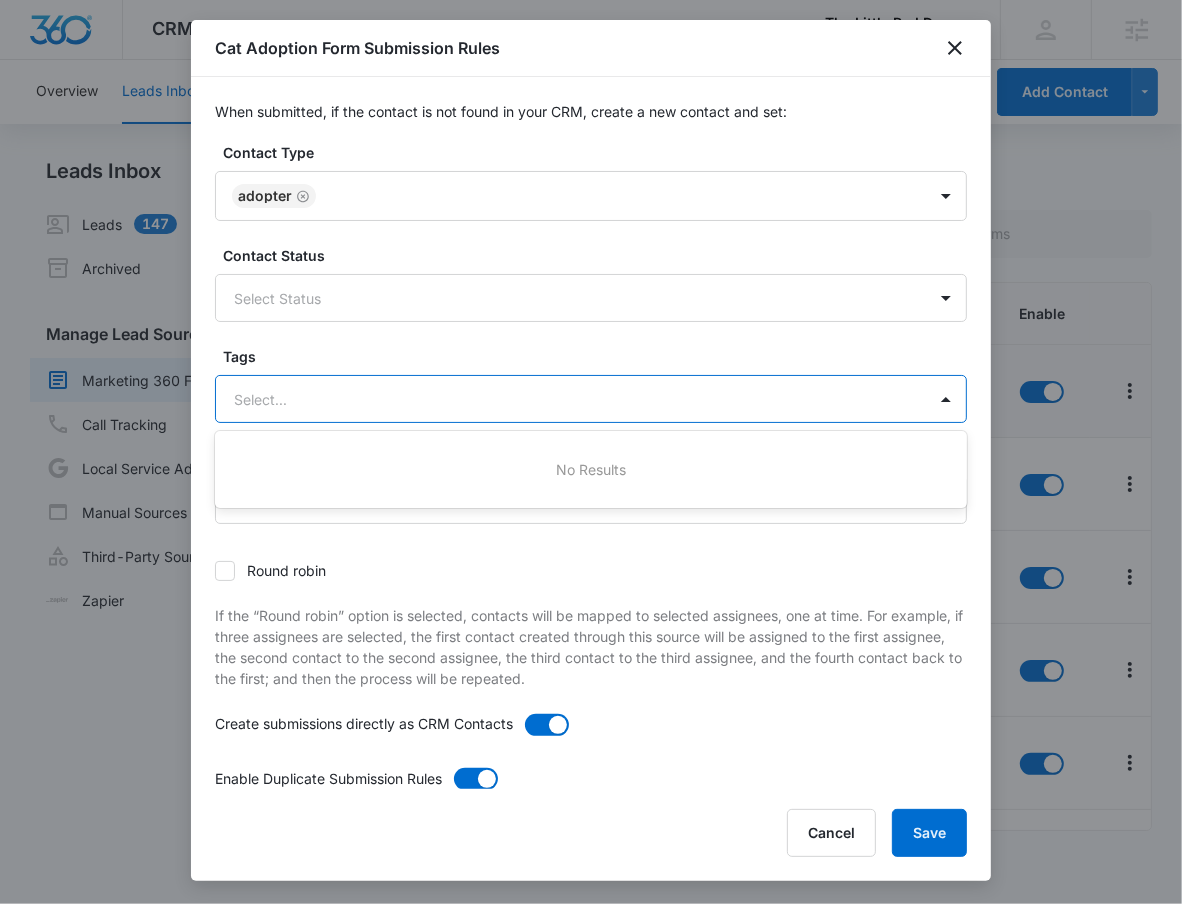 click on "Tags" at bounding box center (599, 356) 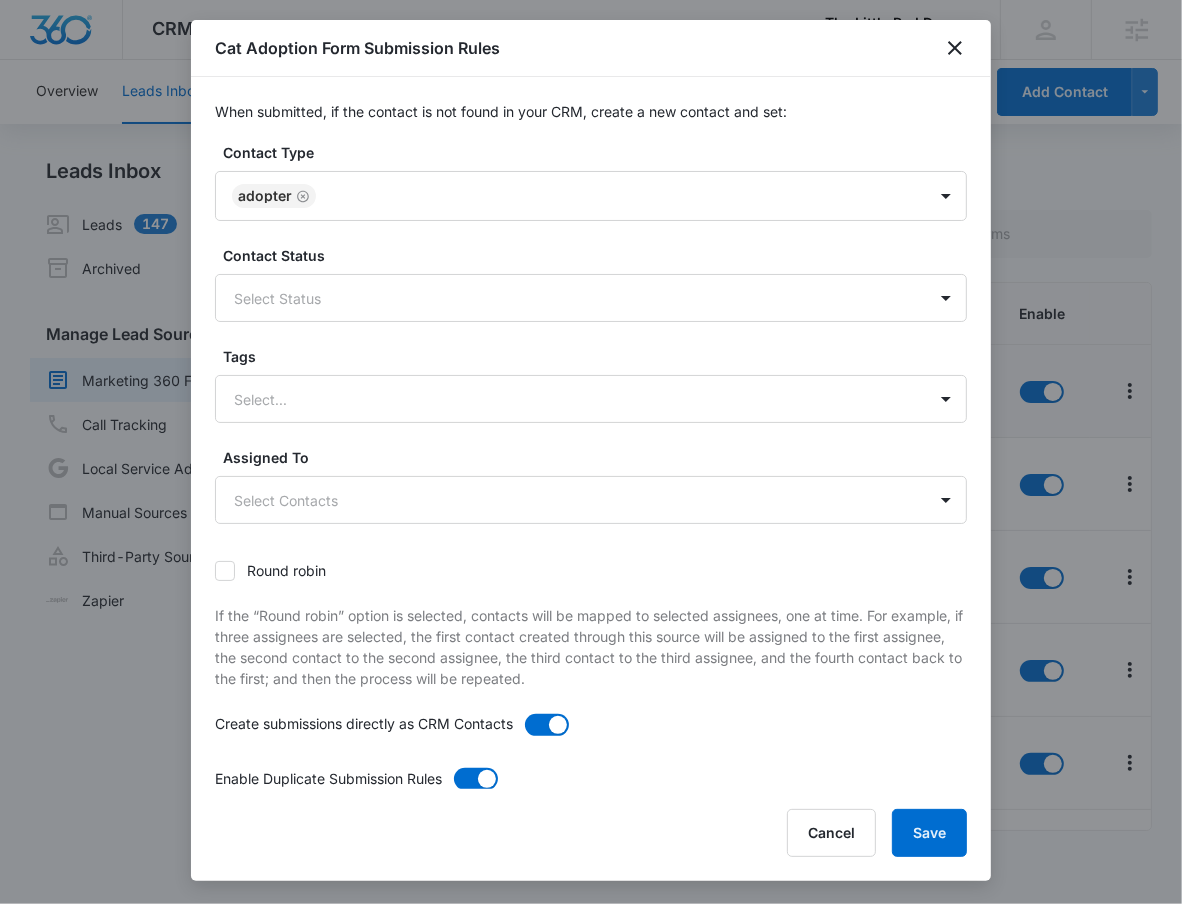 click on "Contact Status Select Status" at bounding box center (591, 283) 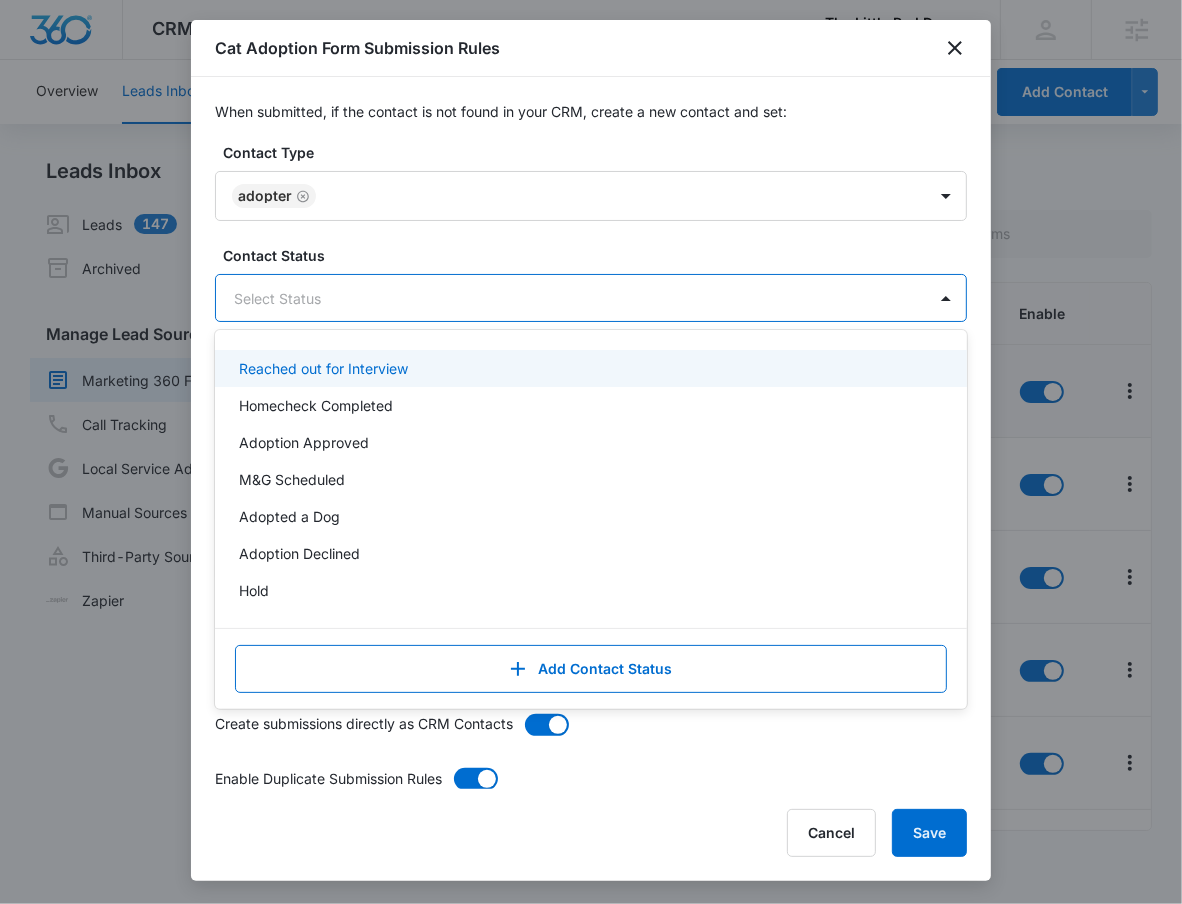click at bounding box center [567, 298] 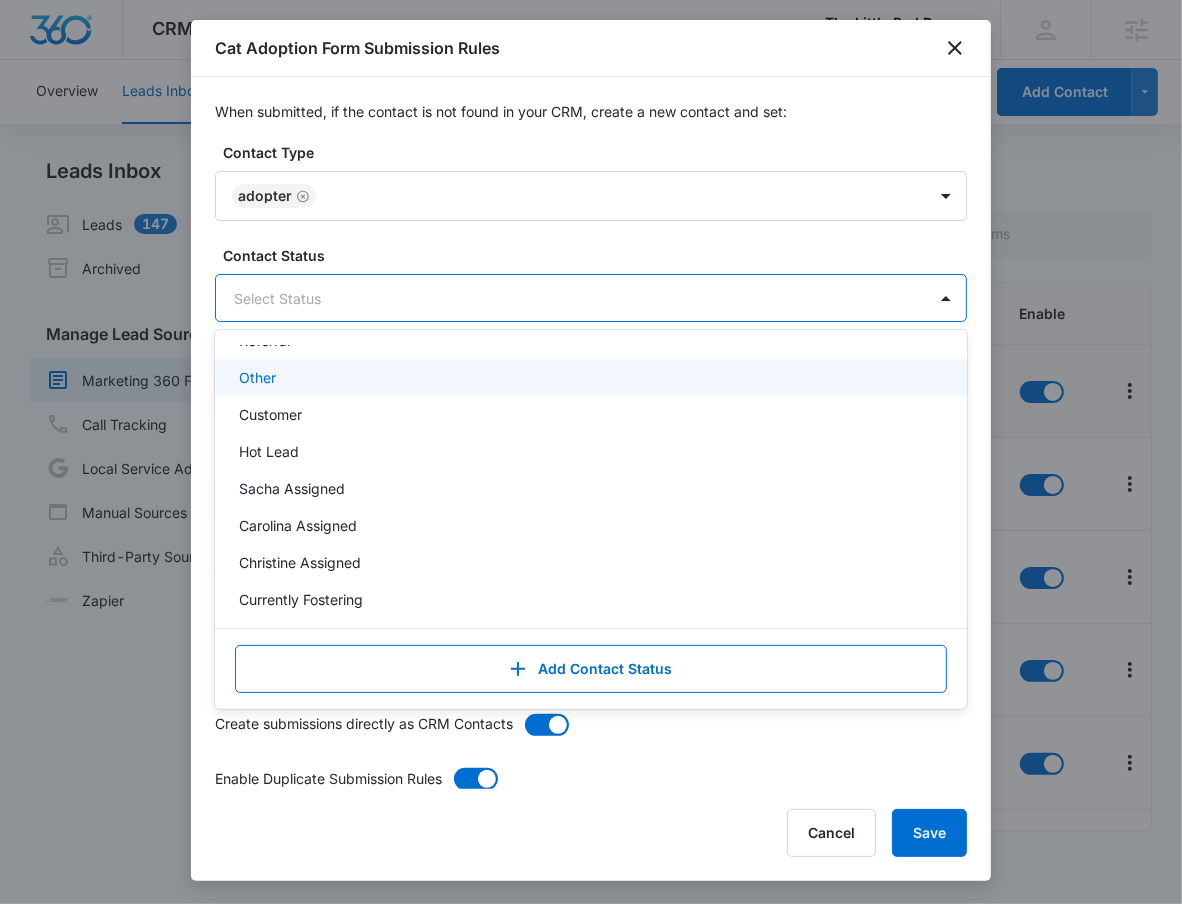 scroll, scrollTop: 0, scrollLeft: 0, axis: both 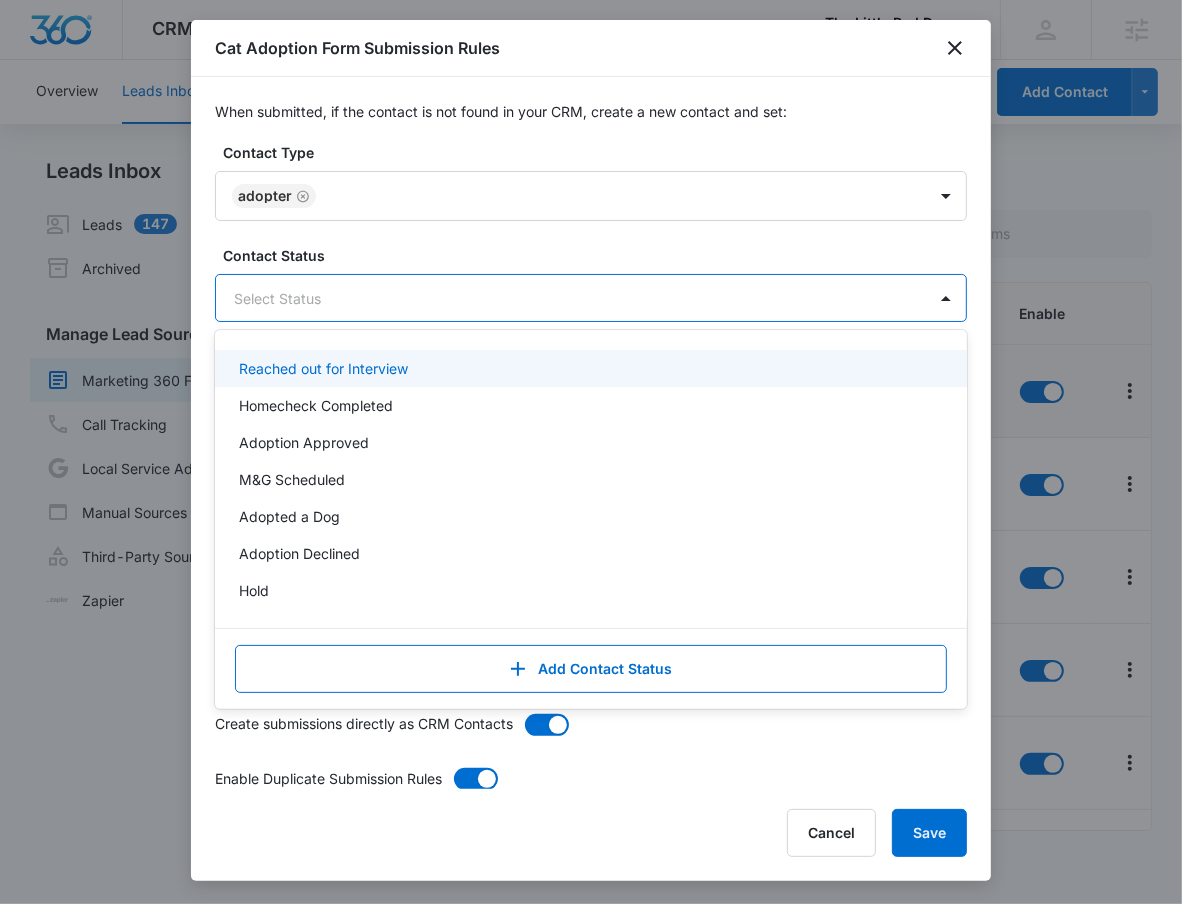 click on "Reached out for Interview" at bounding box center [589, 368] 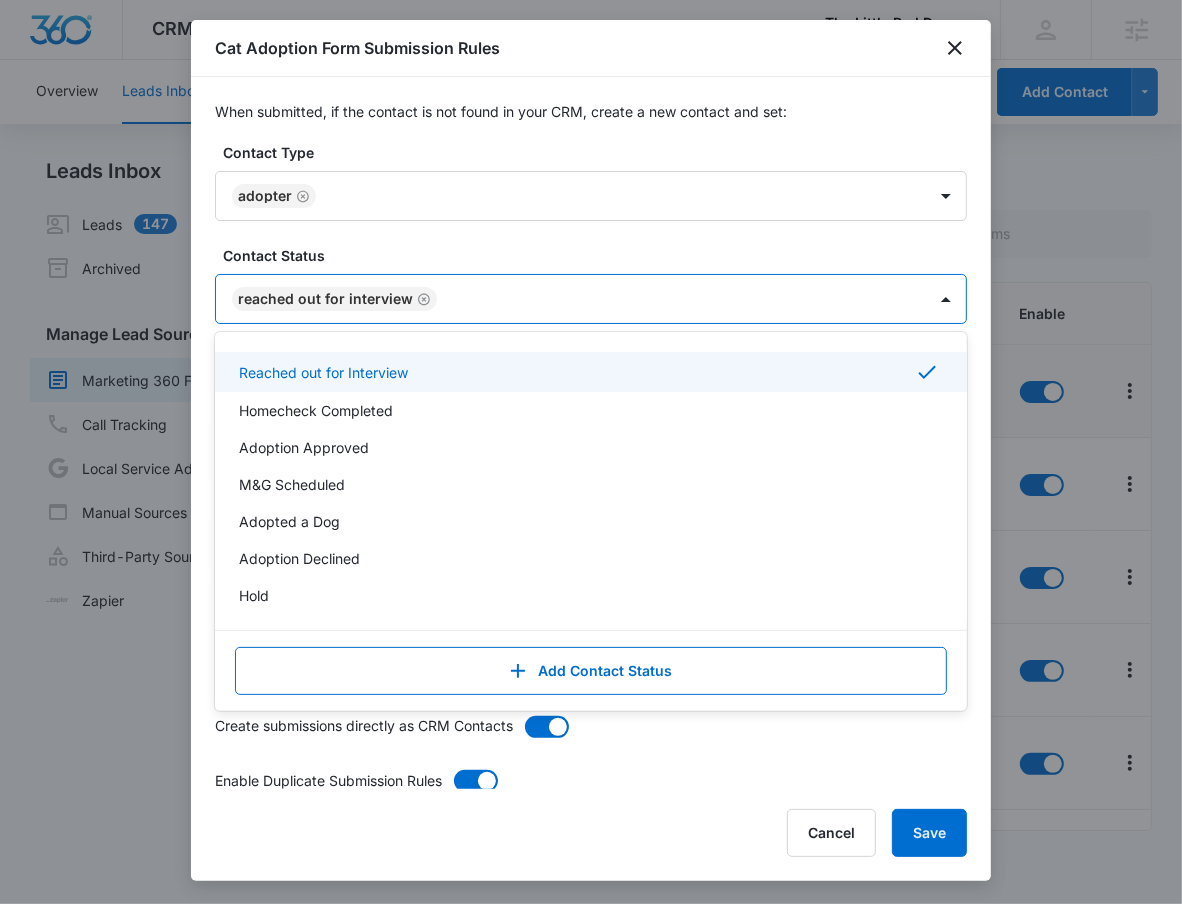 click on "Contact Status" at bounding box center [599, 255] 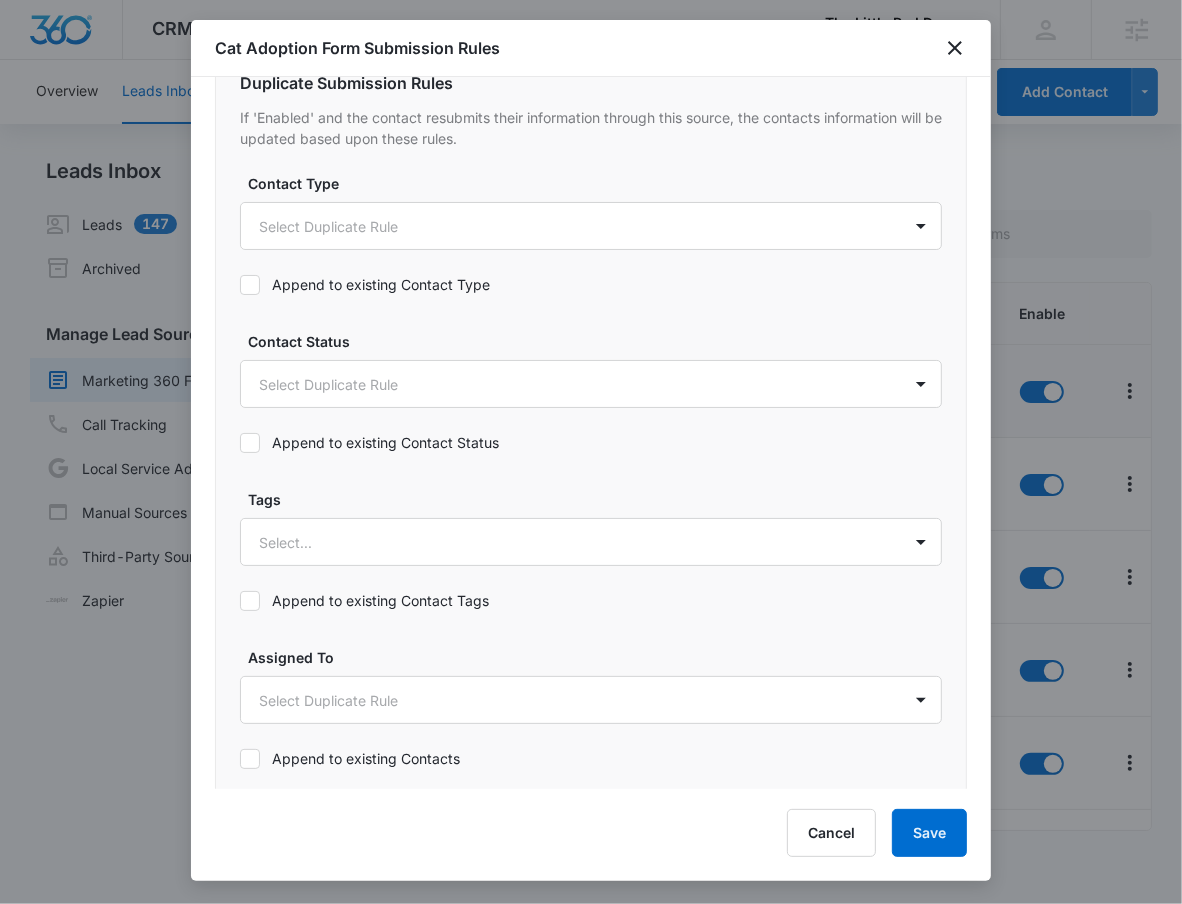 scroll, scrollTop: 763, scrollLeft: 0, axis: vertical 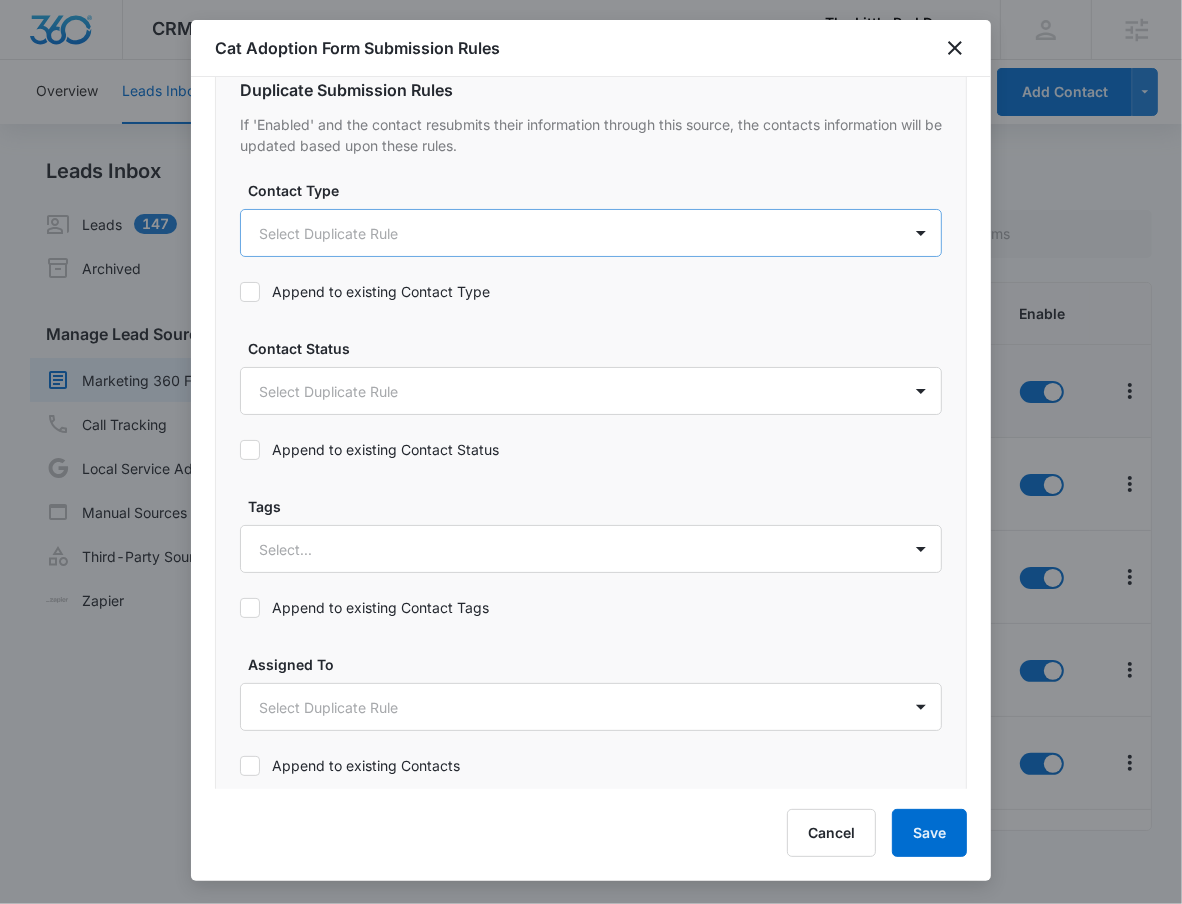 click on "CRM Apps Reputation Websites Forms CRM Email Social Shop Payments POS Content Ads Intelligence Files Brand Settings The Little Red Dog, Inc M53388 Your Accounts View All RN [PERSON] [PERSON] [EMAIL] My Profile Notifications Support Logout Terms • Privacy Policy Agencies Overview Leads Inbox Contacts Organizations History Deals Projects Tasks Calendar Lists Reports Settings Add Contact Leads Inbox Leads 147 Archived Manage Lead Sources Marketing 360 Forms Call Tracking Local Service Ads Manual Sources Third-Party Sources Zapier Marketing 360 Forms Create Form Name Submissions Connected Enable Cat Adoption Form 5 submissions Mar 6, 2025 Cat Foster Form --- Mar 6, 2025 Contact Form --- Oct 12, 2022 Dog Adoption Form 151 submissions Mar 6, 2025 Donation Form 141 submissions Mar 5, 2025 Feedback Form --- Oct 12, 2022 Foster Form 61 submissions Mar 6, 2025 Get a Quote Form --- Oct 12, 2022 Subscriber Form --- Oct 12, 2022 Volunteer 161 submissions Mar 28, 2025 Showing" at bounding box center (591, 452) 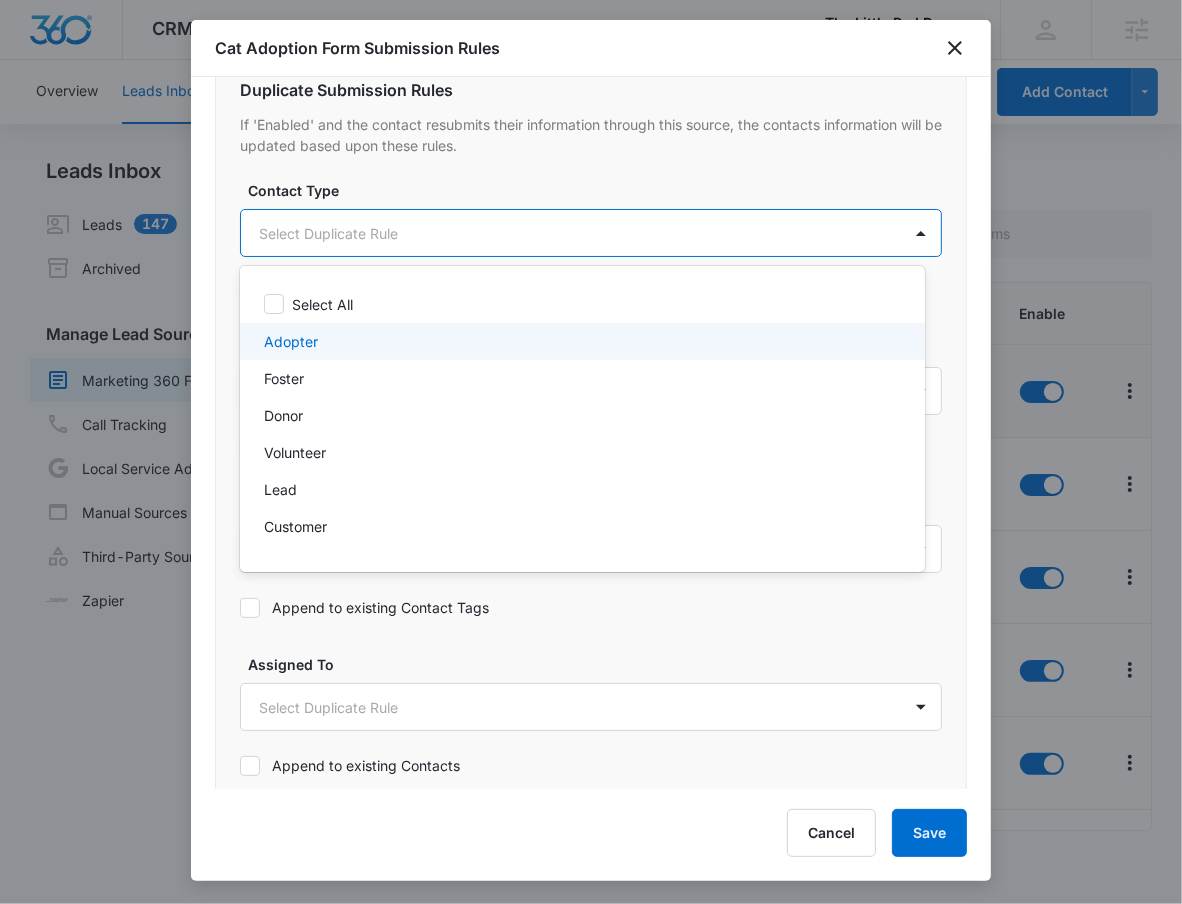 click on "Adopter" at bounding box center (582, 341) 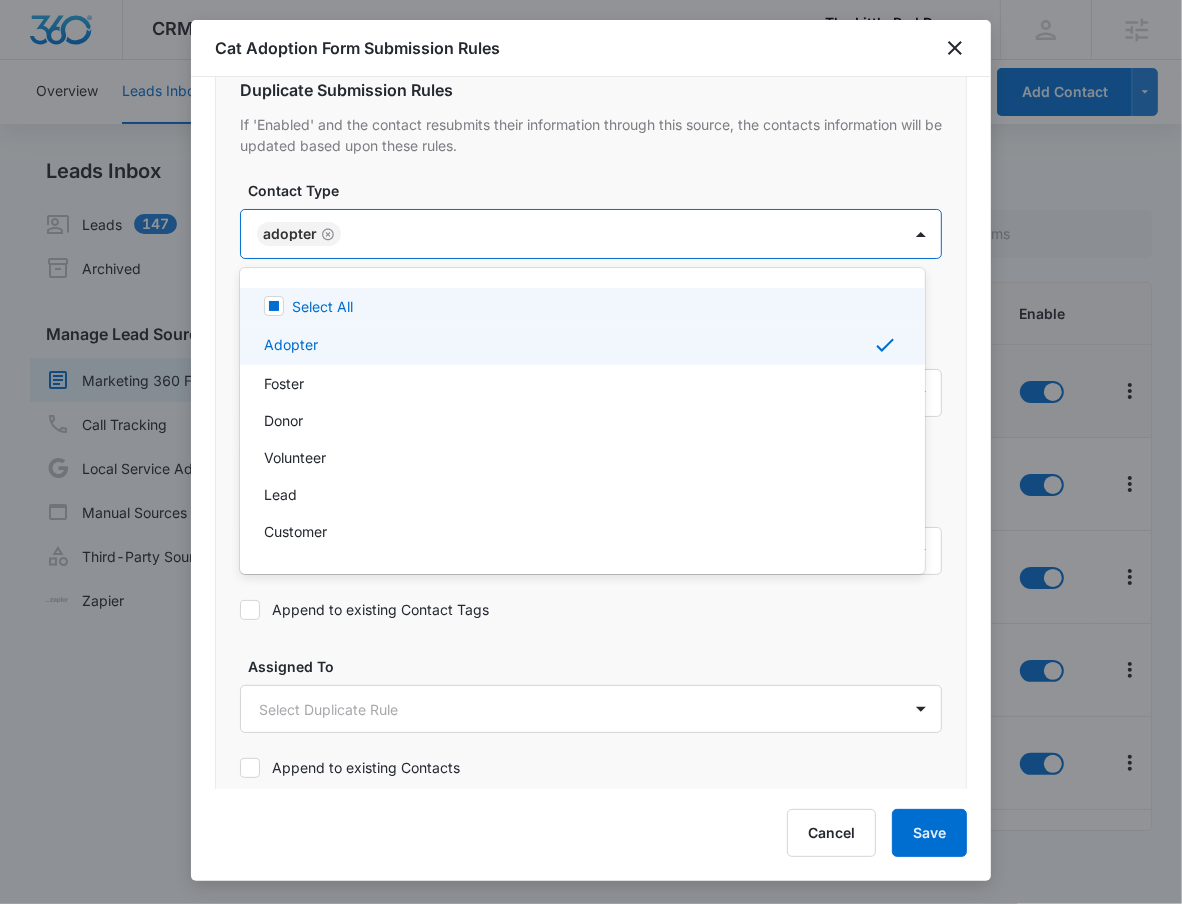 click at bounding box center (591, 452) 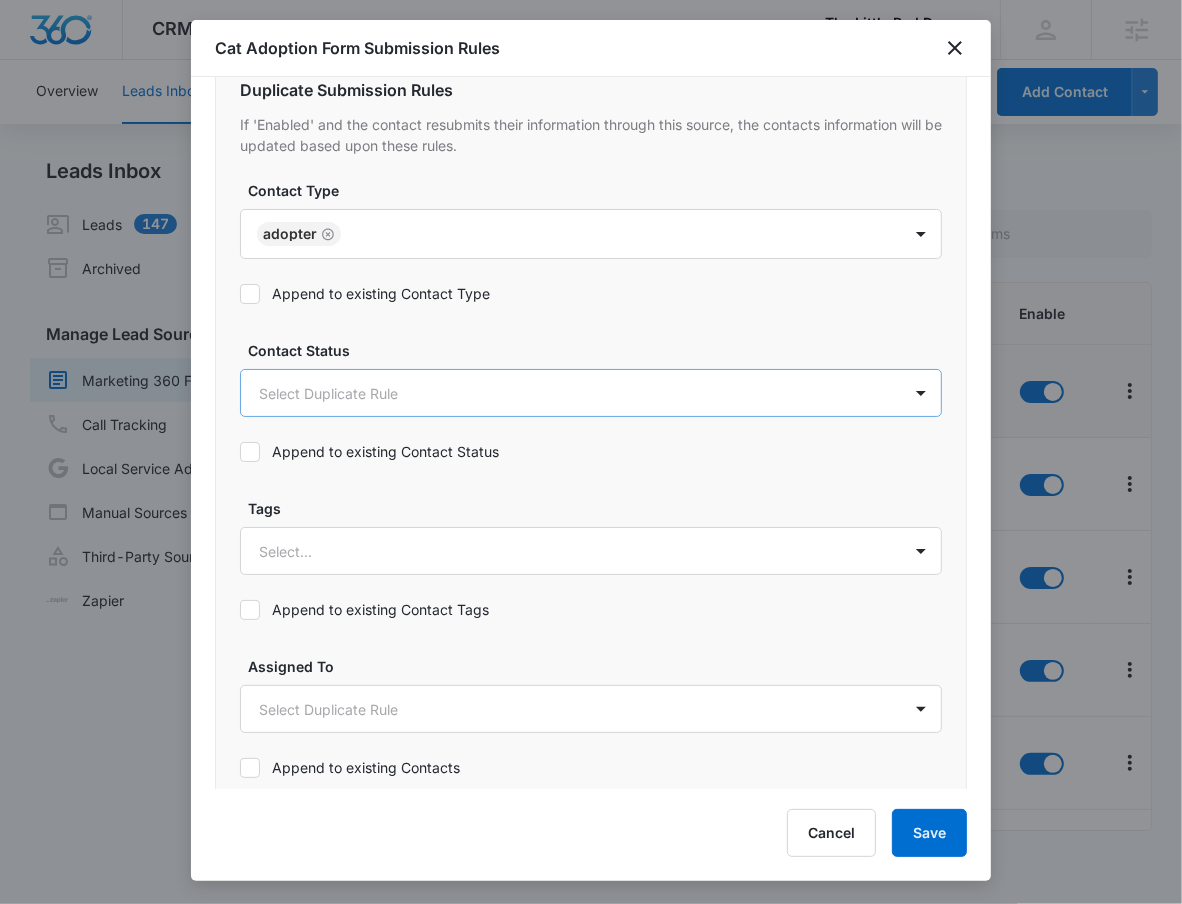 click on "Contact Status Select Duplicate Rule" at bounding box center [591, 378] 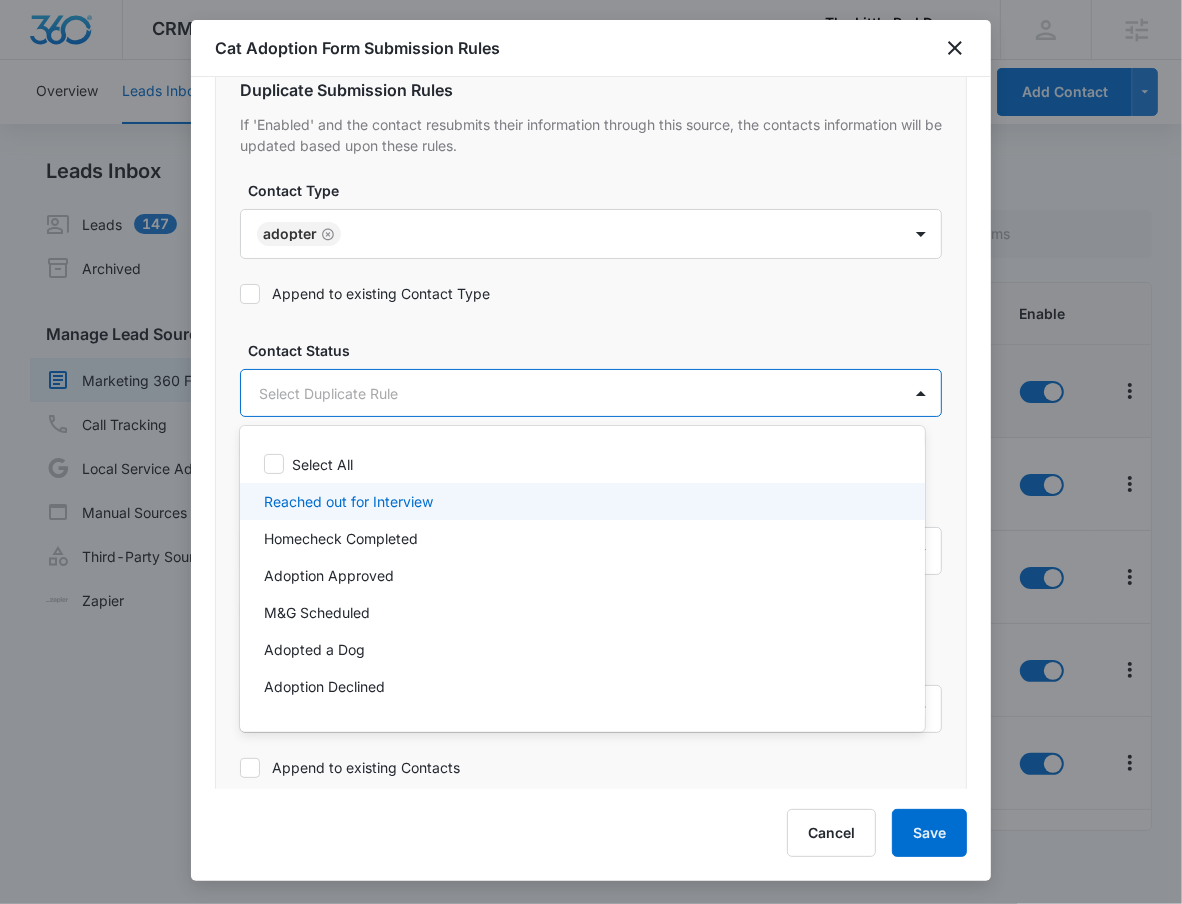 click on "Reached out for Interview" at bounding box center [582, 501] 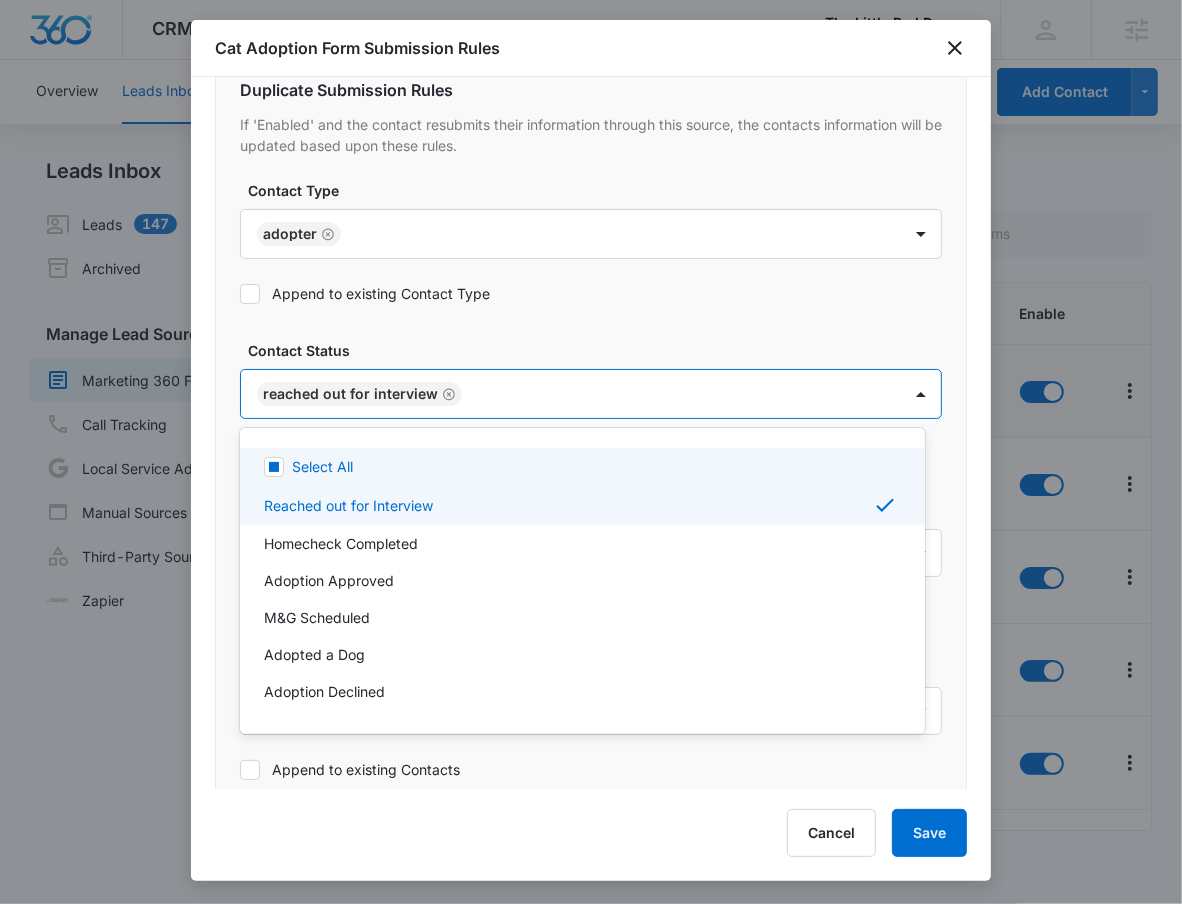 click at bounding box center [591, 452] 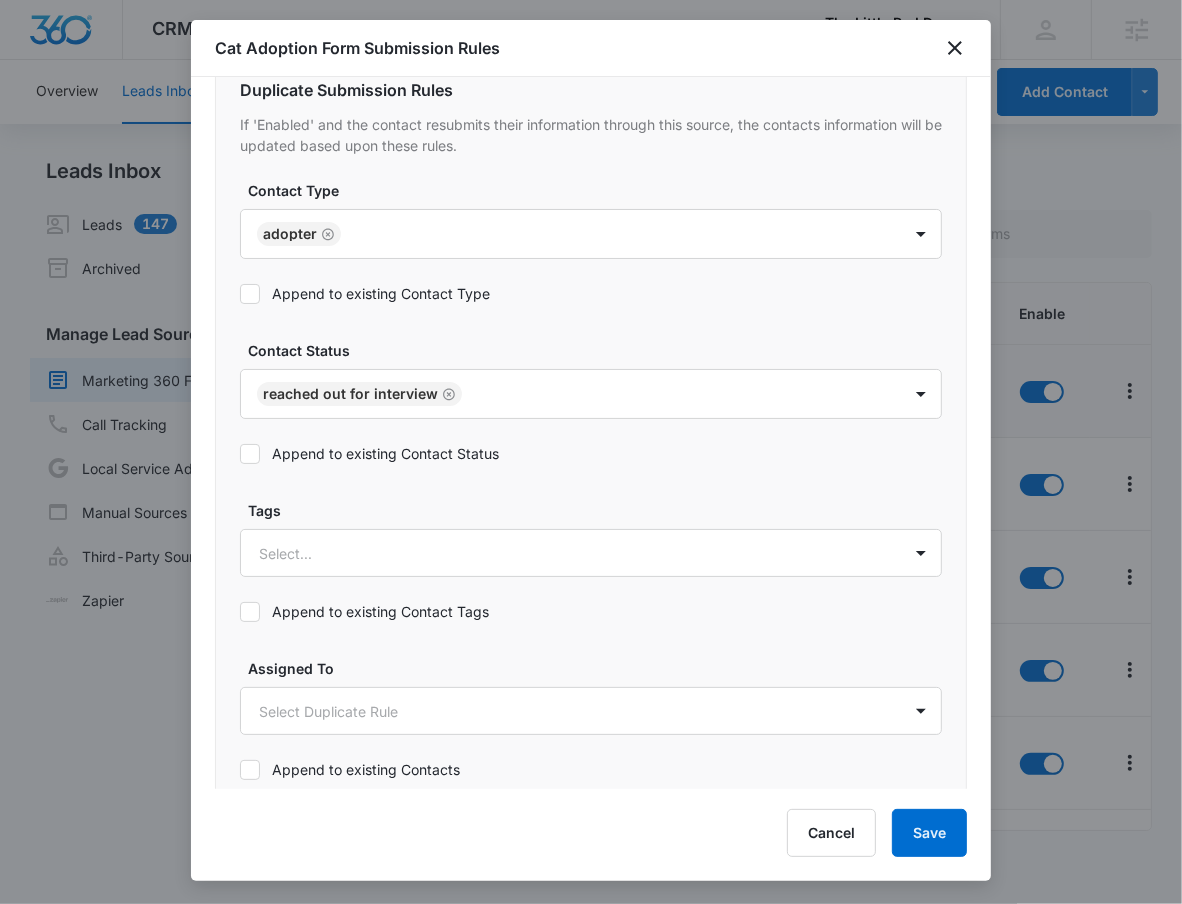 click on "Append to existing Contact Type" at bounding box center [365, 293] 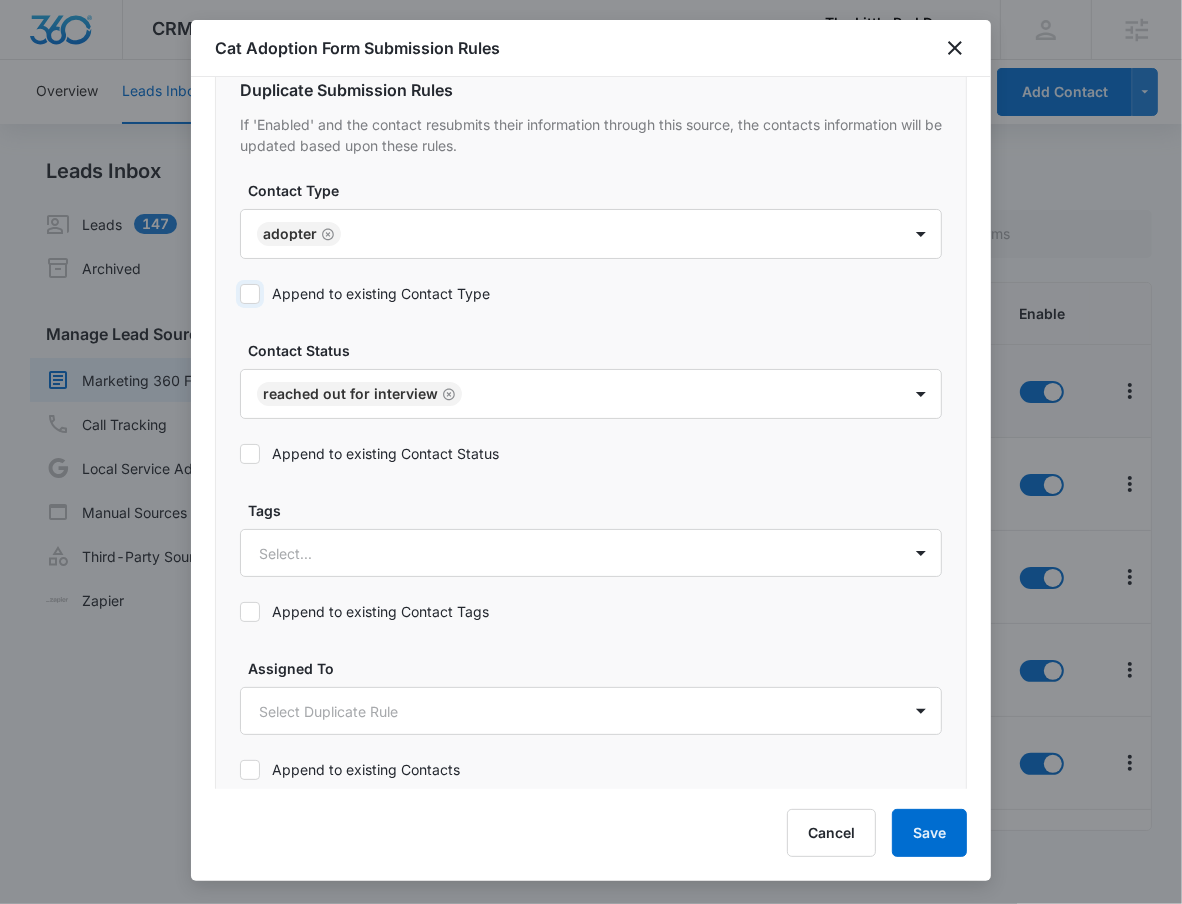 click on "Append to existing Contact Type" at bounding box center (240, 294) 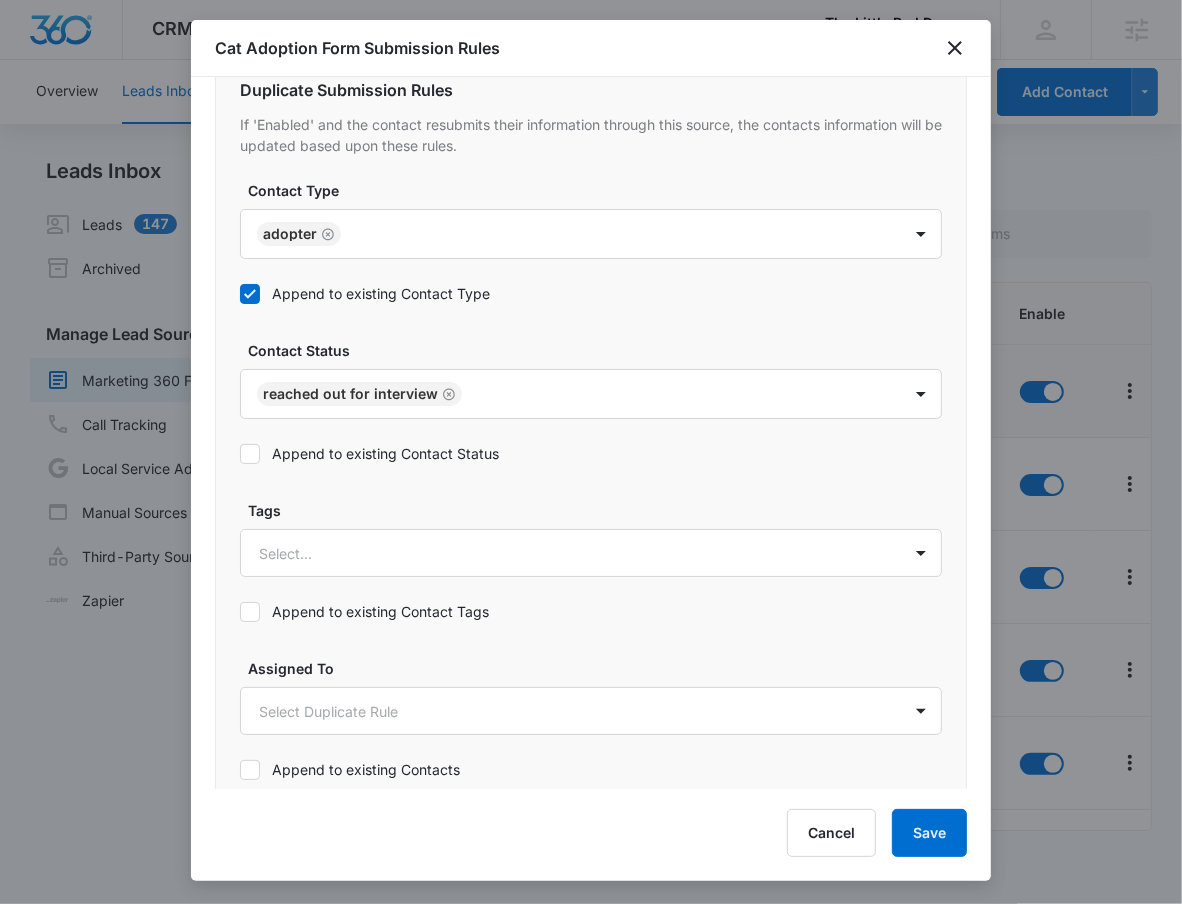 click 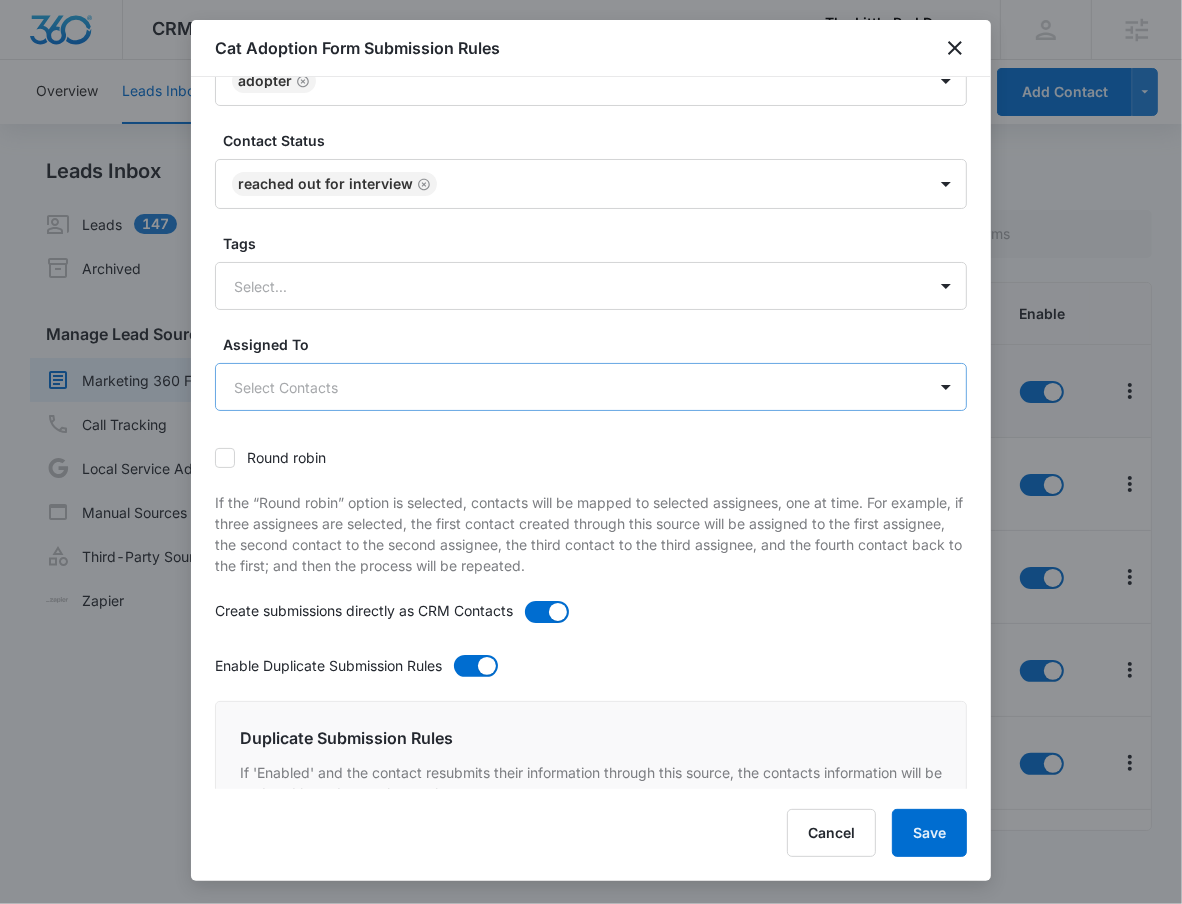 scroll, scrollTop: 87, scrollLeft: 0, axis: vertical 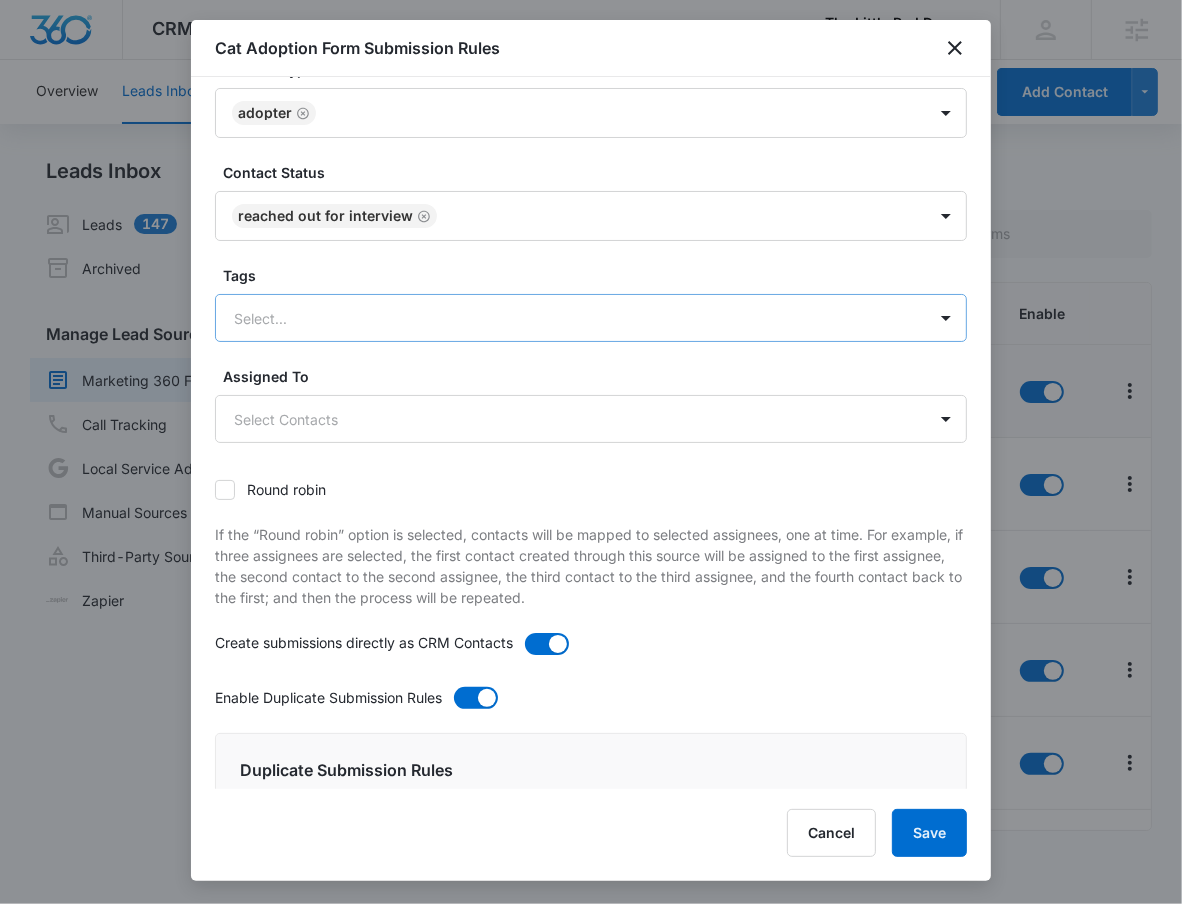 click at bounding box center (567, 318) 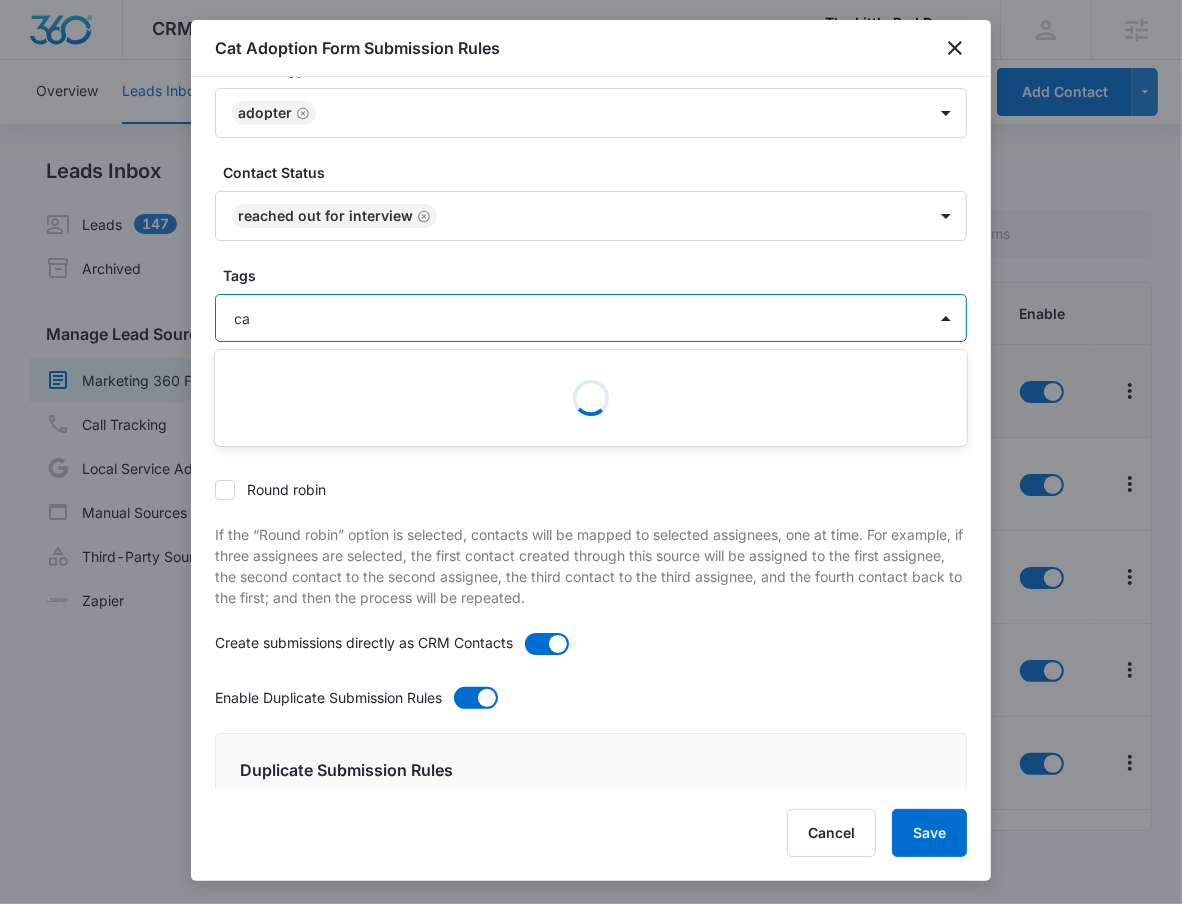 type on "cat" 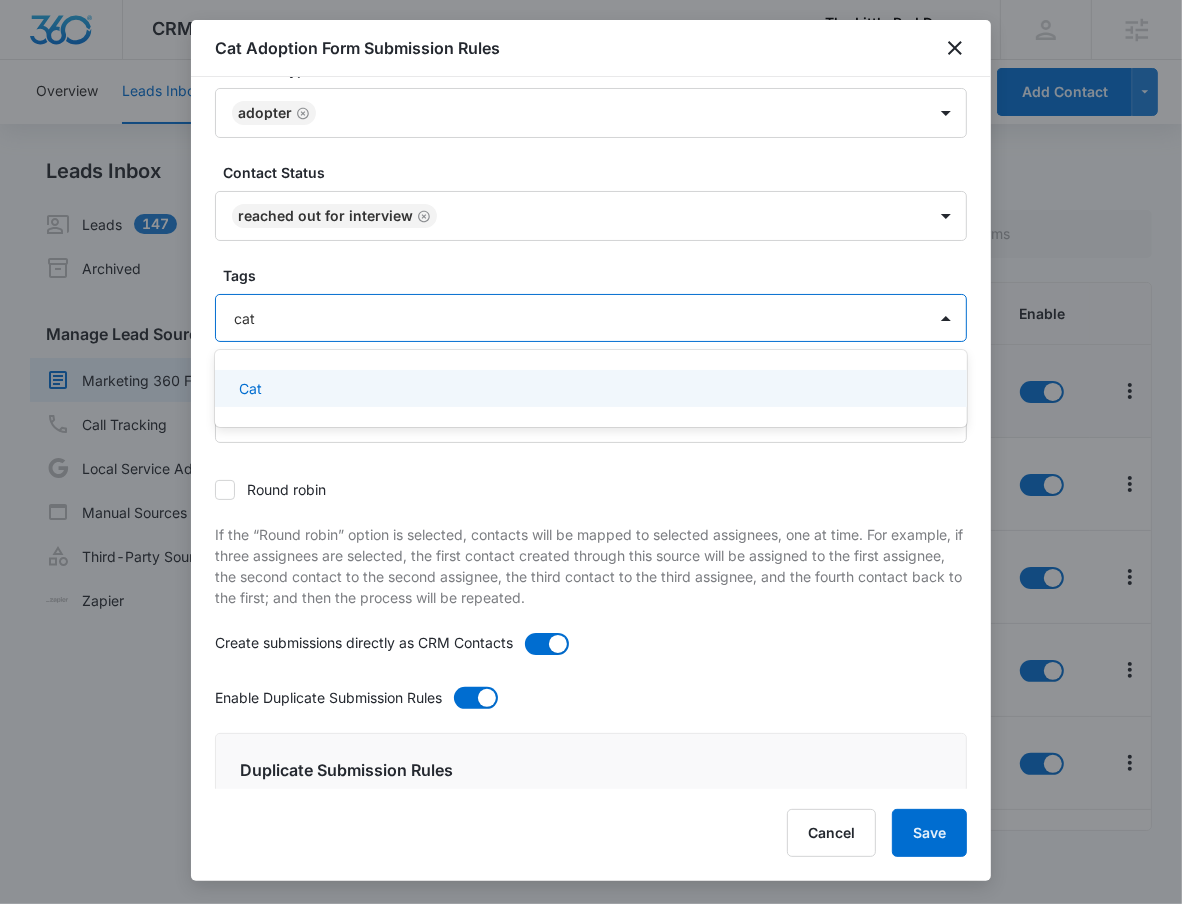 click on "Cat" at bounding box center (591, 388) 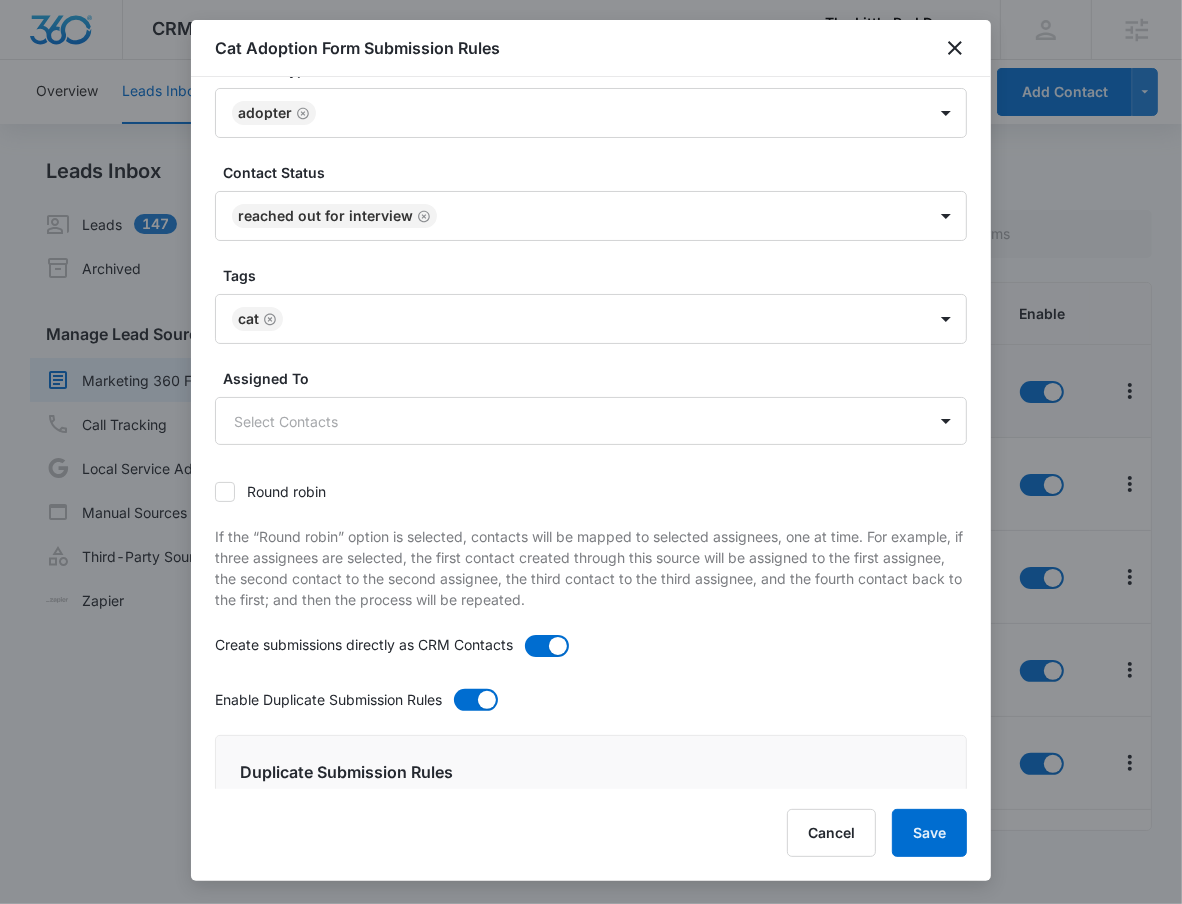 click on "Contact Type Adopter Contact Status Reached out for Interview Tags Cat Assigned To Select Contacts Round robin If the “Round robin” option is selected, contacts will be mapped to selected assignees, one at time. For example, if three assignees are selected, the first contact created through this source will be assigned to the first assignee, the second contact to the second assignee, the third contact to the third assignee, and the fourth contact back to the first; and then the process will be repeated. Create submissions directly as CRM Contacts Enable Duplicate Submission Rules Duplicate Submission Rules If 'Enabled' and the contact resubmits their information through this source, the contacts information will be updated based upon these rules. Contact Type Adopter Append to existing Contact Type Contact Status Reached out for Interview Append to existing Contact Status Tags Select... Append to existing Contact Tags Assigned To Select Duplicate Rule Append to existing Contacts" at bounding box center [591, 840] 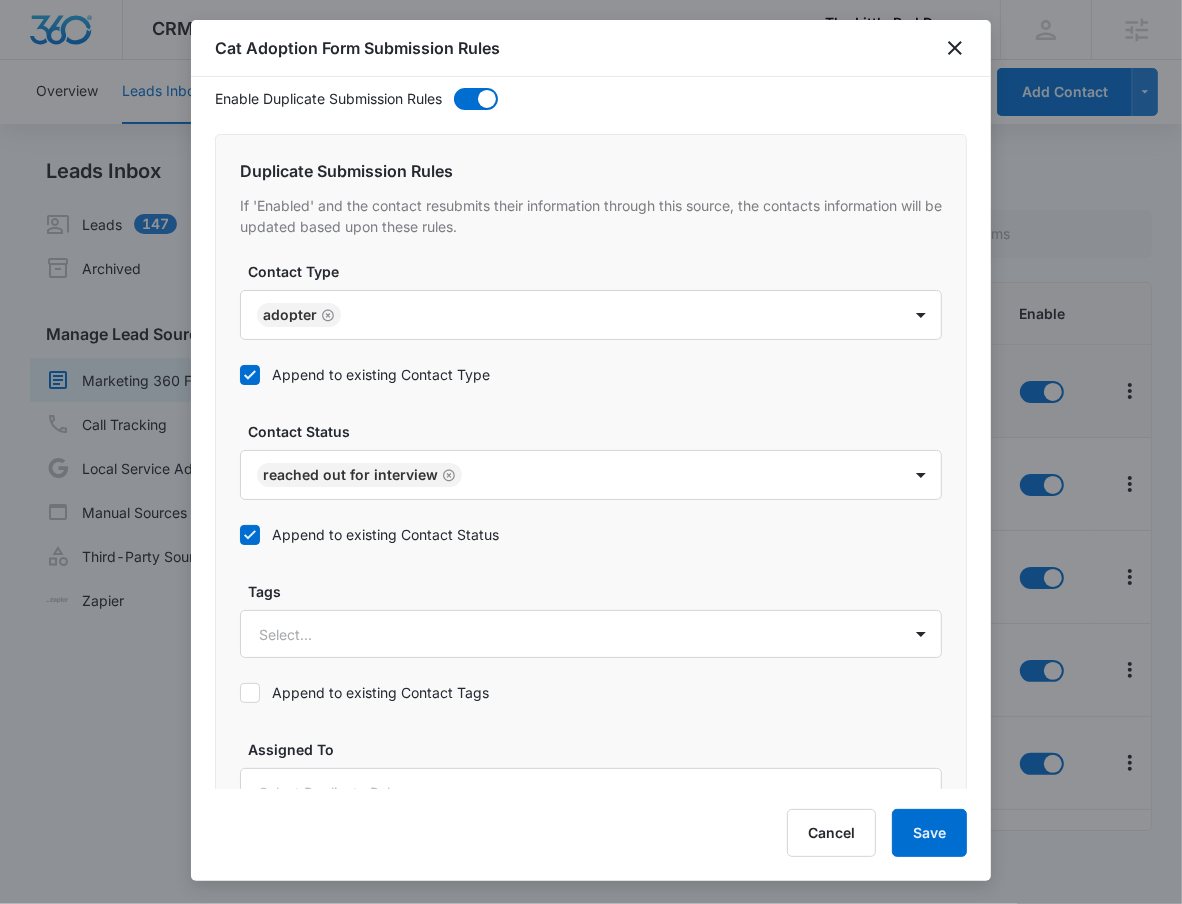 scroll, scrollTop: 951, scrollLeft: 0, axis: vertical 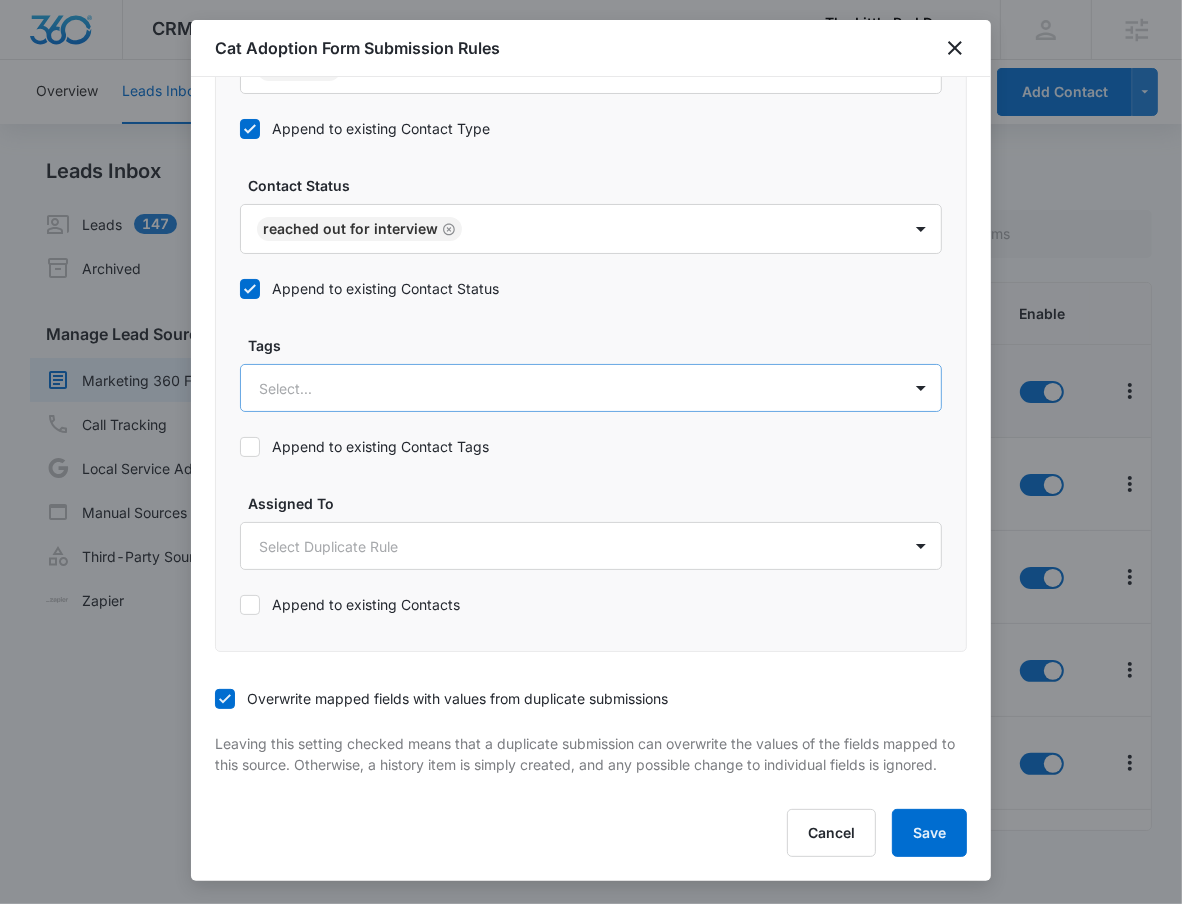 click on "Select..." at bounding box center (571, 388) 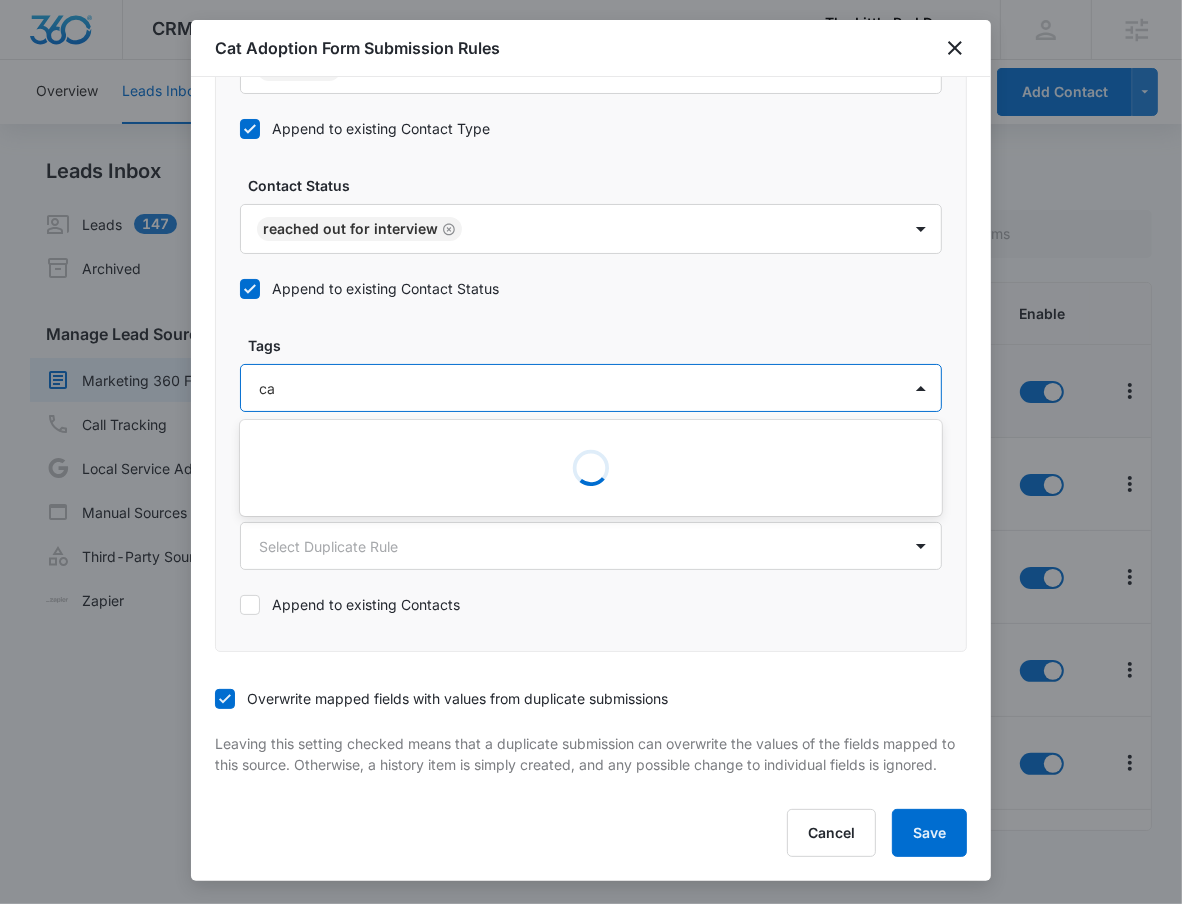 type on "cat" 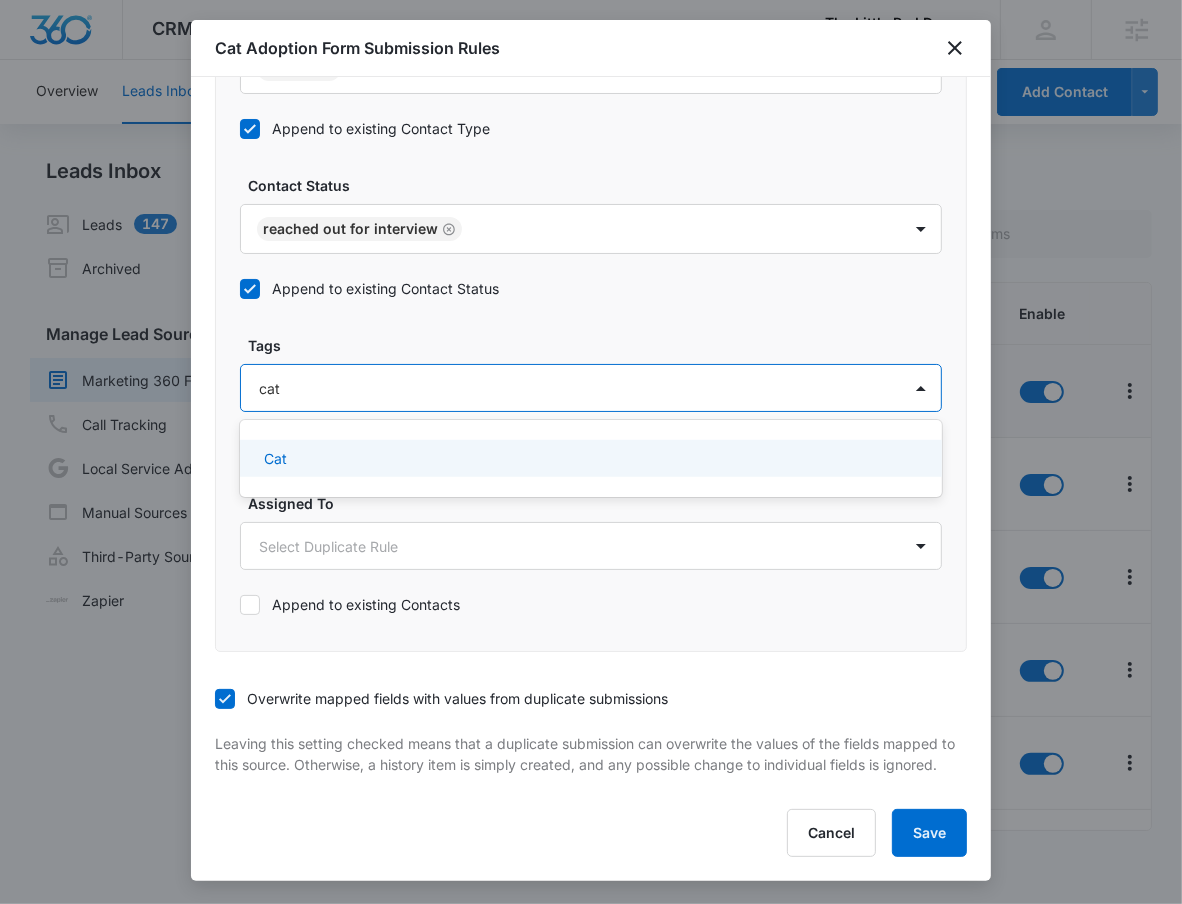 click on "Cat" at bounding box center (589, 458) 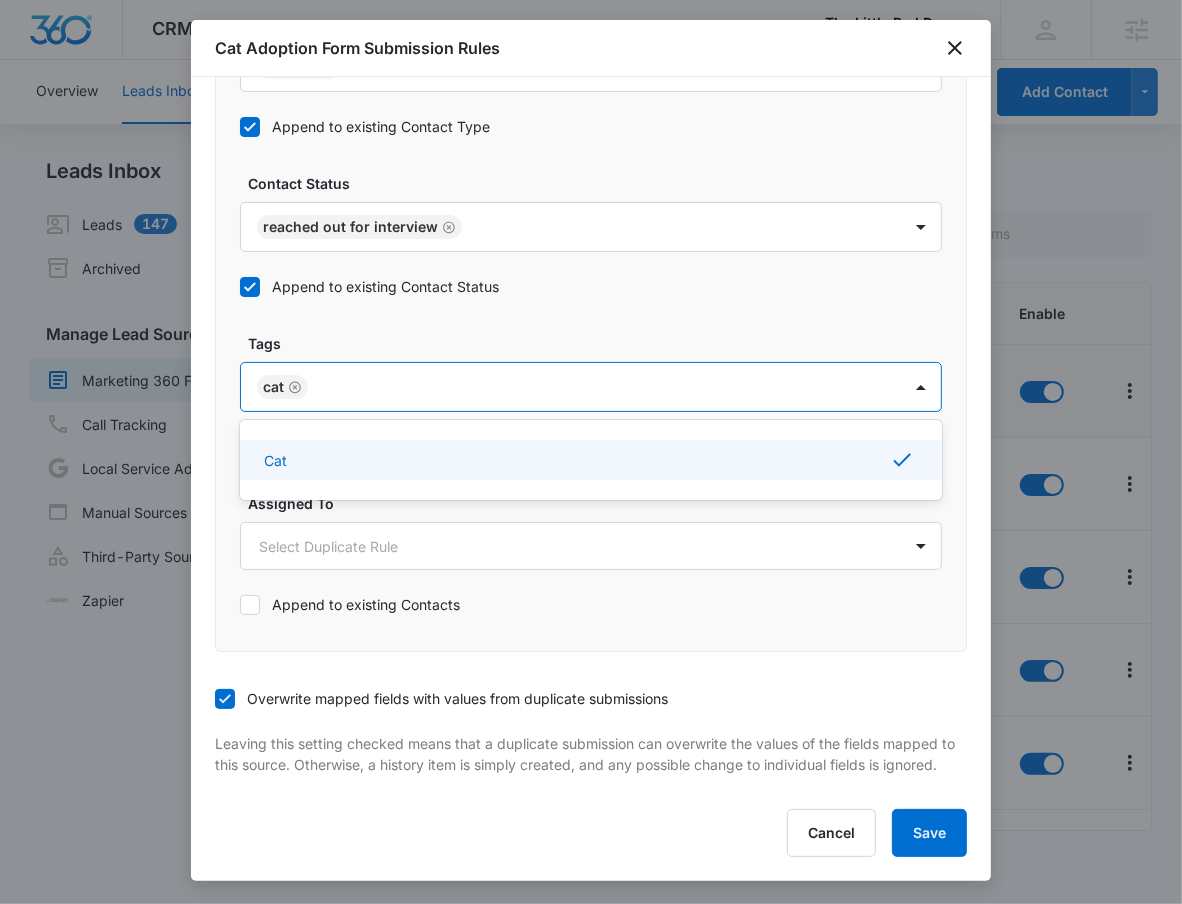 click on "Duplicate Submission Rules If 'Enabled' and the contact resubmits their information through this source, the contacts information will be updated based upon these rules. Contact Type Adopter Append to existing Contact Type Contact Status Reached out for Interview Append to existing Contact Status Tags option Cat, selected. Cat, 1 of 1. 1 result available. Use Up and Down to choose options, press Enter to select the currently focused option, press Escape to exit the menu, press Tab to select the option and exit the menu. Cat Cat Append to existing Contact Tags Assigned To Select Duplicate Rule Append to existing Contacts" at bounding box center (591, 269) 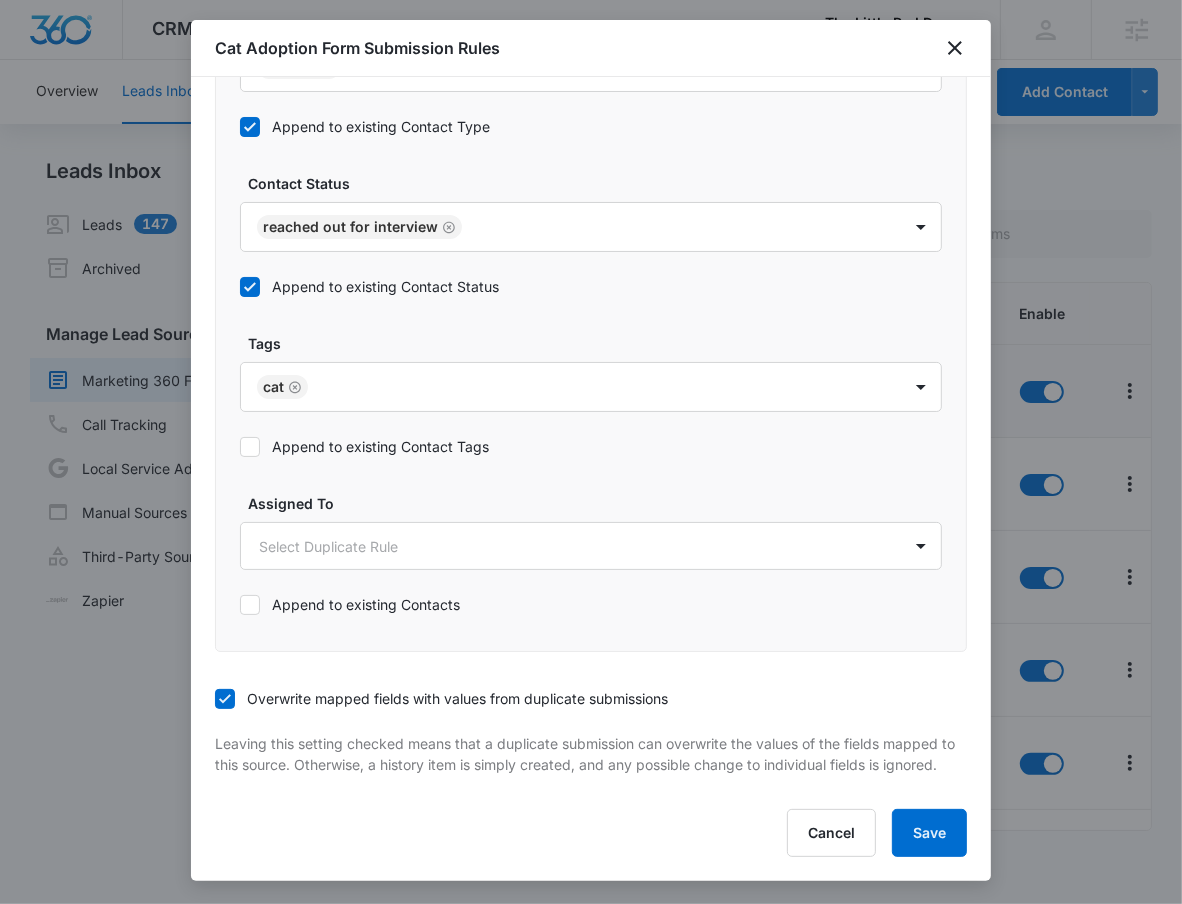 click 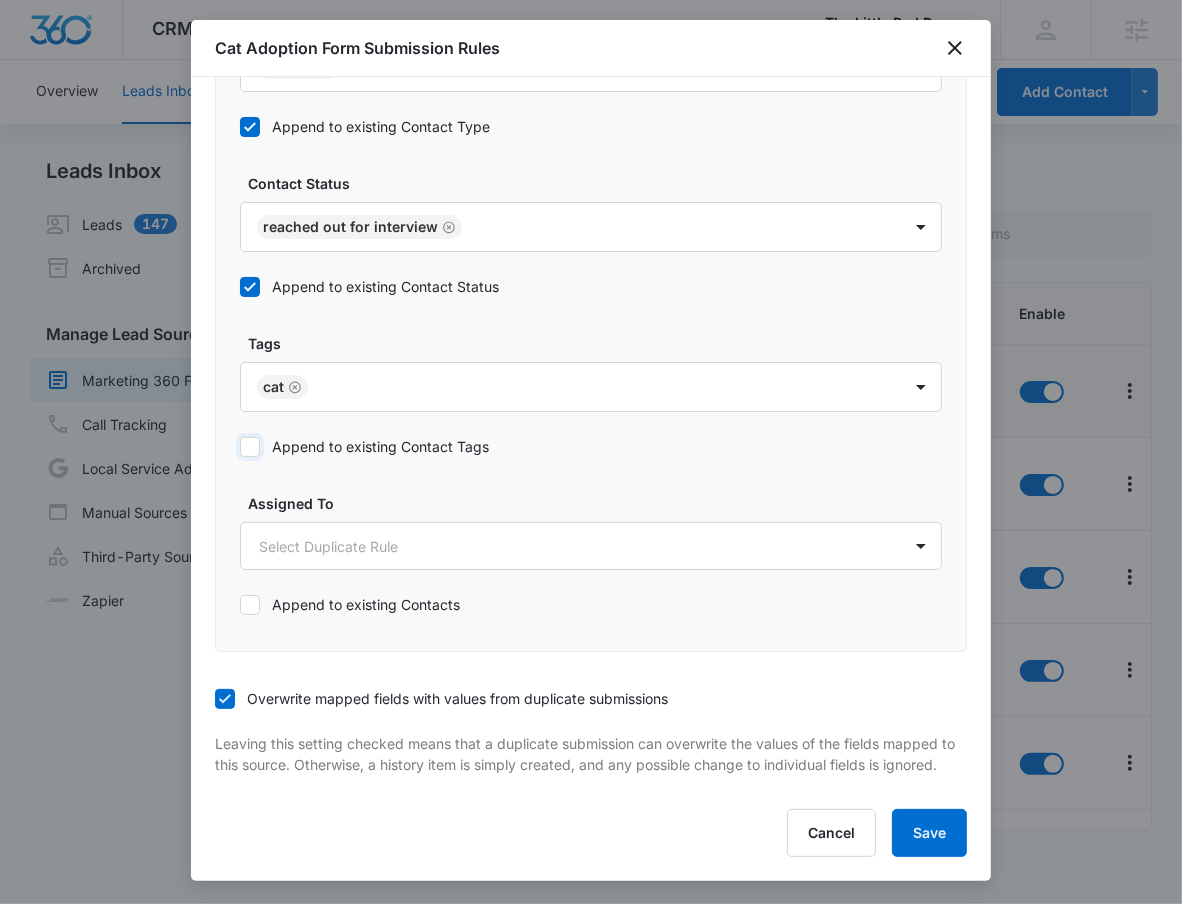 click on "Append to existing Contact Tags" at bounding box center [240, 447] 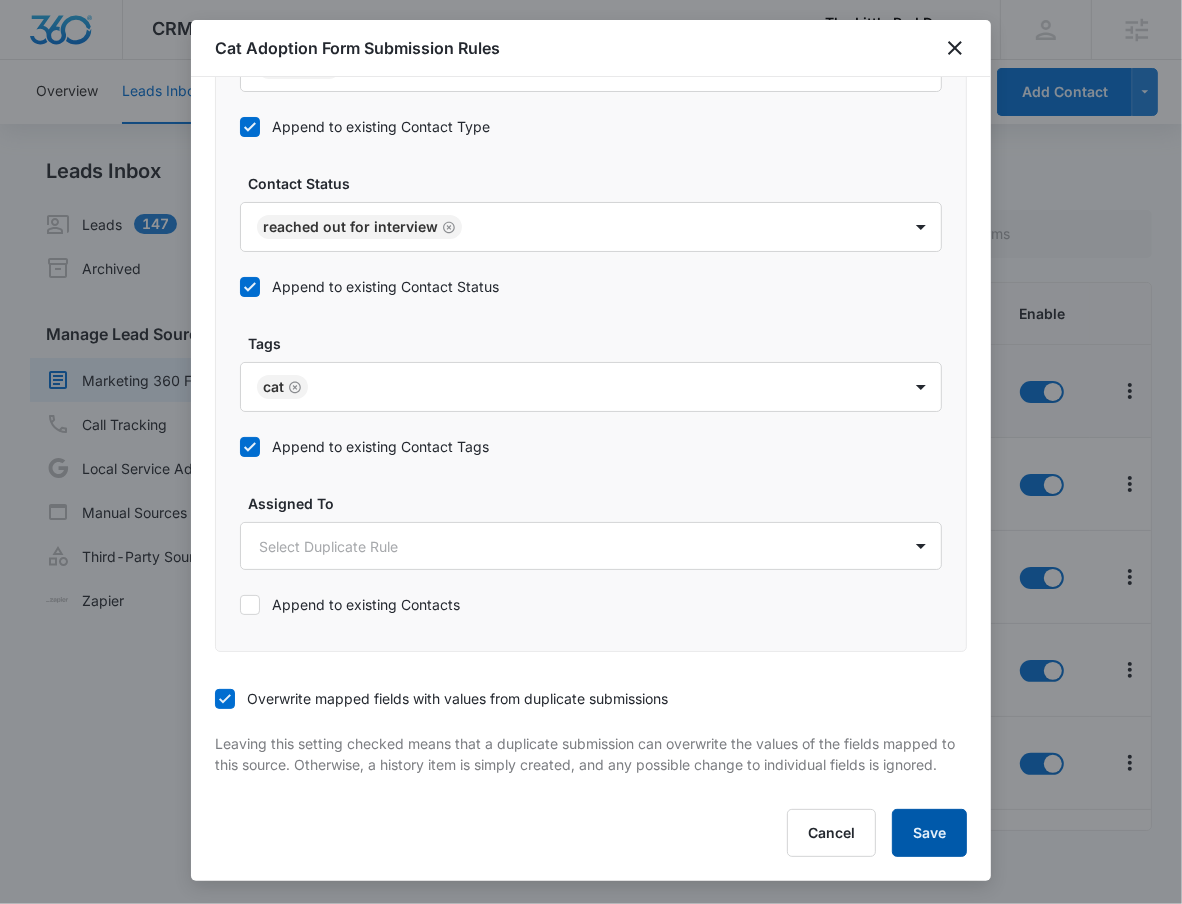 click on "Save" at bounding box center [929, 833] 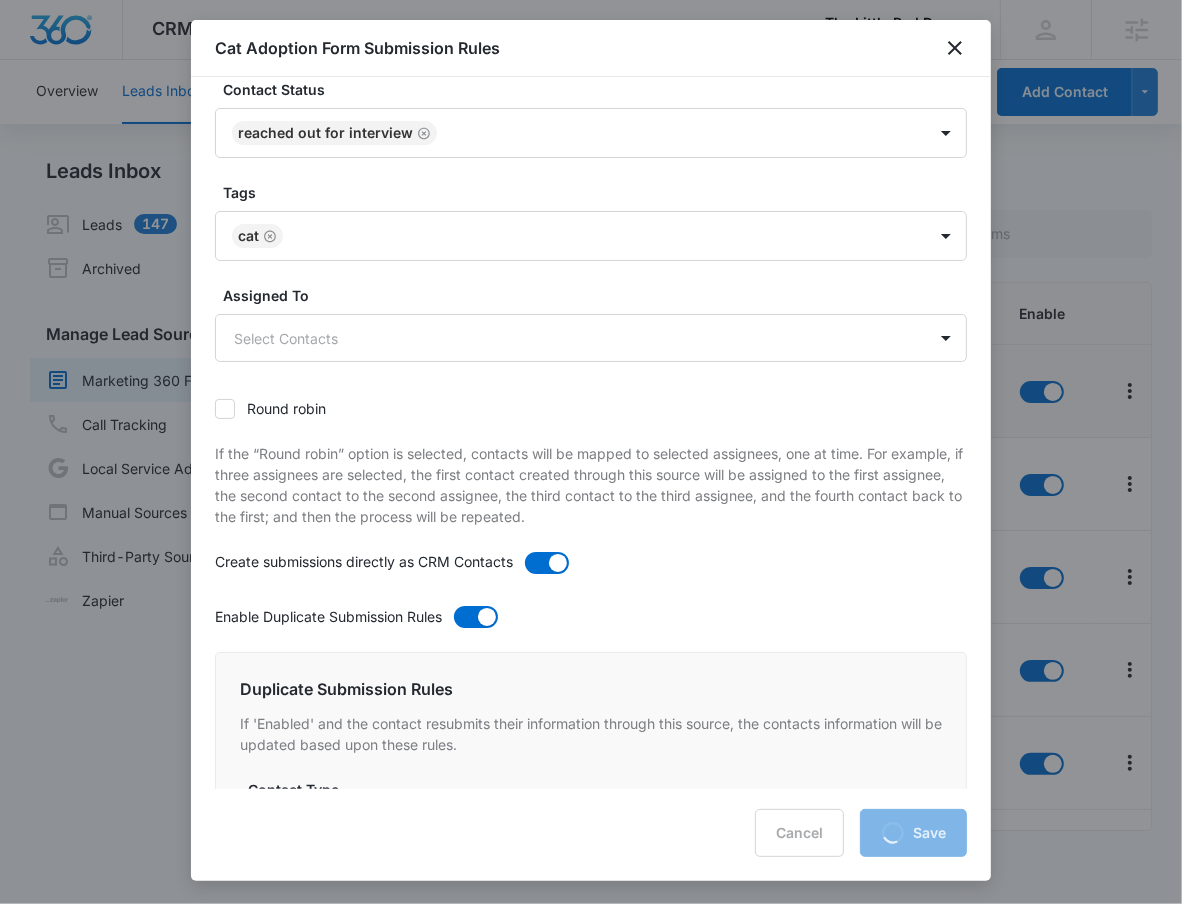 scroll, scrollTop: 0, scrollLeft: 0, axis: both 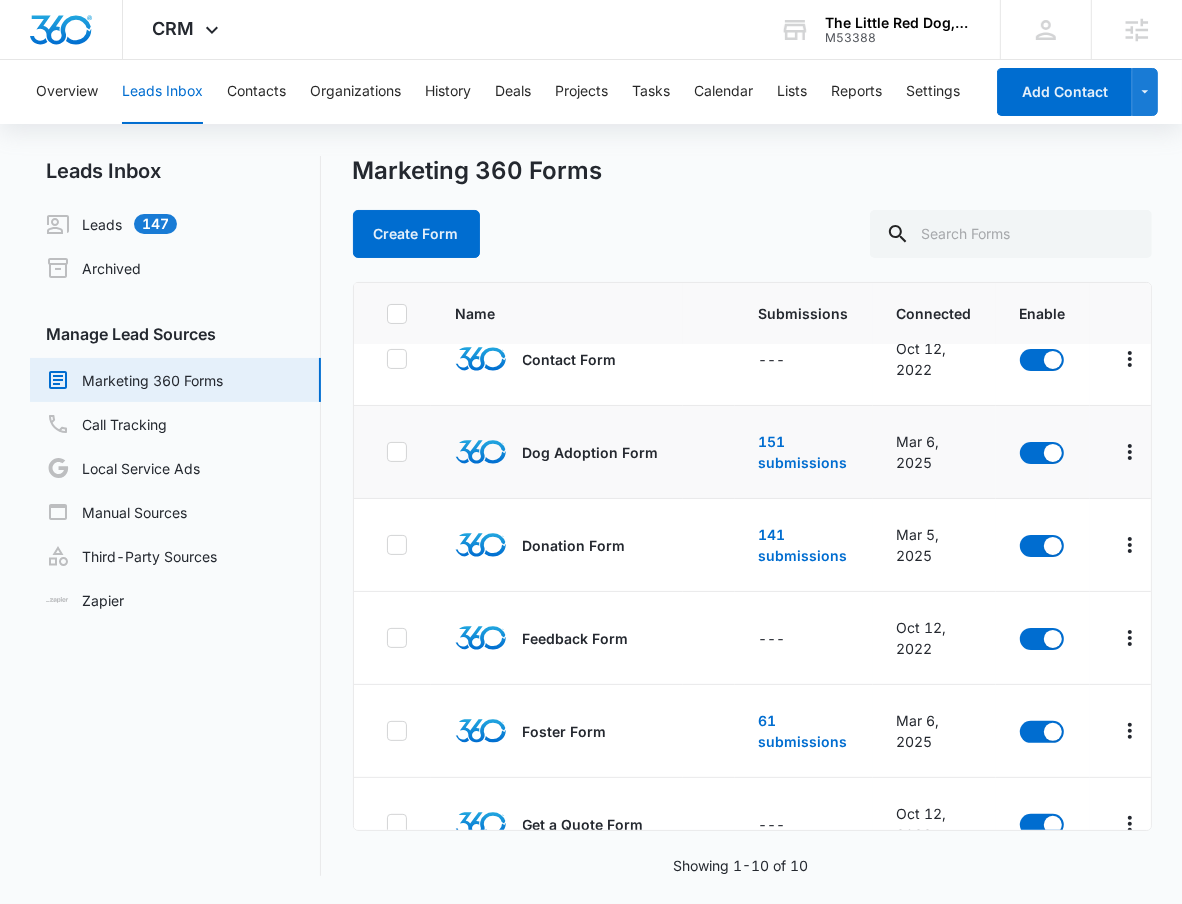 click on "Dog Adoption Form" at bounding box center (591, 452) 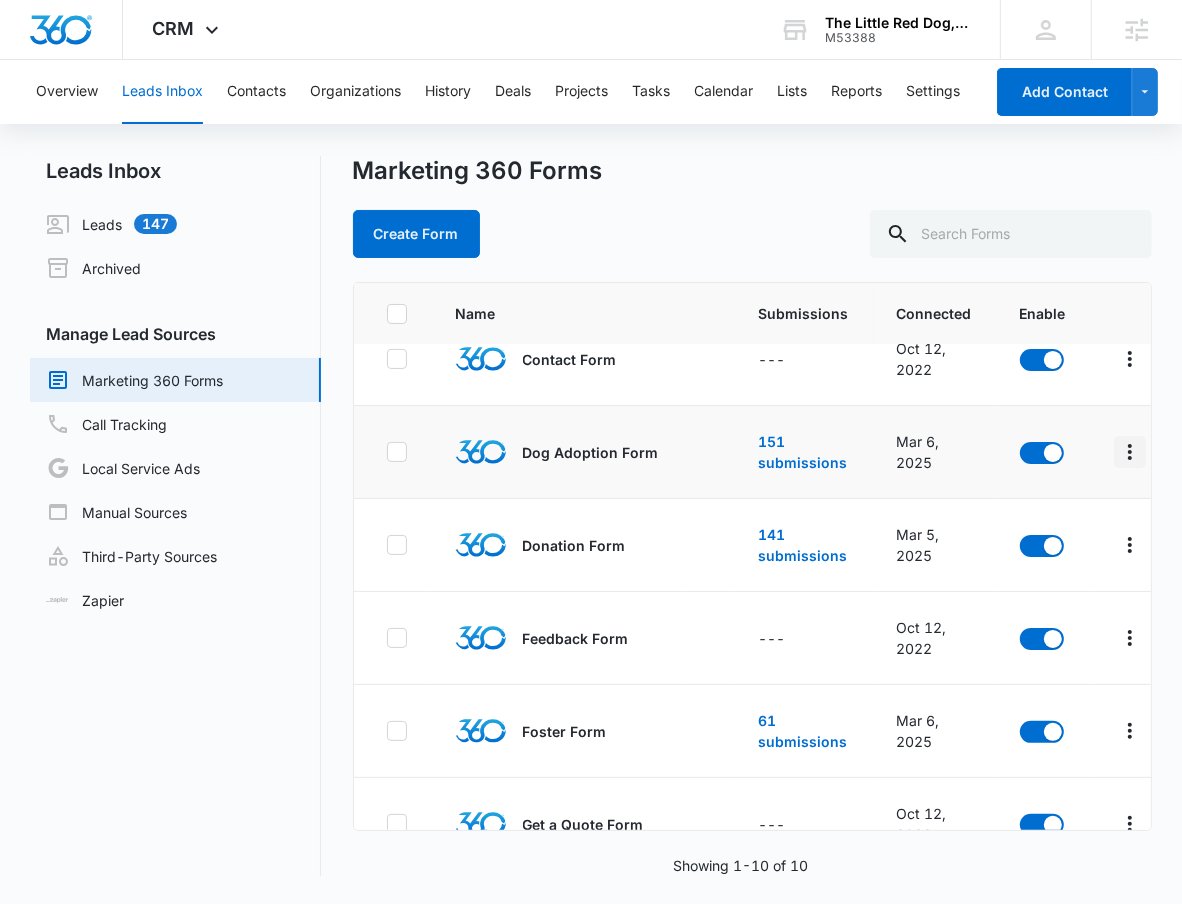 click 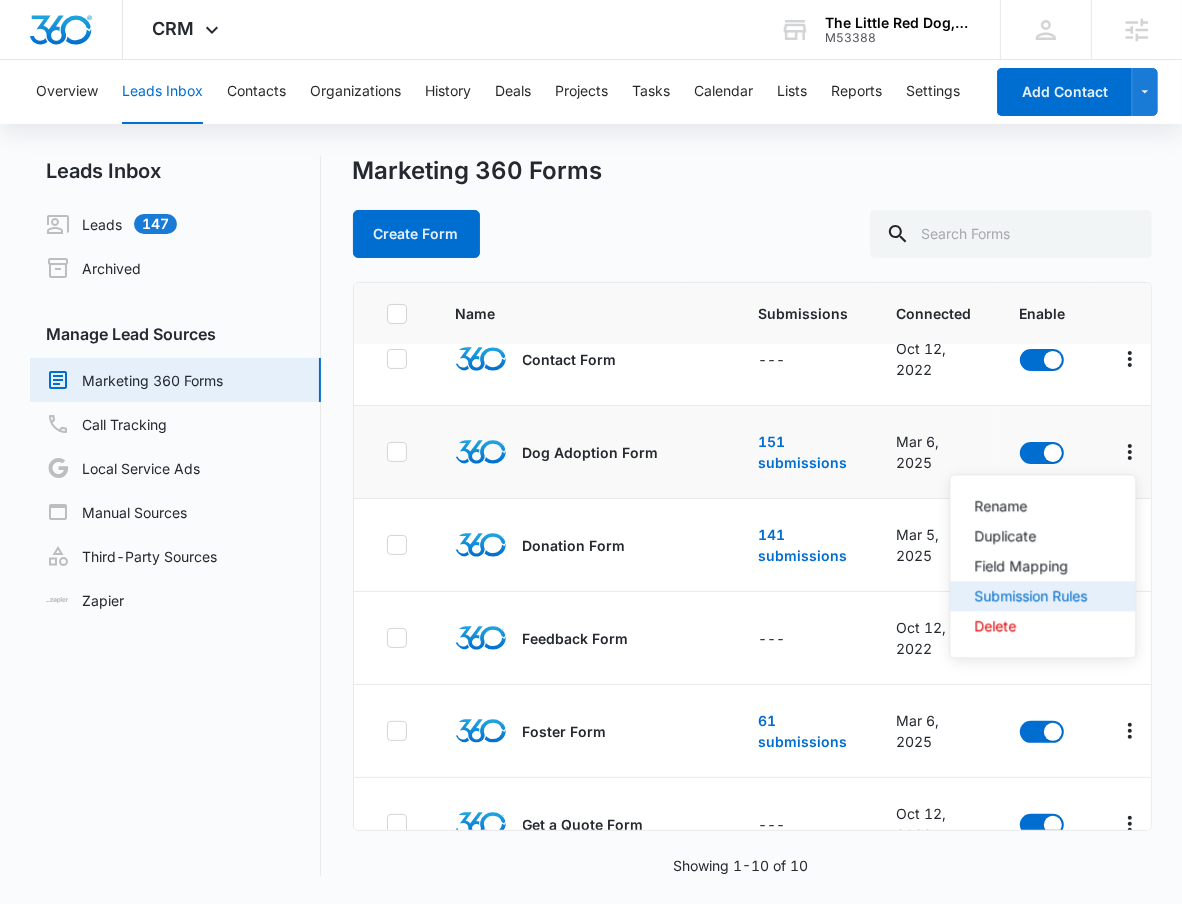 click on "Submission Rules" at bounding box center (1042, 596) 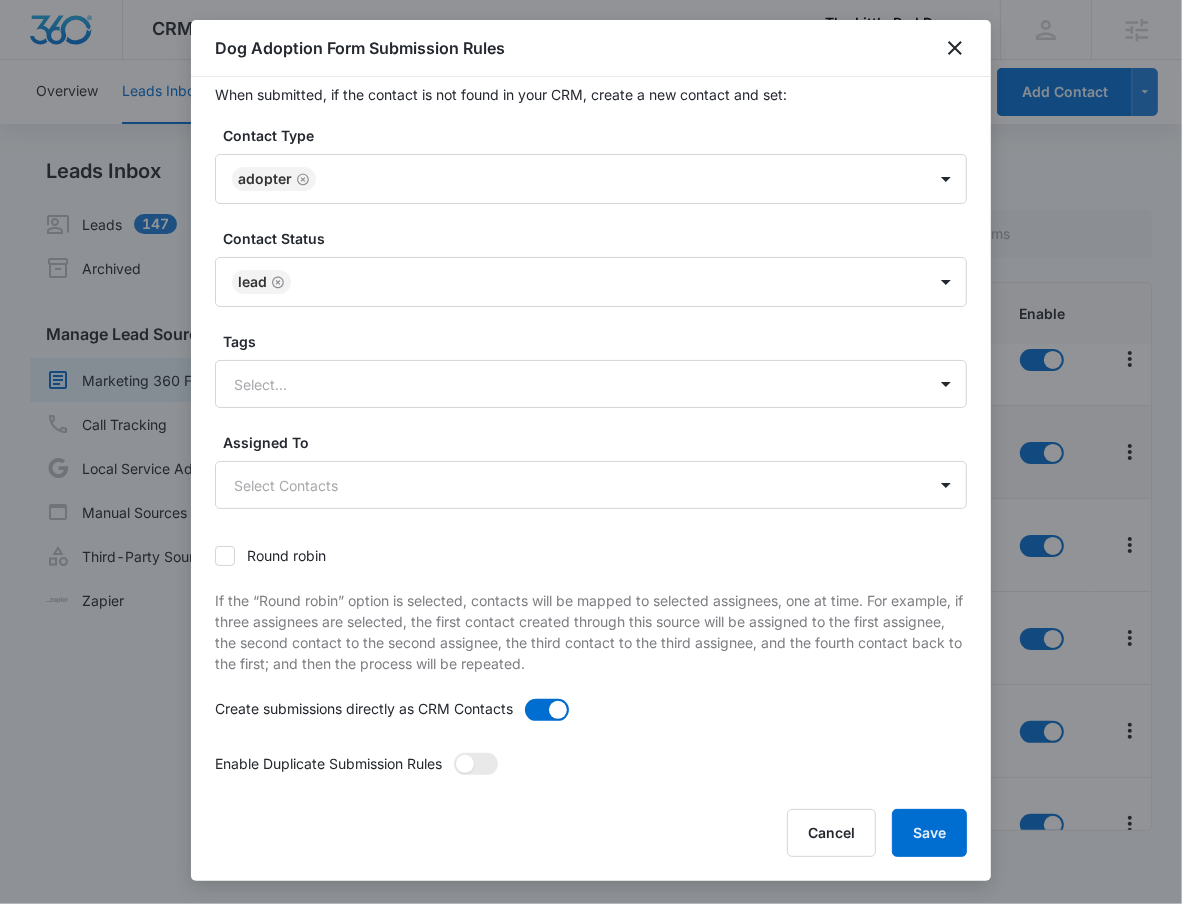 scroll, scrollTop: 26, scrollLeft: 0, axis: vertical 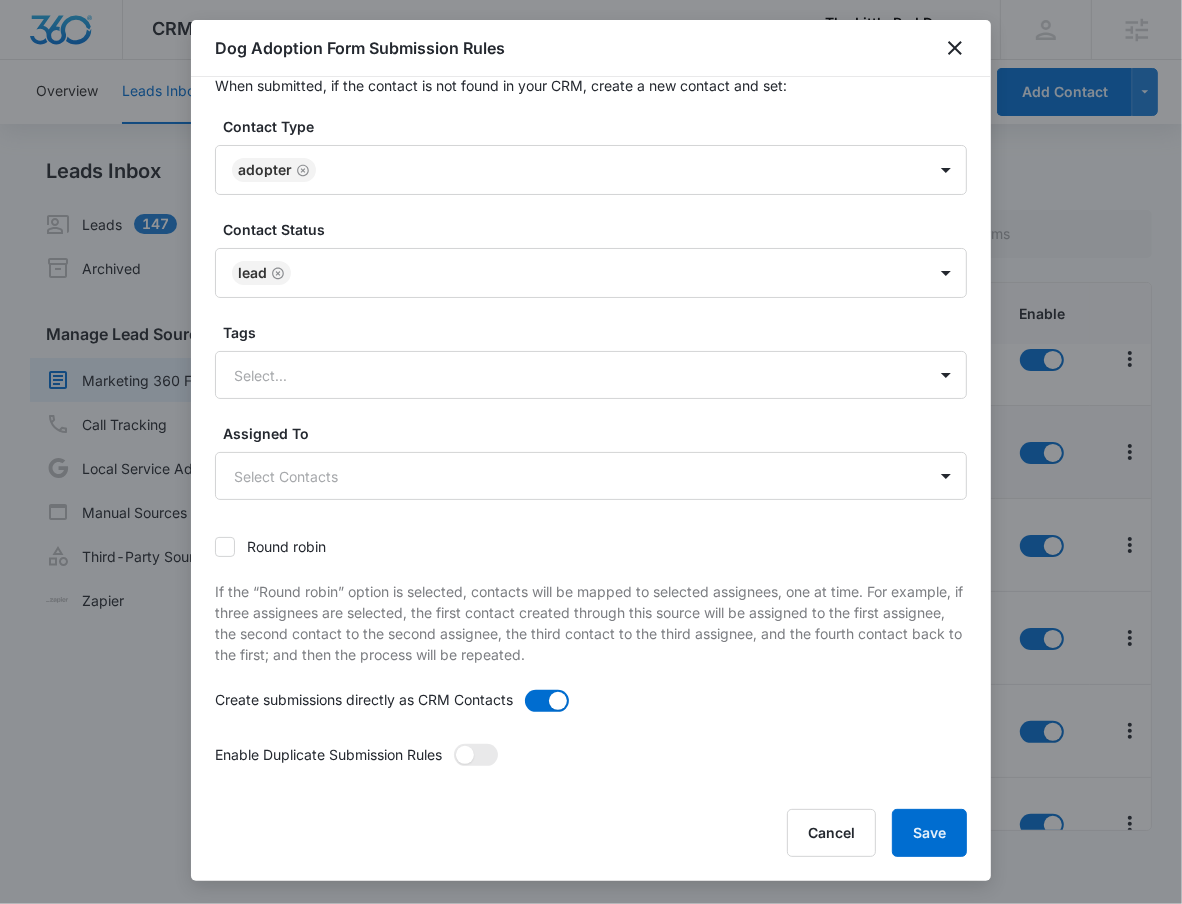 click at bounding box center [476, 755] 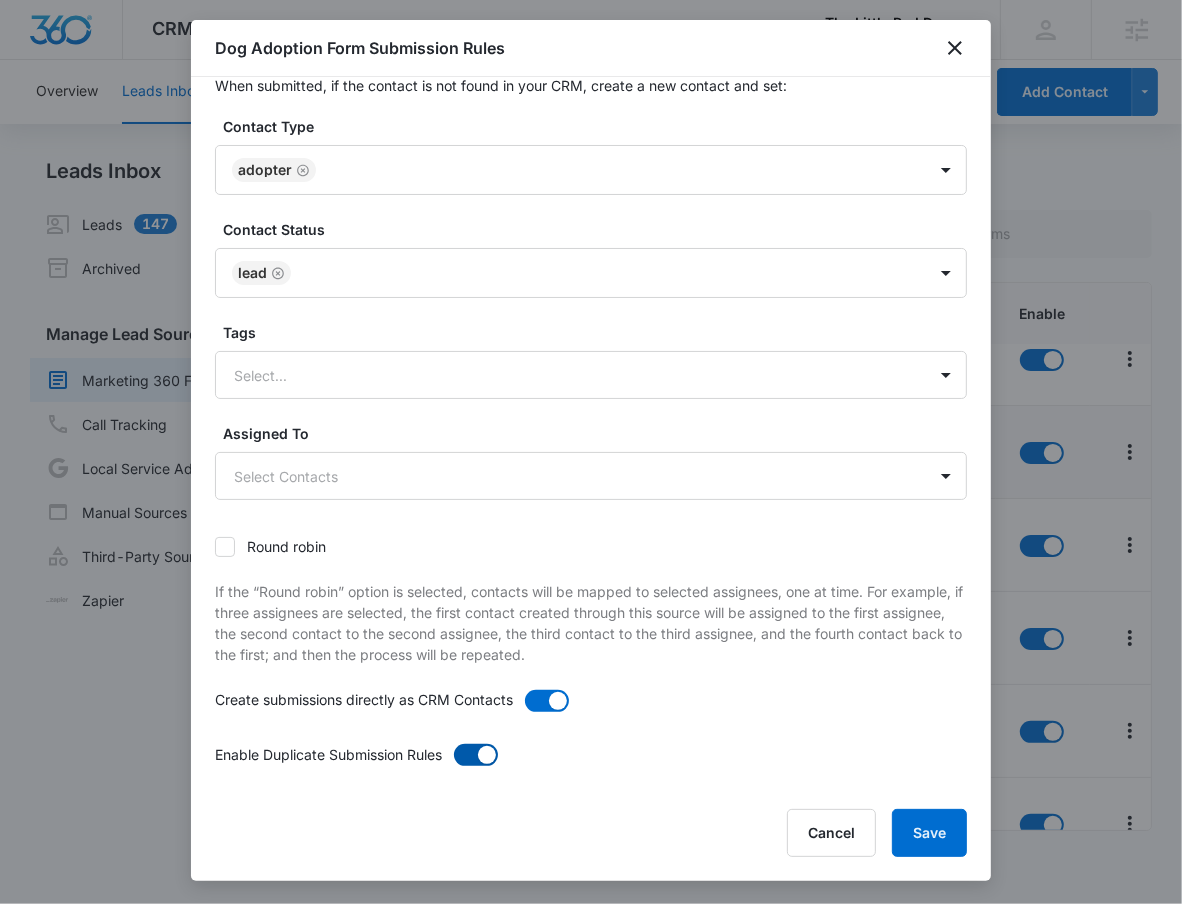 click at bounding box center (476, 755) 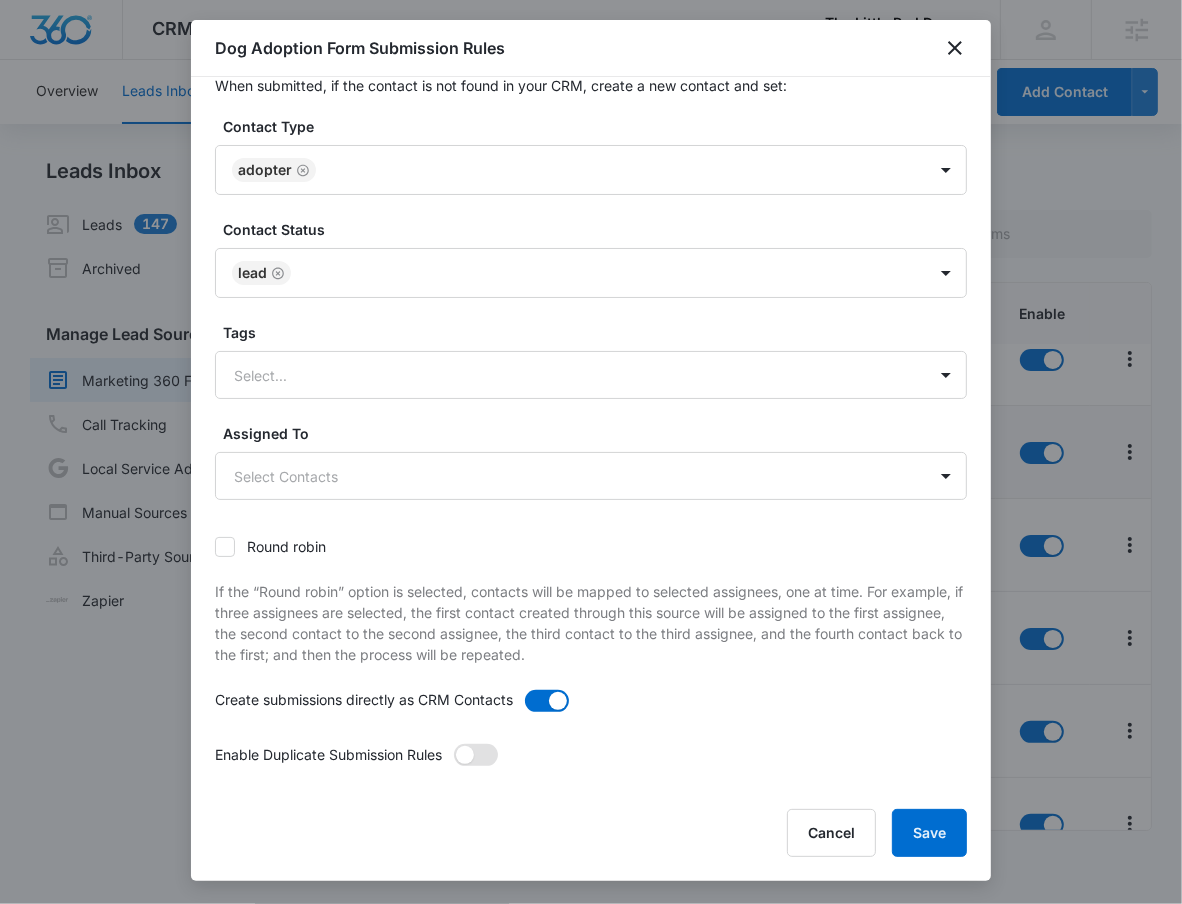 click at bounding box center [476, 755] 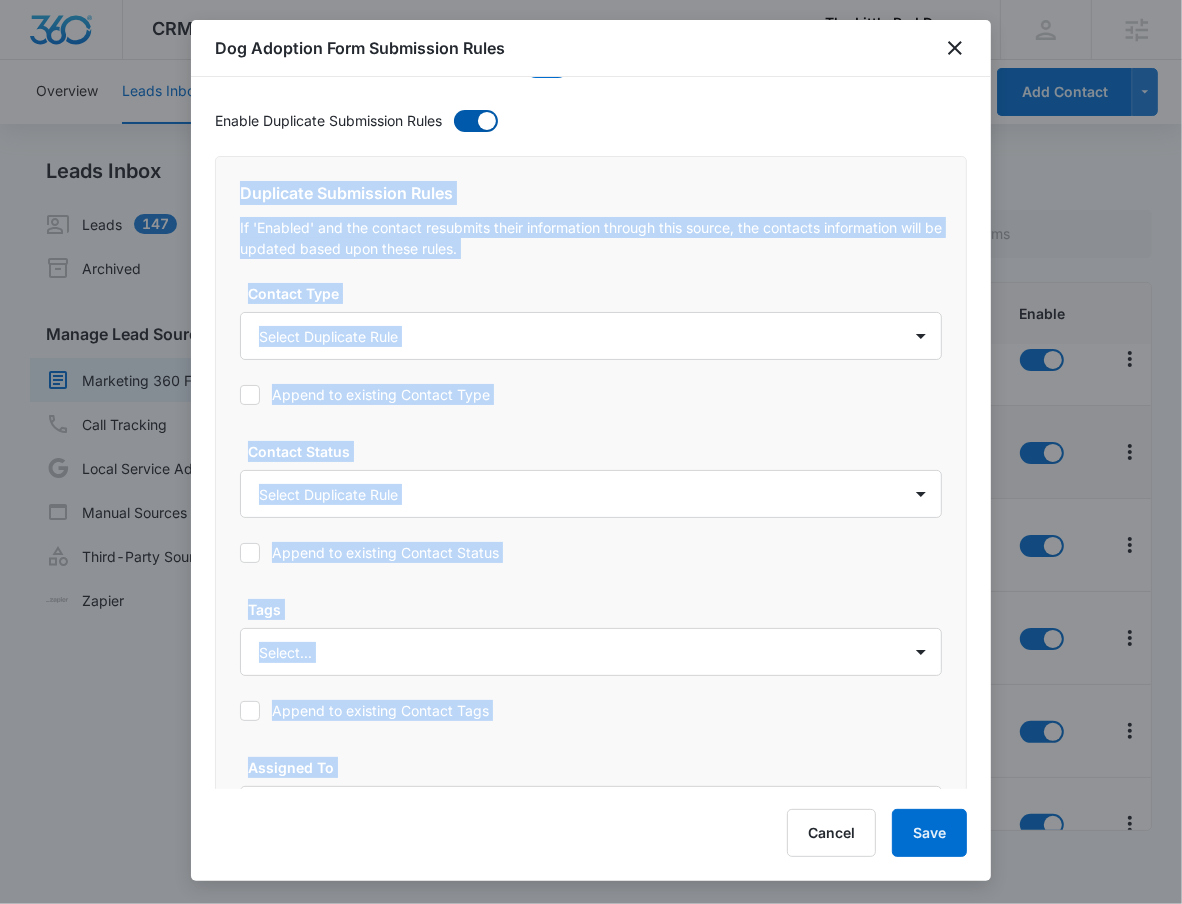 scroll, scrollTop: 937, scrollLeft: 0, axis: vertical 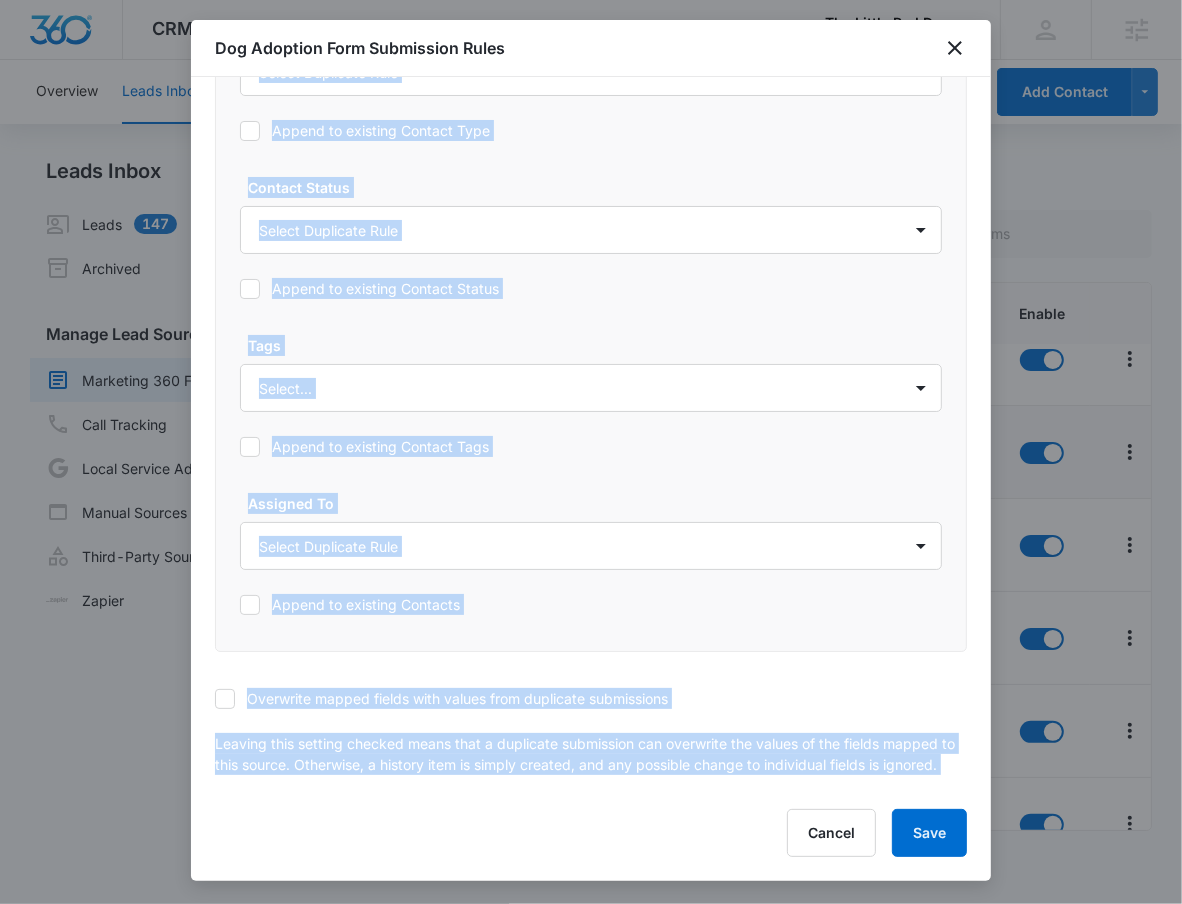 click on "Duplicate Submission Rules If 'Enabled' and the contact resubmits their information through this source, the contacts information will be updated based upon these rules. Contact Type Select Duplicate Rule Append to existing Contact Type Contact Status Select Duplicate Rule Append to existing Contact Status Tags Select... Append to existing Contact Tags Assigned To Select Duplicate Rule Append to existing Contacts" at bounding box center [591, 272] 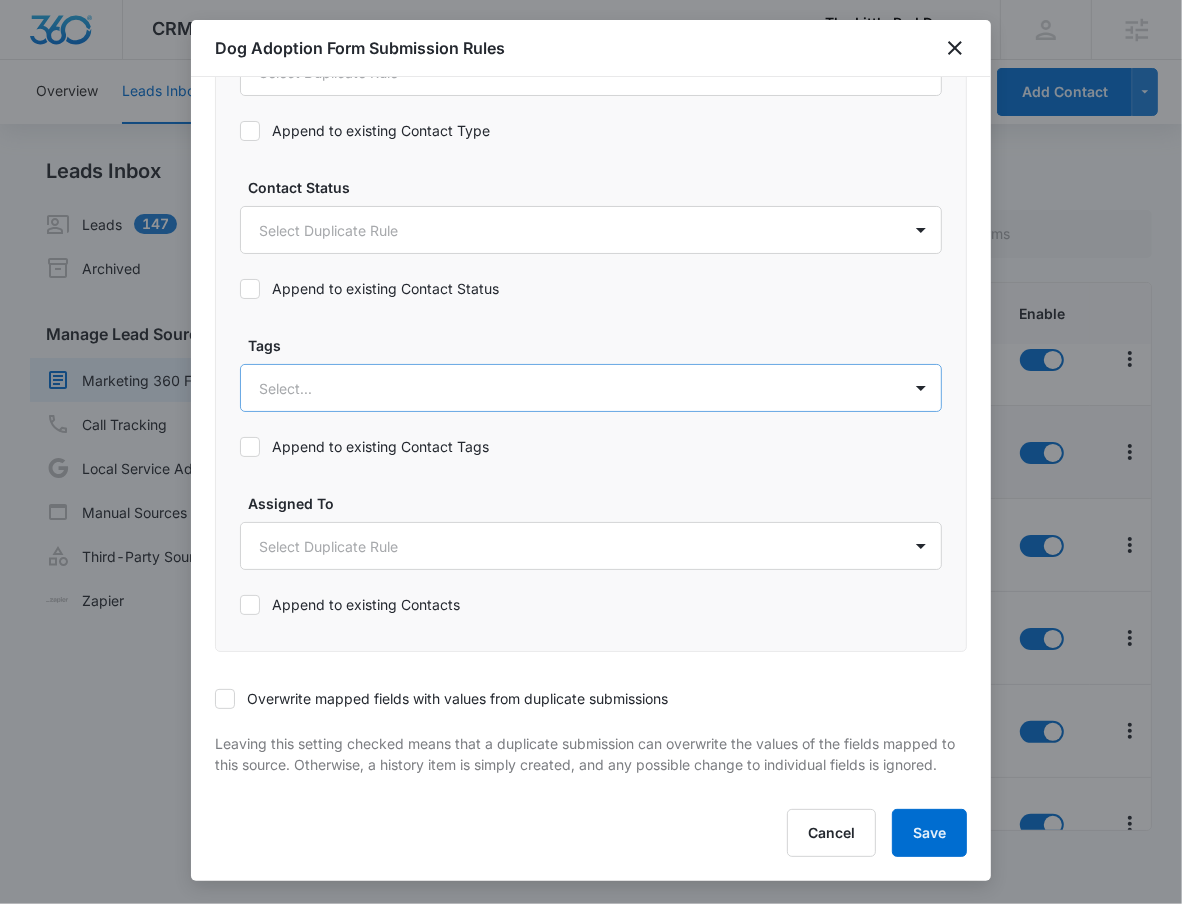 click on "Select..." at bounding box center (571, 388) 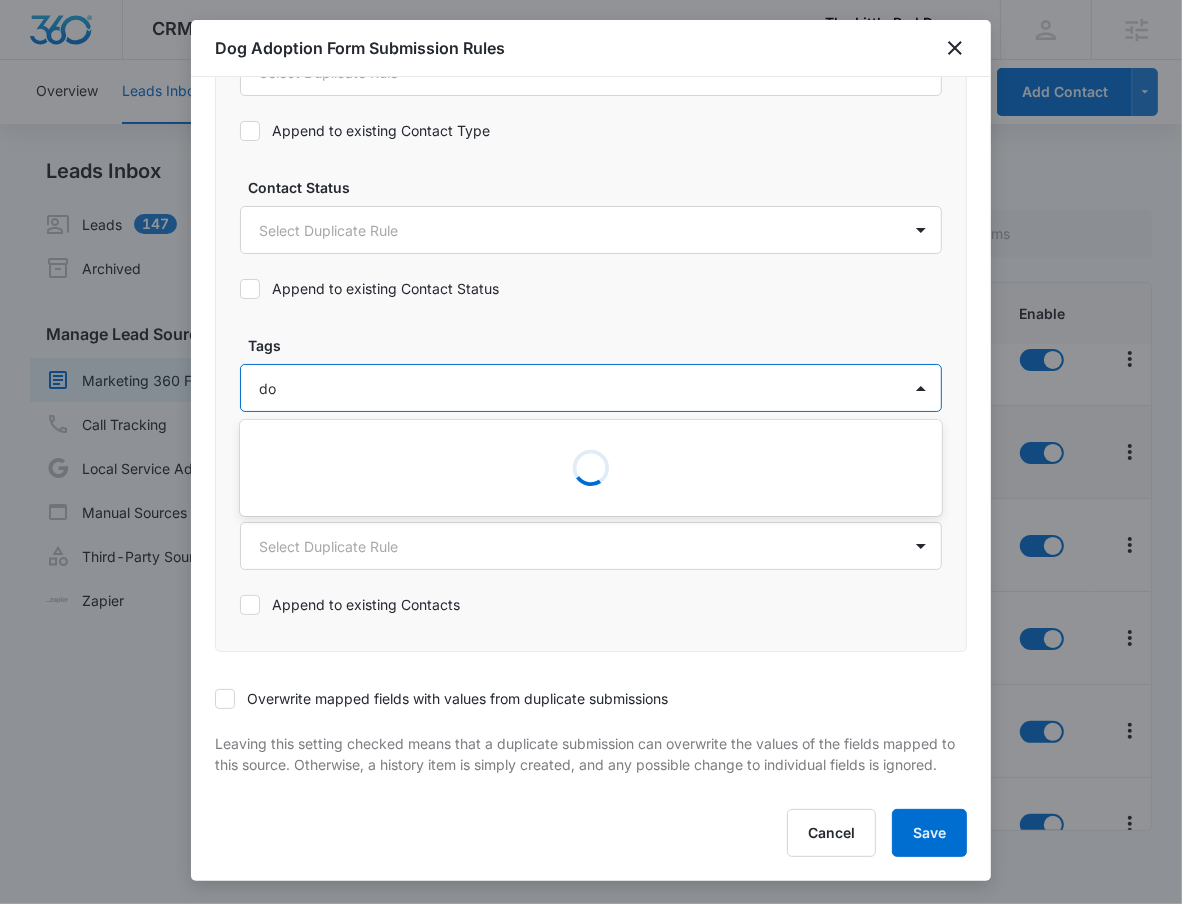 type on "dog" 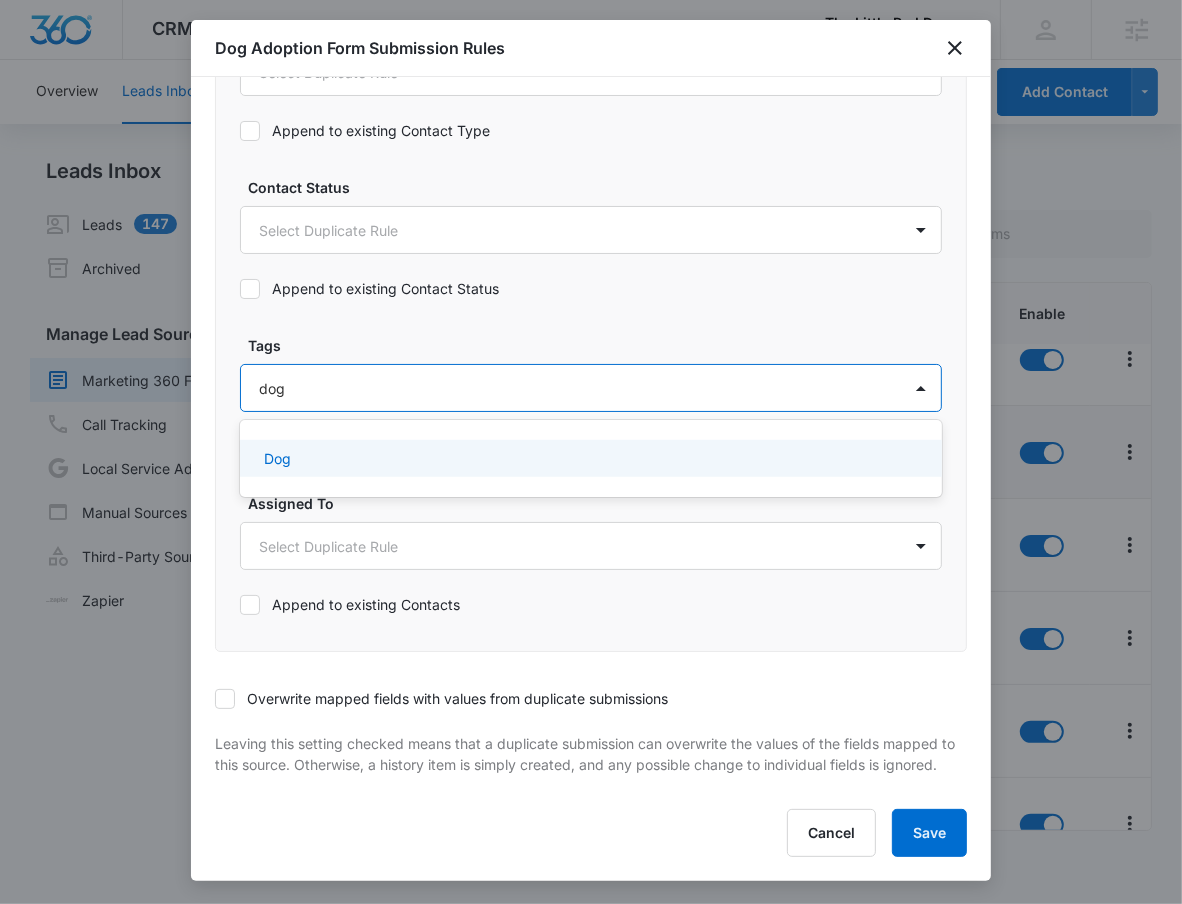 click on "Dog" at bounding box center (591, 458) 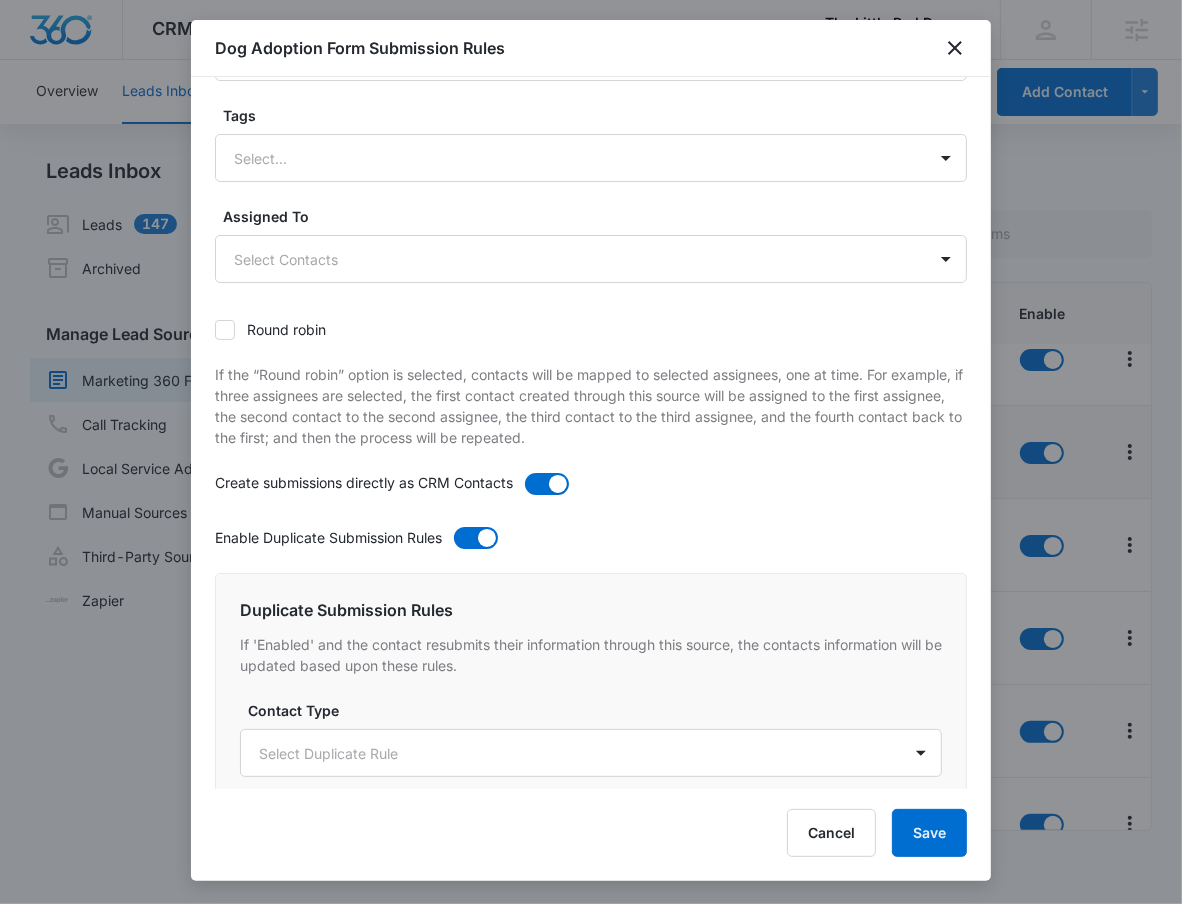 scroll, scrollTop: 0, scrollLeft: 0, axis: both 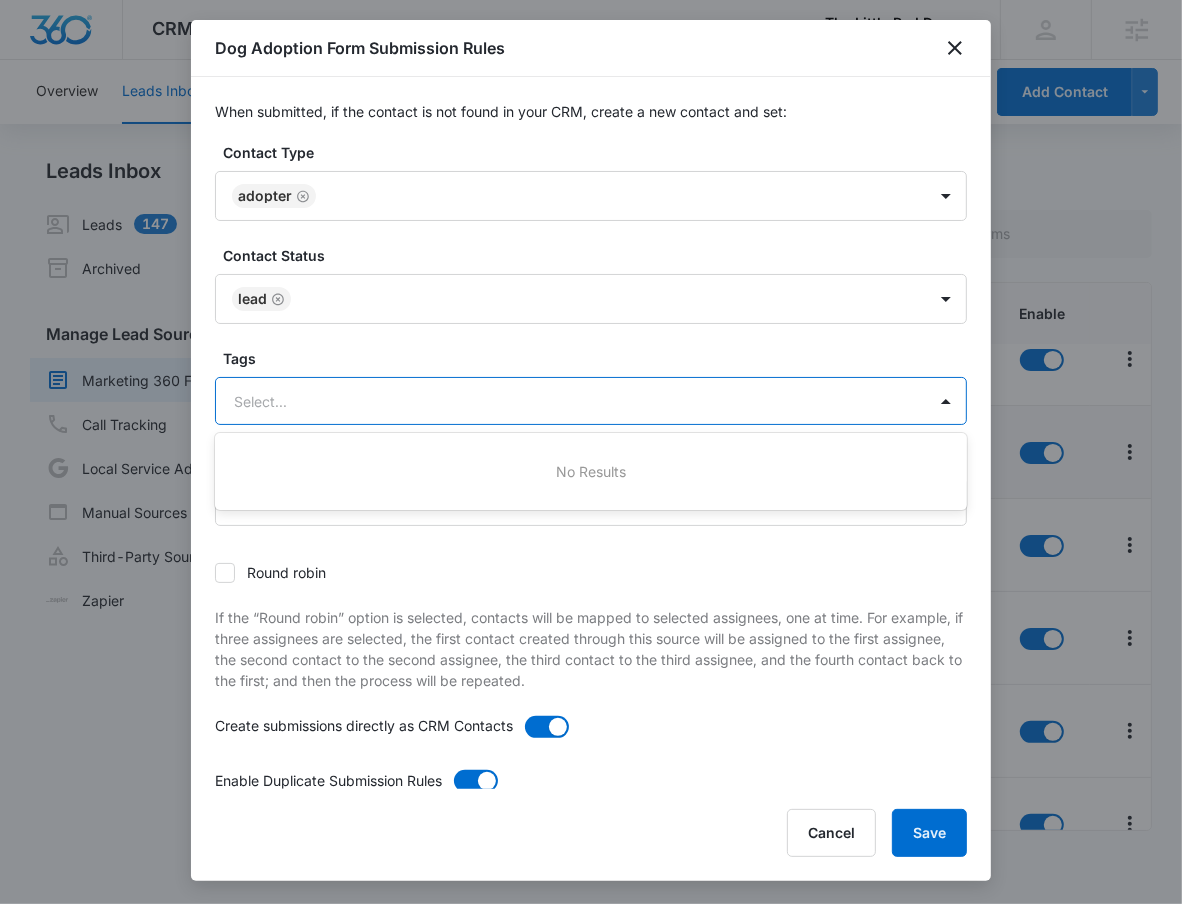 click at bounding box center (567, 401) 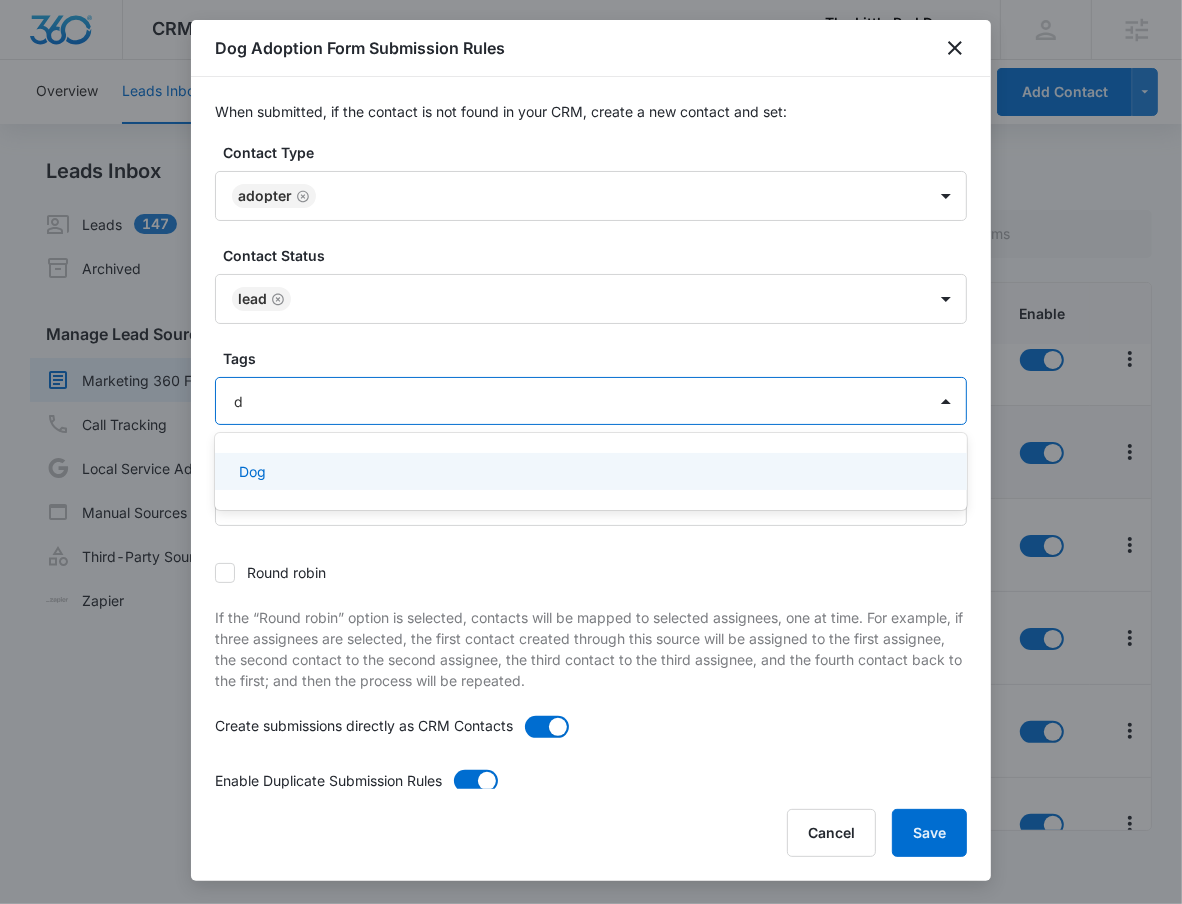 click on "Dog" at bounding box center [589, 471] 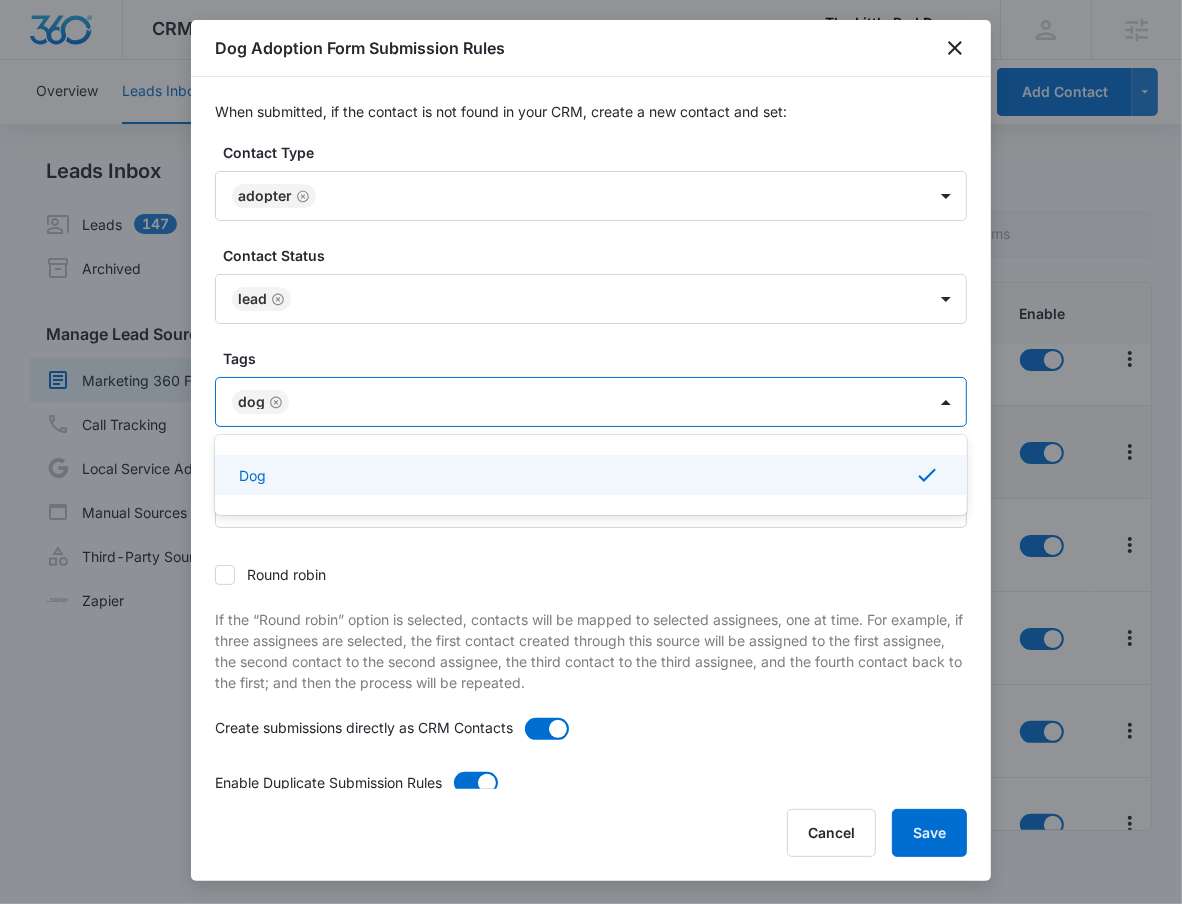 click on "Round robin" at bounding box center [591, 574] 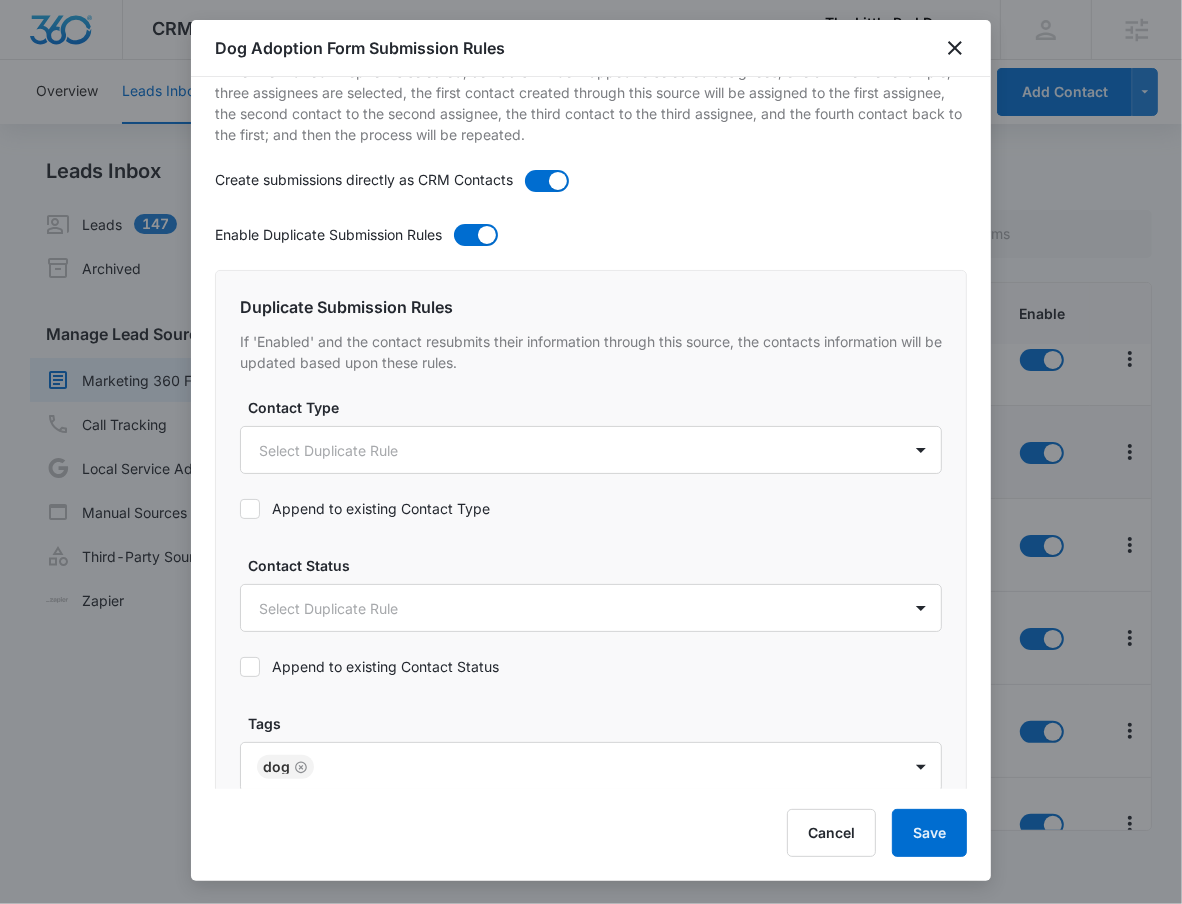 scroll, scrollTop: 550, scrollLeft: 0, axis: vertical 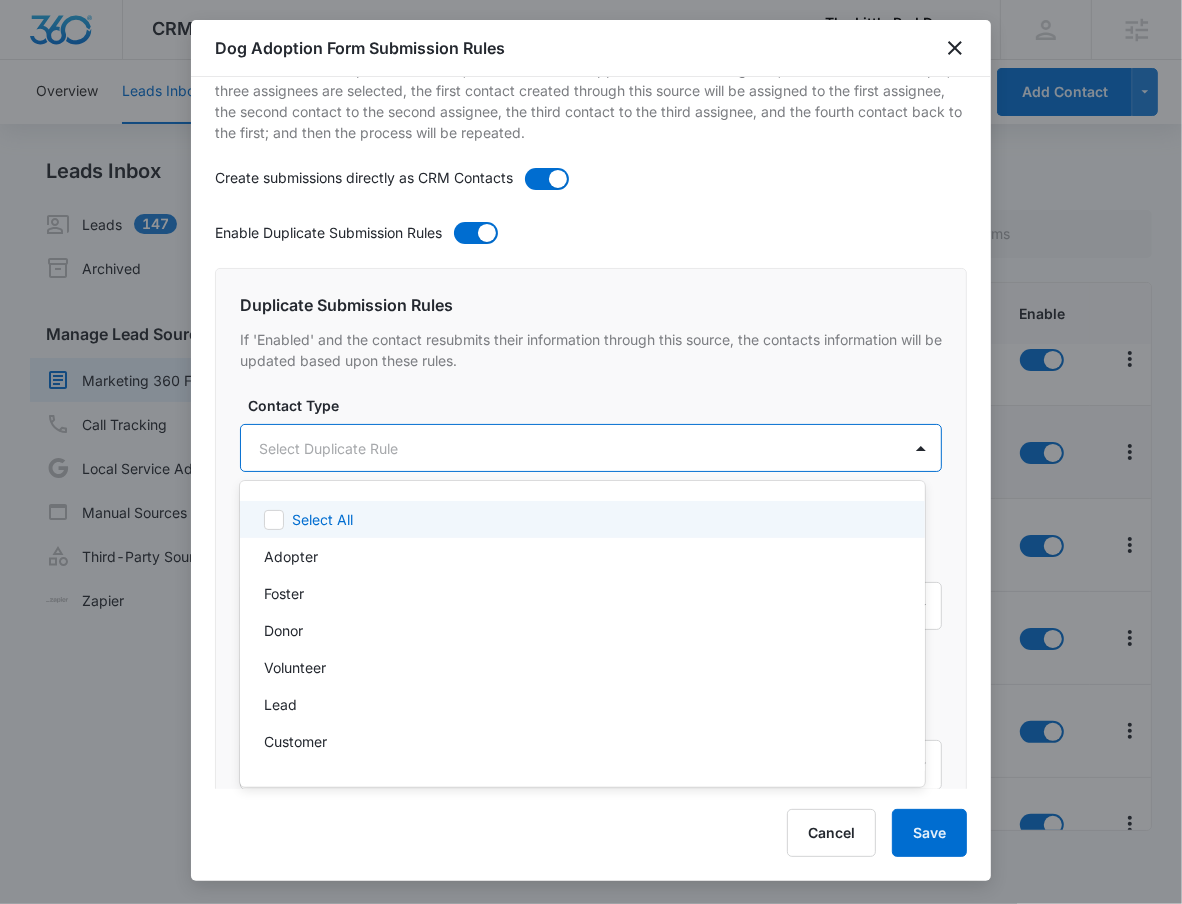 click on "CRM Apps Reputation Websites Forms CRM Email Social Shop Payments POS Content Ads Intelligence Files Brand Settings The Little Red Dog, Inc M53388 Your Accounts View All RN [PERSON] [PERSON] [EMAIL] My Profile Notifications Support Logout Terms • Privacy Policy Agencies Overview Leads Inbox Contacts Organizations History Deals Projects Tasks Calendar Lists Reports Settings Add Contact Leads Inbox Leads 147 Archived Manage Lead Sources Marketing 360 Forms Call Tracking Local Service Ads Manual Sources Third-Party Sources Zapier Marketing 360 Forms Create Form Name Submissions Connected Enable Cat Adoption Form 5 submissions Mar 6, 2025 Cat Foster Form --- Mar 6, 2025 Contact Form --- Oct 12, 2022 Dog Adoption Form 151 submissions Mar 6, 2025 Donation Form 141 submissions Mar 5, 2025 Feedback Form --- Oct 12, 2022 Foster Form 61 submissions Mar 6, 2025 Get a Quote Form --- Oct 12, 2022 Subscriber Form --- Oct 12, 2022 Volunteer 161 submissions Mar 28, 2025 Showing" at bounding box center (591, 452) 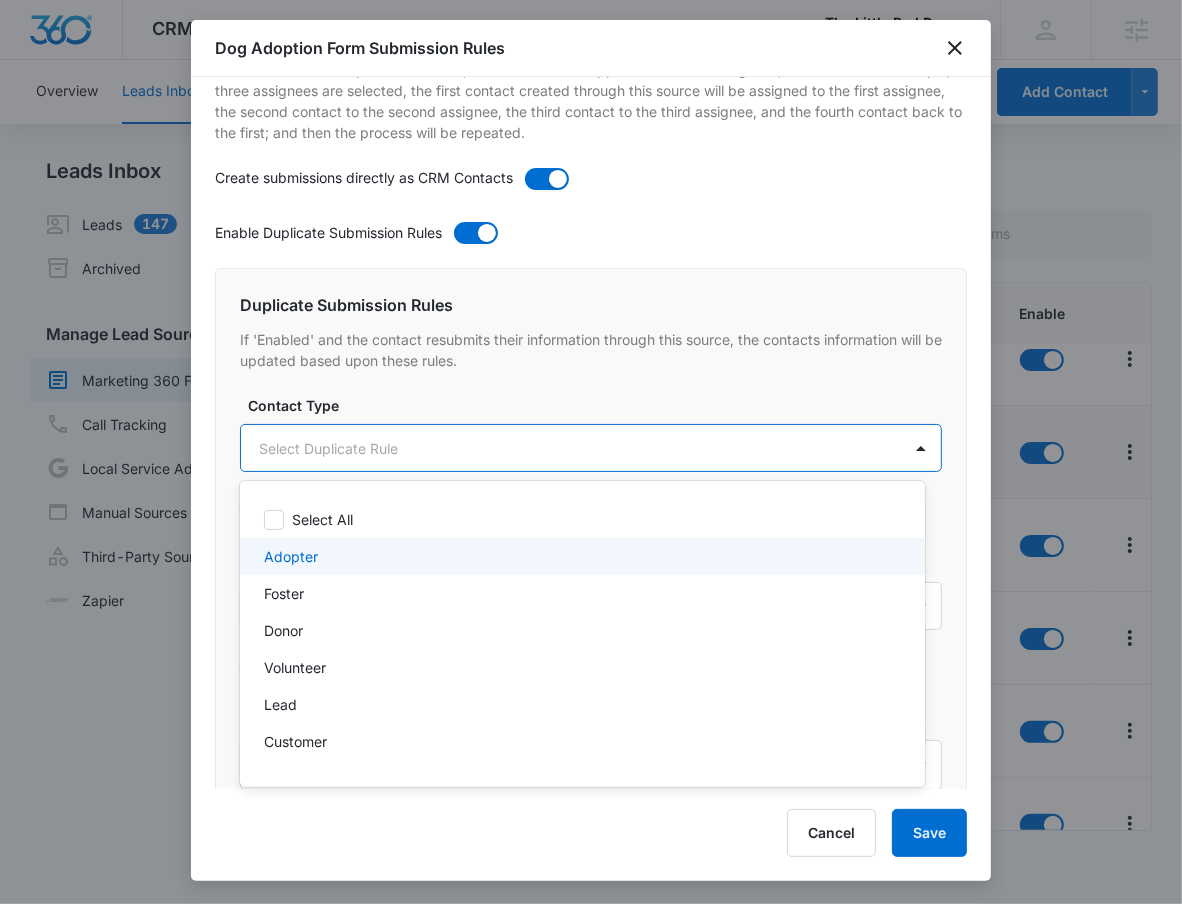 click on "Adopter" at bounding box center [580, 556] 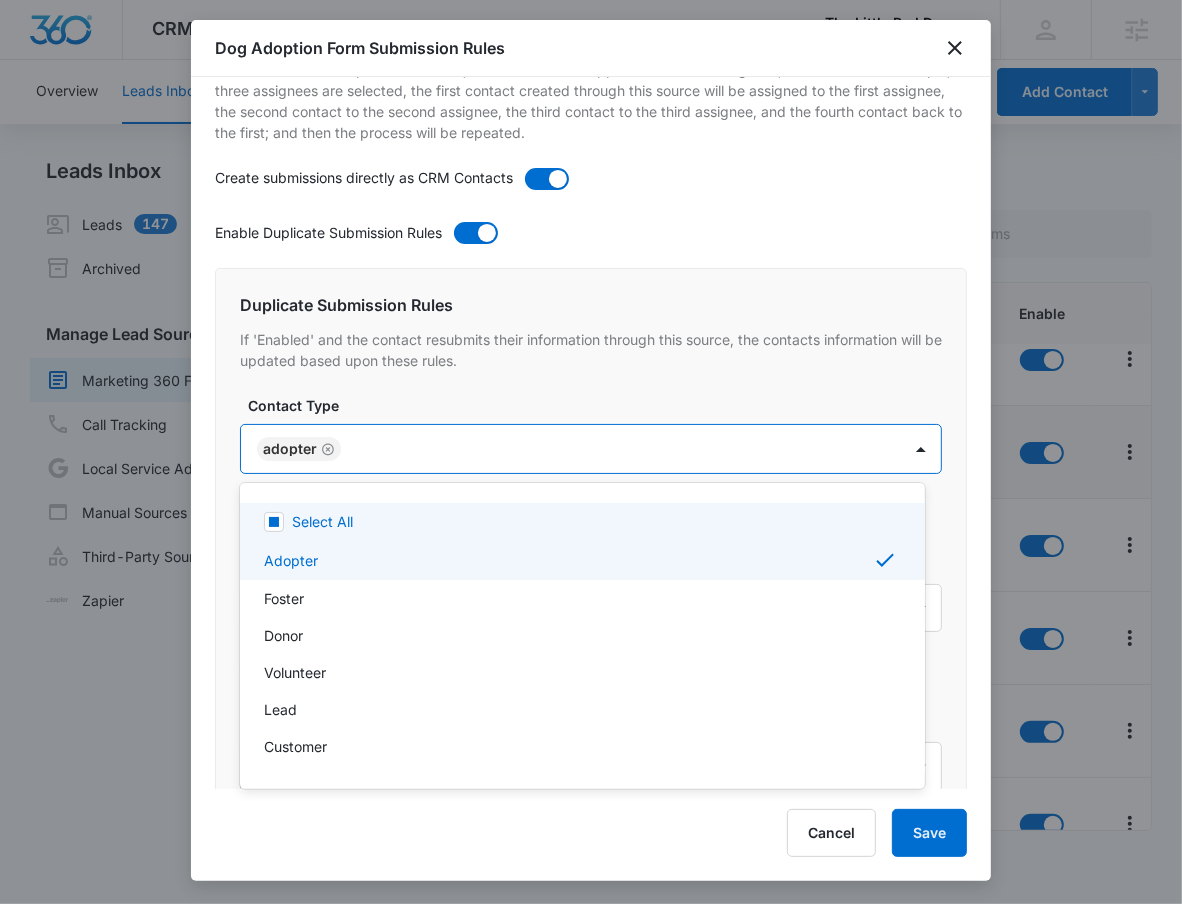click at bounding box center (591, 452) 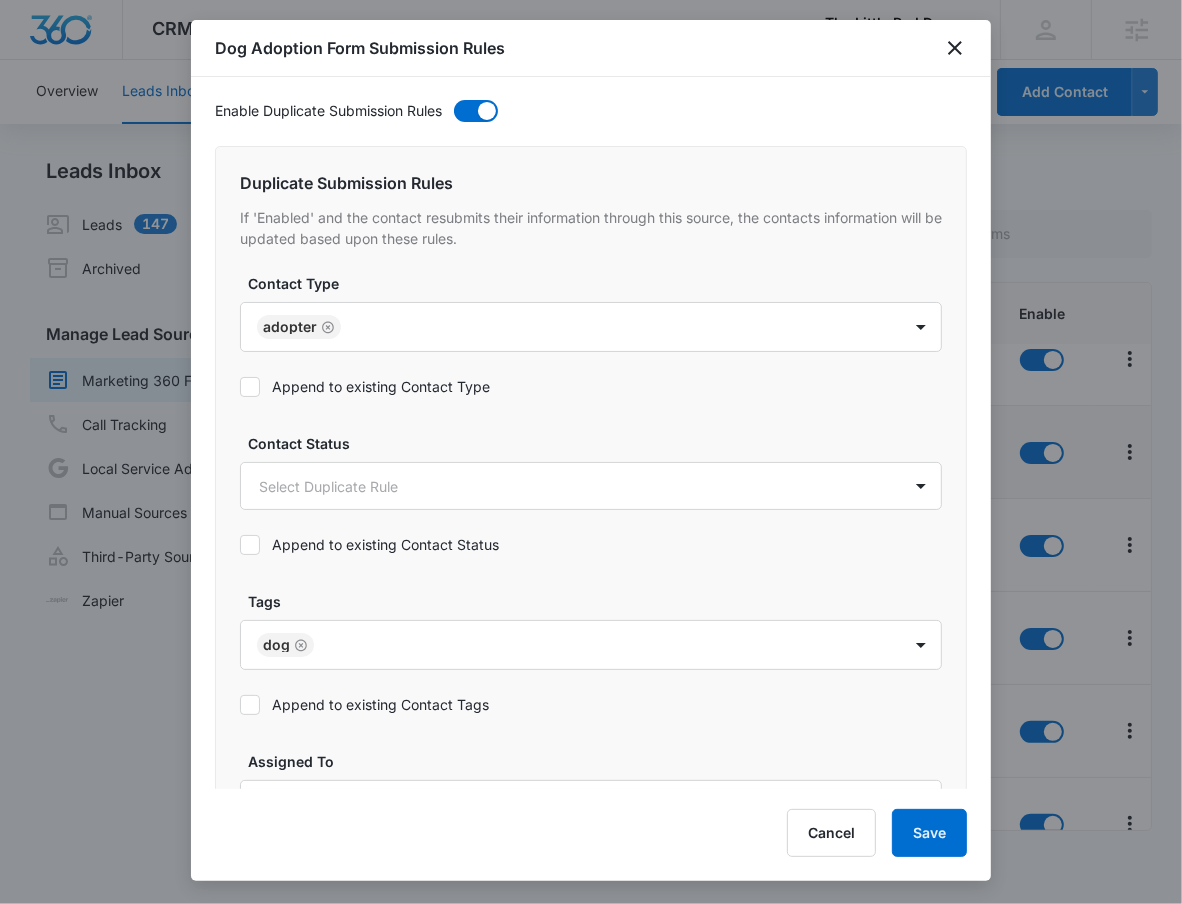 scroll, scrollTop: 783, scrollLeft: 0, axis: vertical 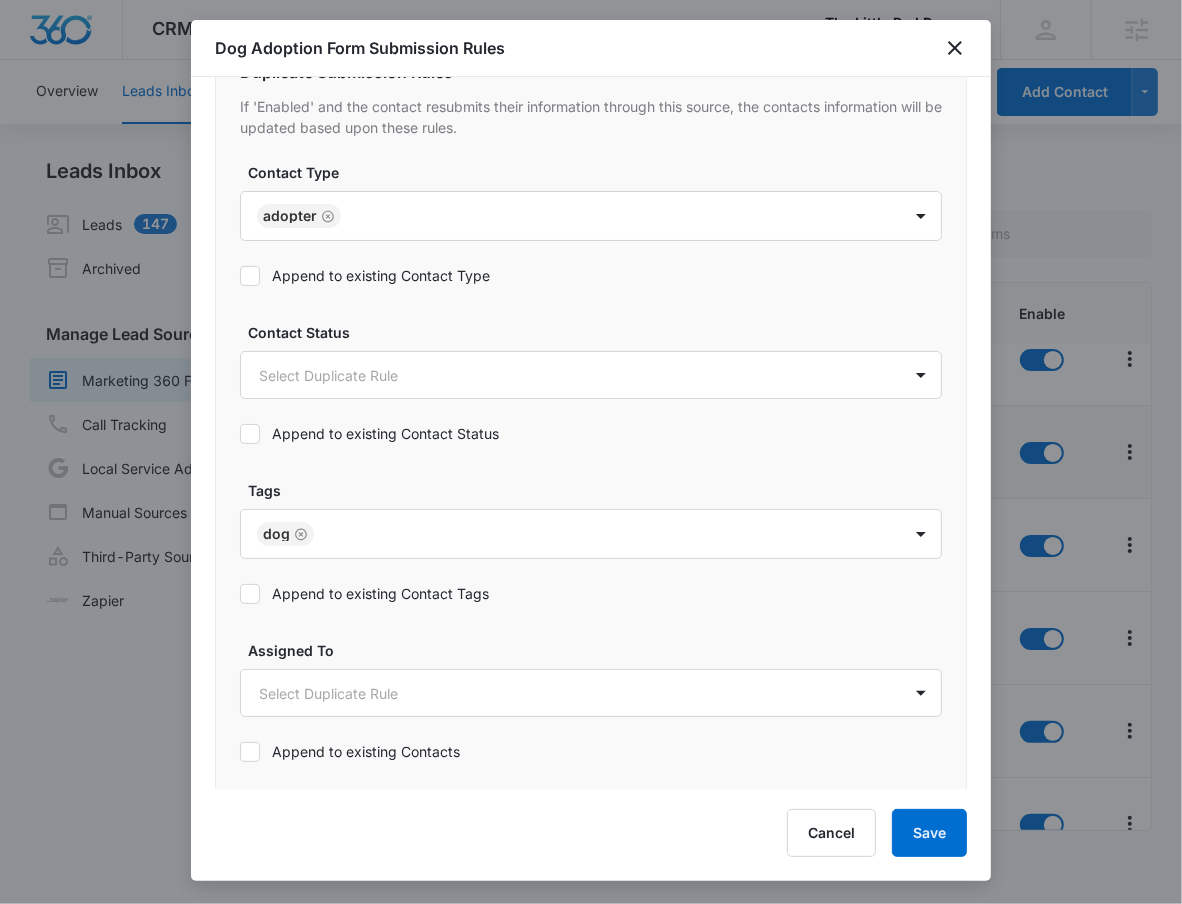 click on "CRM Apps Reputation Websites Forms CRM Email Social Shop Payments POS Content Ads Intelligence Files Brand Settings The Little Red Dog, Inc M53388 Your Accounts View All RN [PERSON] [PERSON] [EMAIL] My Profile Notifications Support Logout Terms • Privacy Policy Agencies Overview Leads Inbox Contacts Organizations History Deals Projects Tasks Calendar Lists Reports Settings Add Contact Leads Inbox Leads 147 Archived Manage Lead Sources Marketing 360 Forms Call Tracking Local Service Ads Manual Sources Third-Party Sources Zapier Marketing 360 Forms Create Form Name Submissions Connected Enable Cat Adoption Form 5 submissions Mar 6, 2025 Cat Foster Form --- Mar 6, 2025 Contact Form --- Oct 12, 2022 Dog Adoption Form 151 submissions Mar 6, 2025 Donation Form 141 submissions Mar 5, 2025 Feedback Form --- Oct 12, 2022 Foster Form 61 submissions Mar 6, 2025 Get a Quote Form --- Oct 12, 2022 Subscriber Form --- Oct 12, 2022 Volunteer 161 submissions Mar 28, 2025 Showing" at bounding box center [591, 452] 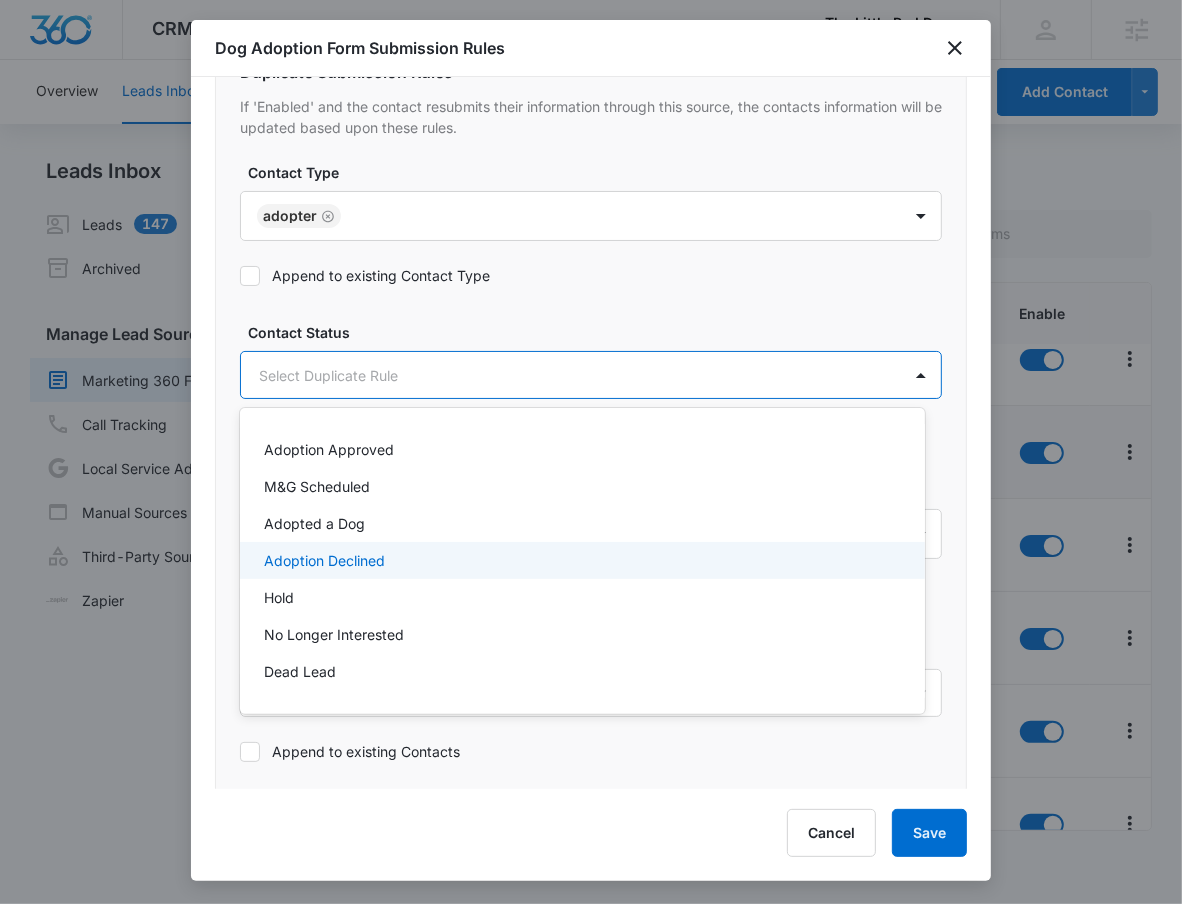 scroll, scrollTop: 124, scrollLeft: 0, axis: vertical 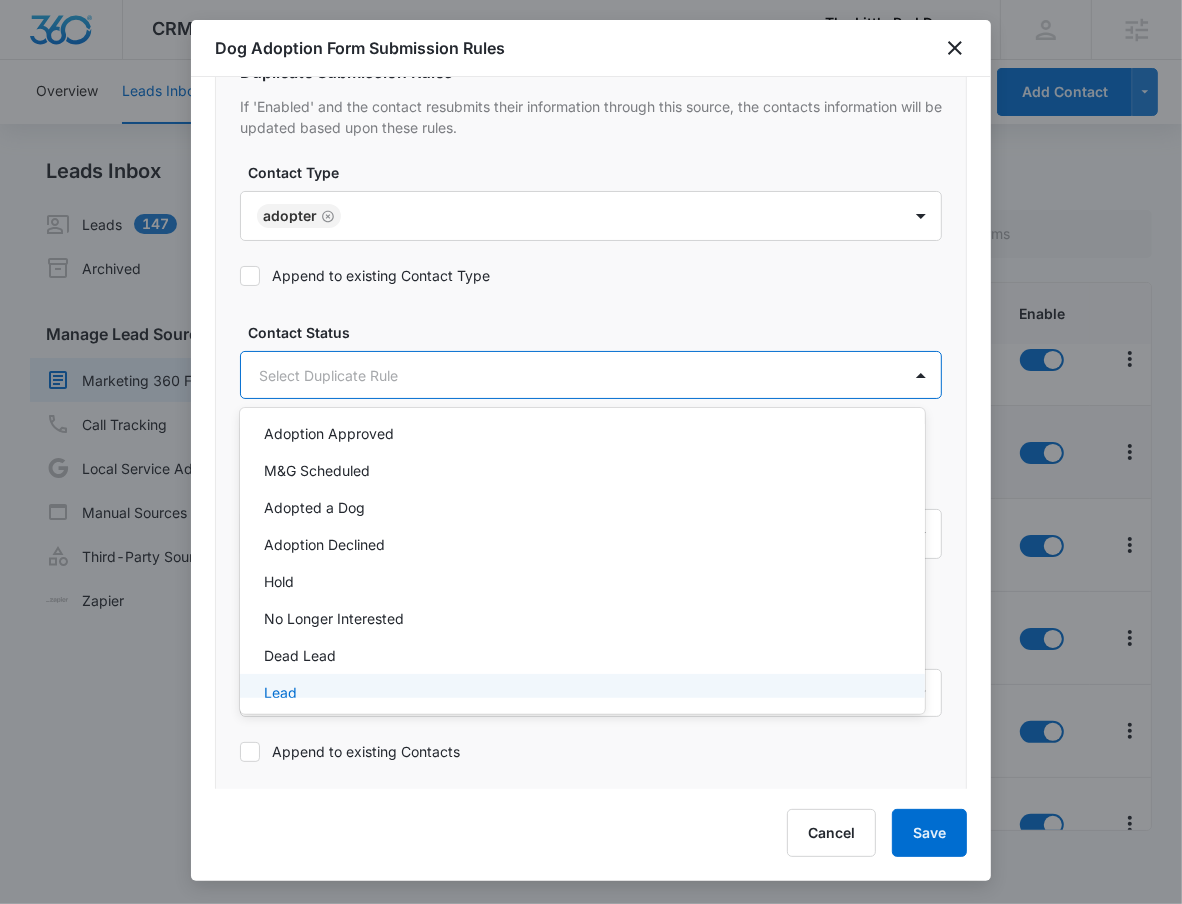 click on "Lead" at bounding box center [582, 692] 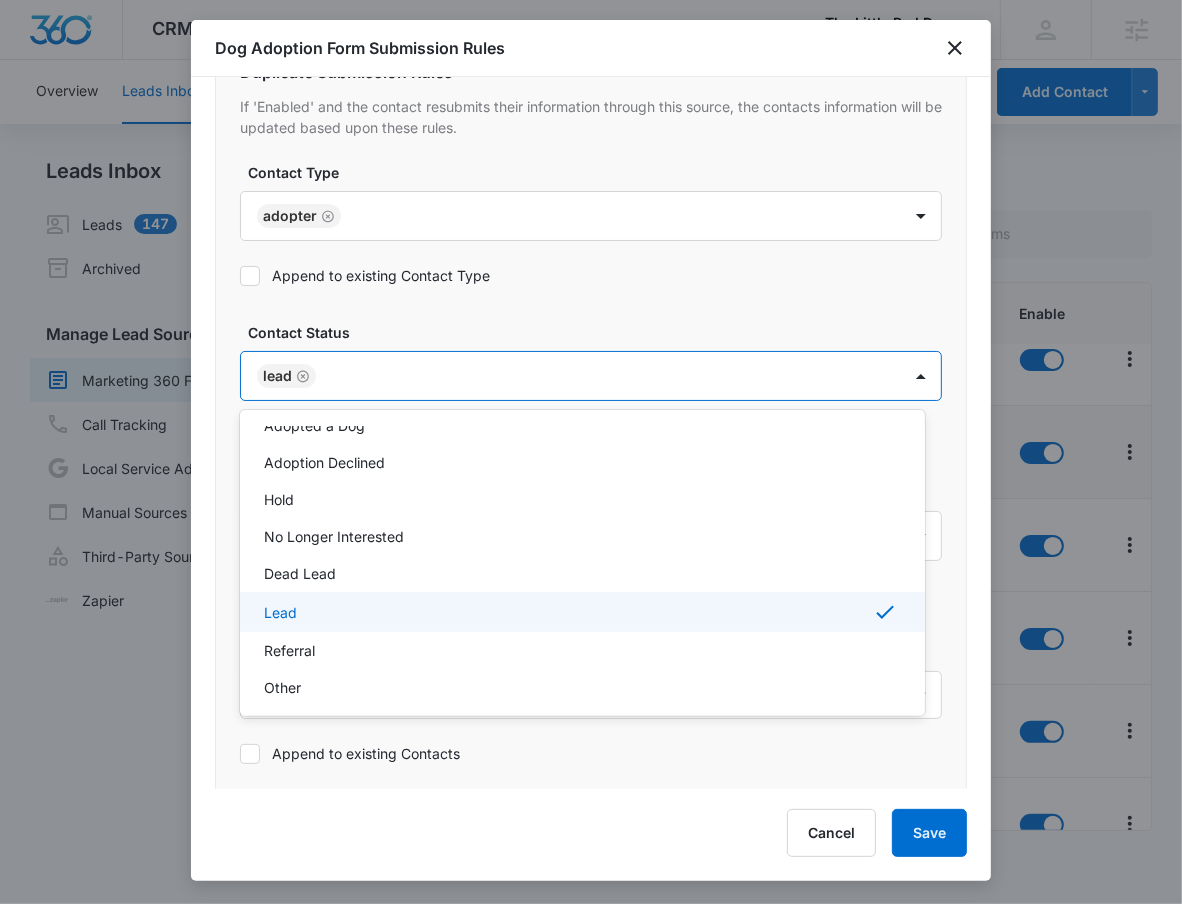 scroll, scrollTop: 438, scrollLeft: 0, axis: vertical 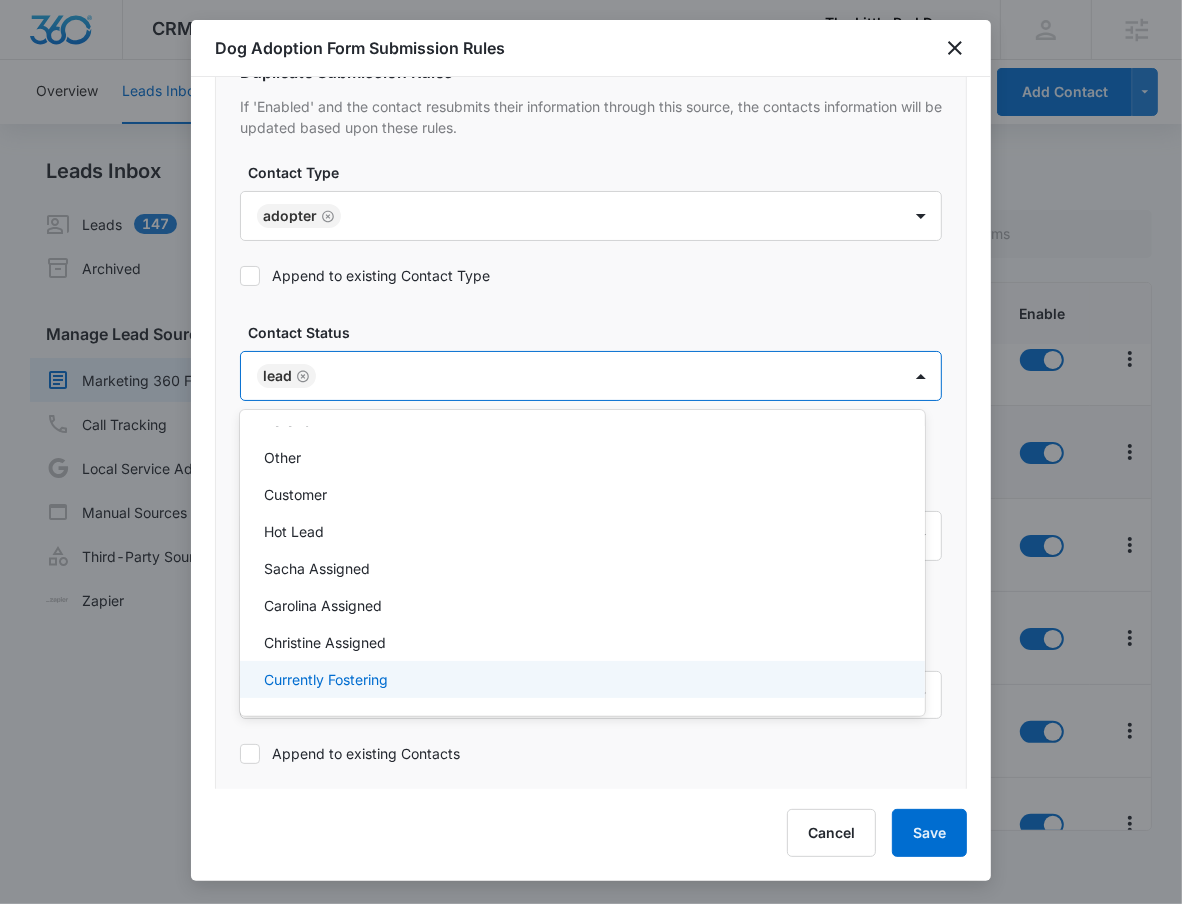 click at bounding box center [591, 452] 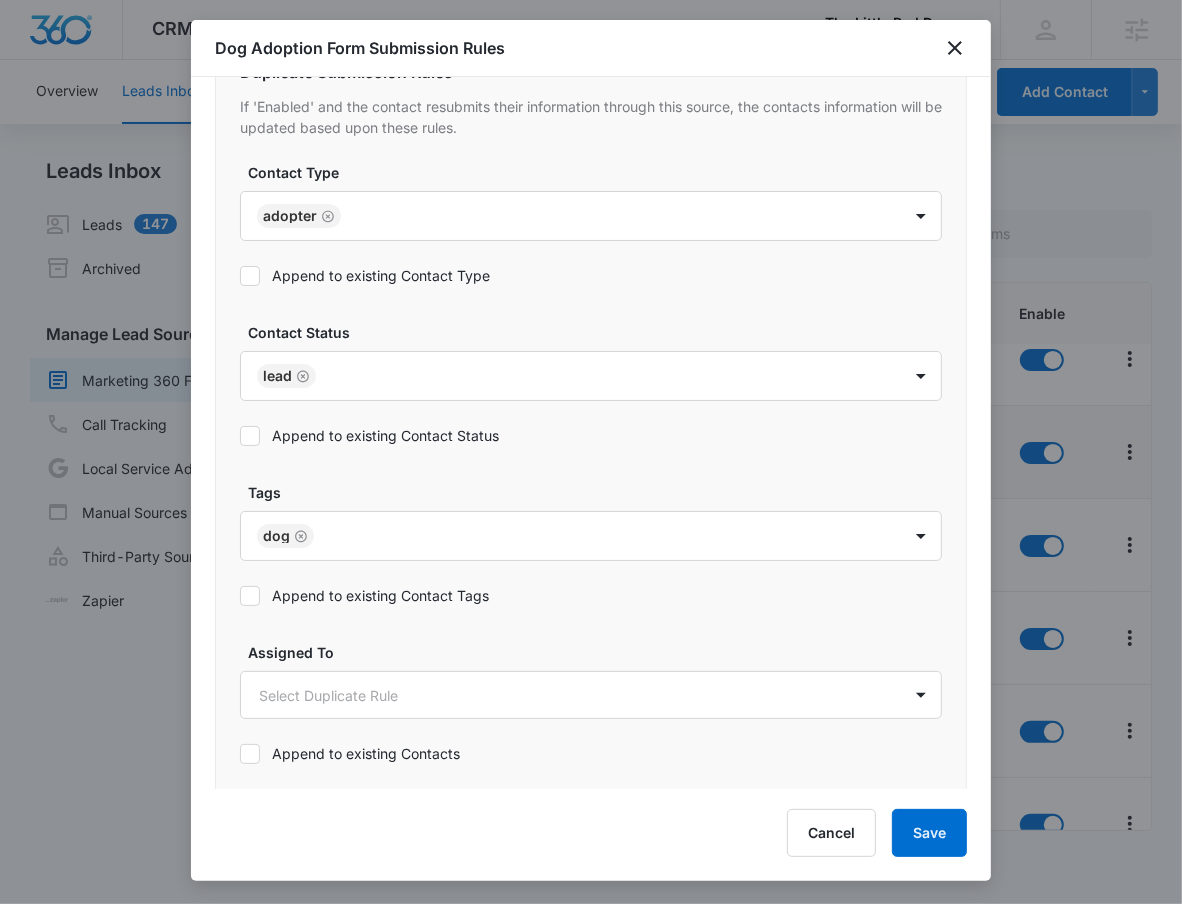 click on "Append to existing Contacts" at bounding box center (350, 753) 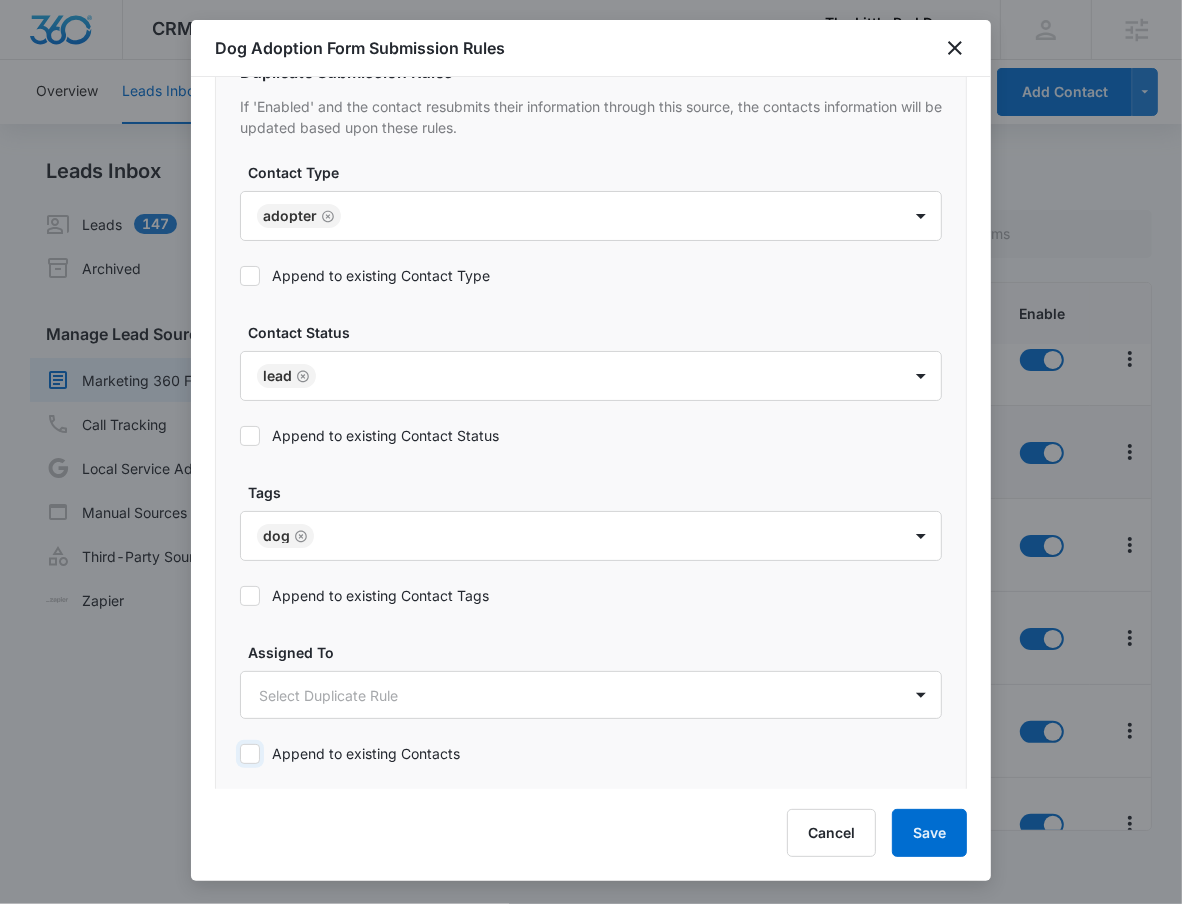 click on "Append to existing Contacts" at bounding box center (240, 754) 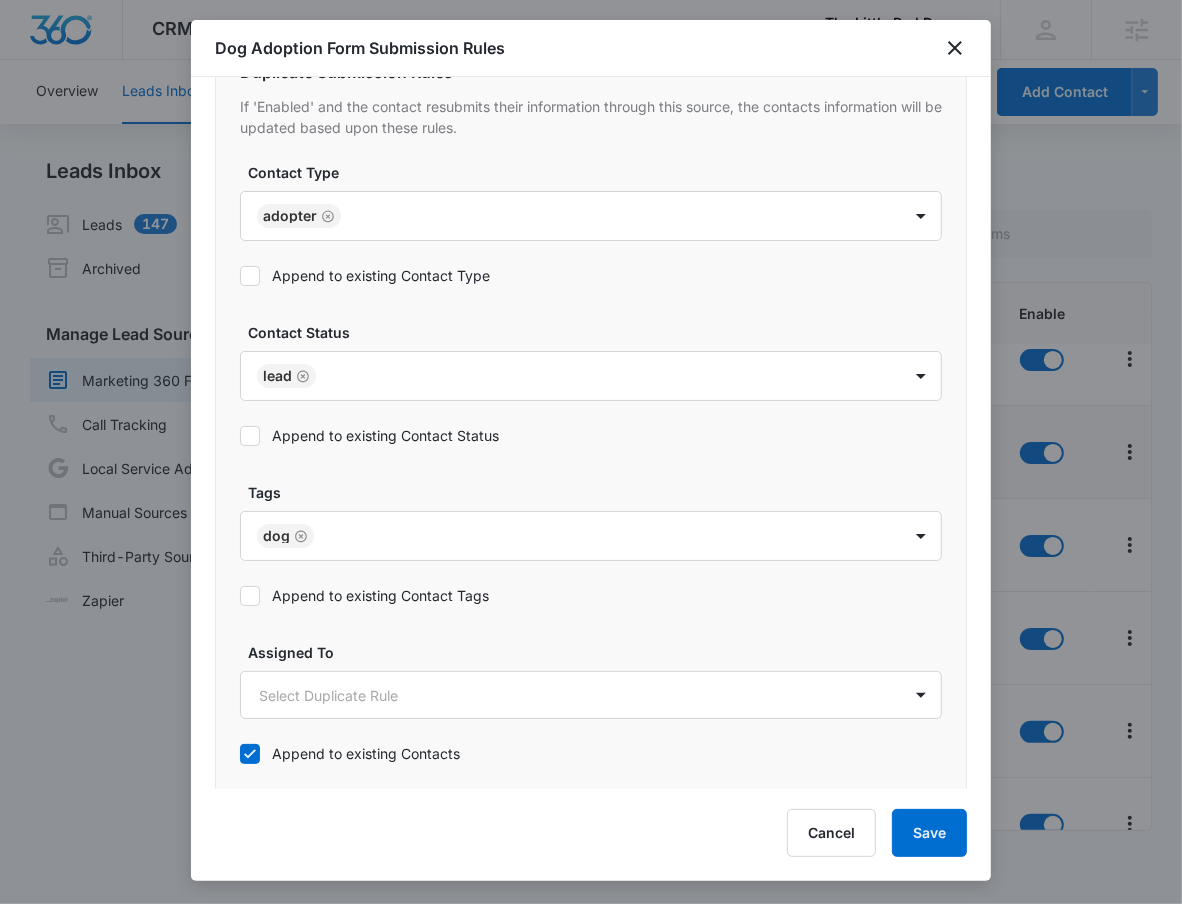 click on "Append to existing Contact Status" at bounding box center [369, 435] 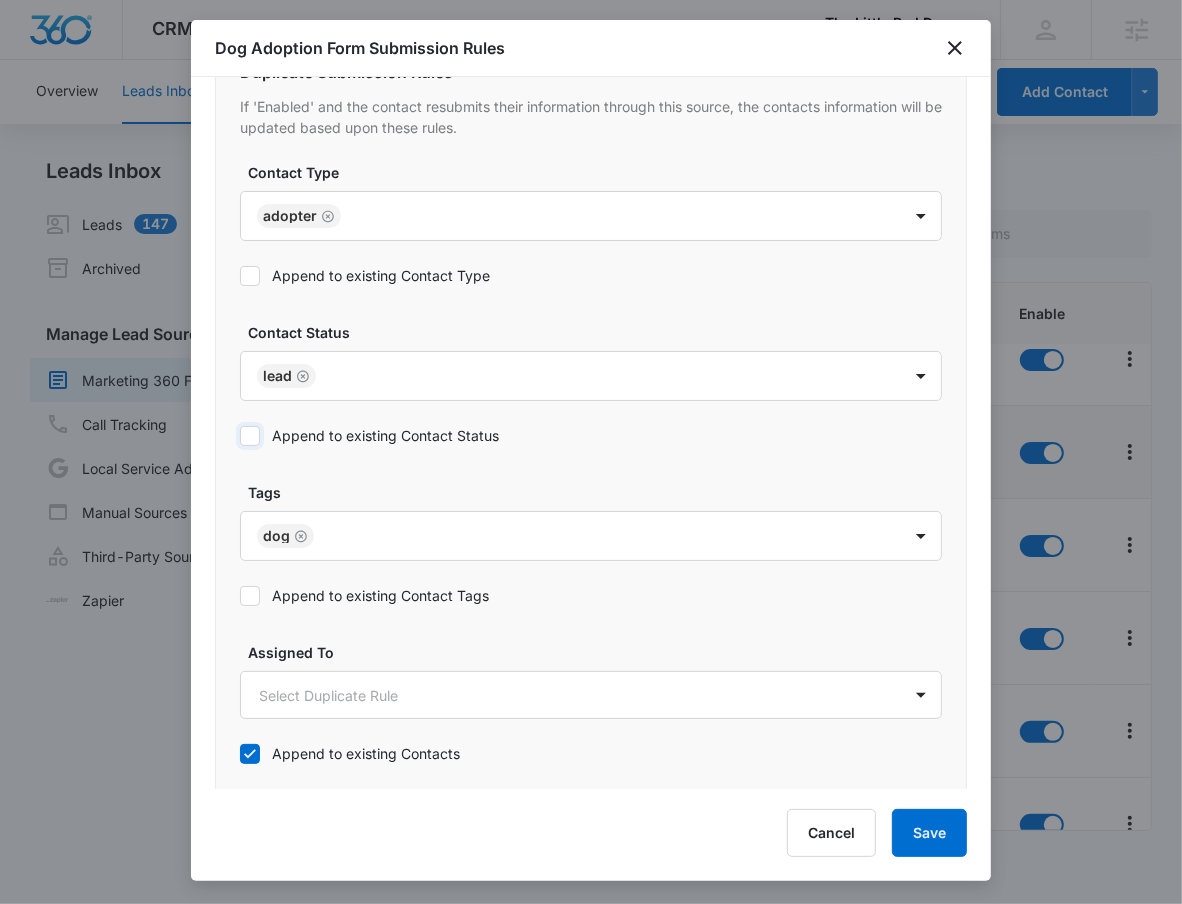 click on "Append to existing Contact Status" at bounding box center (240, 436) 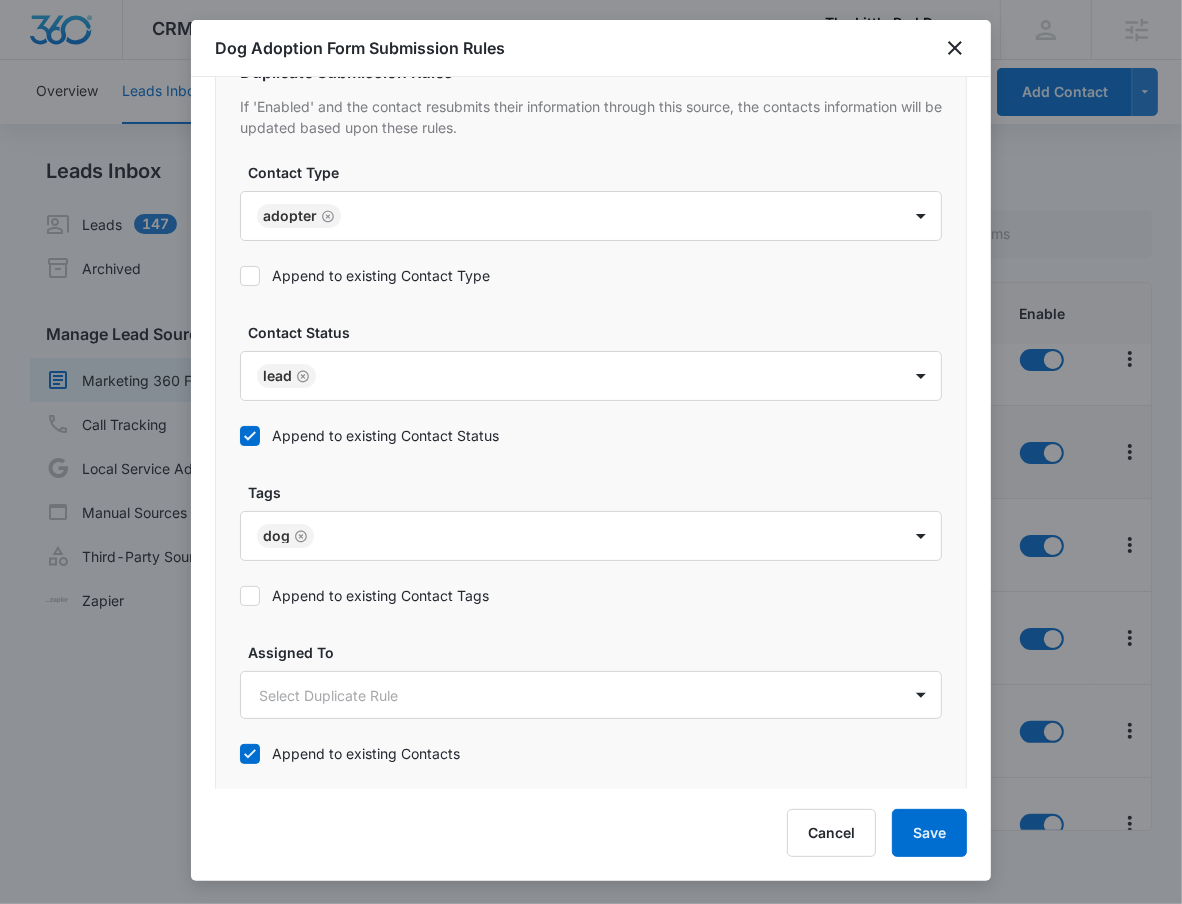 click on "Append to existing Contact Type" at bounding box center (365, 275) 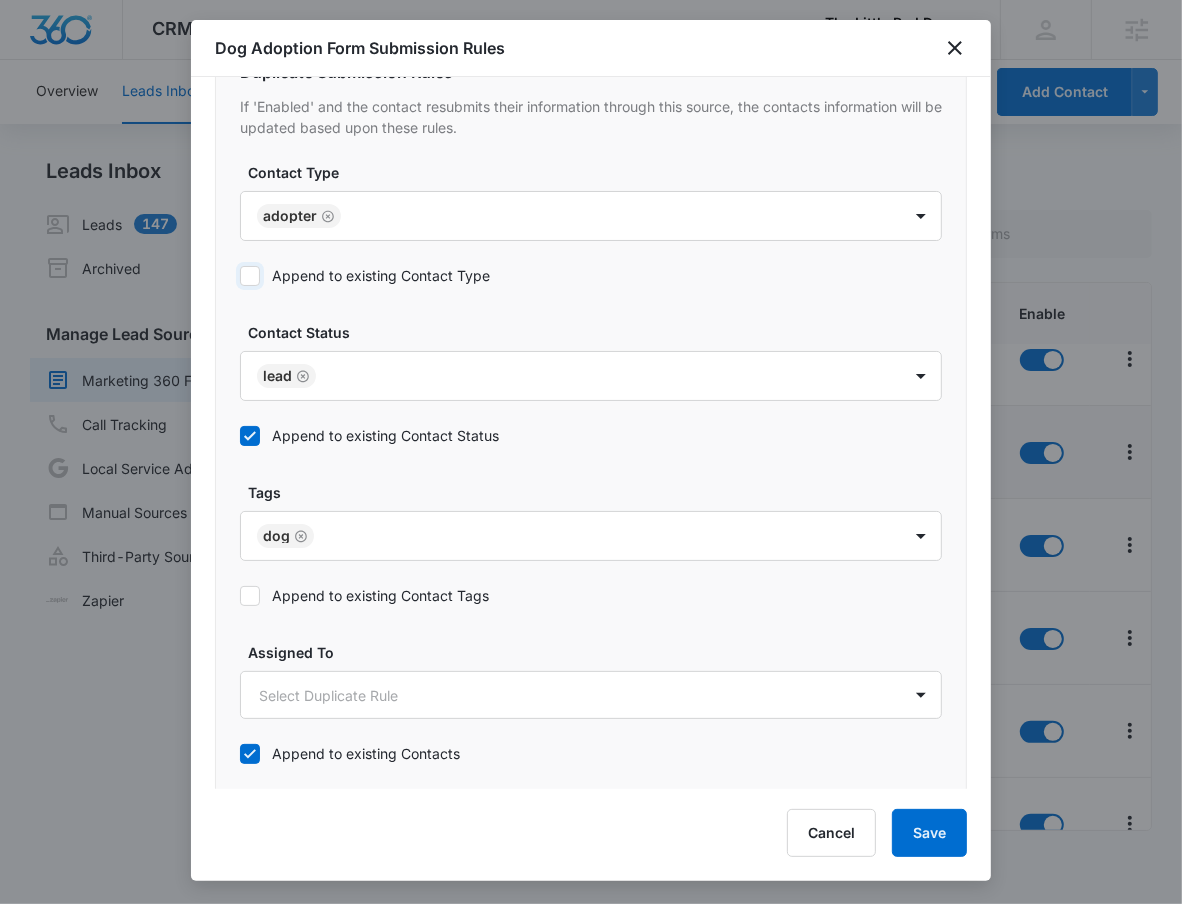 click on "Append to existing Contact Type" at bounding box center (240, 276) 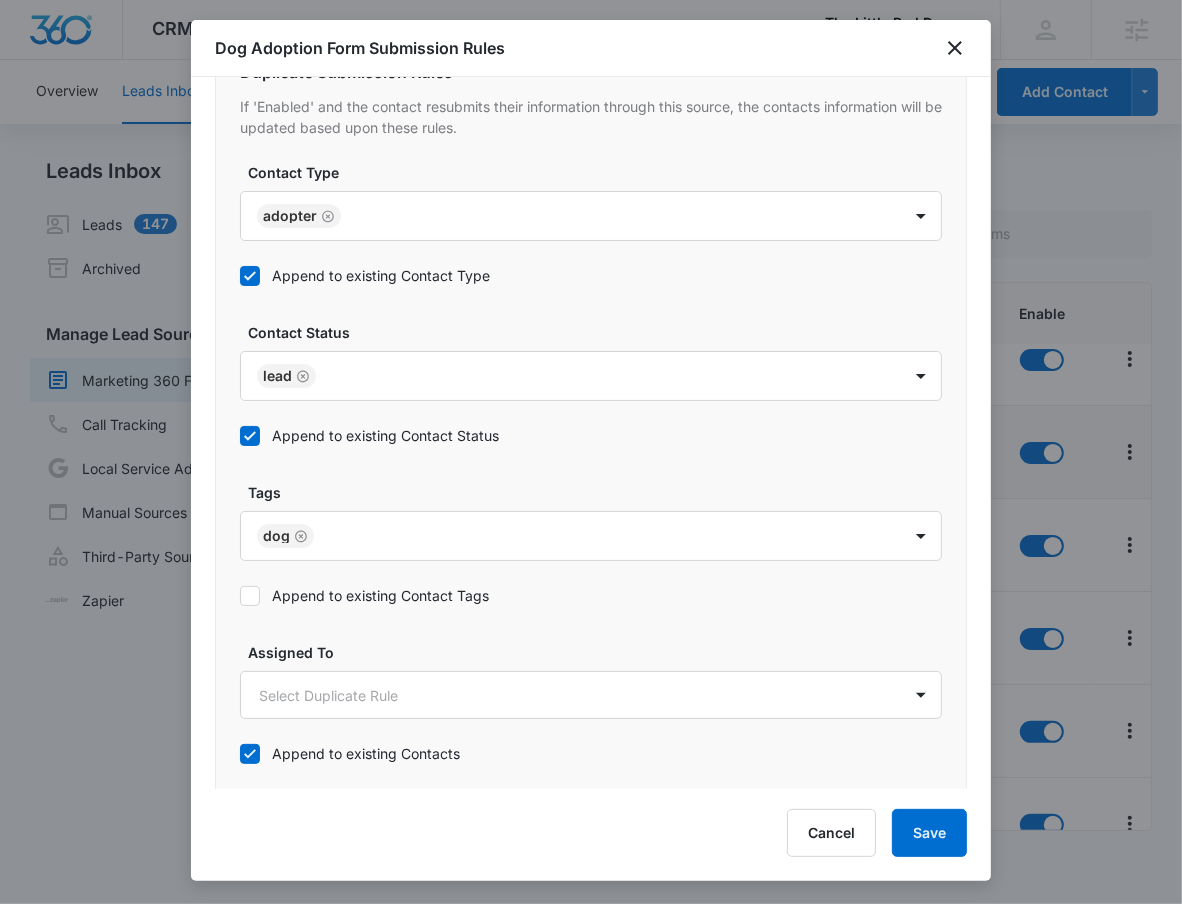 click on "Dog Adoption Form Submission Rules When submitted, if the contact is not found in your CRM, create a new contact and set: Contact Type Adopter Contact Status Lead Tags Dog Assigned To Select Contacts Round robin If the “Round robin” option is selected, contacts will be mapped to selected assignees, one at time. For example, if three assignees are selected, the first contact created through this source will be assigned to the first assignee, the second contact to the second assignee, the third contact to the third assignee, and the fourth contact back to the first; and then the process will be repeated. Create submissions directly as CRM Contacts Enable Duplicate Submission Rules Duplicate Submission Rules If 'Enabled' and the contact resubmits their information through this source, the contacts information will be updated based upon these rules. Contact Type Adopter Append to existing Contact Type Contact Status Lead Append to existing Contact Status Tags Dog Append to existing Contact Tags Assigned To" at bounding box center (591, 450) 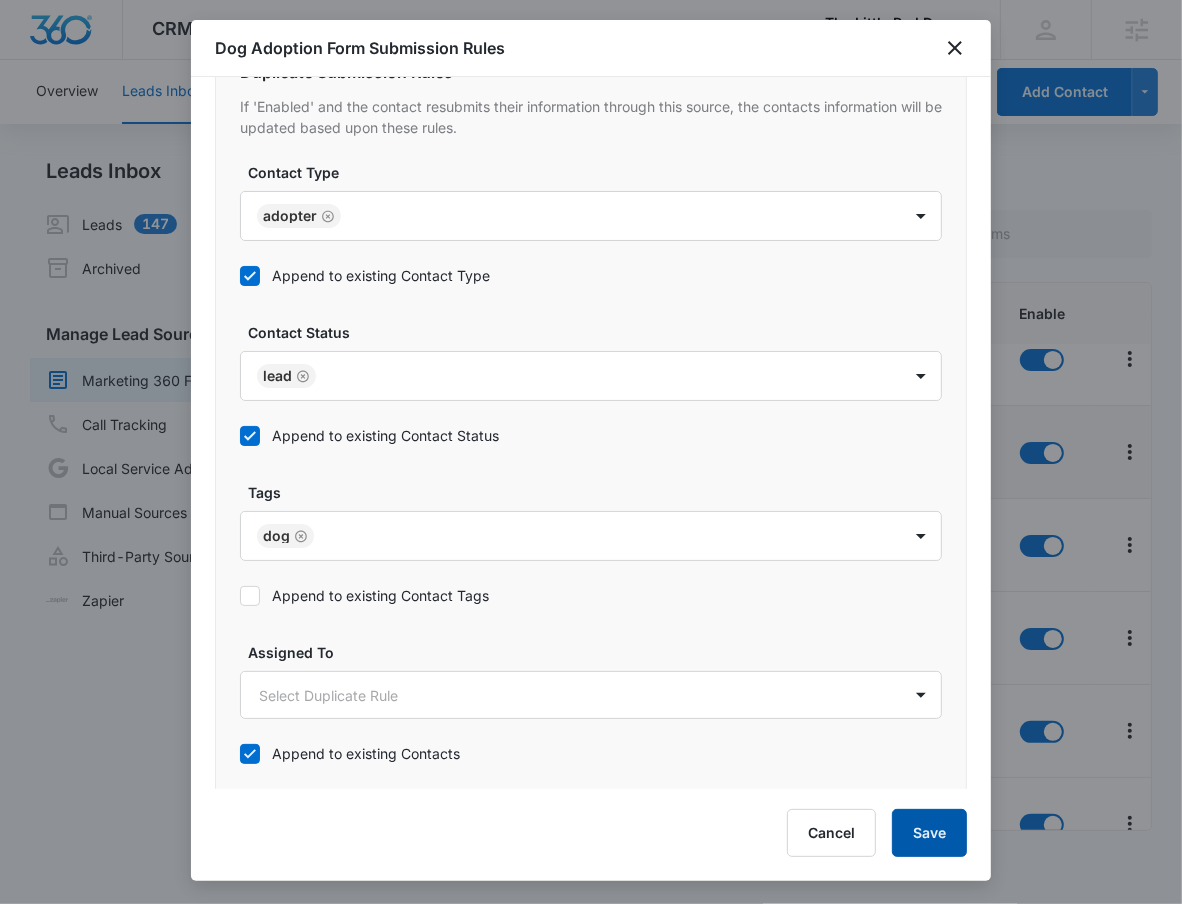 click on "Save" at bounding box center [929, 833] 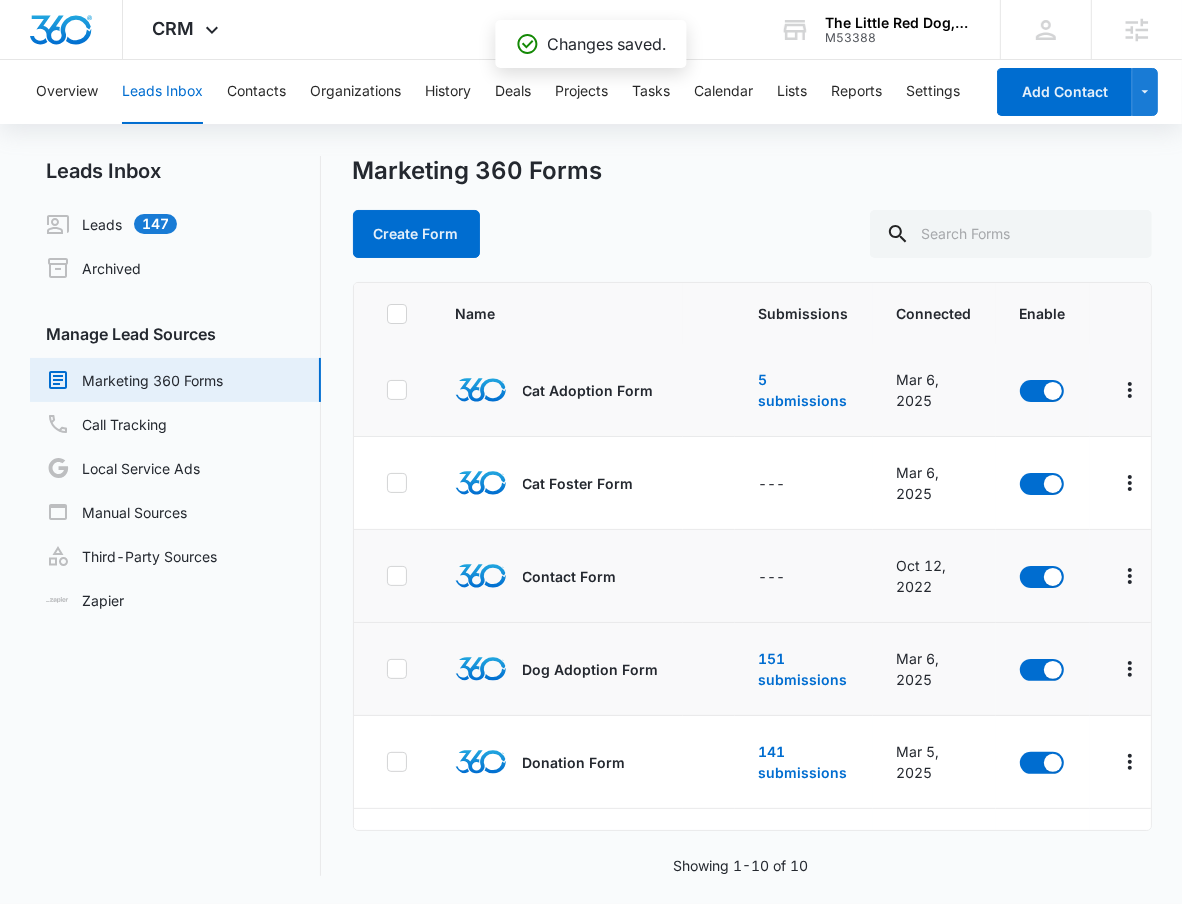 scroll, scrollTop: 0, scrollLeft: 0, axis: both 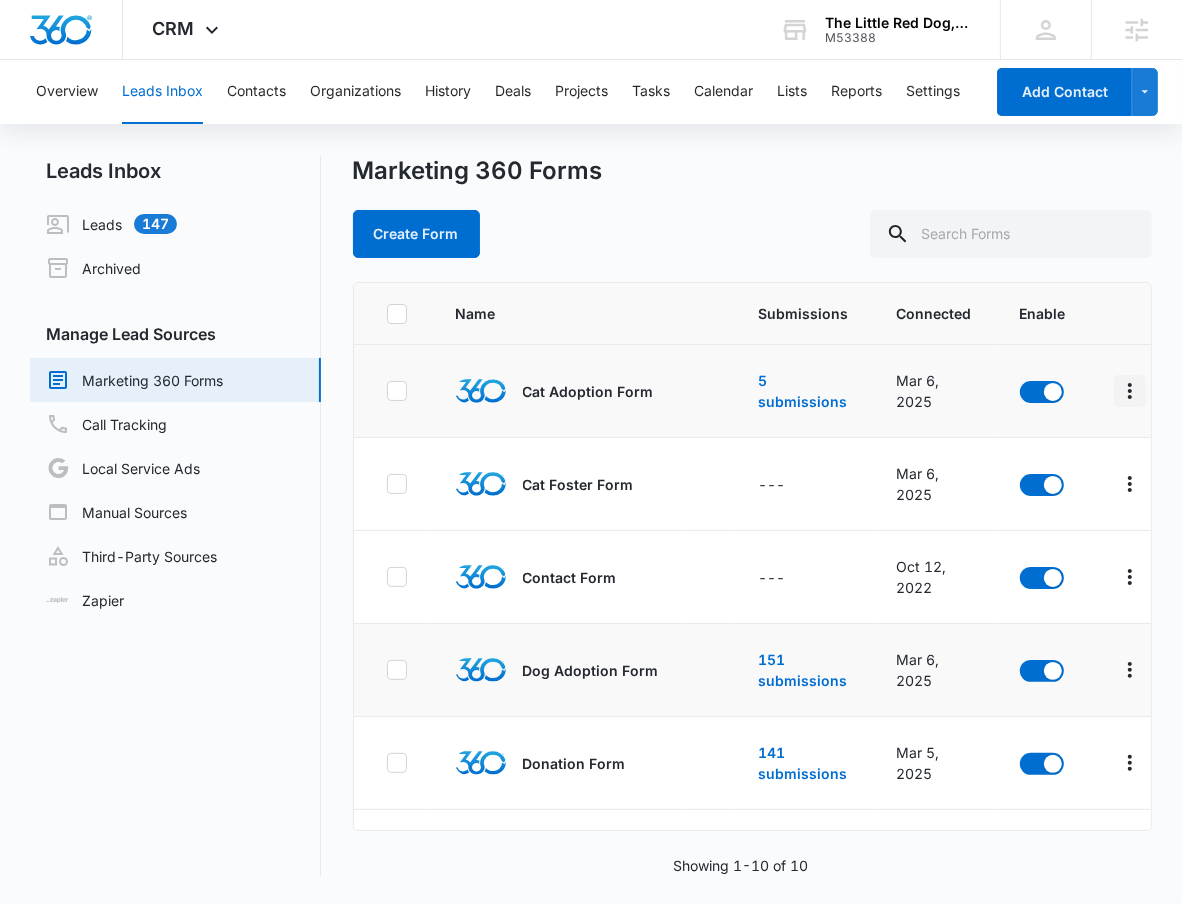 click 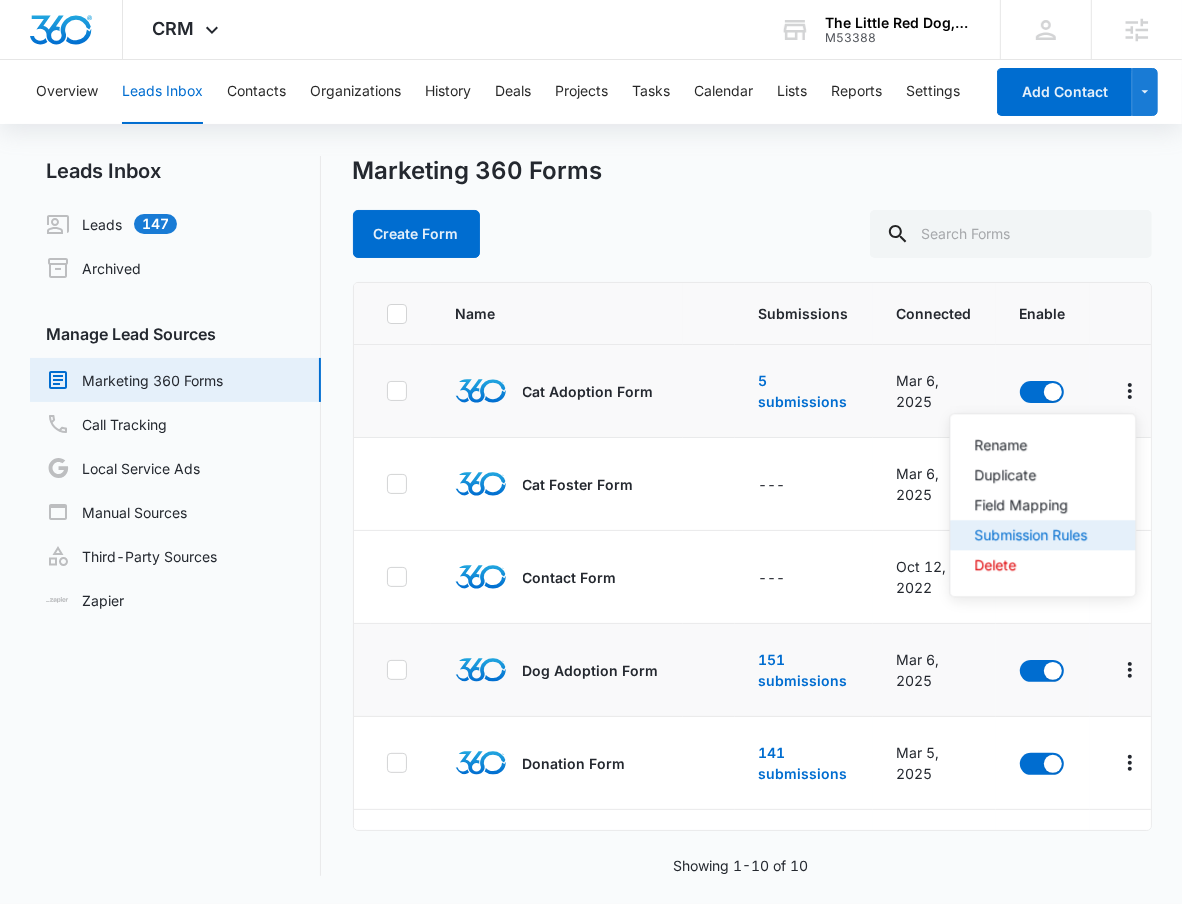 click on "Submission Rules" at bounding box center (1030, 535) 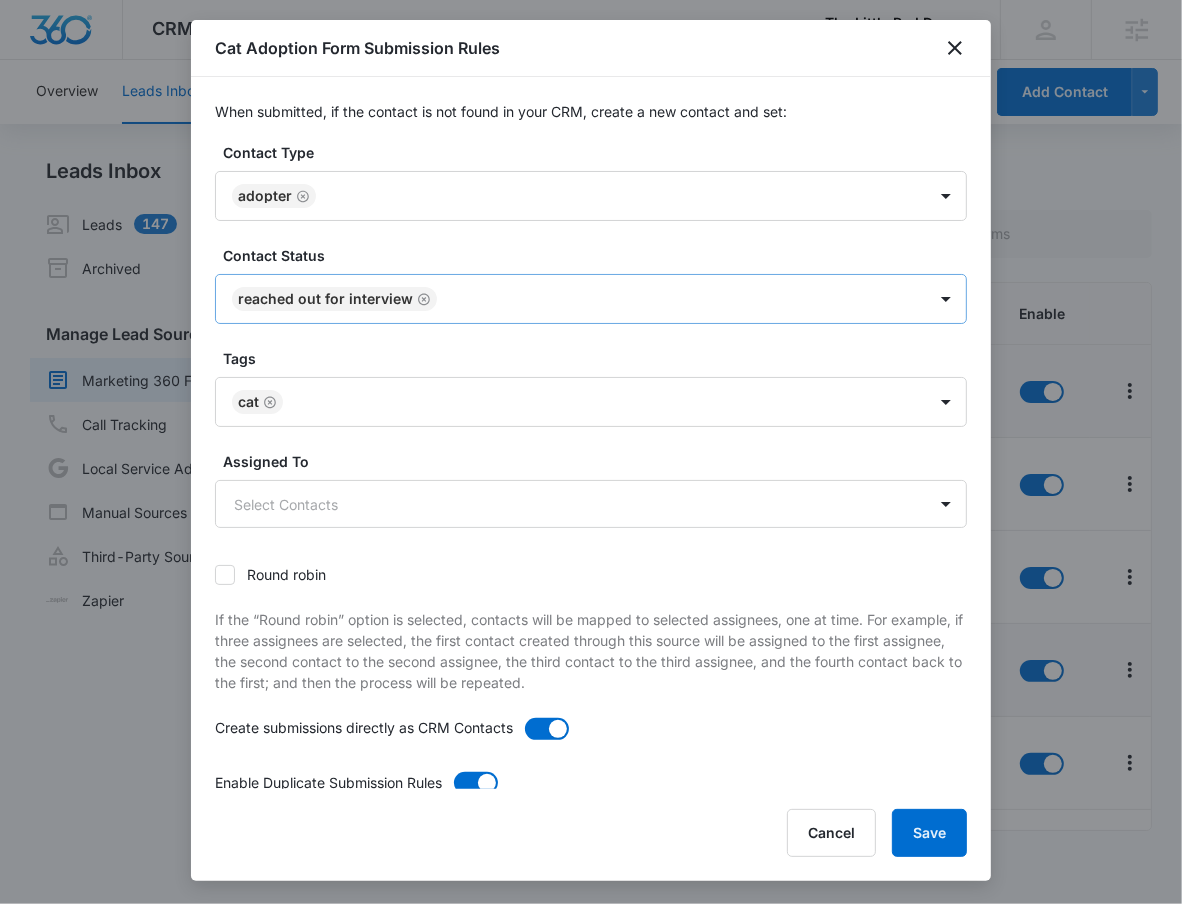 click 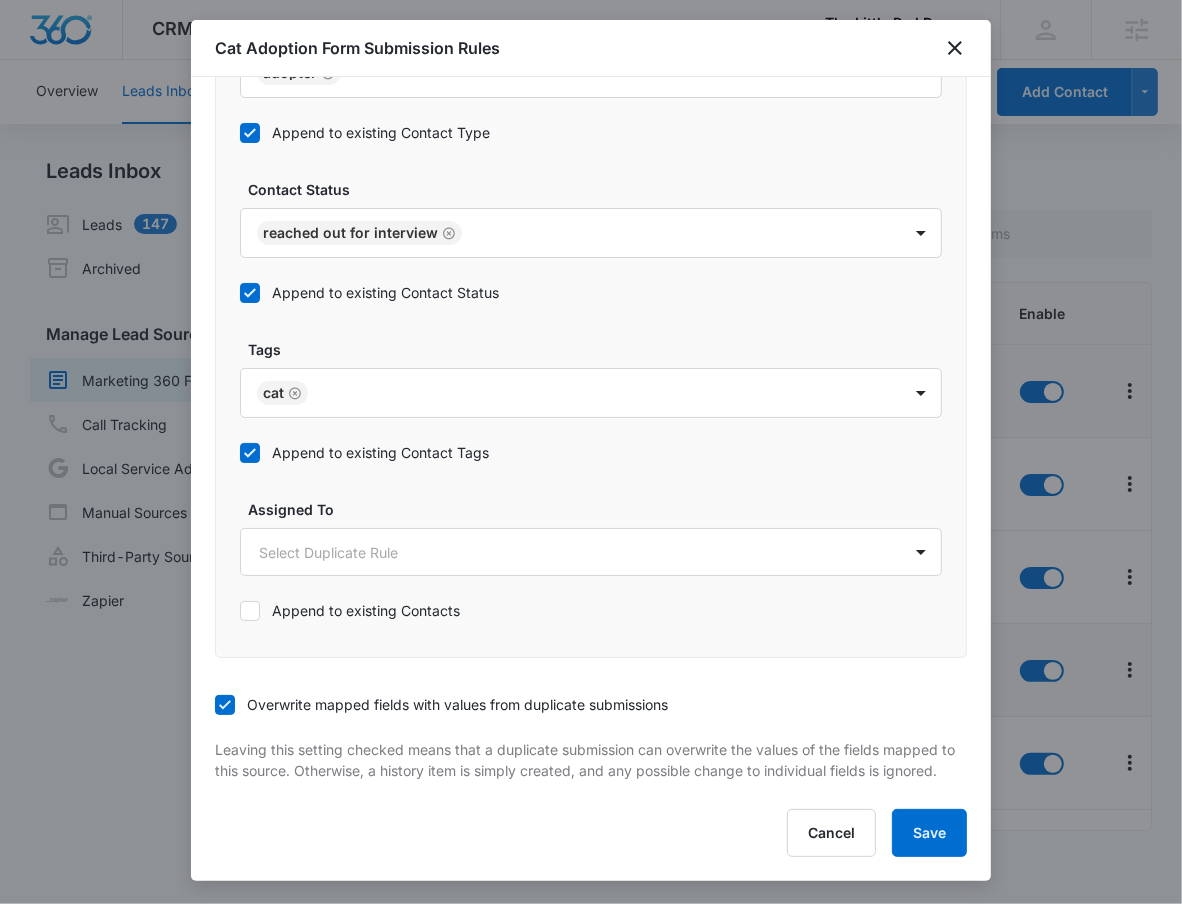 scroll, scrollTop: 918, scrollLeft: 0, axis: vertical 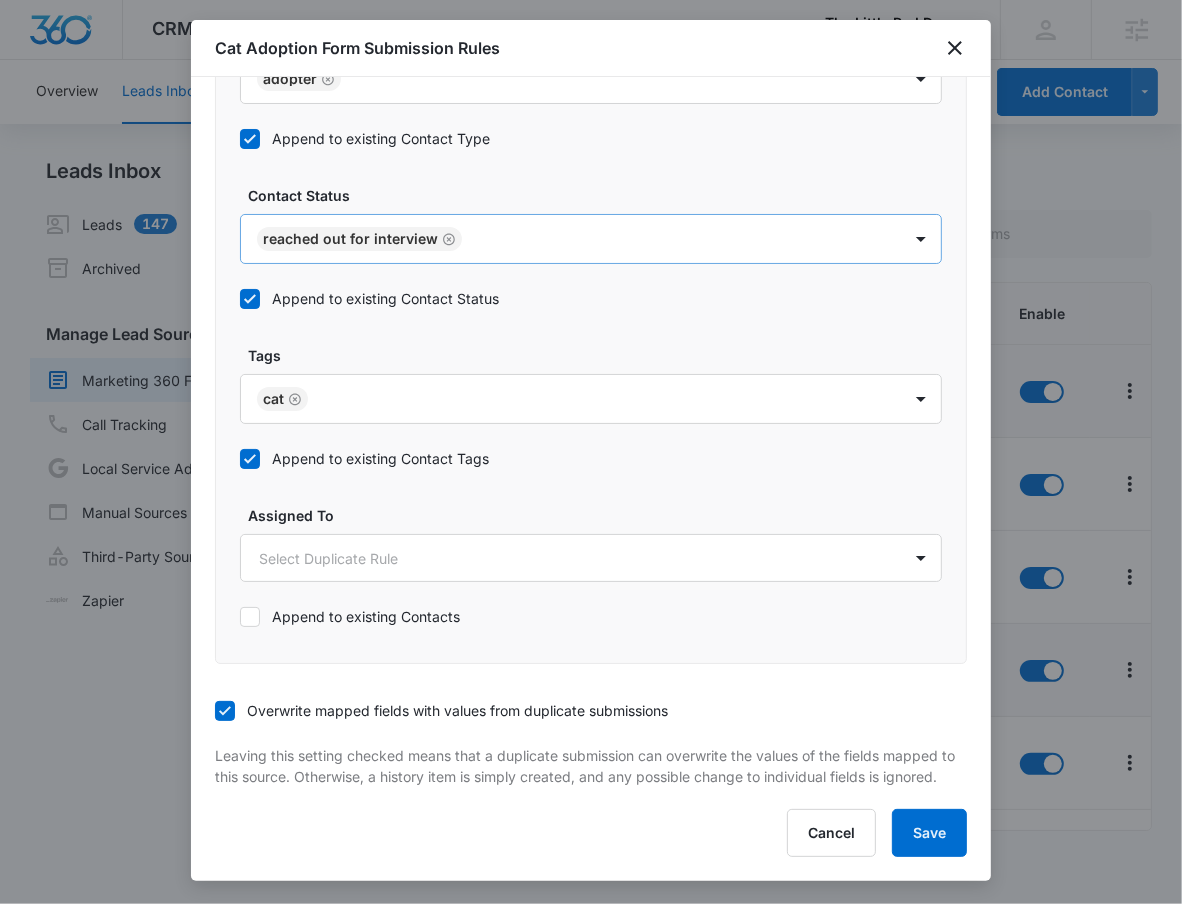 click 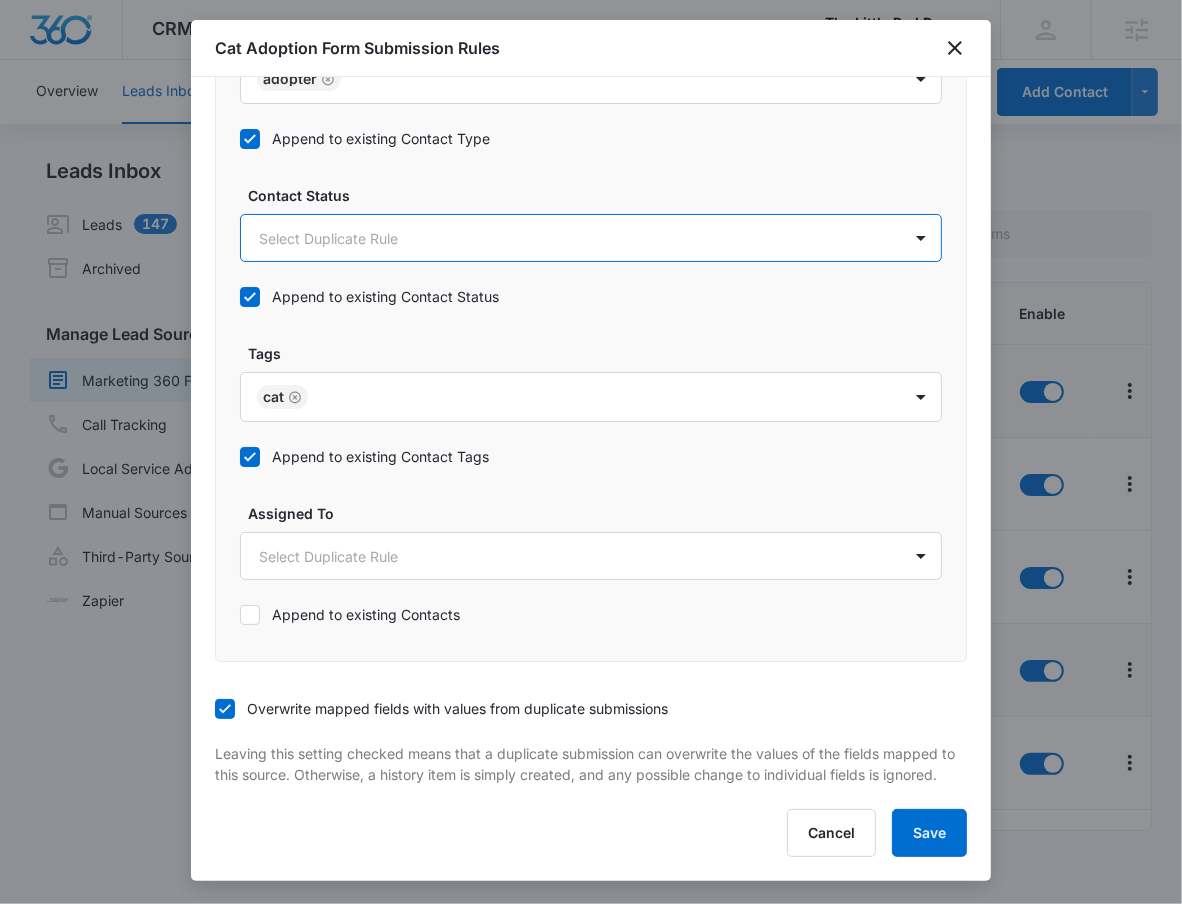 scroll, scrollTop: 0, scrollLeft: 0, axis: both 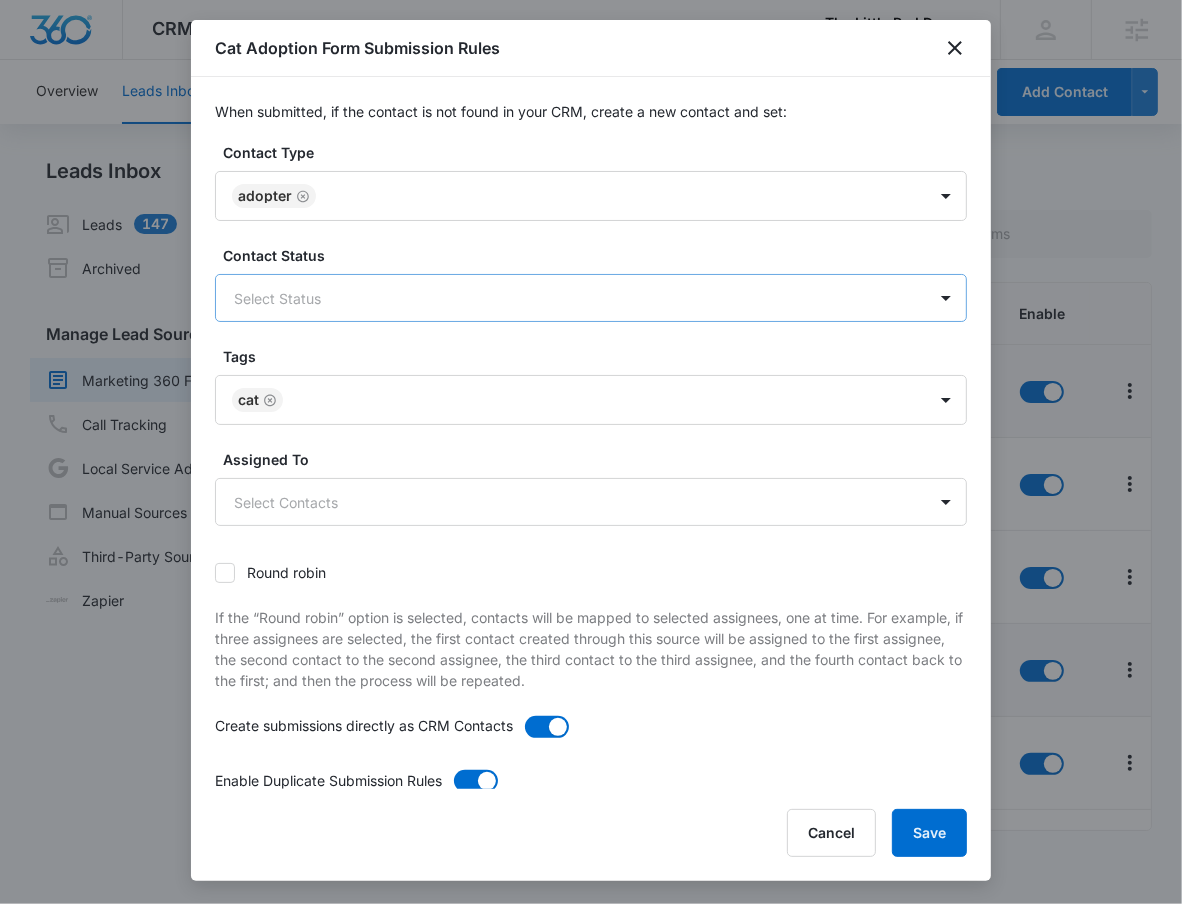 click at bounding box center [567, 298] 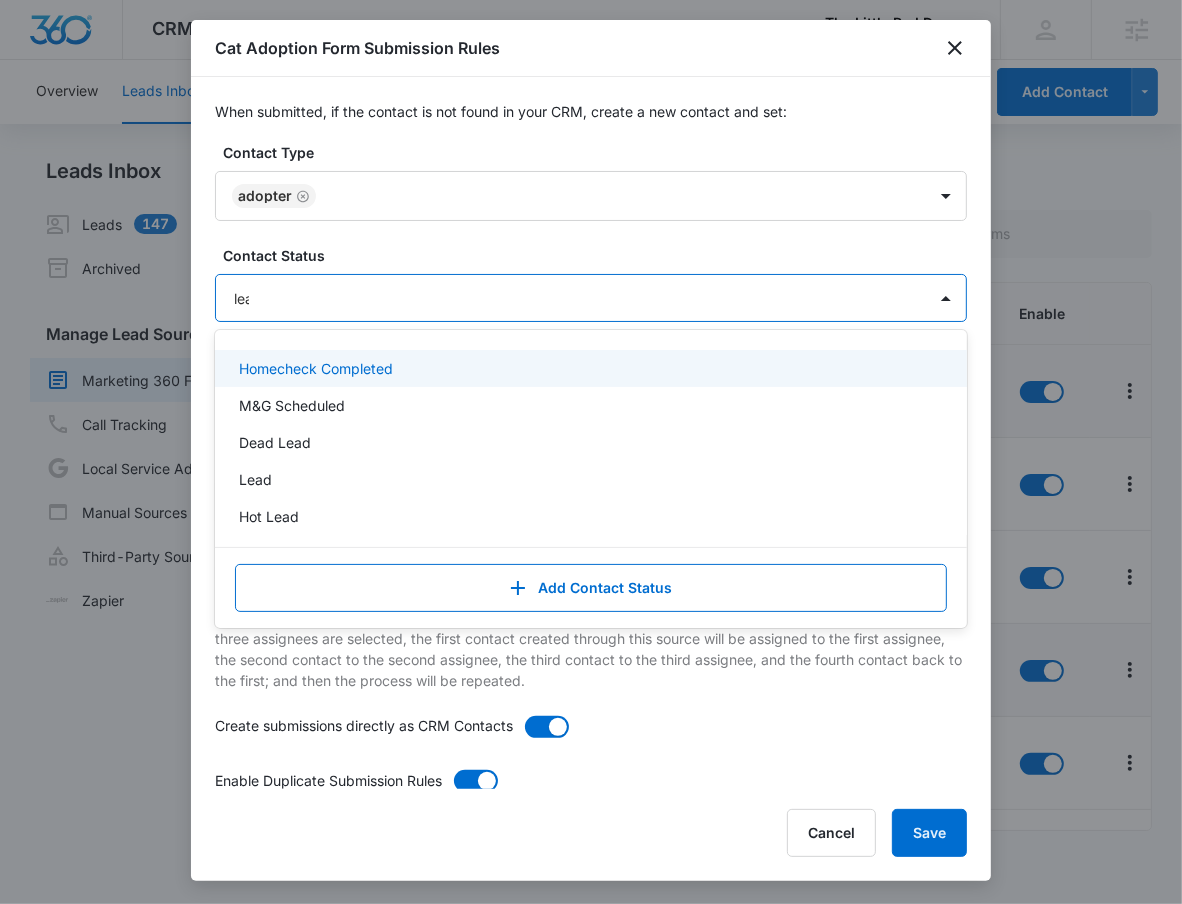 type on "lead" 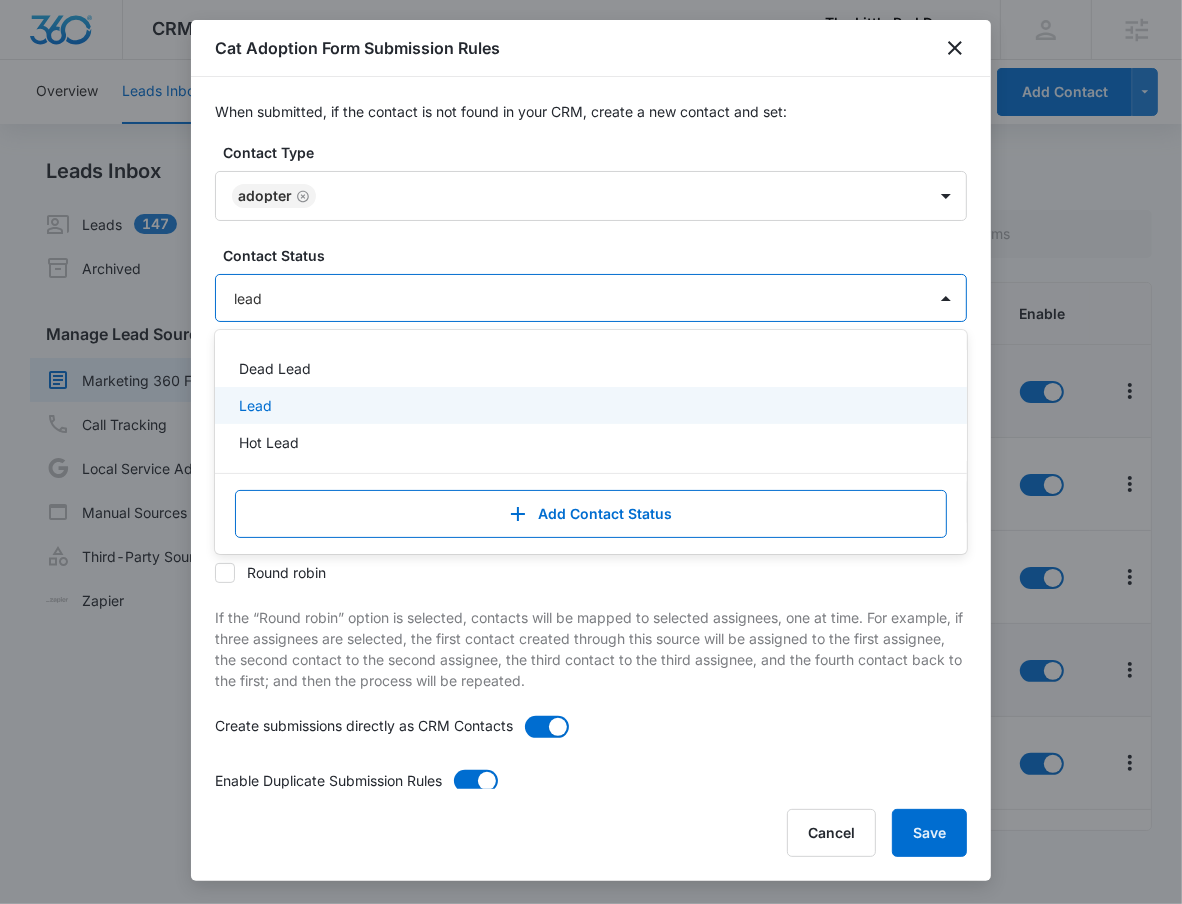 click on "Lead" at bounding box center (591, 405) 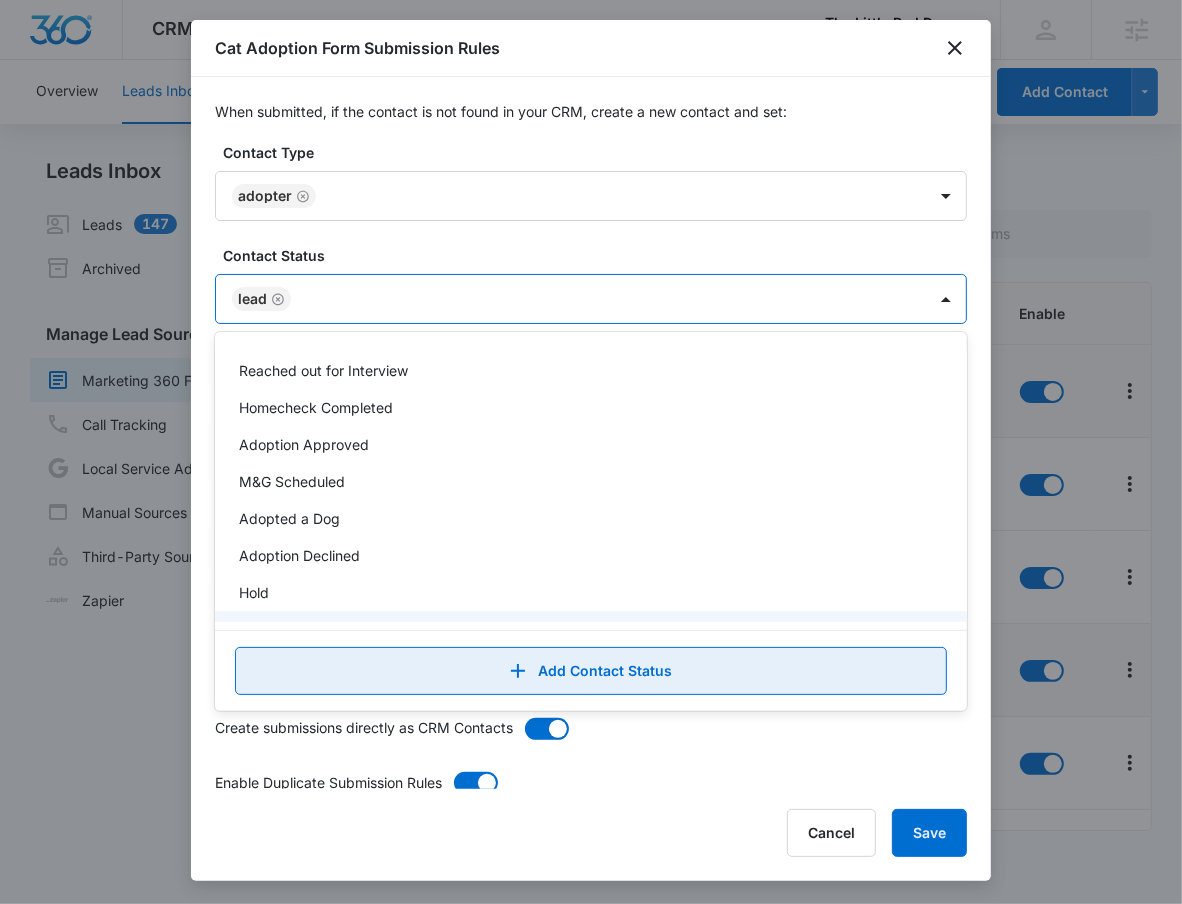 click on "Add Contact Status" at bounding box center [591, 671] 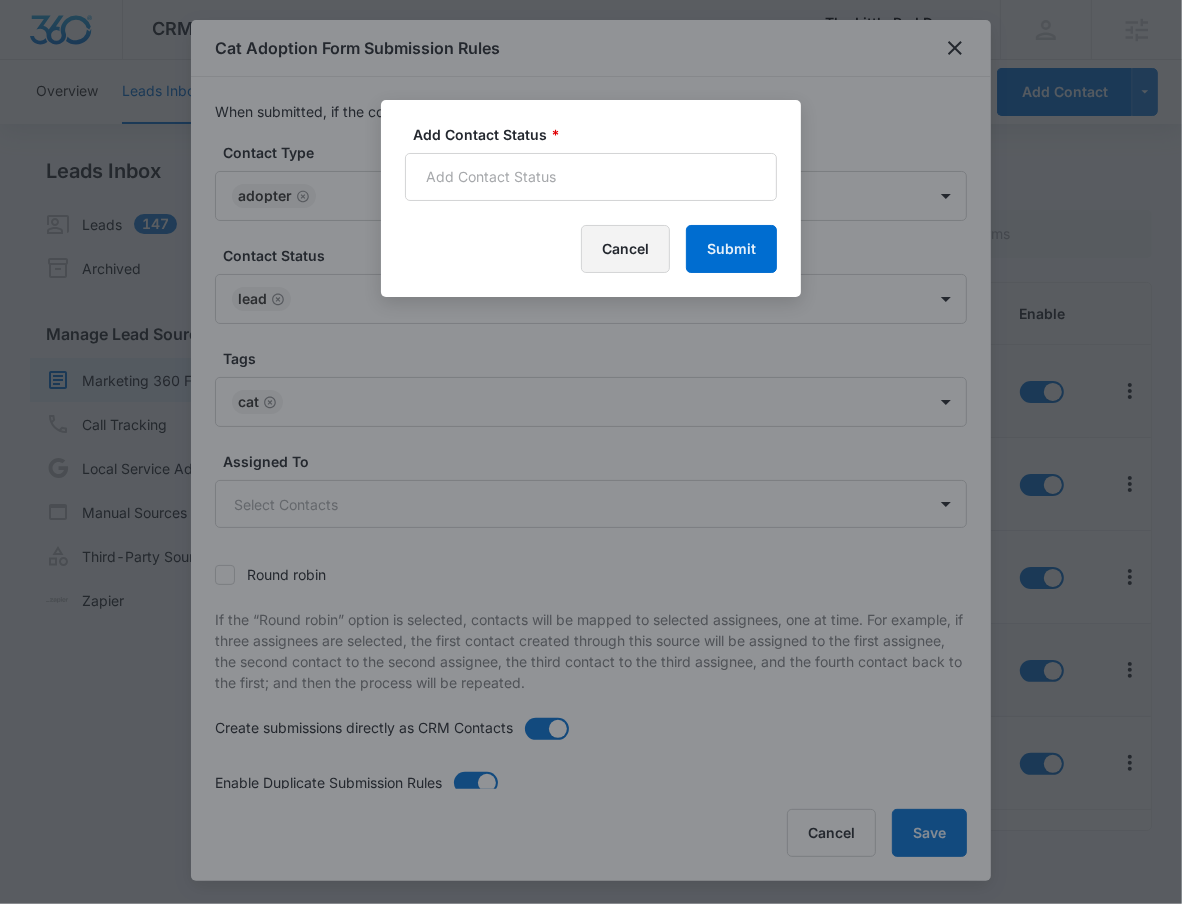 click on "Cancel" at bounding box center (625, 249) 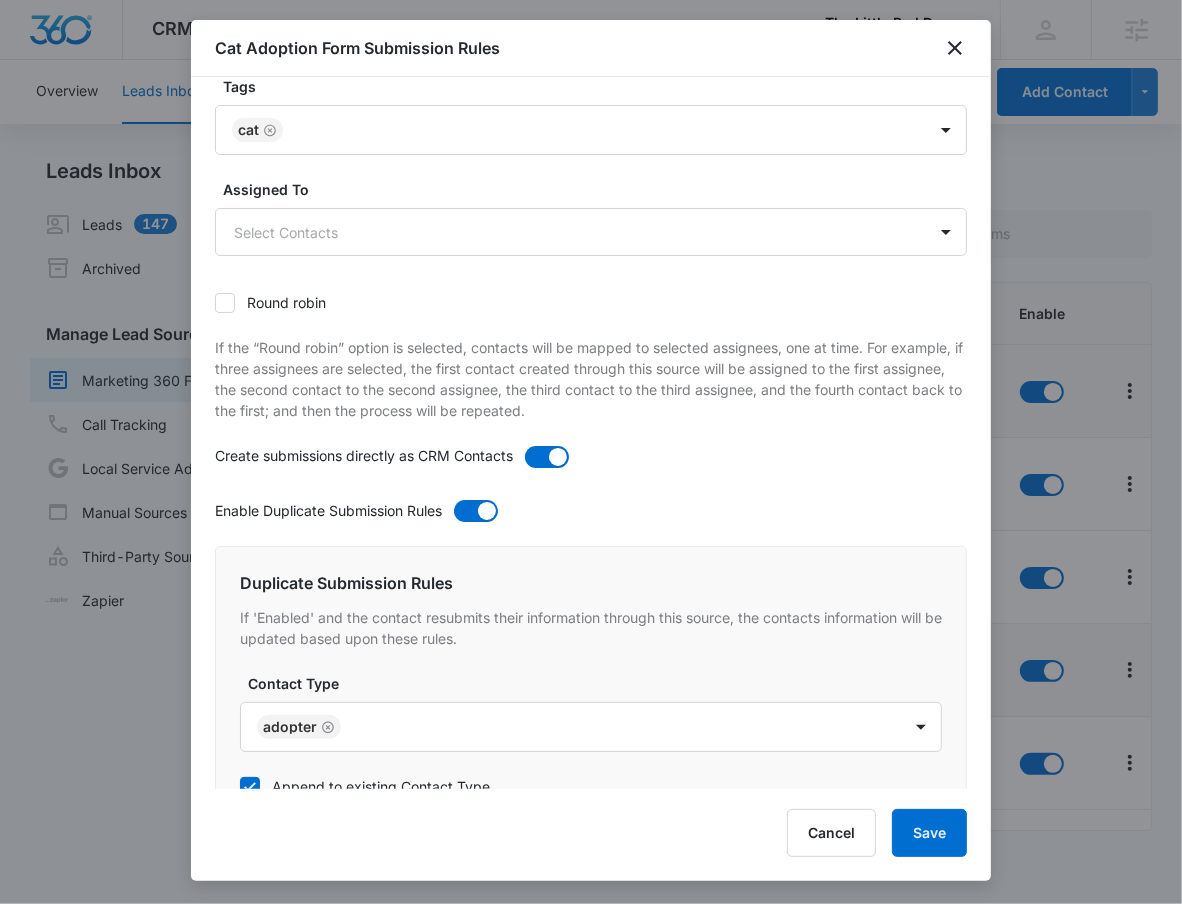 scroll, scrollTop: 521, scrollLeft: 0, axis: vertical 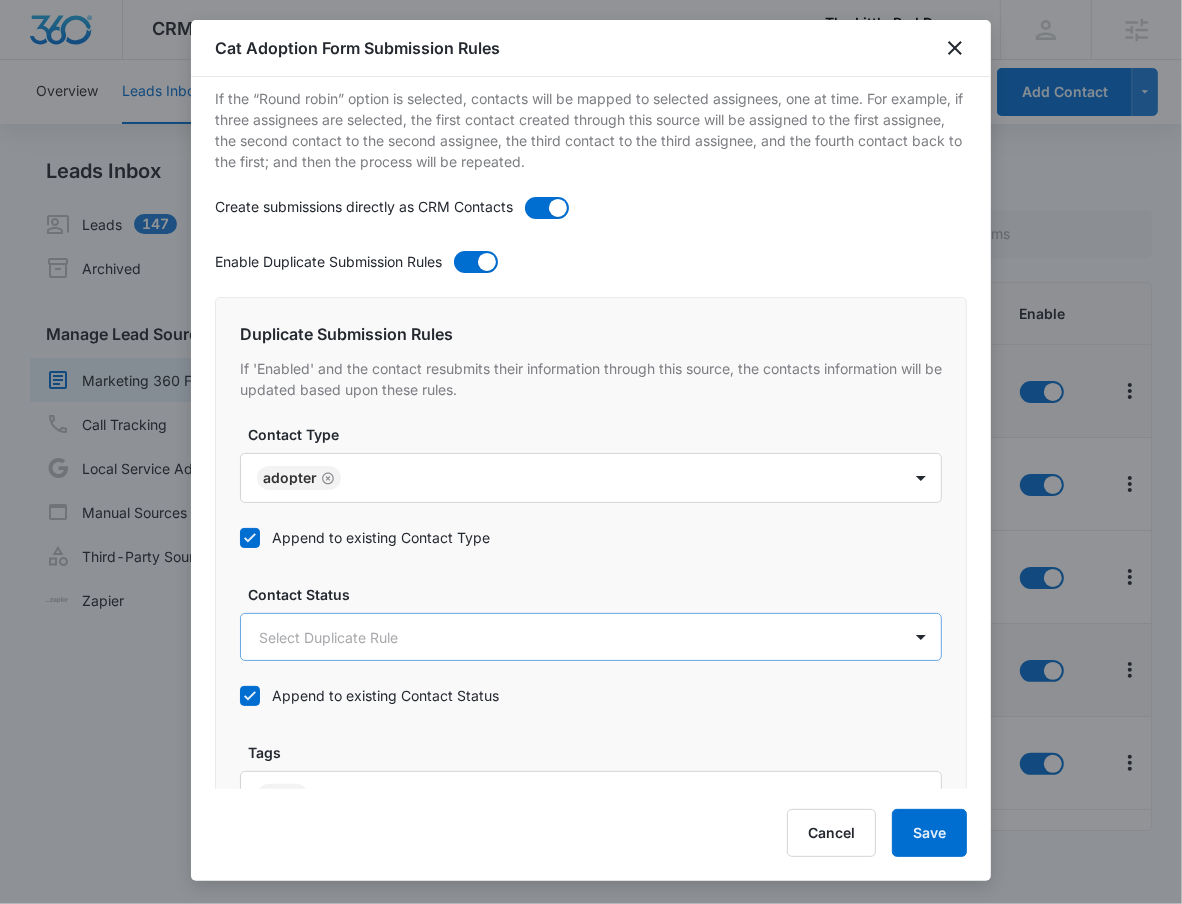 click on "CRM Apps Reputation Websites Forms CRM Email Social Shop Payments POS Content Ads Intelligence Files Brand Settings The Little Red Dog, Inc M53388 Your Accounts View All RN [PERSON] [PERSON] [EMAIL] My Profile Notifications Support Logout Terms • Privacy Policy Agencies Overview Leads Inbox Contacts Organizations History Deals Projects Tasks Calendar Lists Reports Settings Add Contact Leads Inbox Leads 147 Archived Manage Lead Sources Marketing 360 Forms Call Tracking Local Service Ads Manual Sources Third-Party Sources Zapier Marketing 360 Forms Create Form Name Submissions Connected Enable Cat Adoption Form 5 submissions Mar 6, 2025 Cat Foster Form --- Mar 6, 2025 Contact Form --- Oct 12, 2022 Dog Adoption Form 151 submissions Mar 6, 2025 Donation Form 141 submissions Mar 5, 2025 Feedback Form --- Oct 12, 2022 Foster Form 61 submissions Mar 6, 2025 Get a Quote Form --- Oct 12, 2022 Subscriber Form --- Oct 12, 2022 Volunteer 161 submissions Mar 28, 2025 Showing" at bounding box center (591, 452) 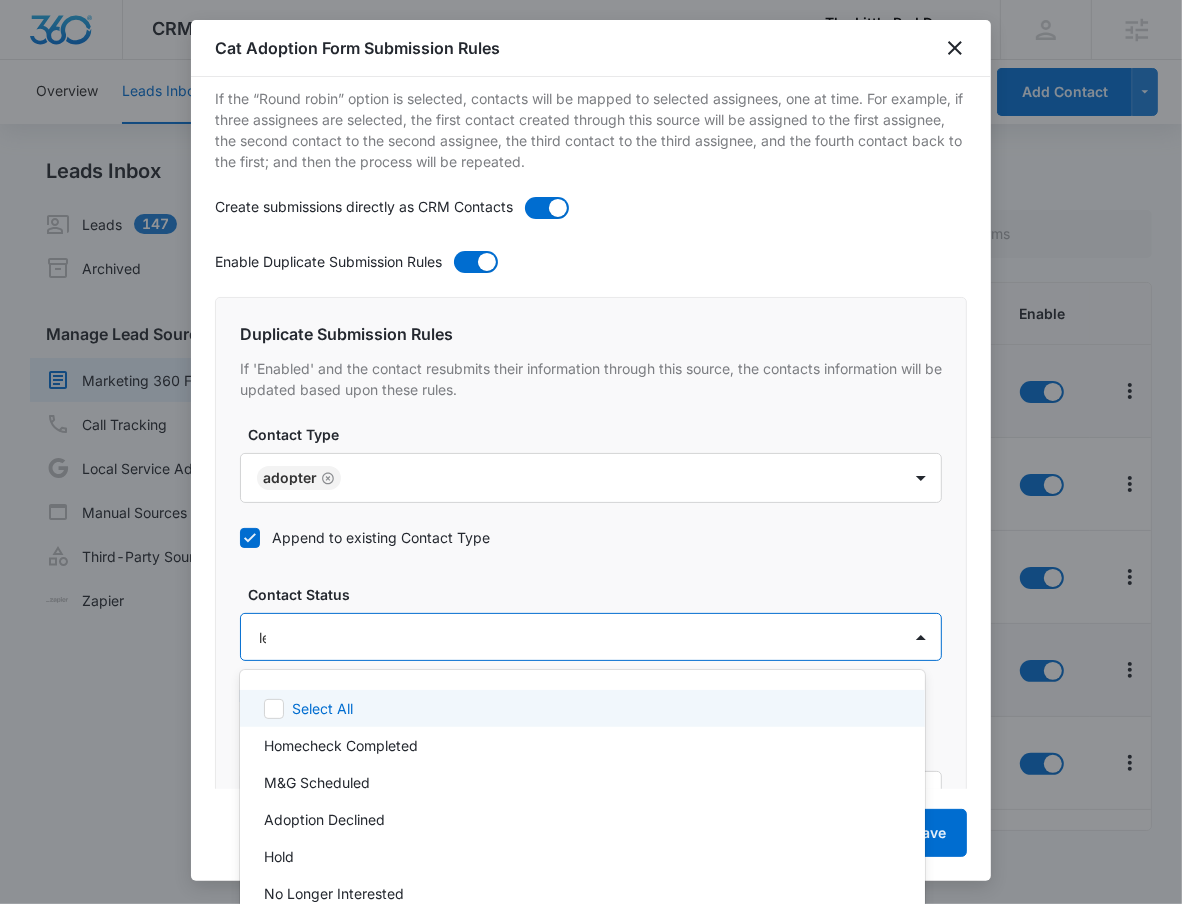 type on "lead" 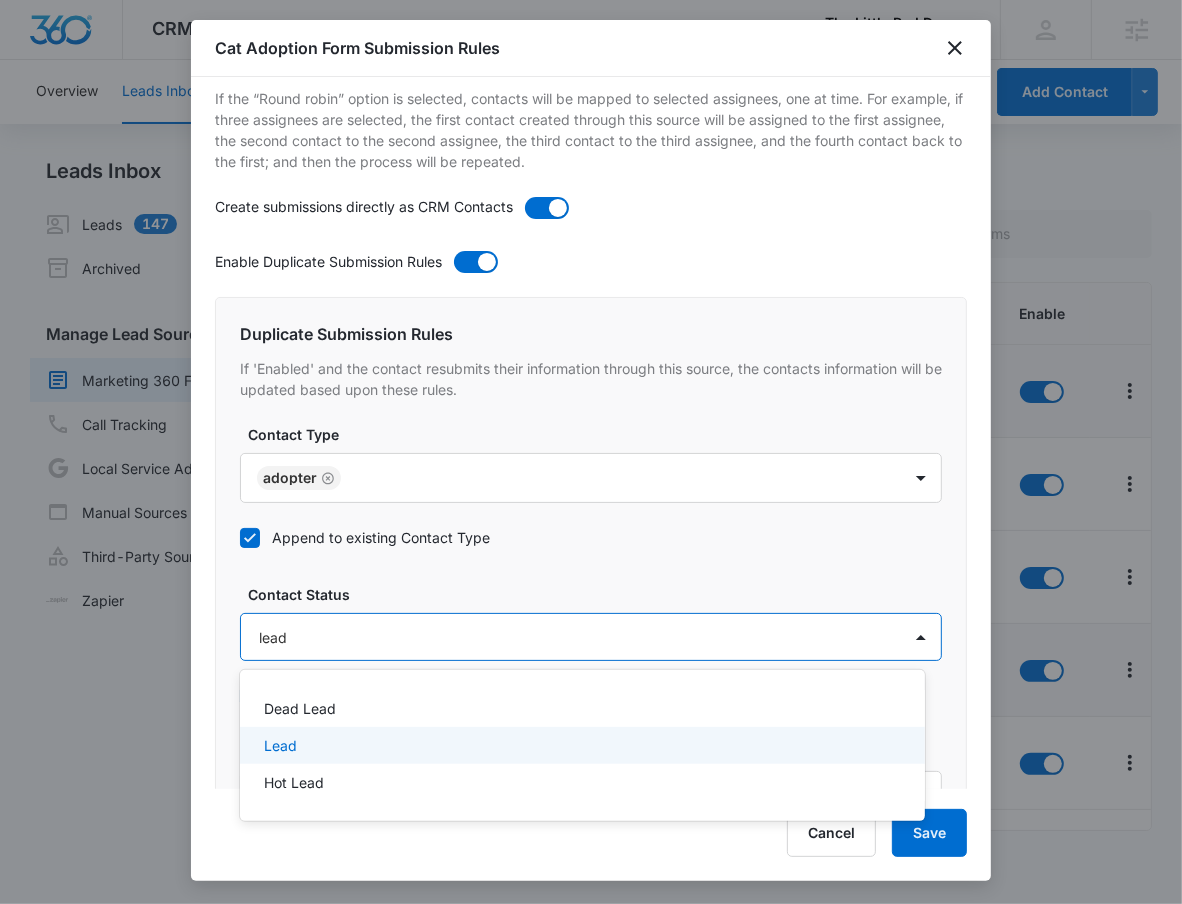 click on "Lead" at bounding box center (582, 745) 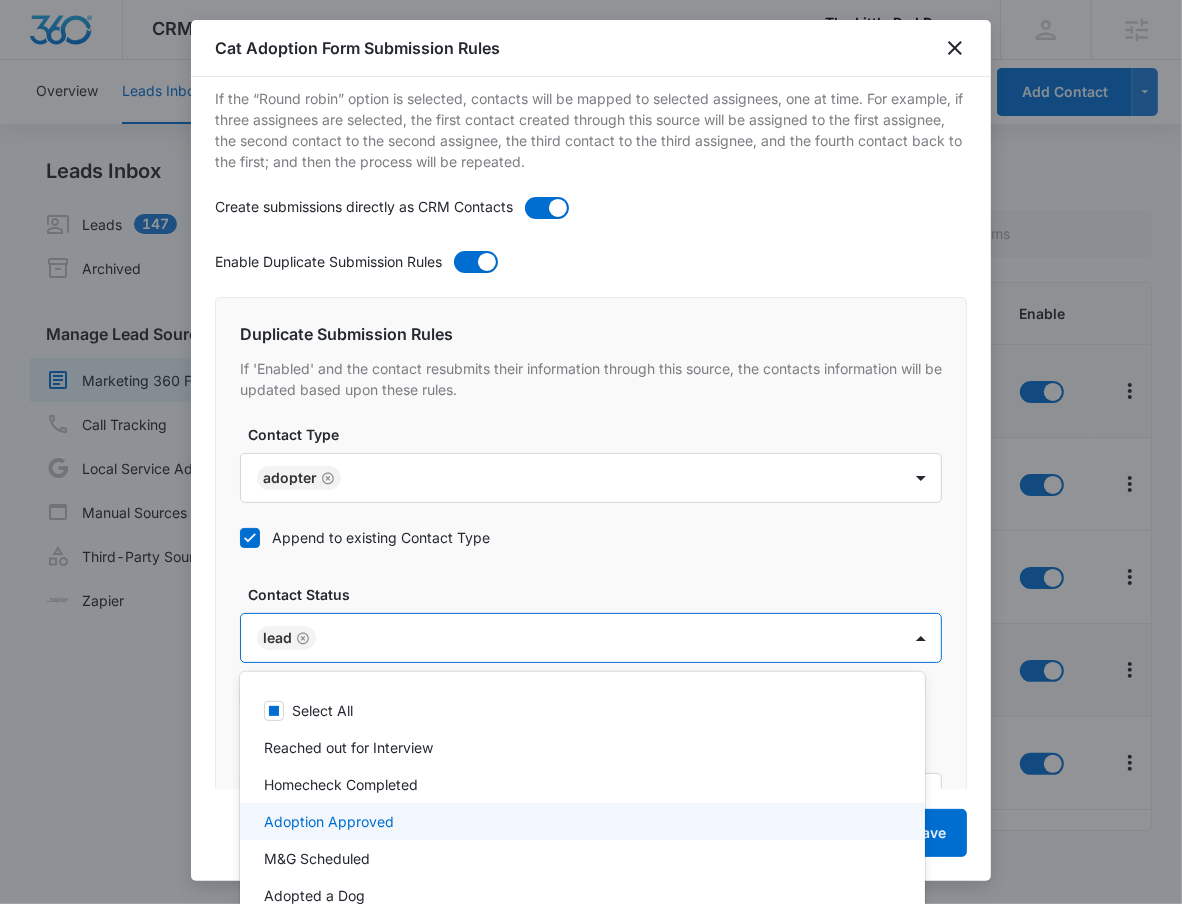 click at bounding box center (591, 452) 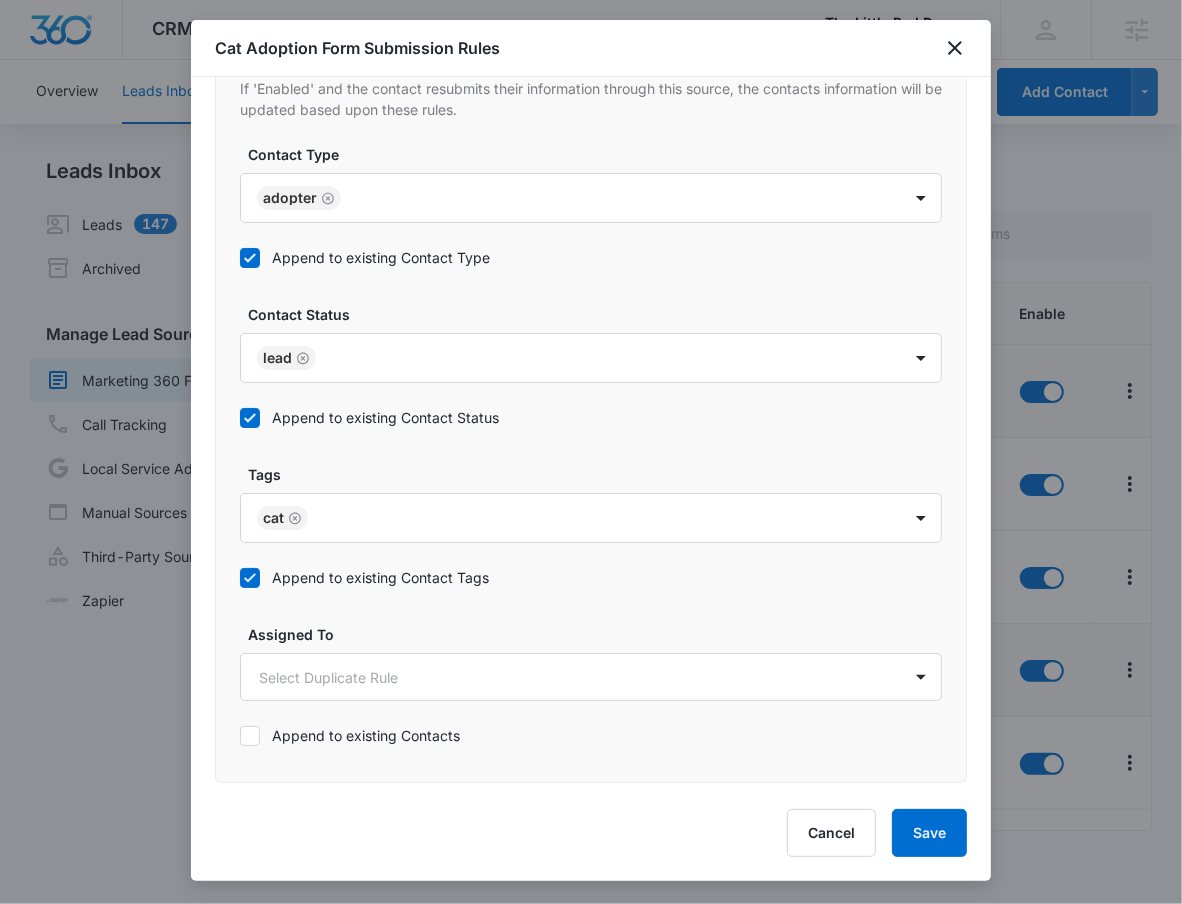 scroll, scrollTop: 953, scrollLeft: 0, axis: vertical 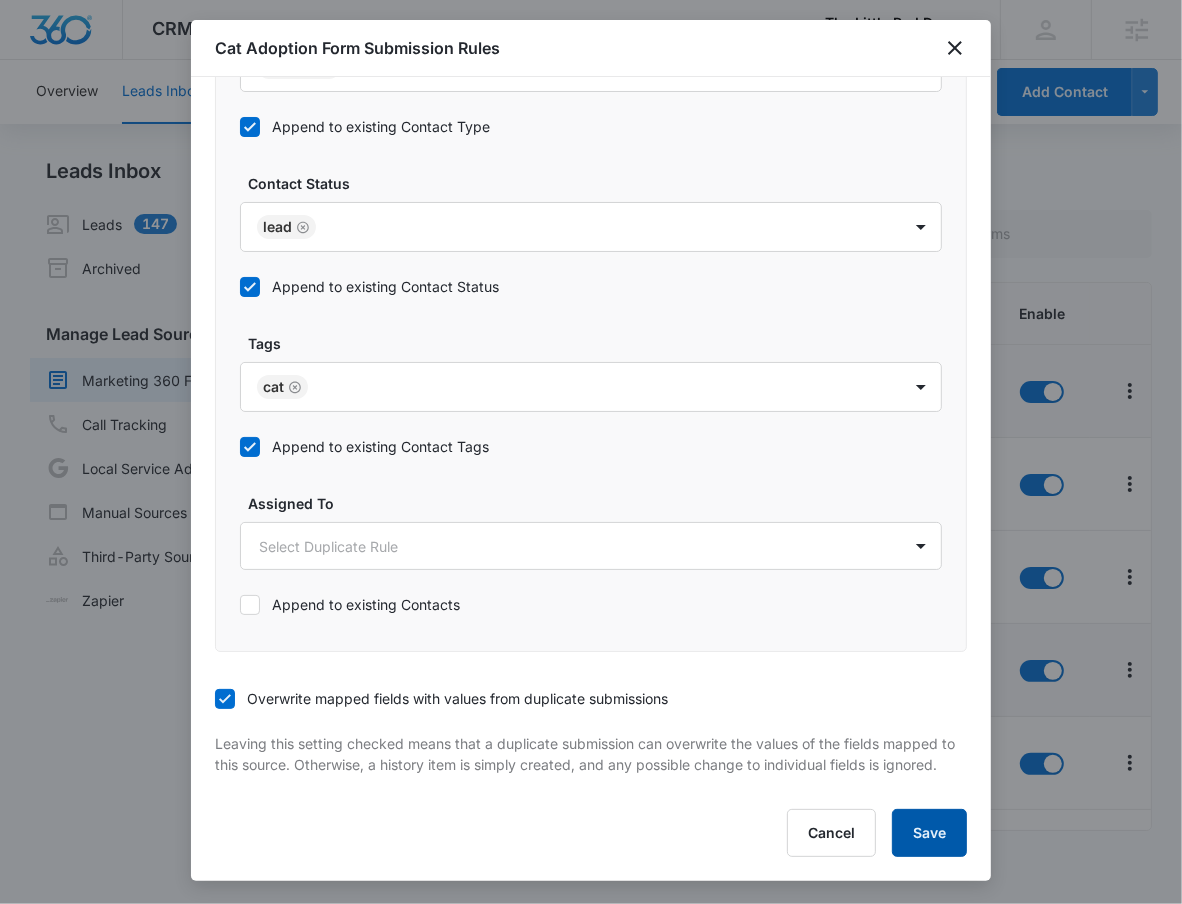click on "Save" at bounding box center [929, 833] 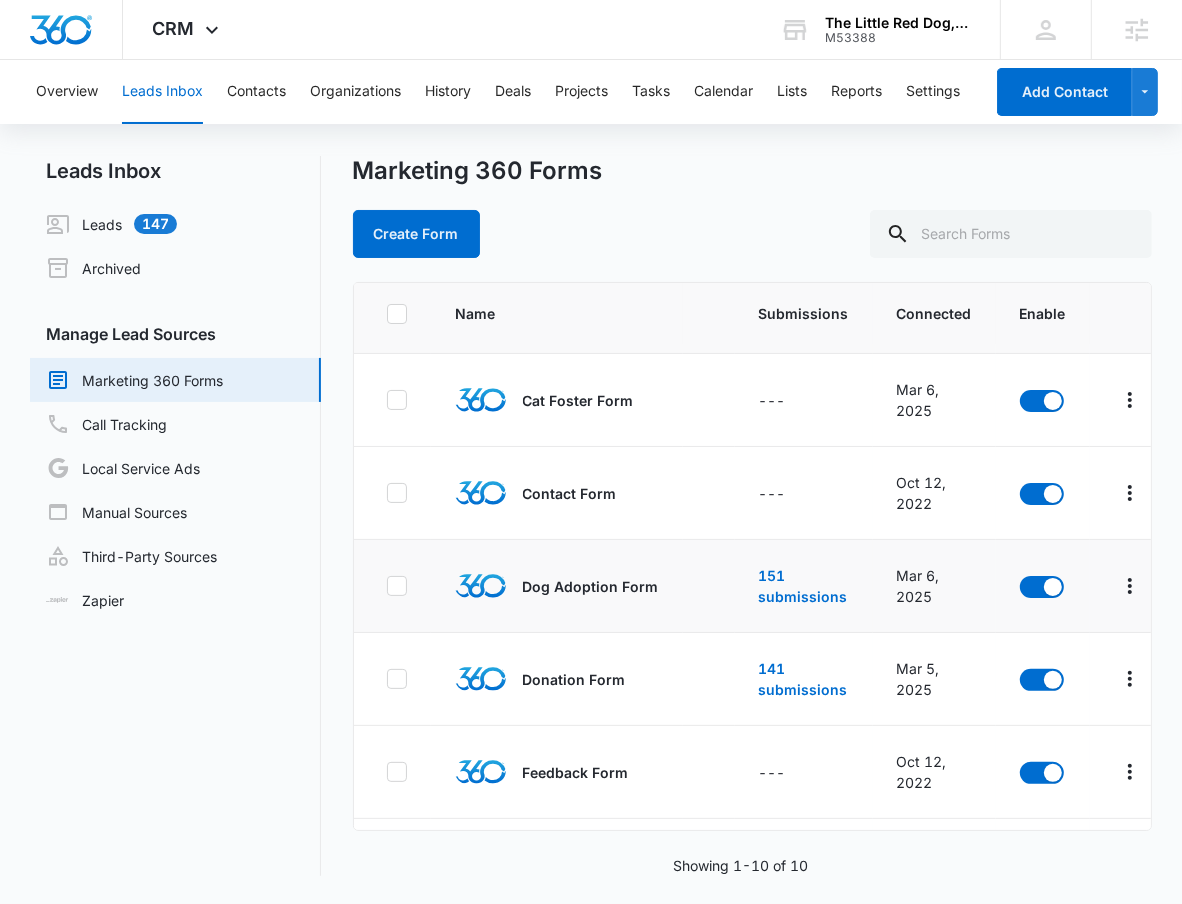 scroll, scrollTop: 96, scrollLeft: 0, axis: vertical 